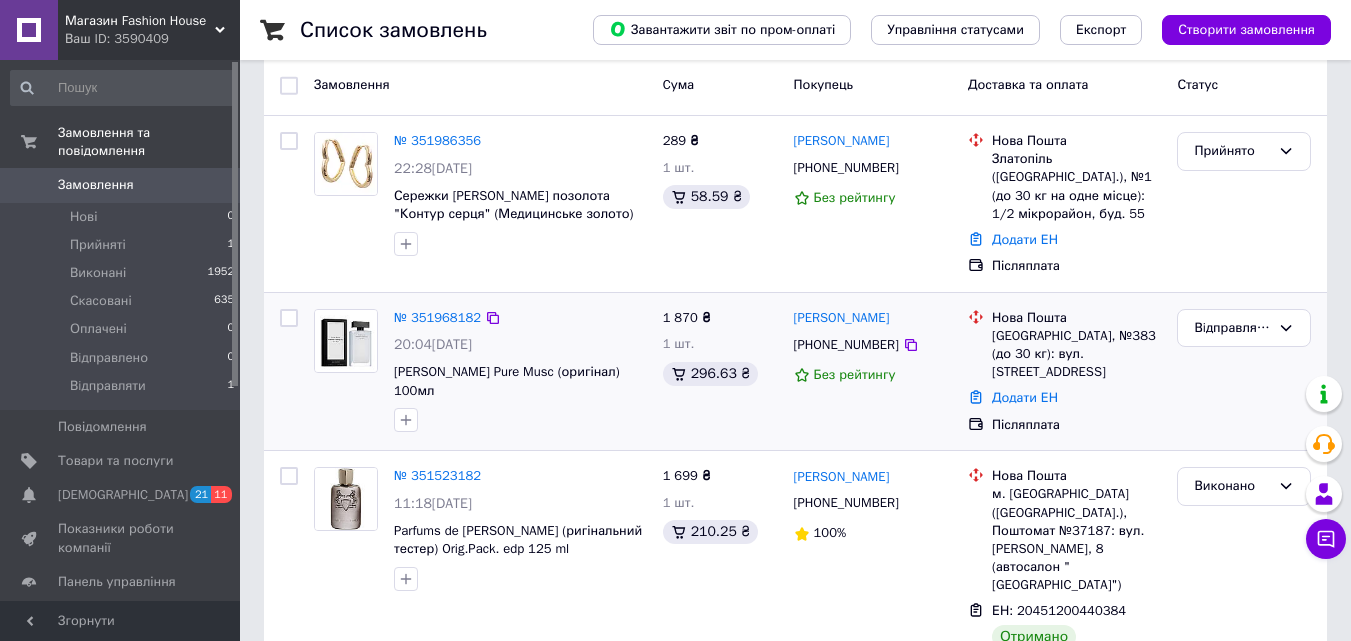 scroll, scrollTop: 100, scrollLeft: 0, axis: vertical 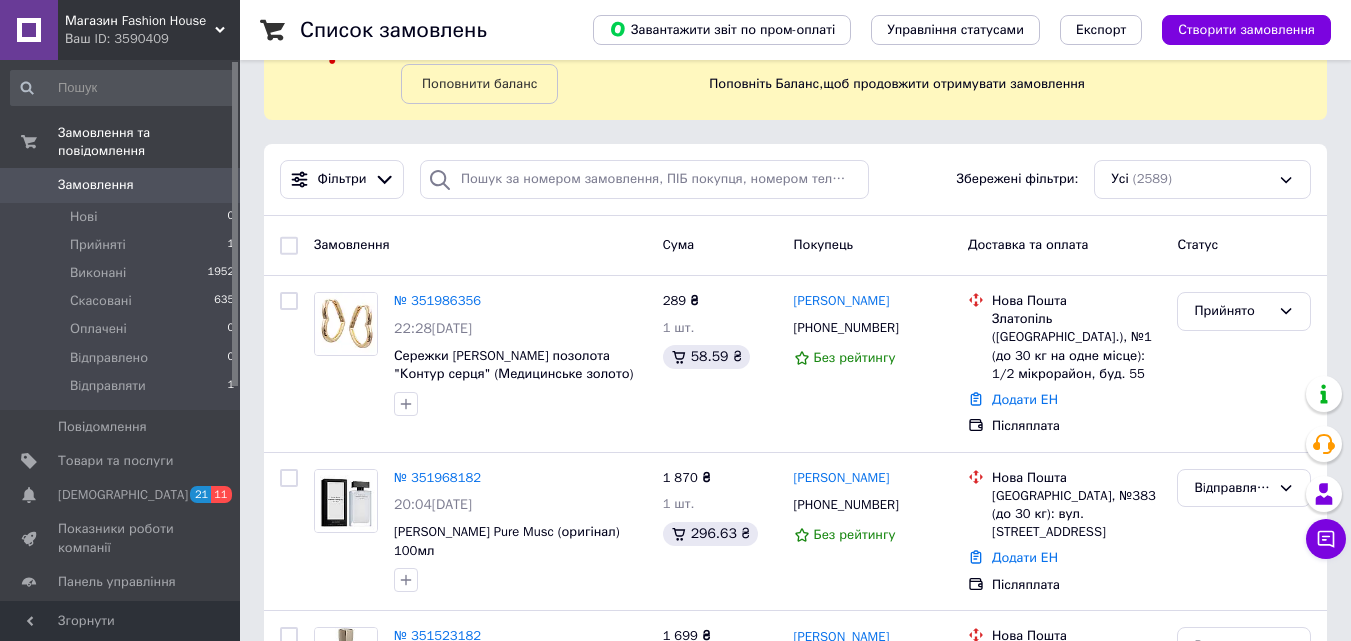 click on "Ваш ID: 3590409" at bounding box center [152, 39] 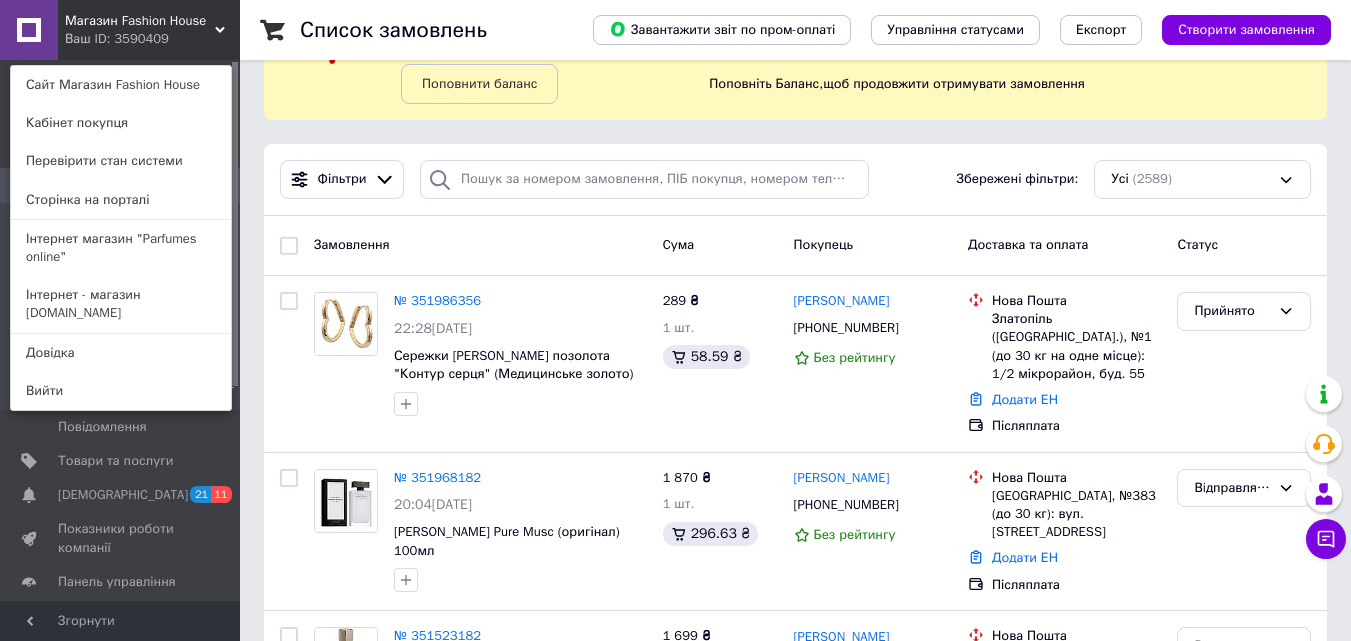 click on "Інтернет магазин "Parfumes online"" at bounding box center (121, 248) 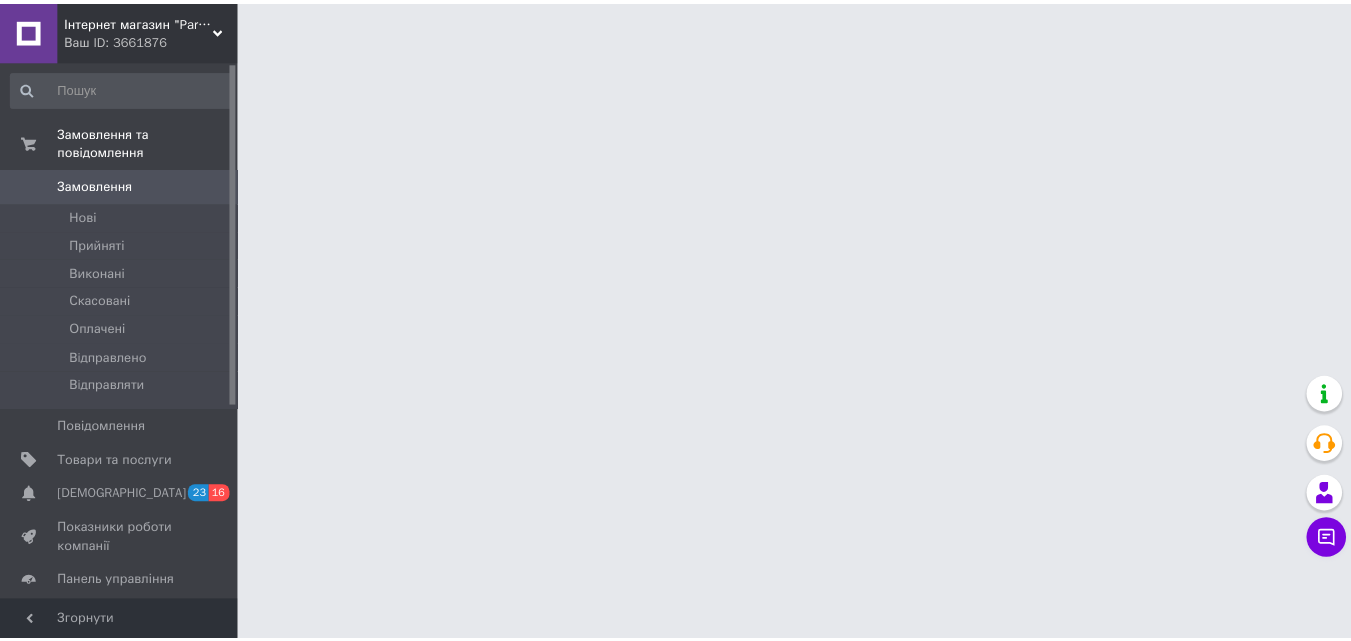 scroll, scrollTop: 0, scrollLeft: 0, axis: both 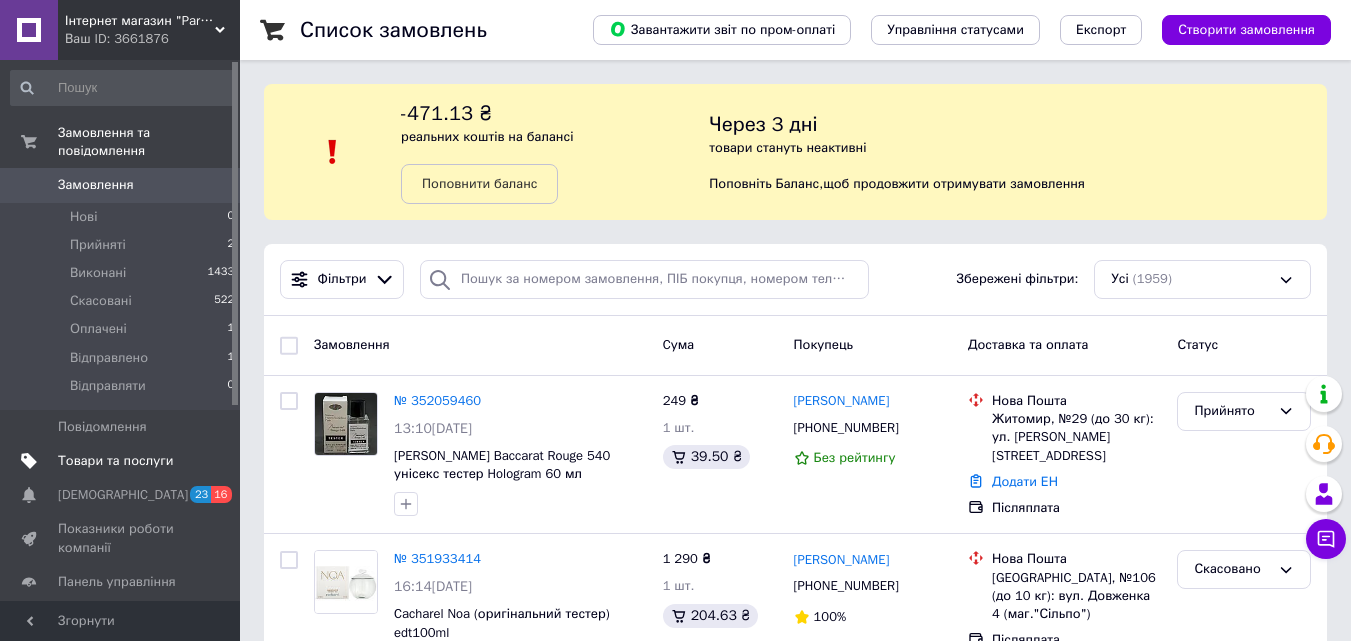 click on "Товари та послуги" at bounding box center [115, 461] 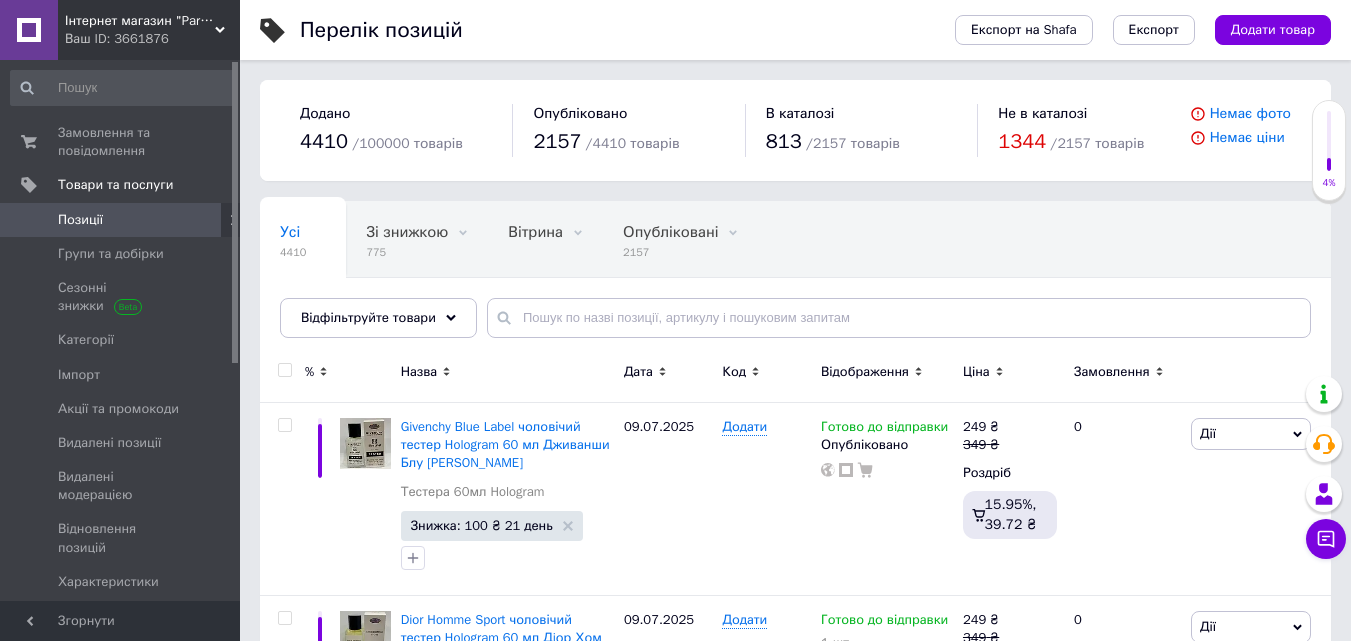click on "Додати товар" at bounding box center [1273, 30] 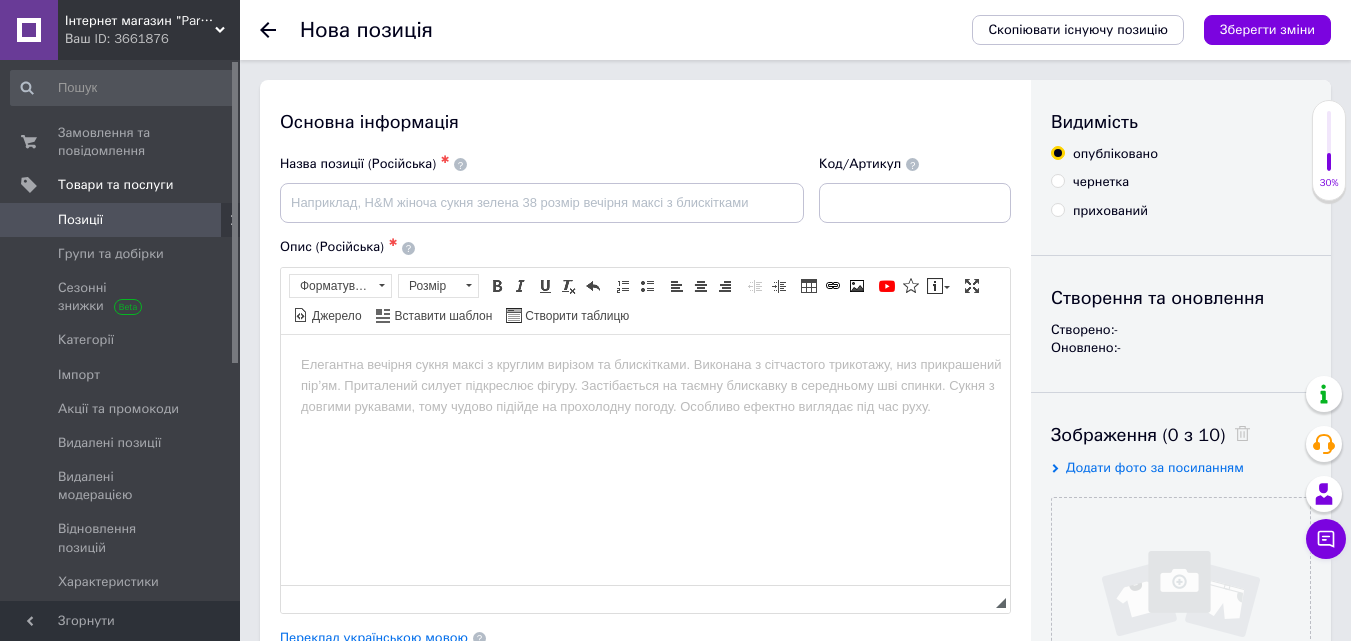 scroll, scrollTop: 0, scrollLeft: 0, axis: both 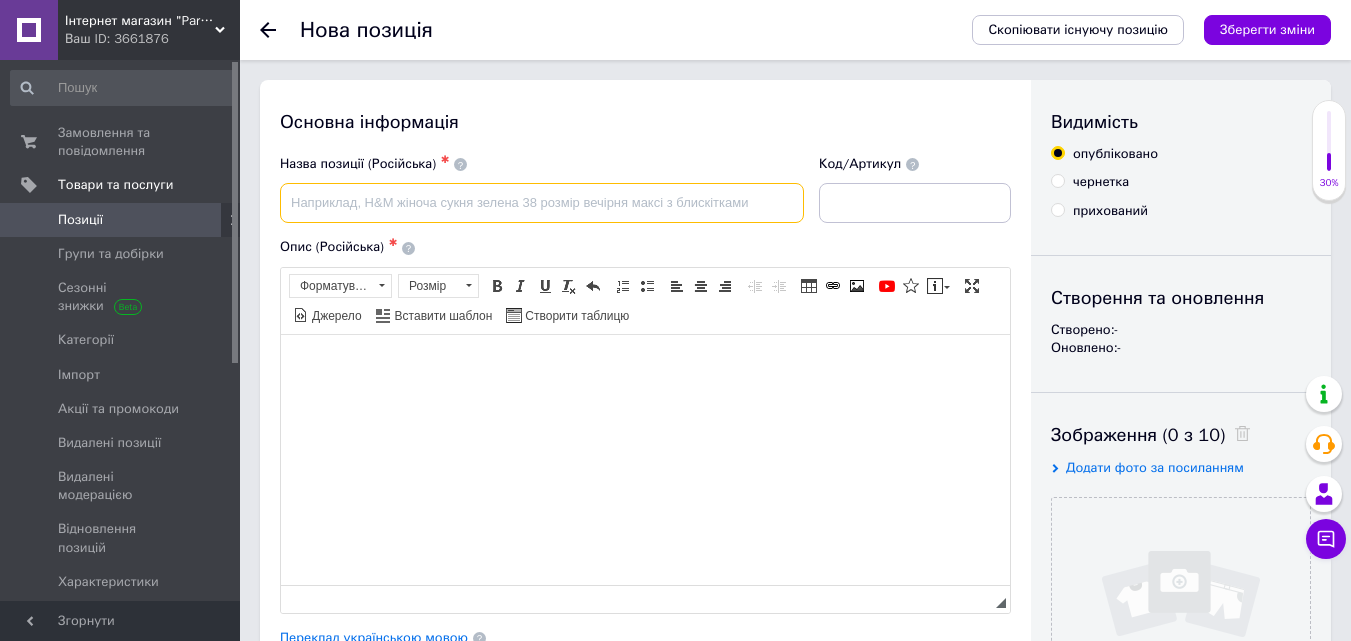 click at bounding box center (542, 203) 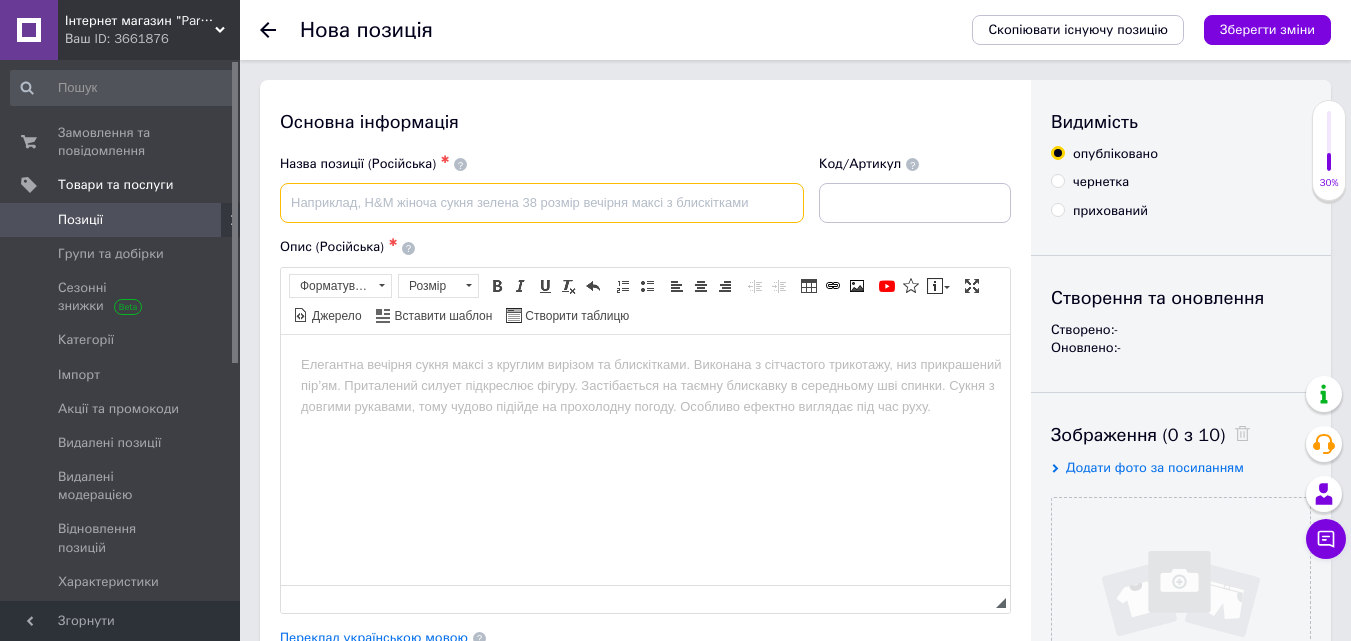 click at bounding box center [542, 203] 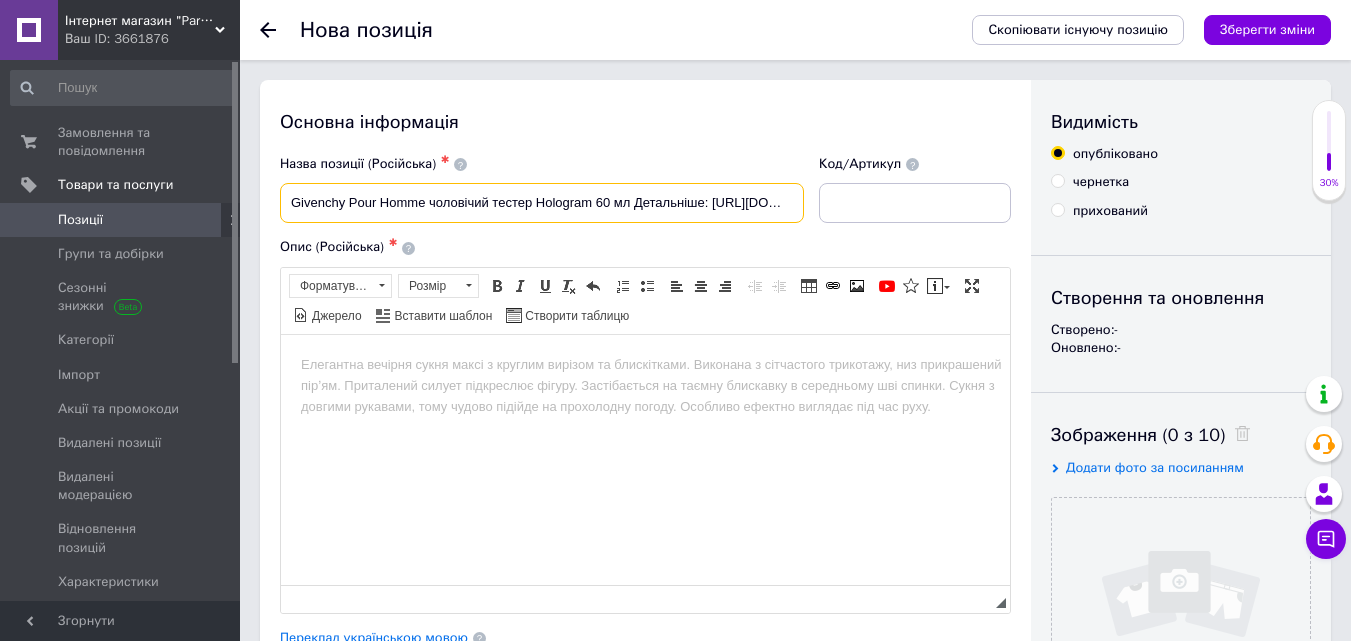 scroll, scrollTop: 0, scrollLeft: 207, axis: horizontal 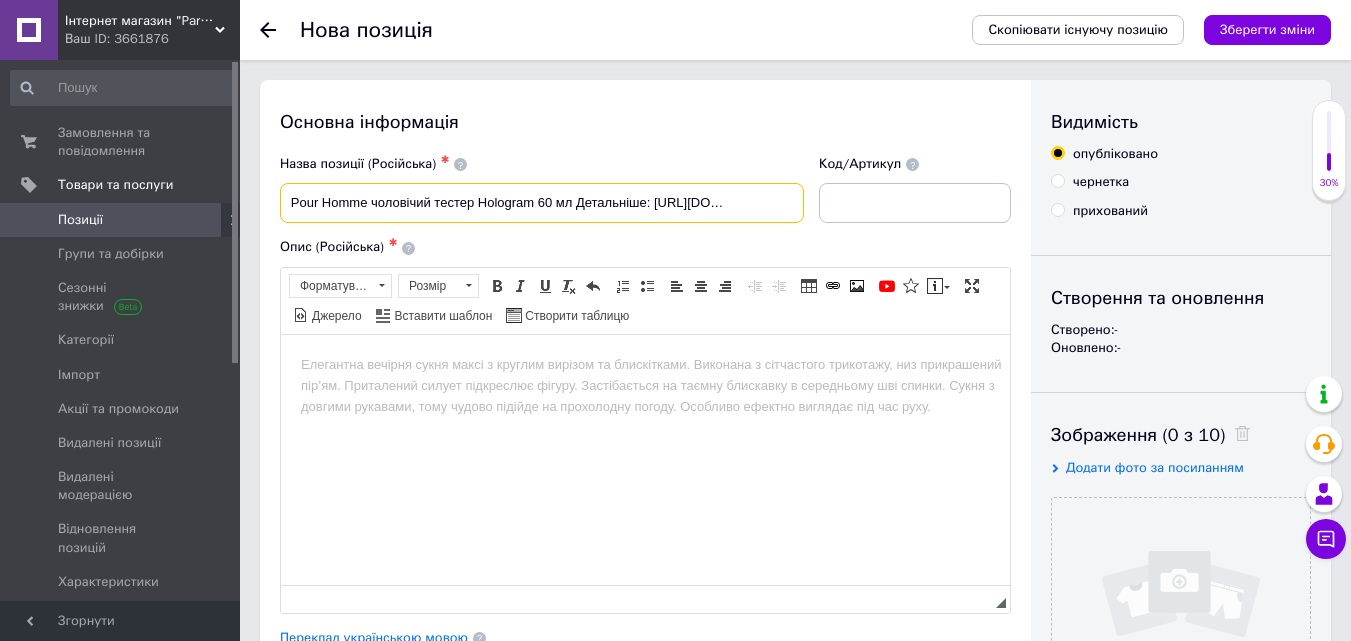 drag, startPoint x: 428, startPoint y: 205, endPoint x: 996, endPoint y: 292, distance: 574.6242 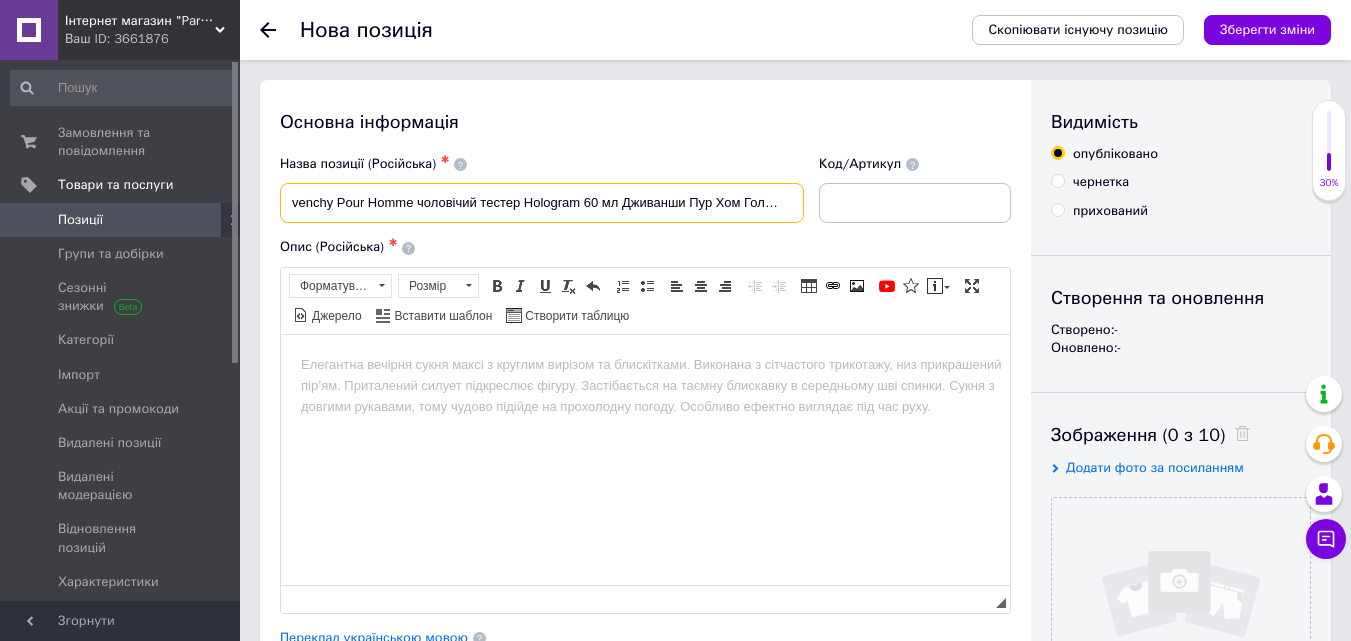 scroll, scrollTop: 0, scrollLeft: 28, axis: horizontal 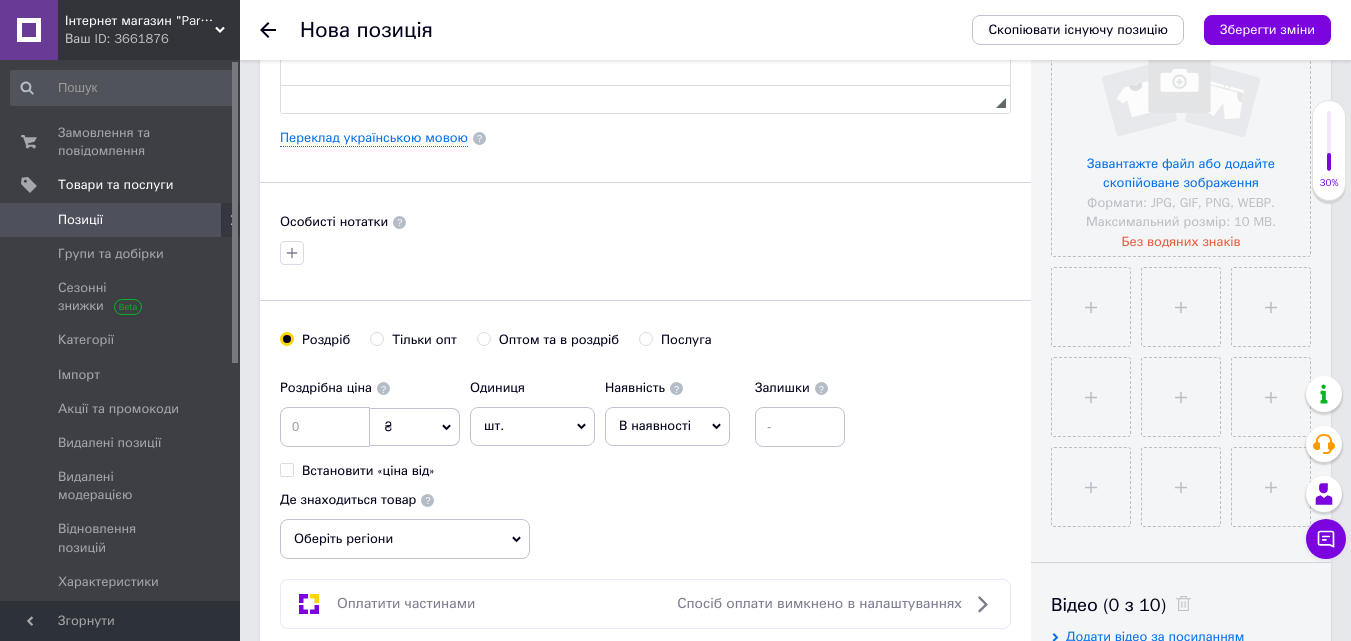 type on "Givenchy Pour Homme чоловічий тестер Hologram 60 мл Дживанши Пур Хом Голограма" 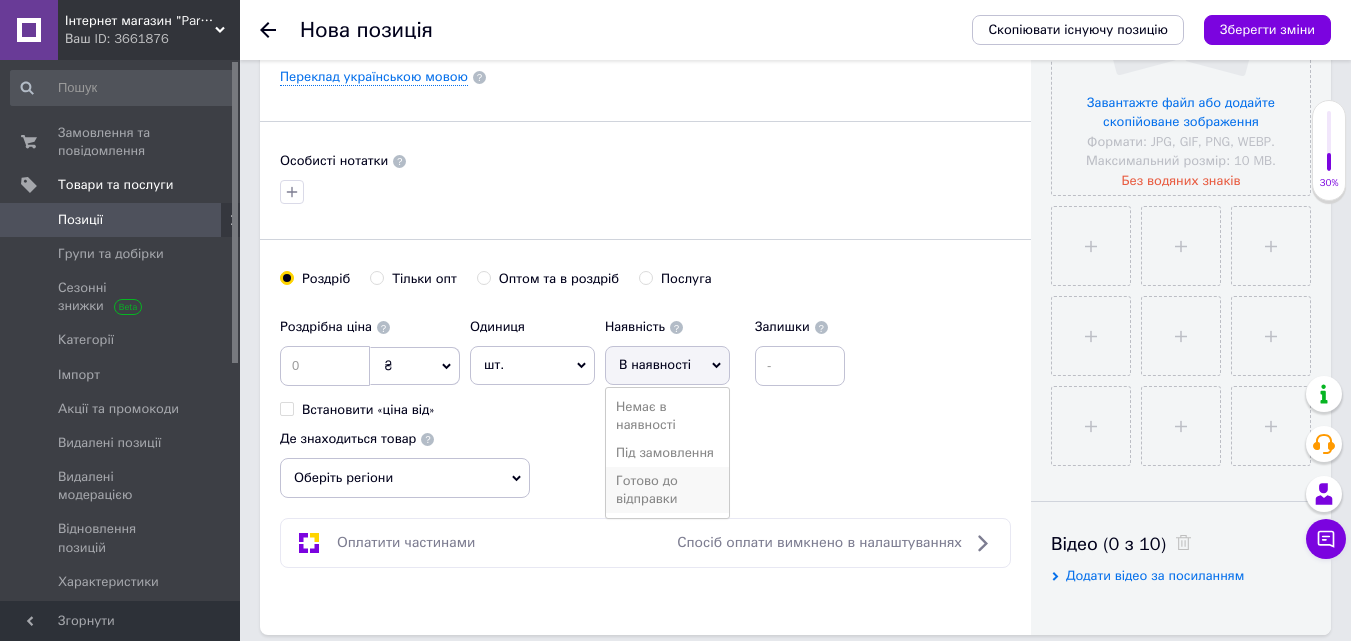 scroll, scrollTop: 600, scrollLeft: 0, axis: vertical 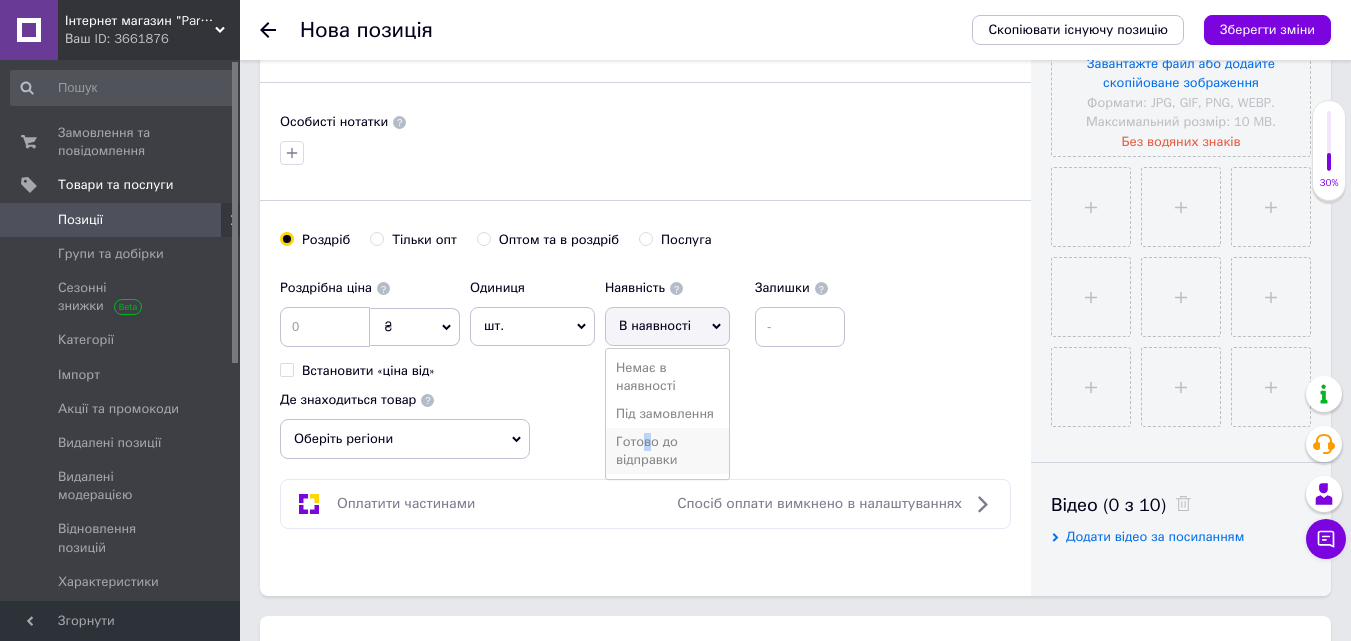 click on "Готово до відправки" at bounding box center (667, 451) 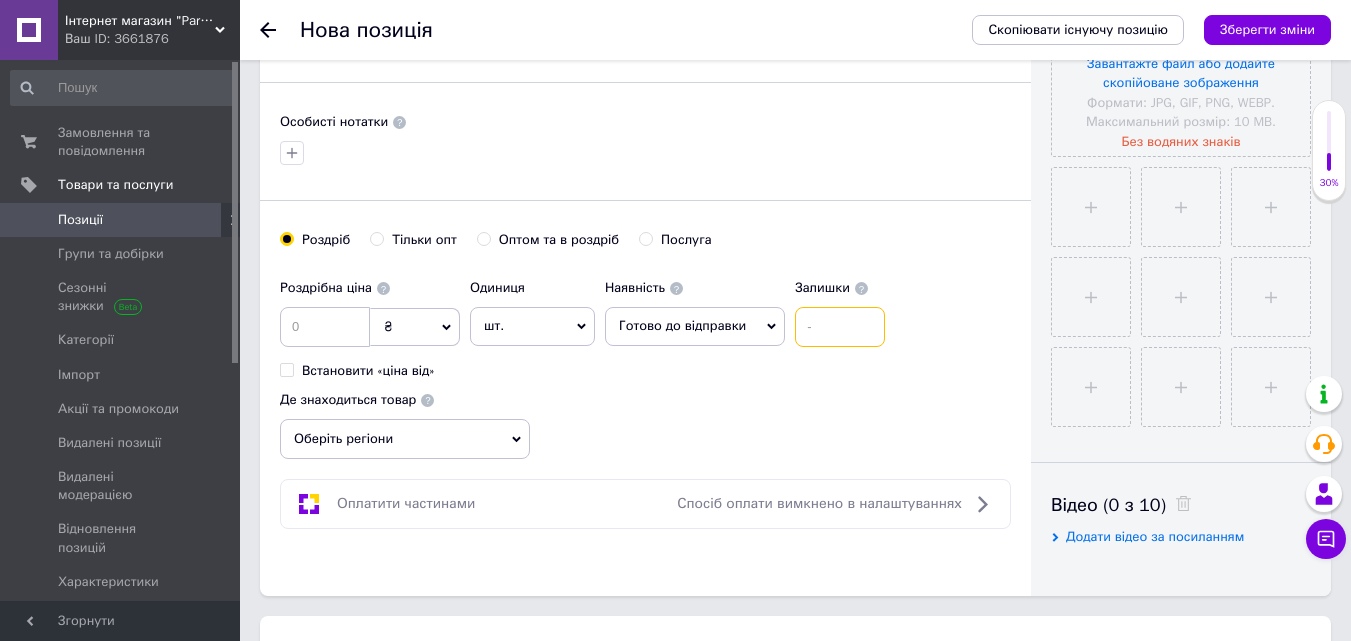 click at bounding box center [840, 327] 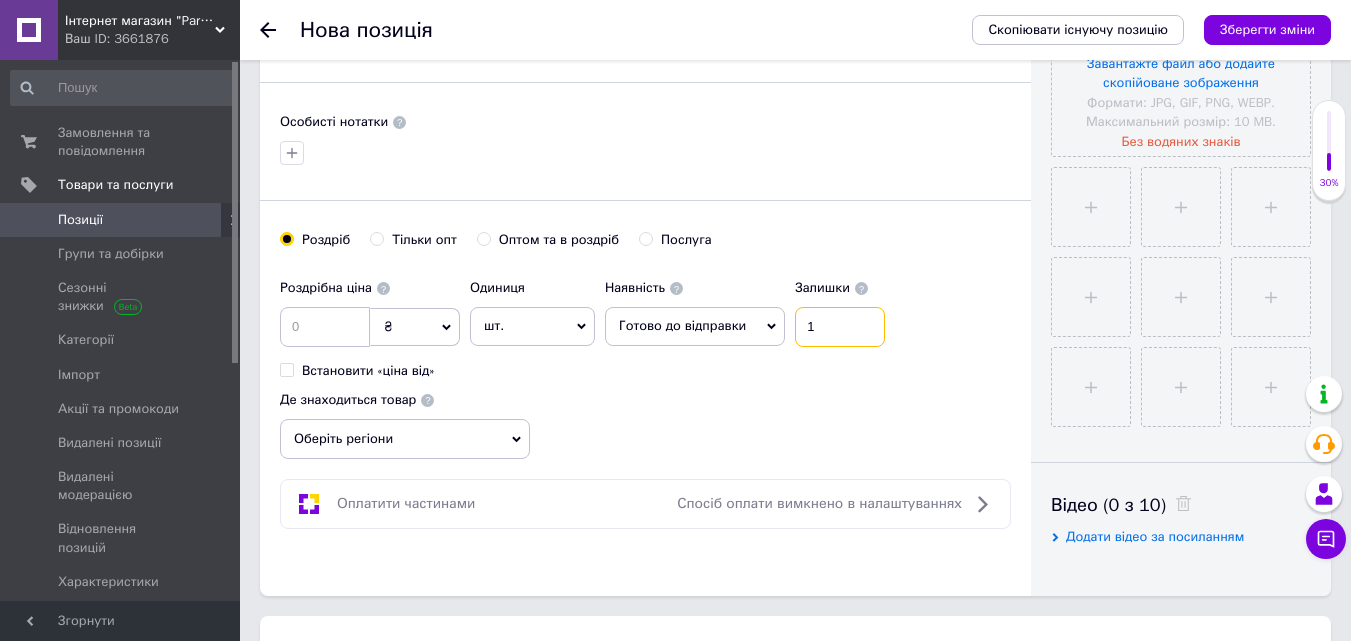 type on "1" 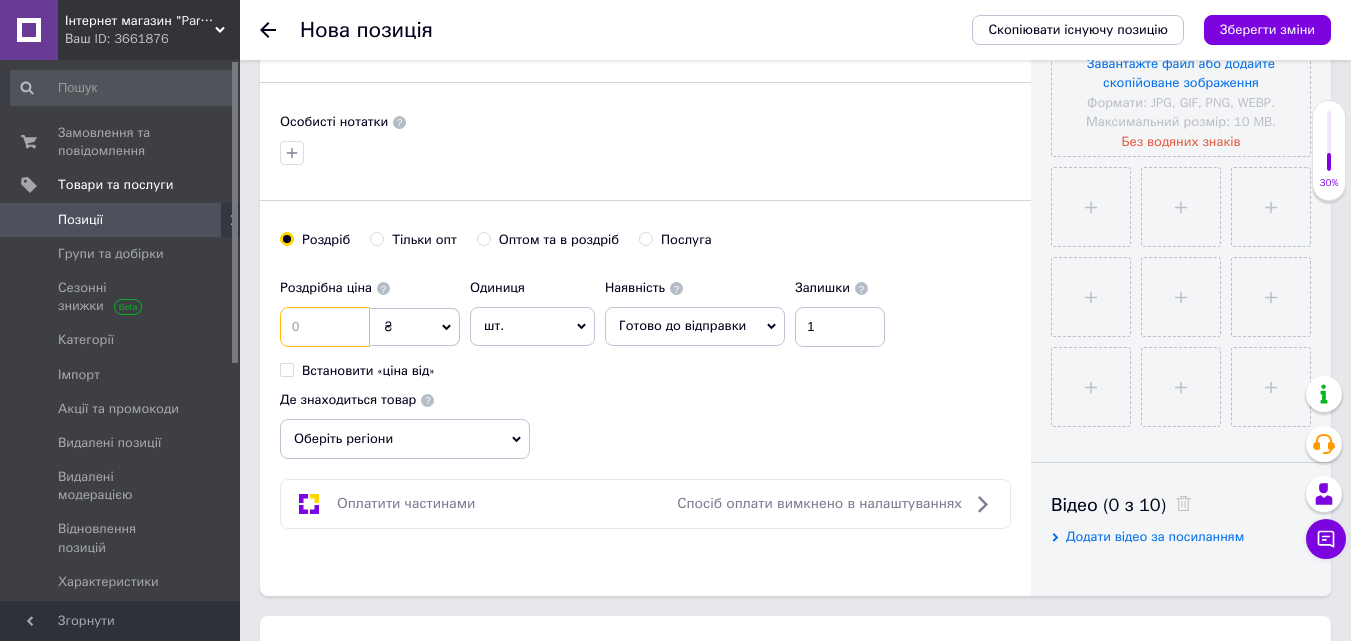 click at bounding box center [325, 327] 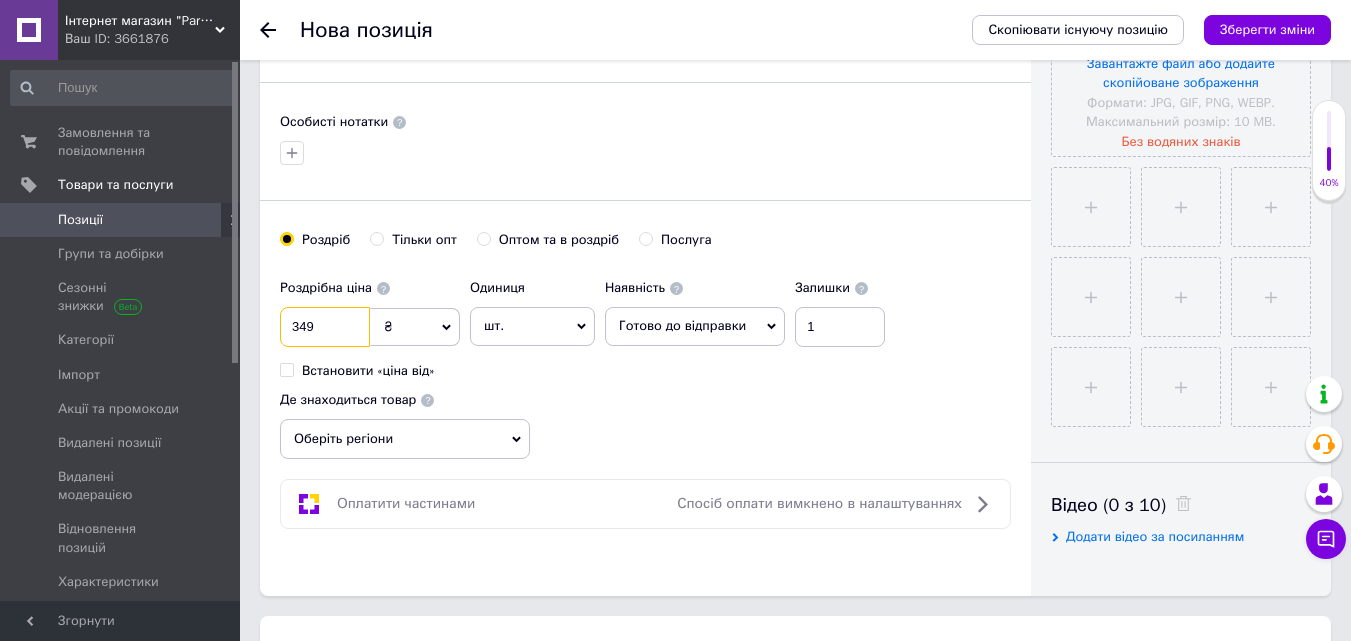 type on "349" 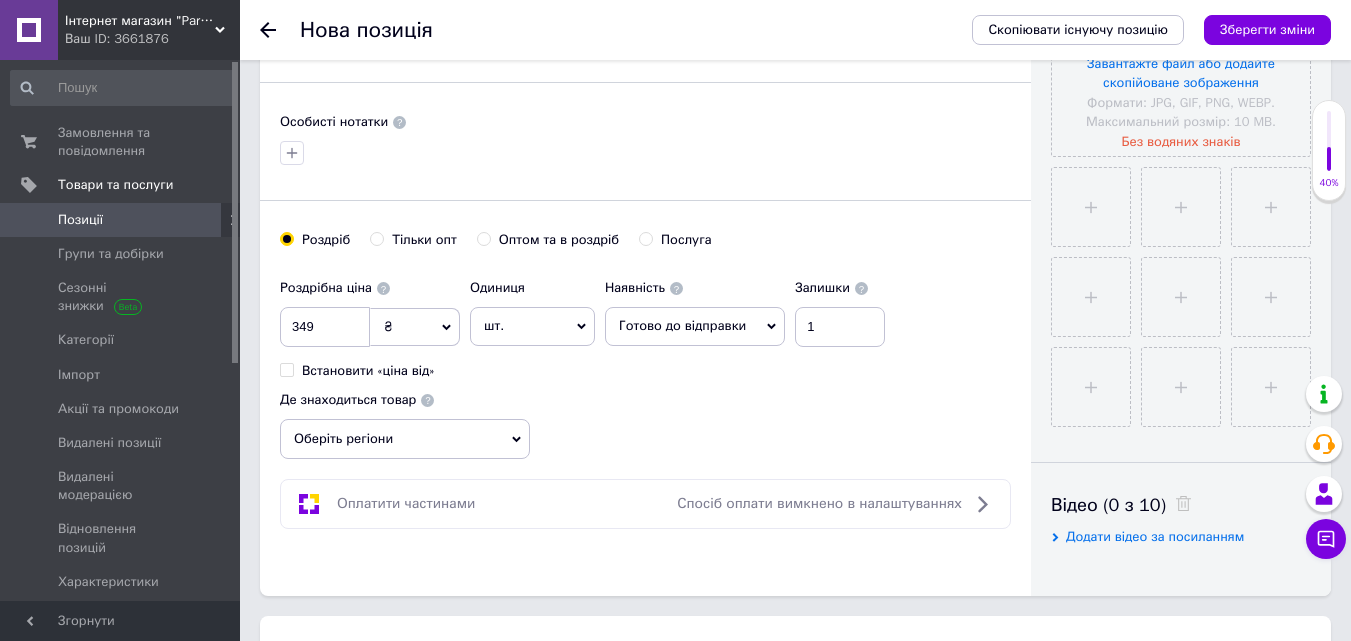 click on "Оберіть регіони" at bounding box center (405, 439) 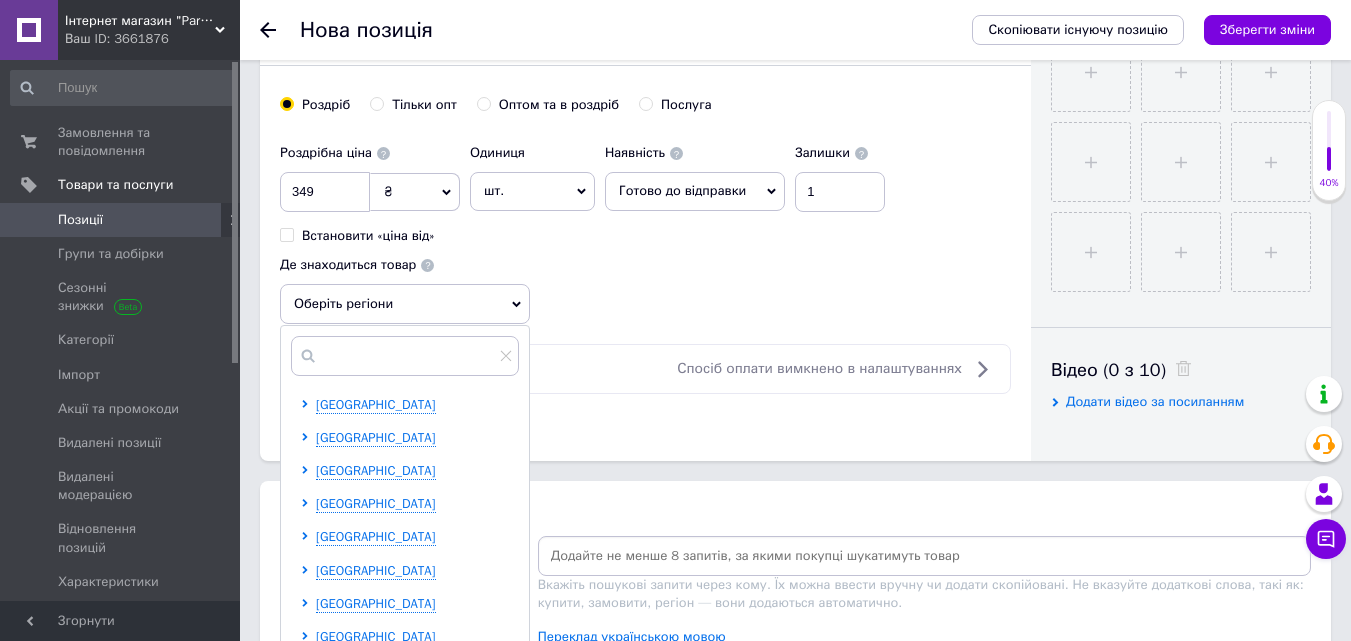 scroll, scrollTop: 900, scrollLeft: 0, axis: vertical 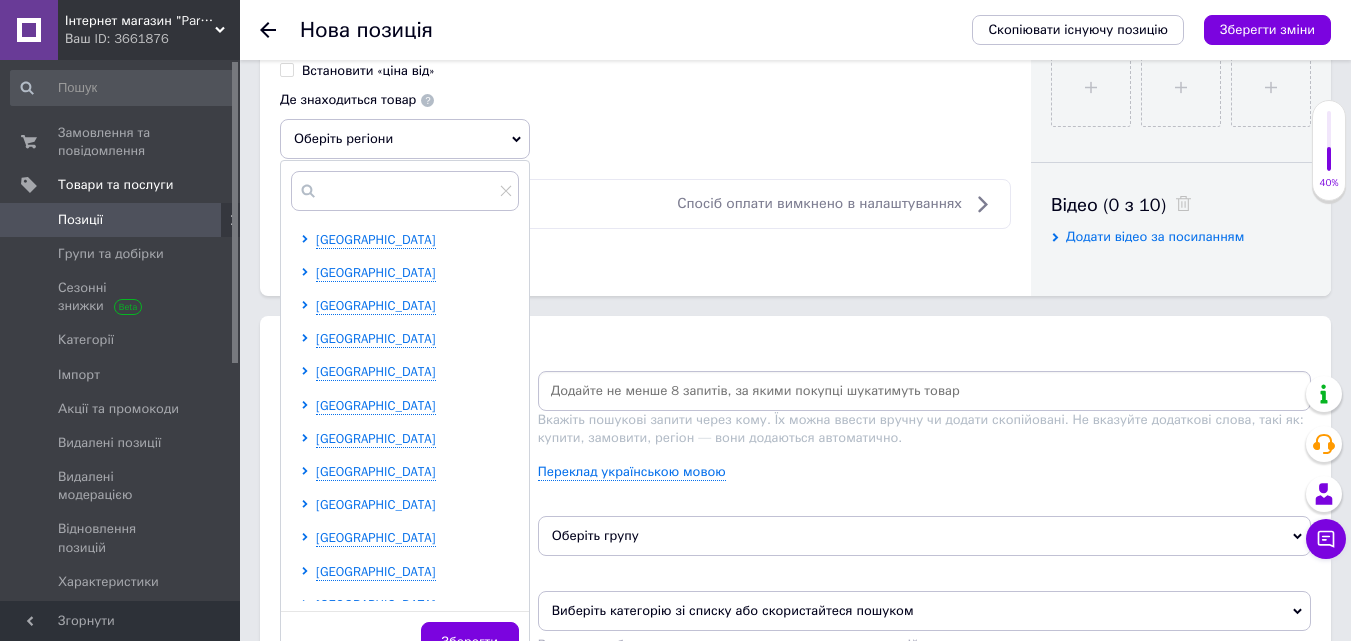 click on "[GEOGRAPHIC_DATA]" at bounding box center [376, 504] 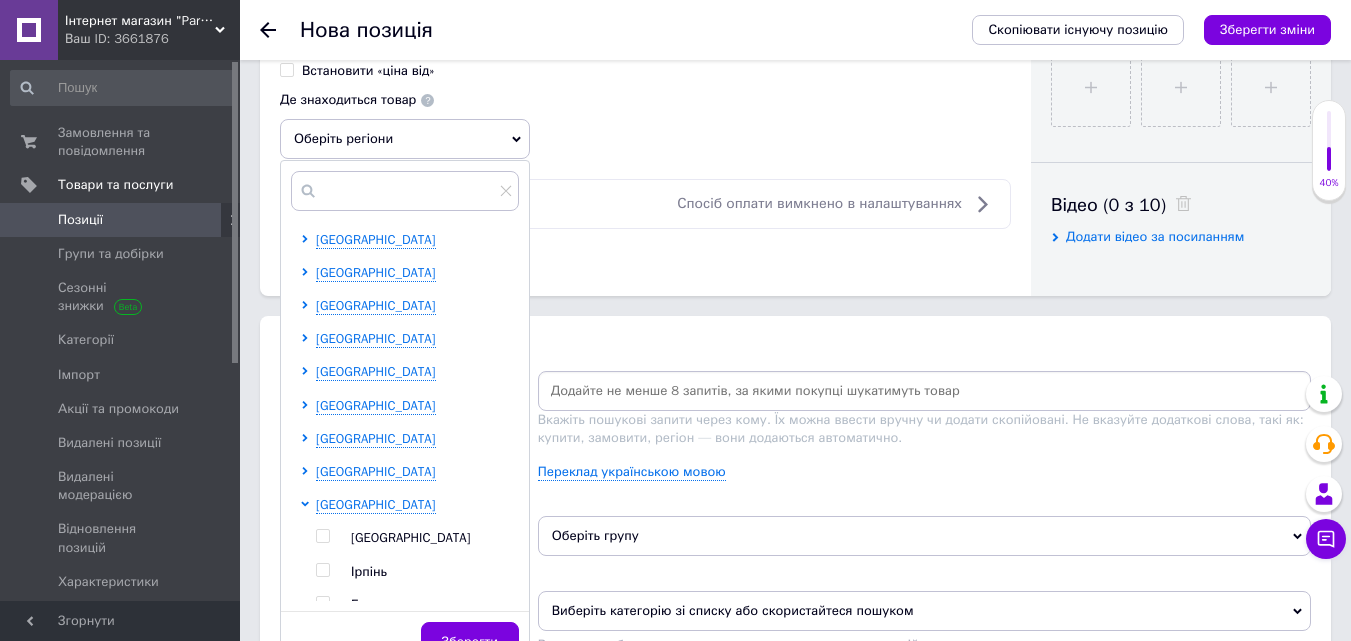 click at bounding box center (326, 538) 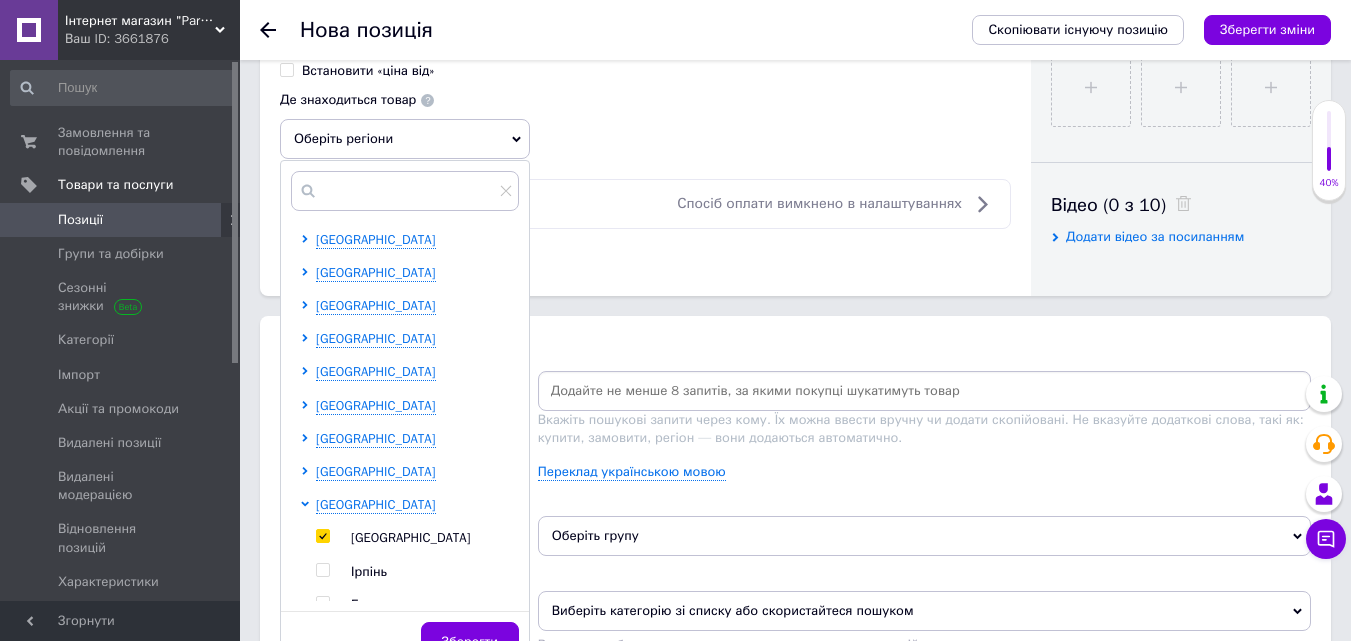 checkbox on "true" 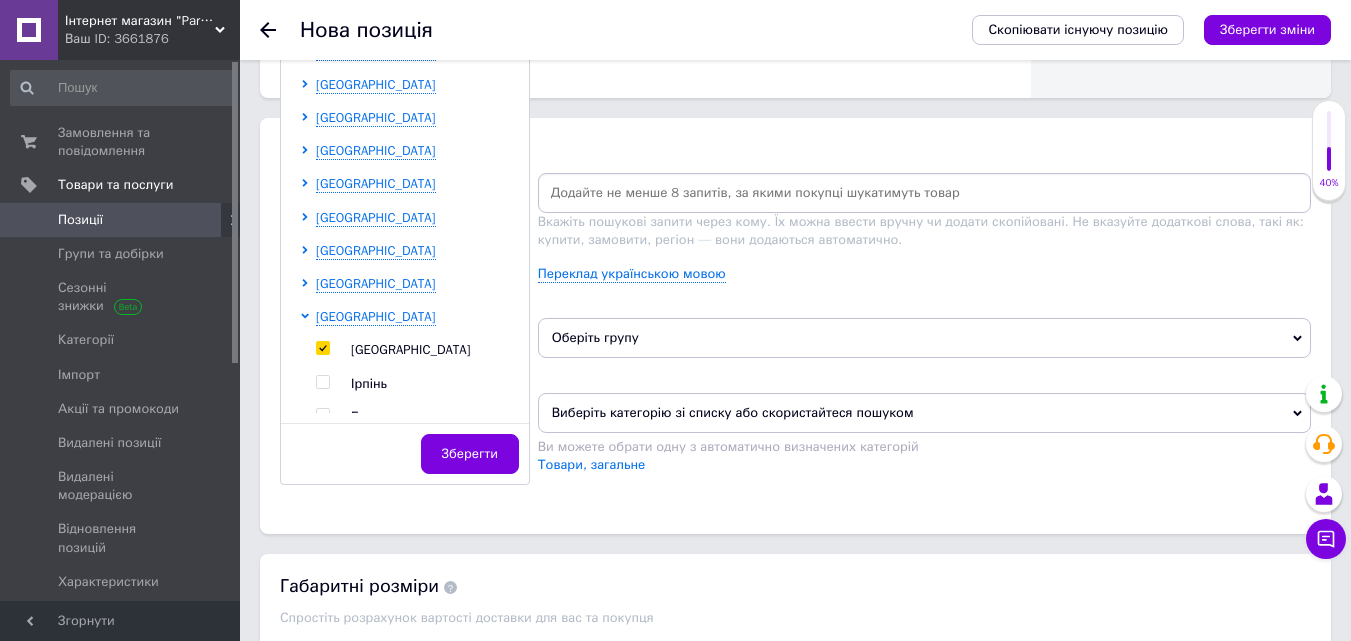 scroll, scrollTop: 1100, scrollLeft: 0, axis: vertical 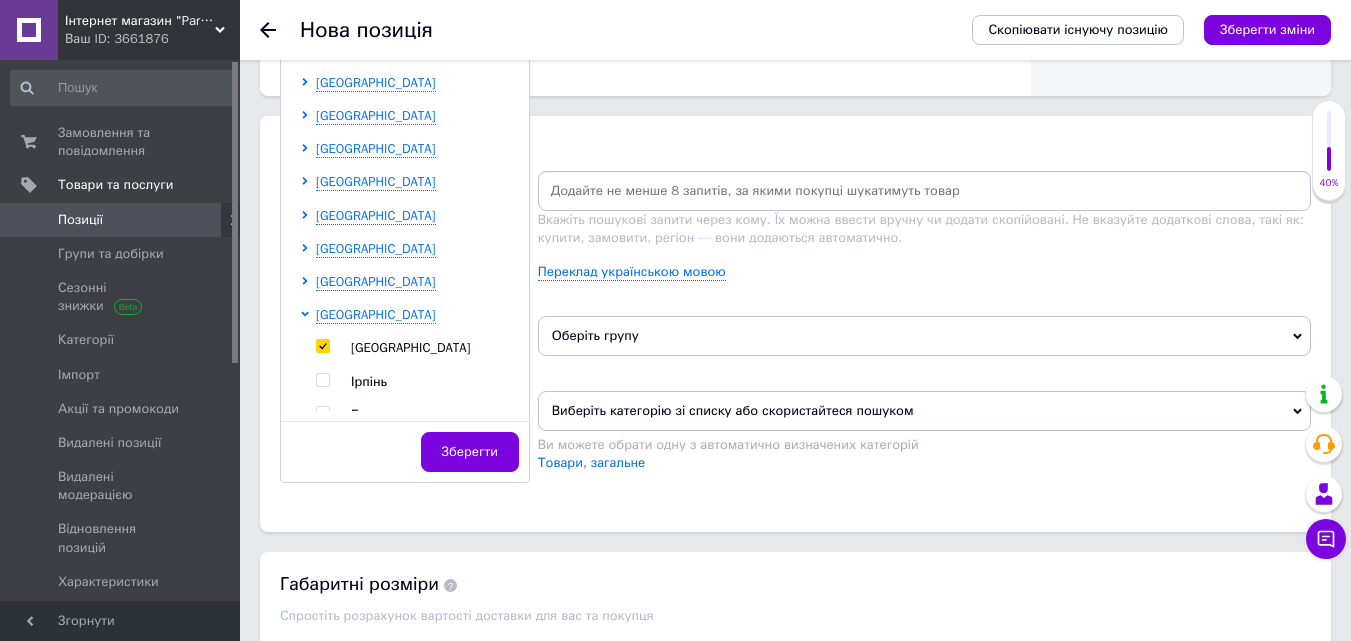 click on "Зберегти" at bounding box center (470, 452) 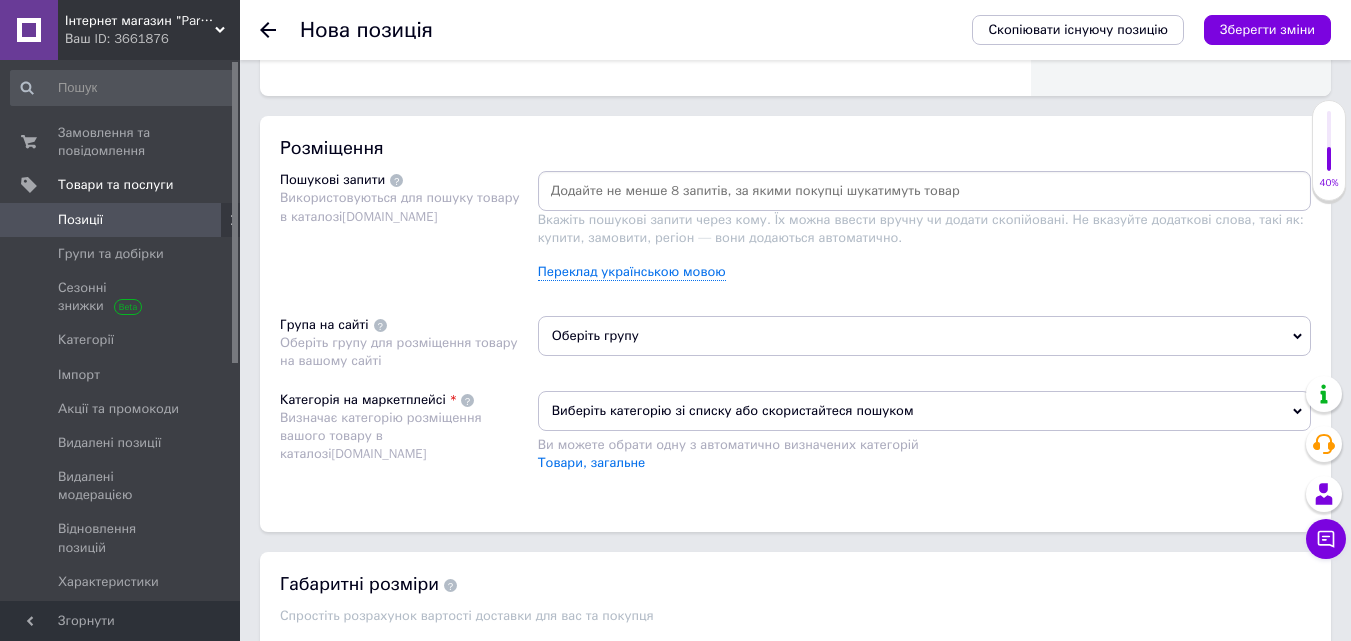 click on "Оберіть групу" at bounding box center [924, 336] 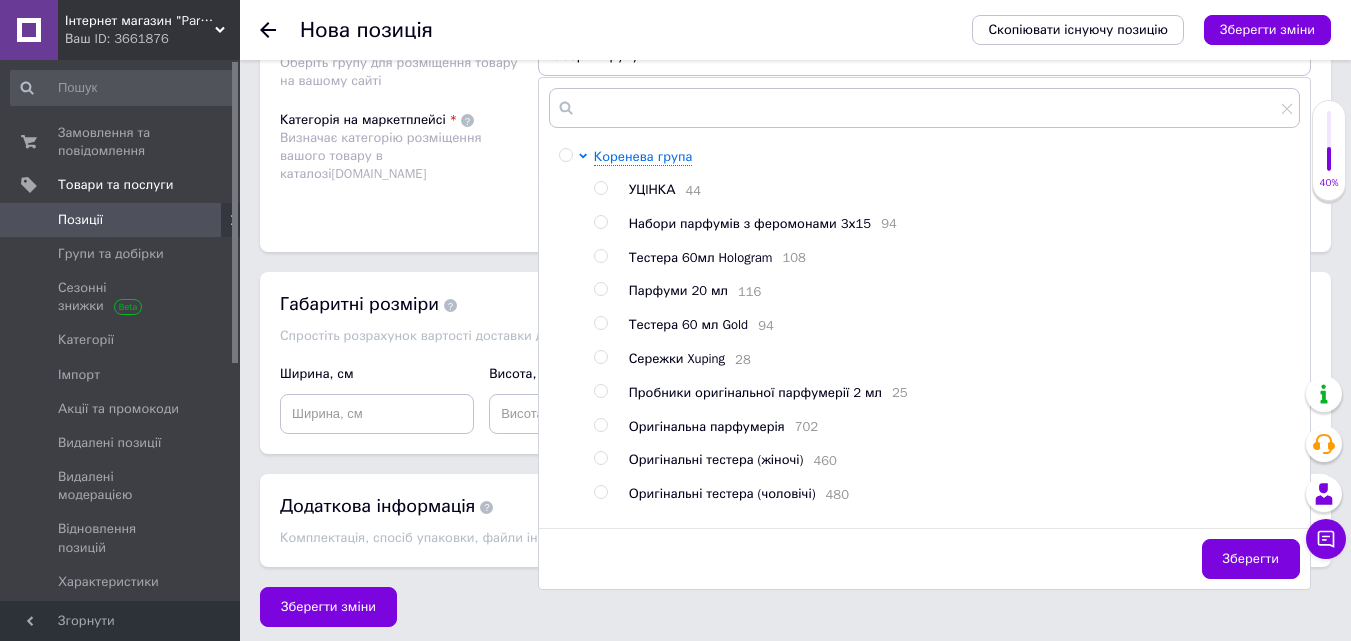 scroll, scrollTop: 1384, scrollLeft: 0, axis: vertical 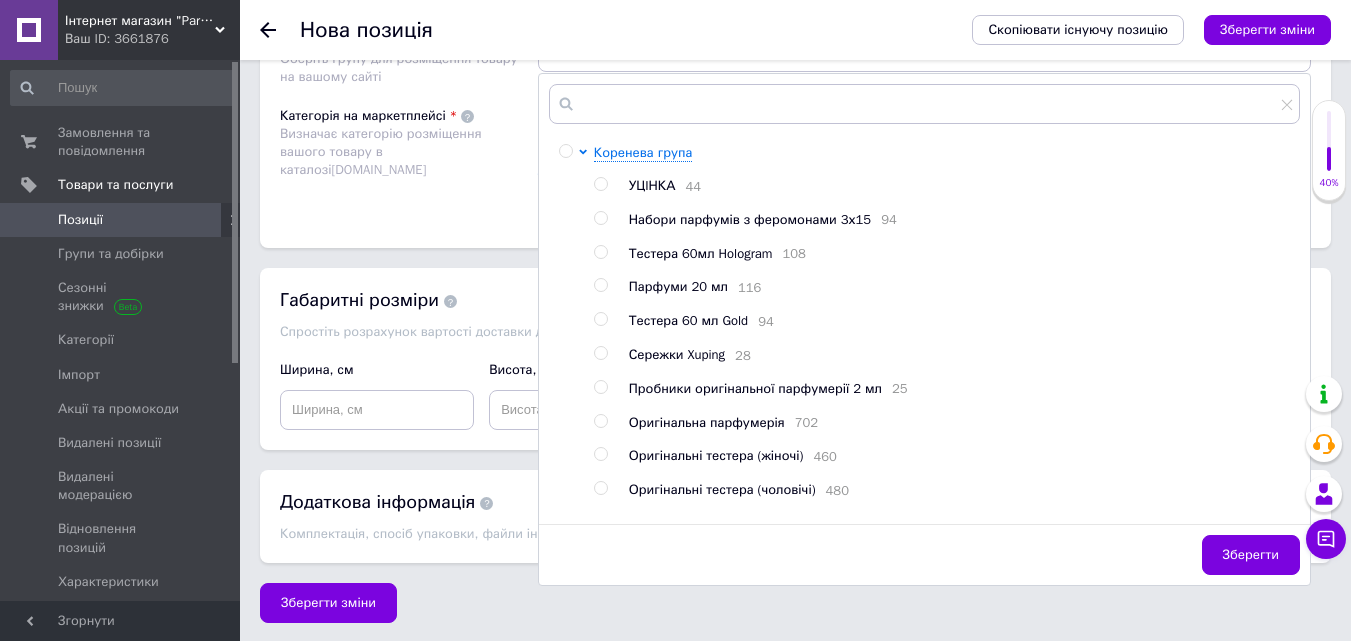 click at bounding box center (600, 252) 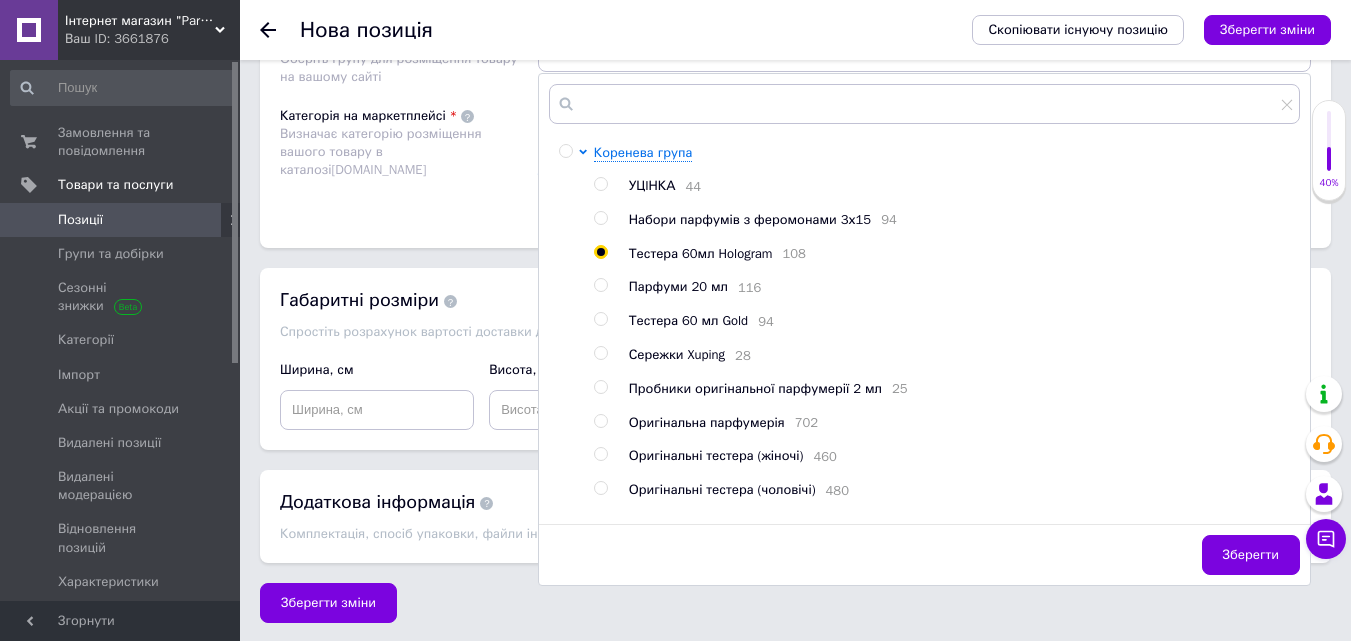 radio on "true" 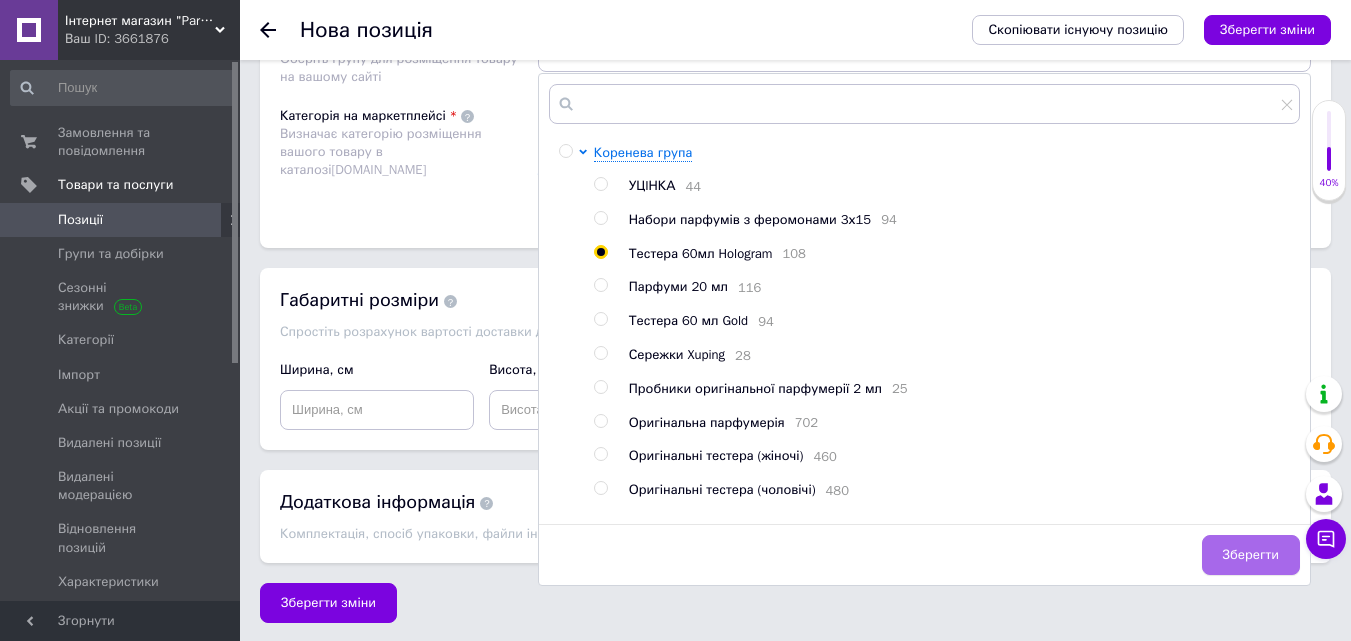 click on "Зберегти" at bounding box center [1251, 555] 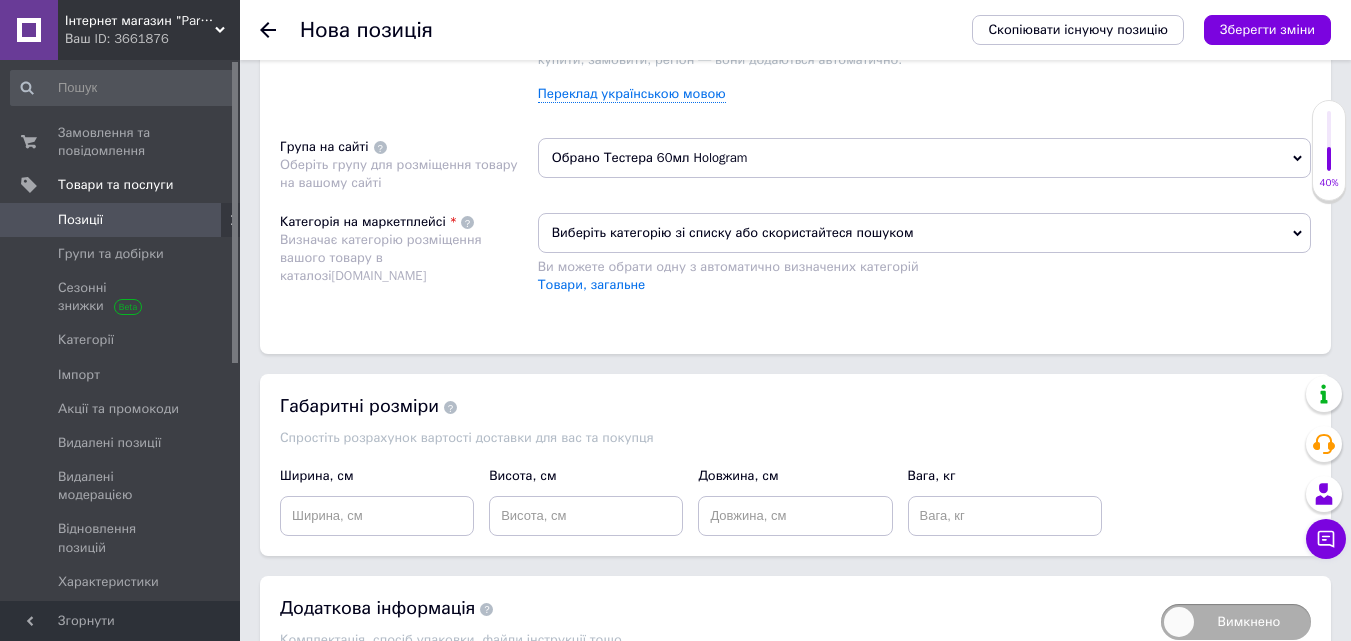 scroll, scrollTop: 1084, scrollLeft: 0, axis: vertical 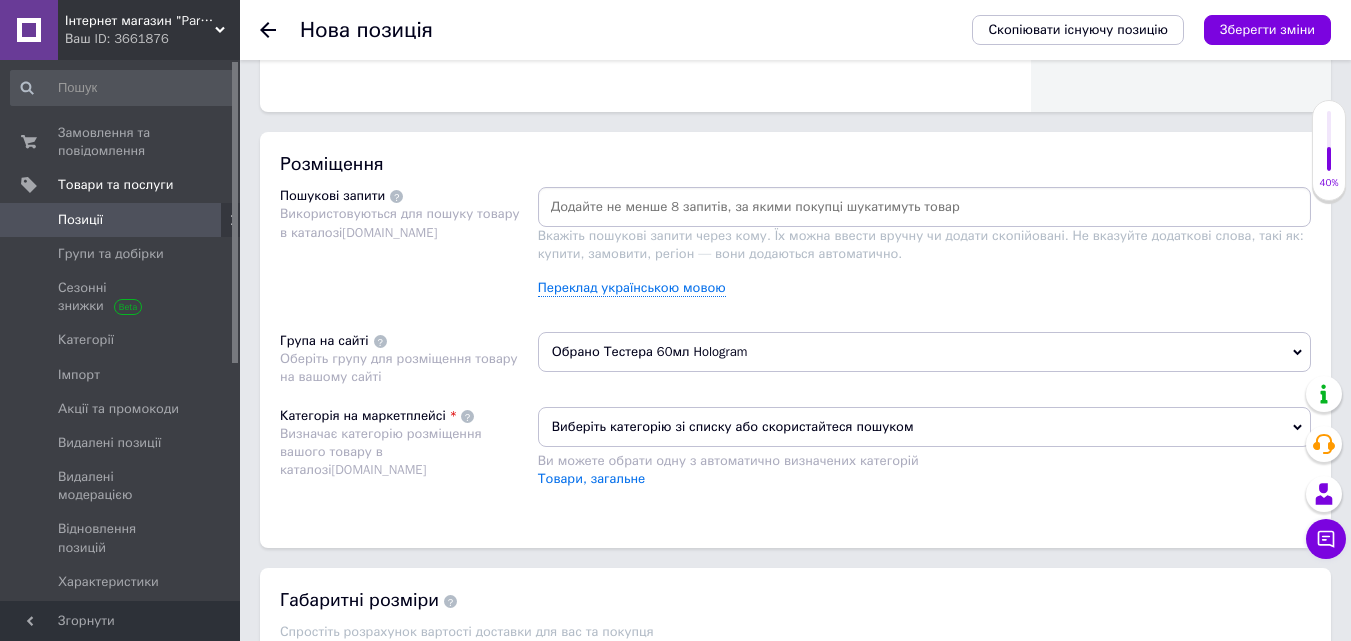 click on "Виберіть категорію зі списку або скористайтеся пошуком" at bounding box center (924, 427) 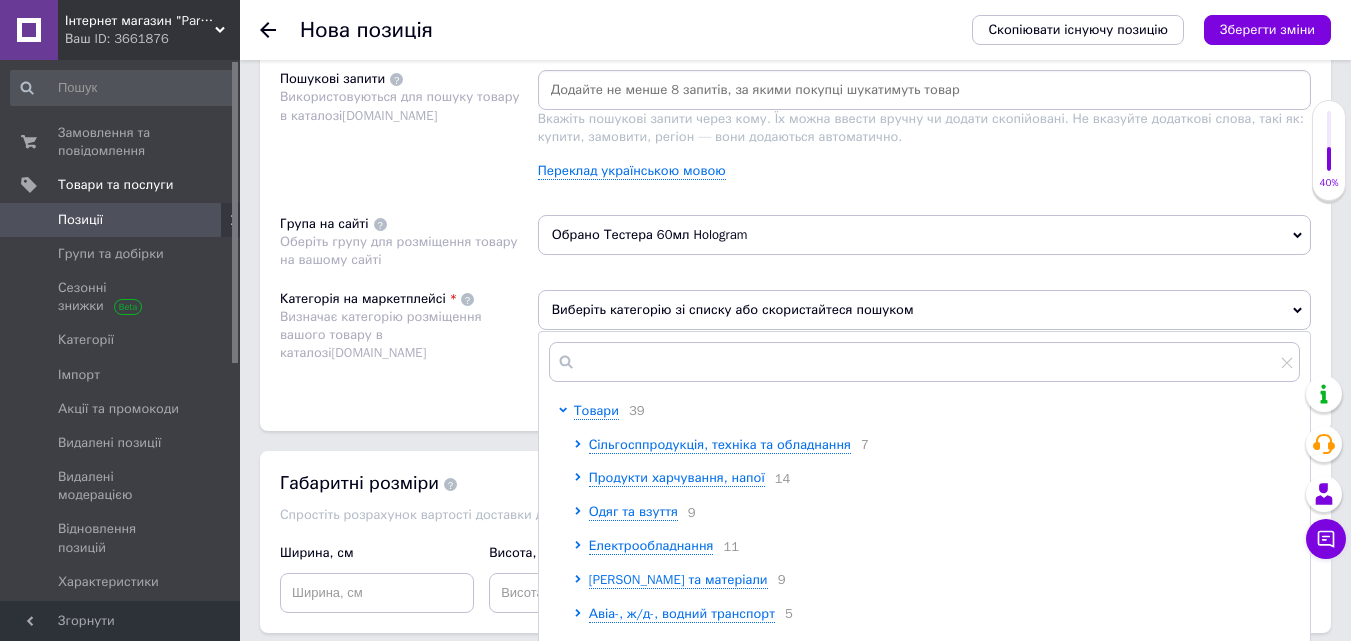scroll, scrollTop: 1384, scrollLeft: 0, axis: vertical 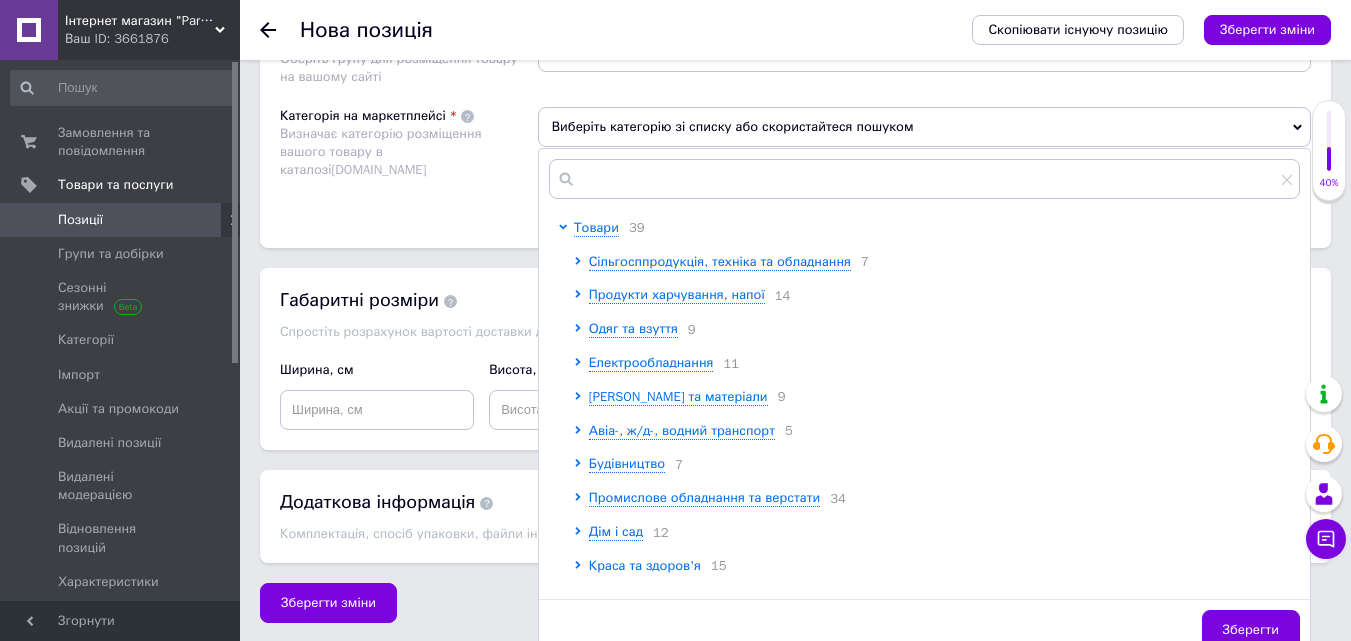 click on "Краса та здоров'я" at bounding box center [645, 565] 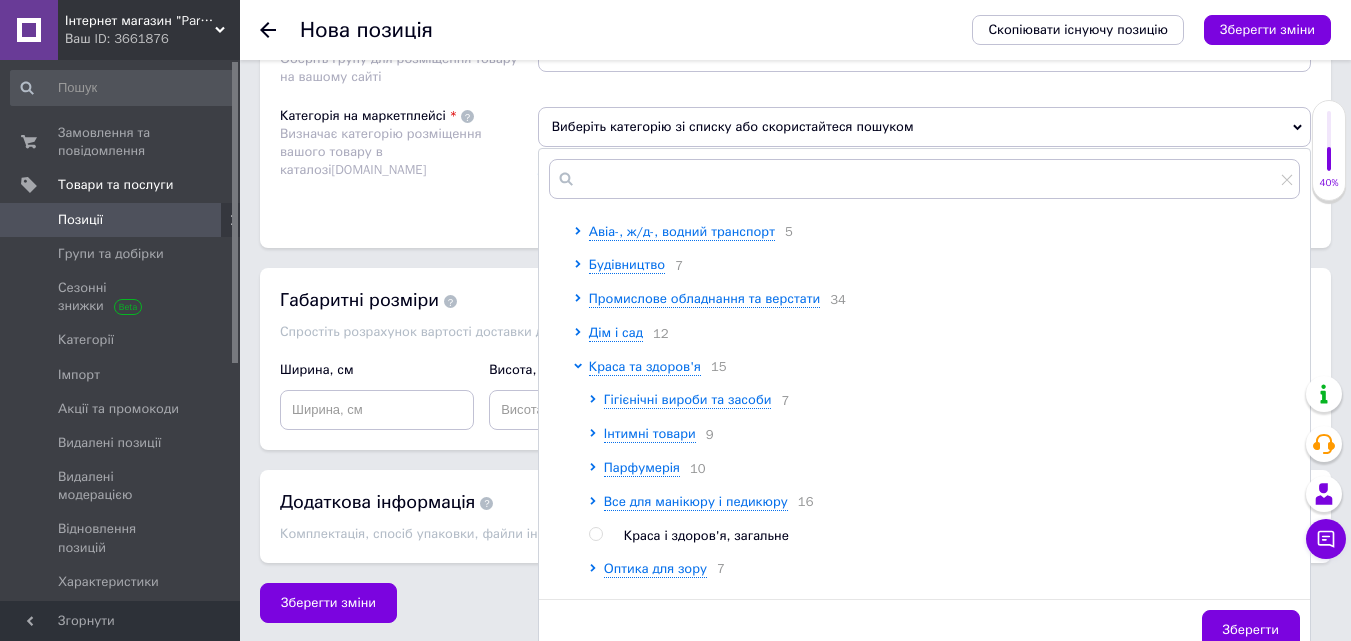 scroll, scrollTop: 200, scrollLeft: 0, axis: vertical 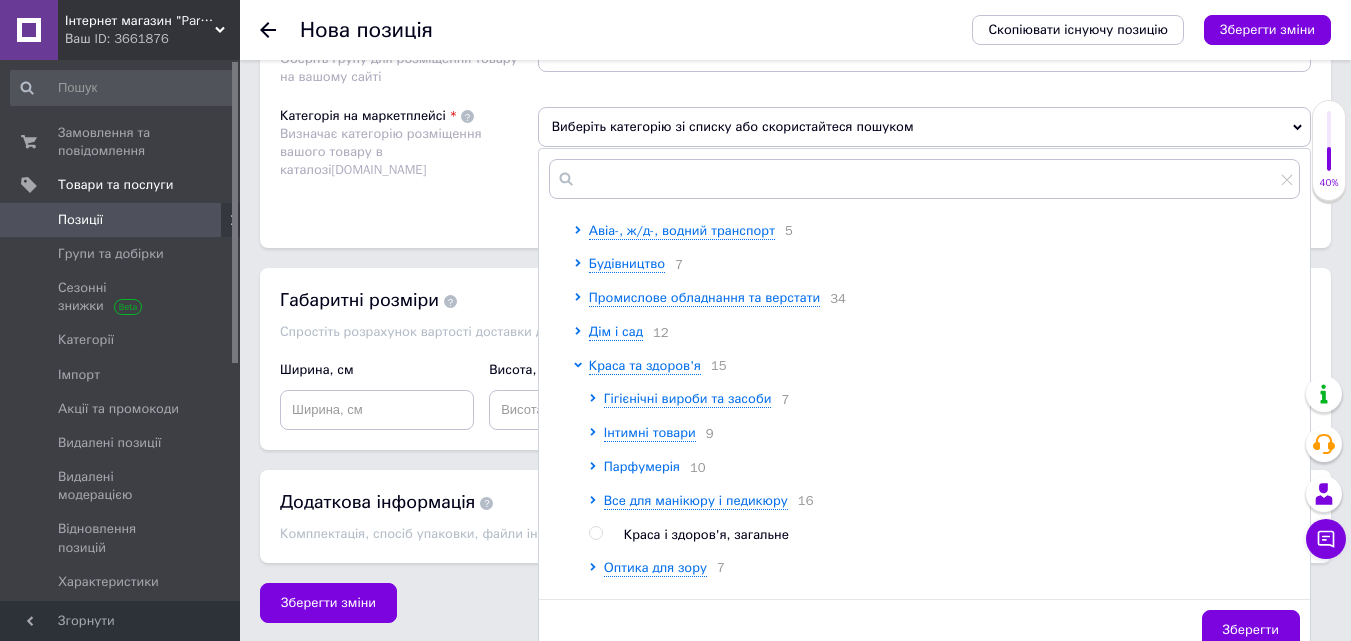 click on "Парфумерія" at bounding box center [642, 466] 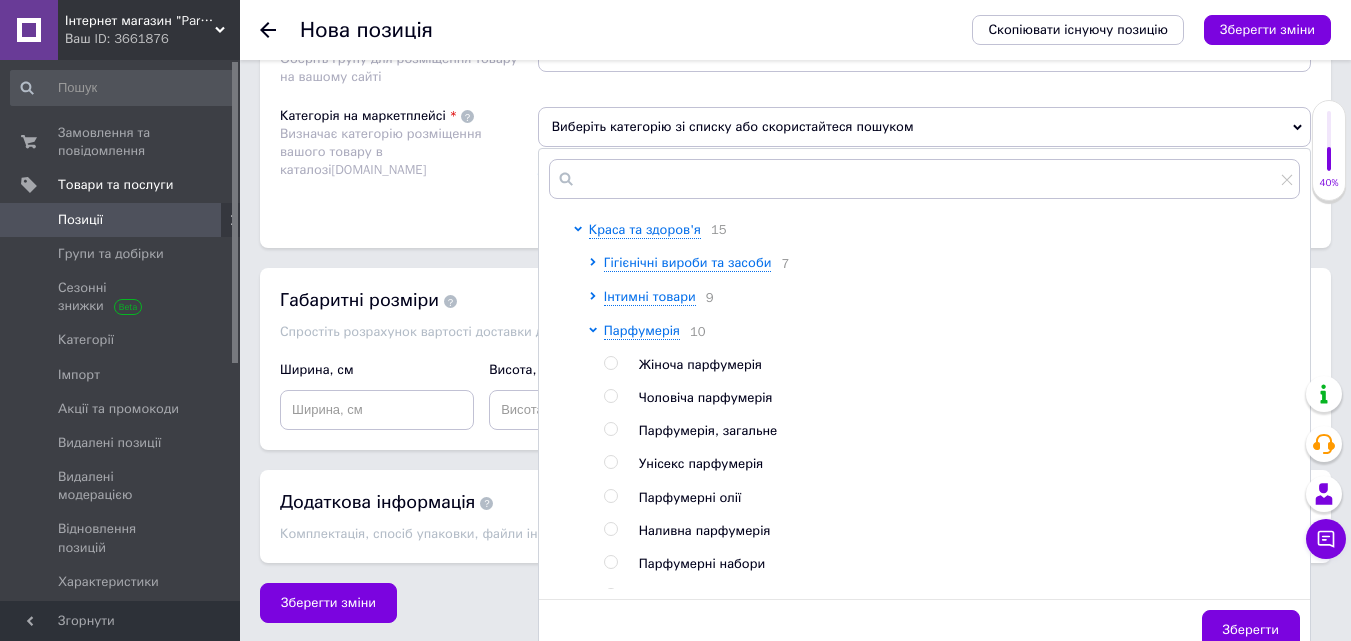 scroll, scrollTop: 400, scrollLeft: 0, axis: vertical 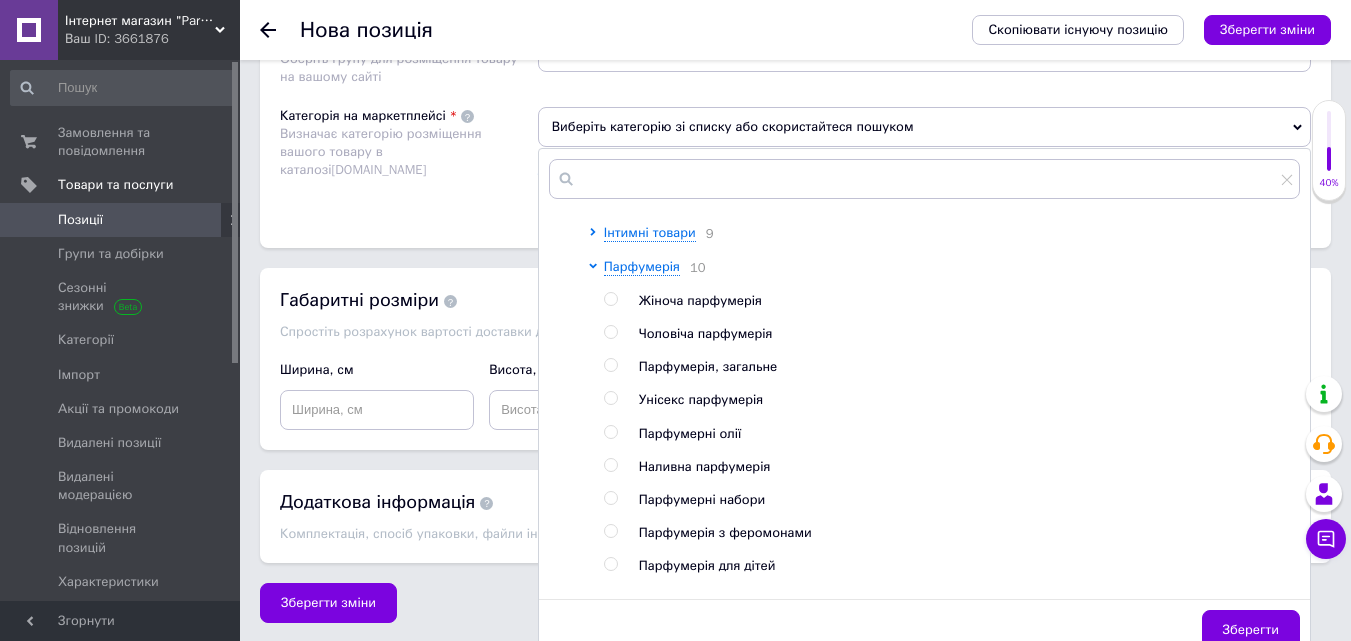 click at bounding box center (610, 332) 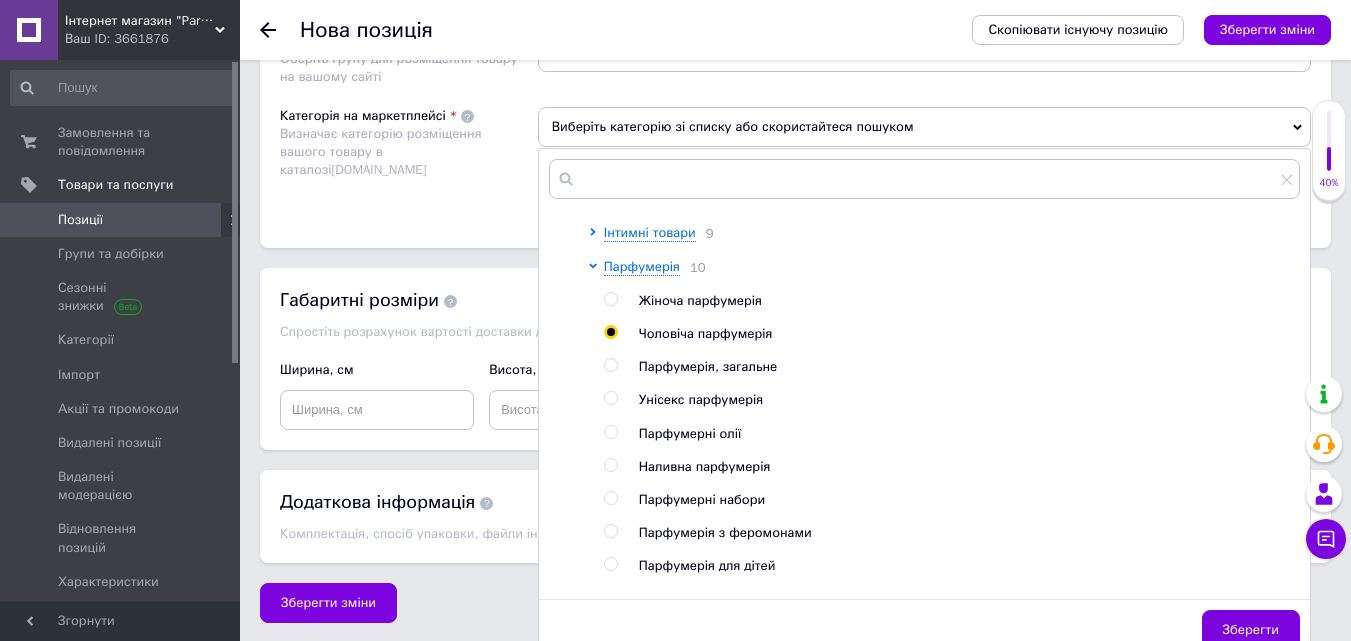 radio on "true" 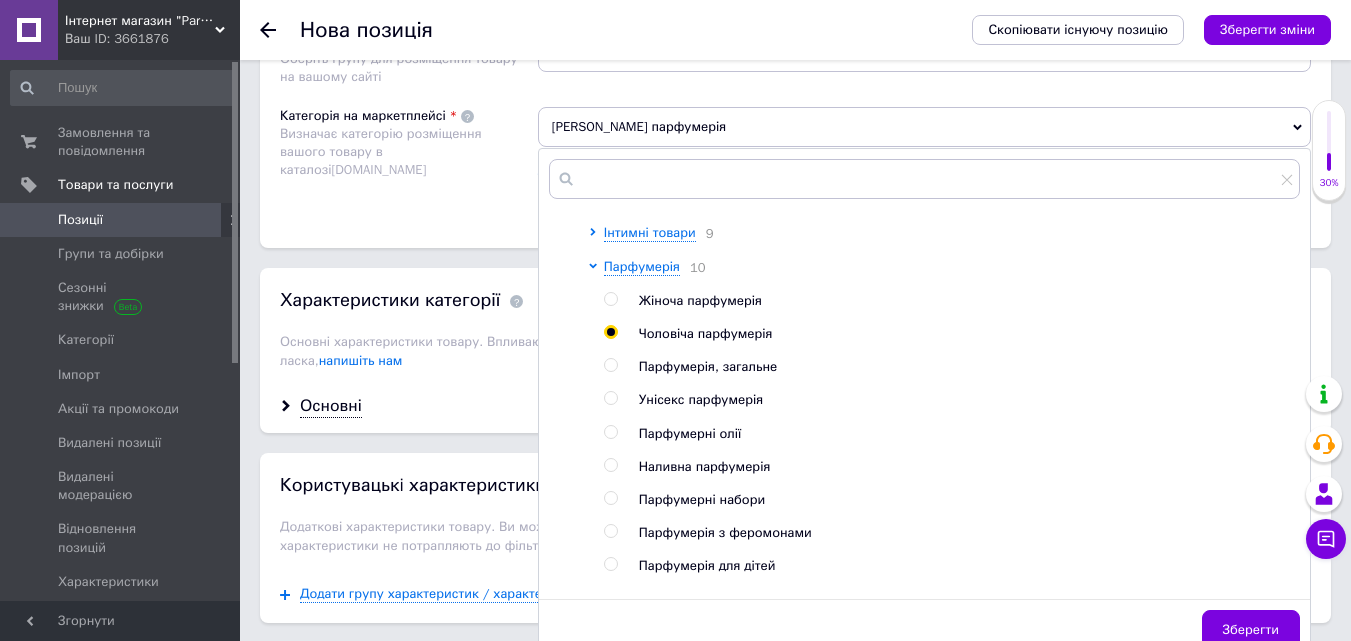 click on "Зберегти" at bounding box center (1251, 630) 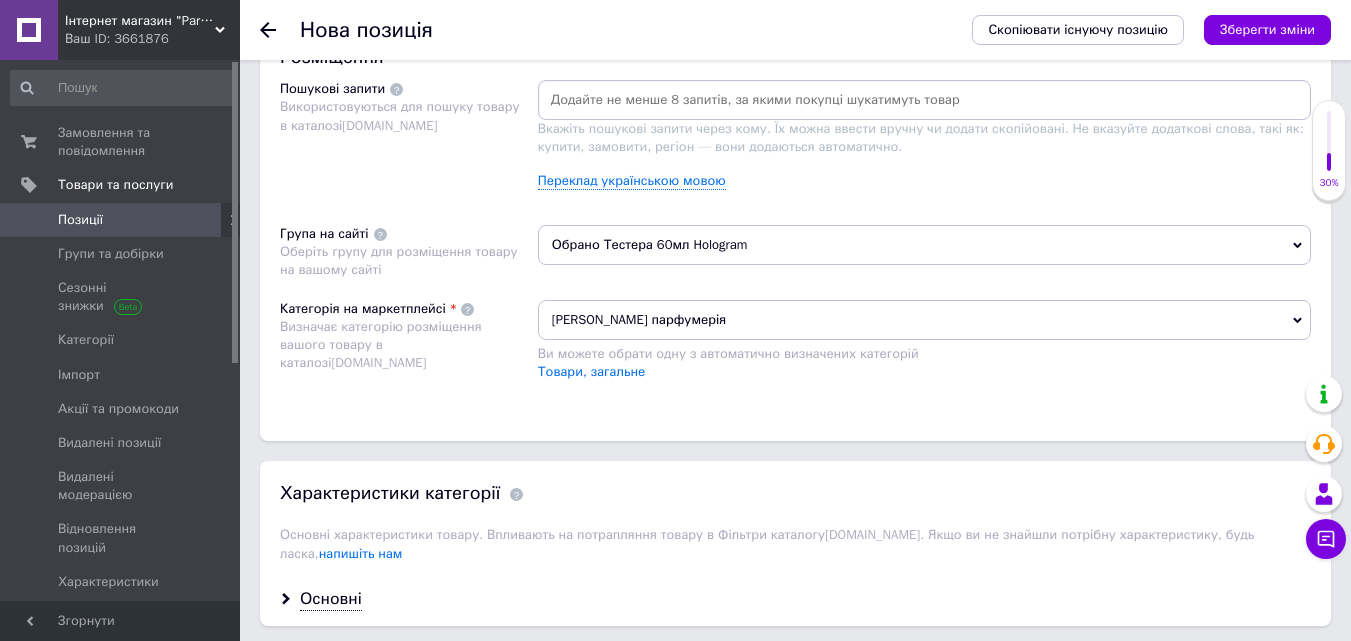scroll, scrollTop: 1184, scrollLeft: 0, axis: vertical 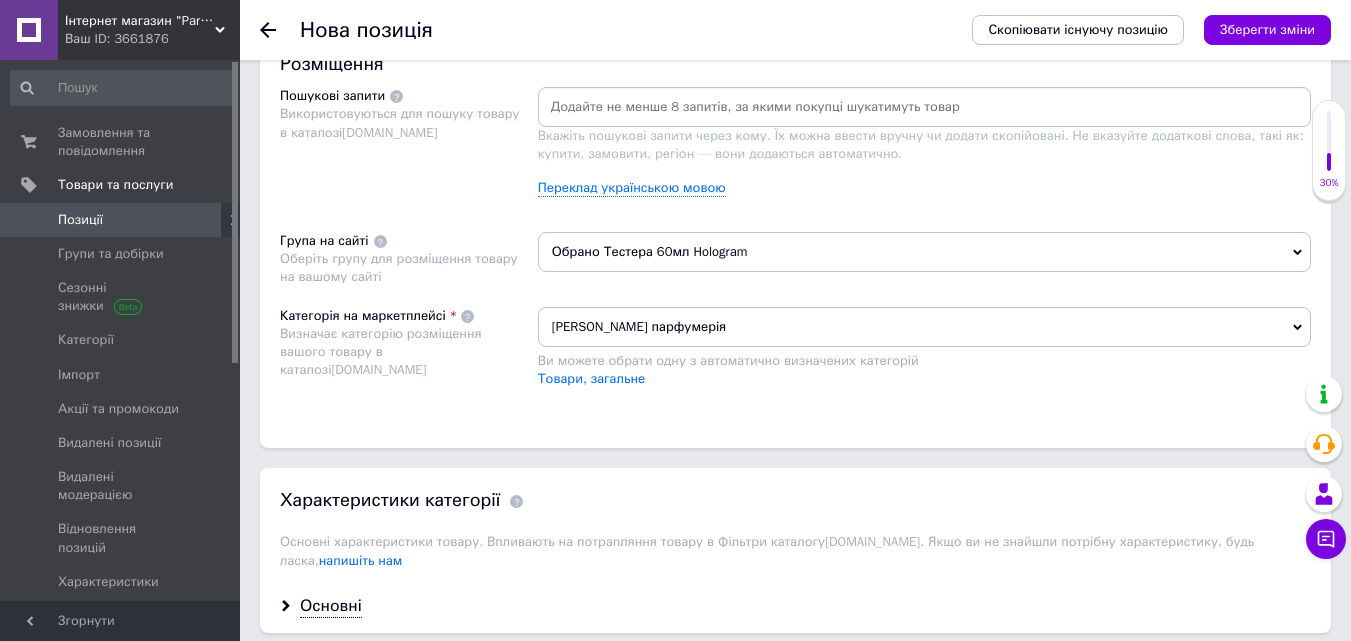 click at bounding box center (924, 107) 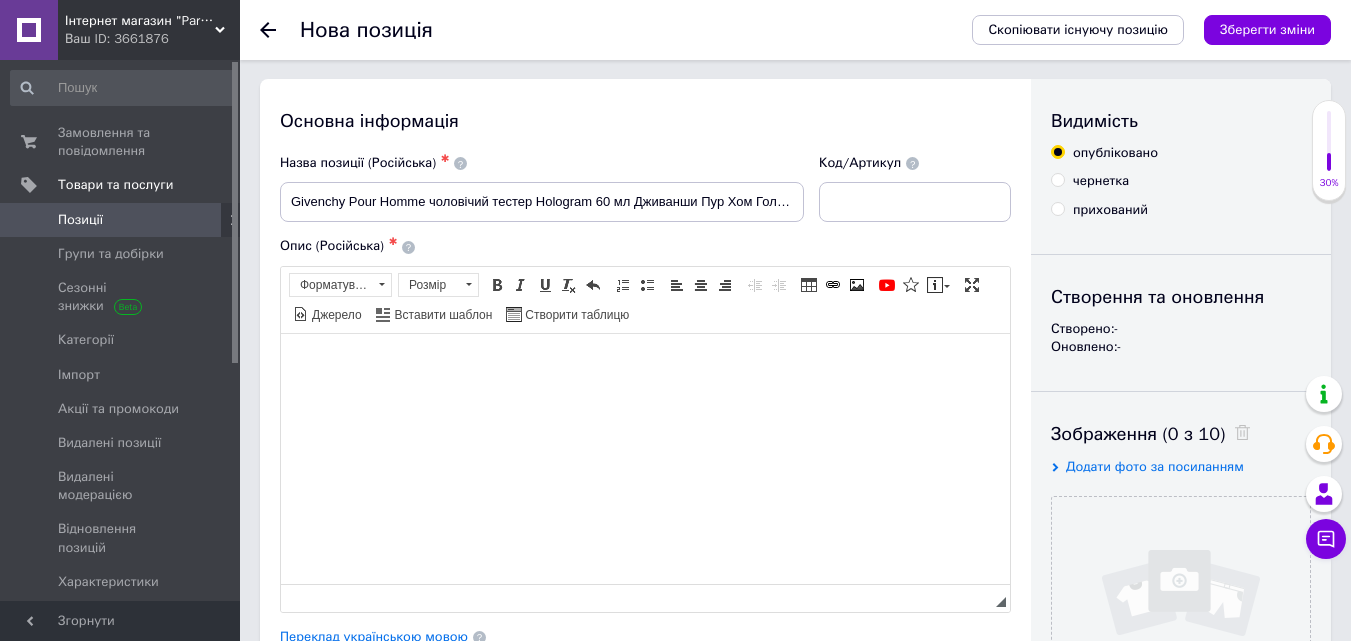 scroll, scrollTop: 0, scrollLeft: 0, axis: both 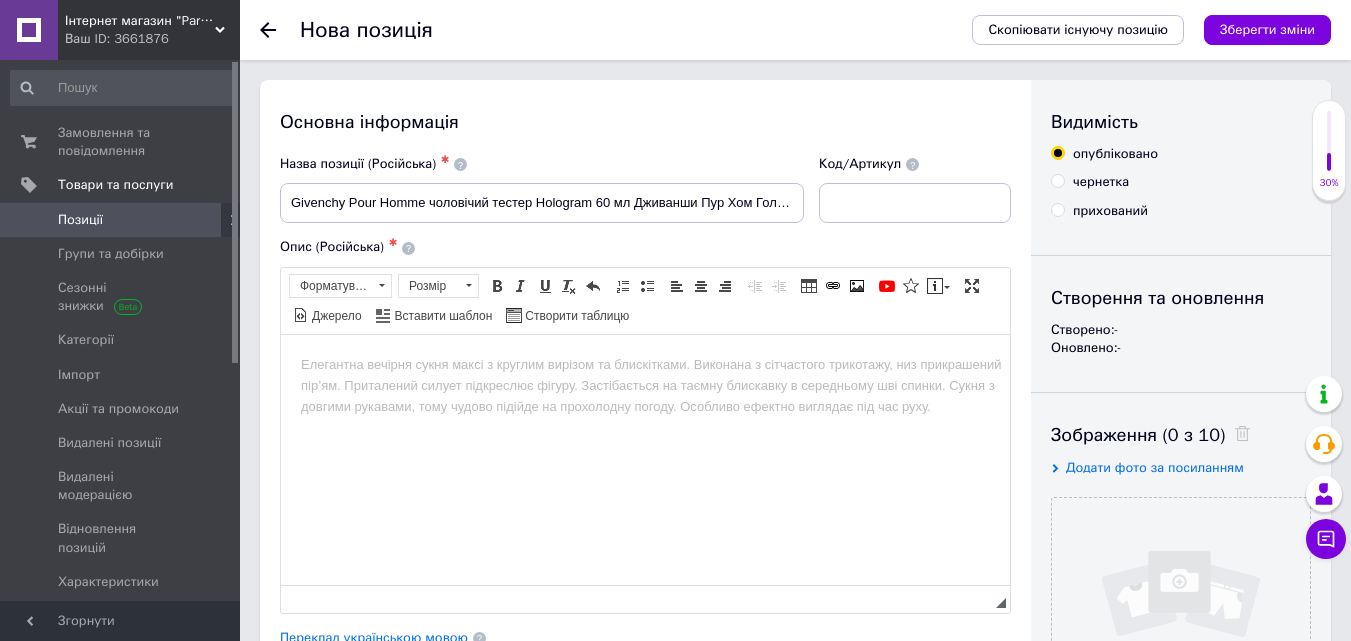 click at bounding box center [645, 364] 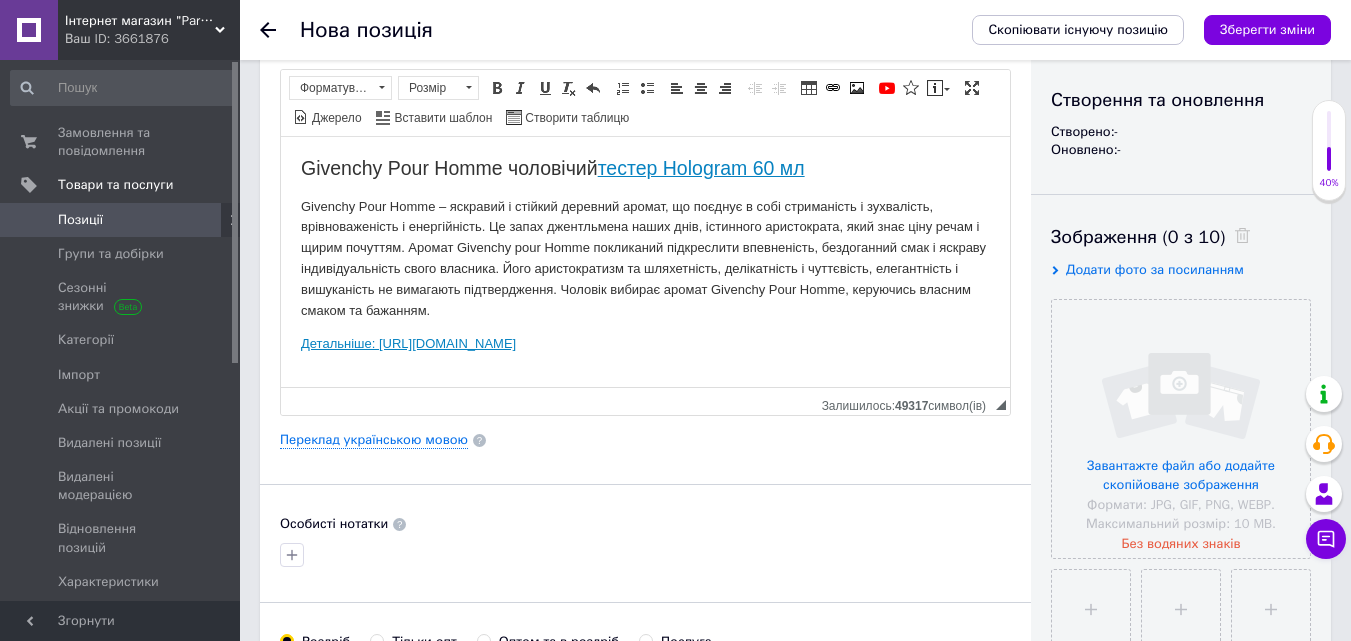 scroll, scrollTop: 200, scrollLeft: 0, axis: vertical 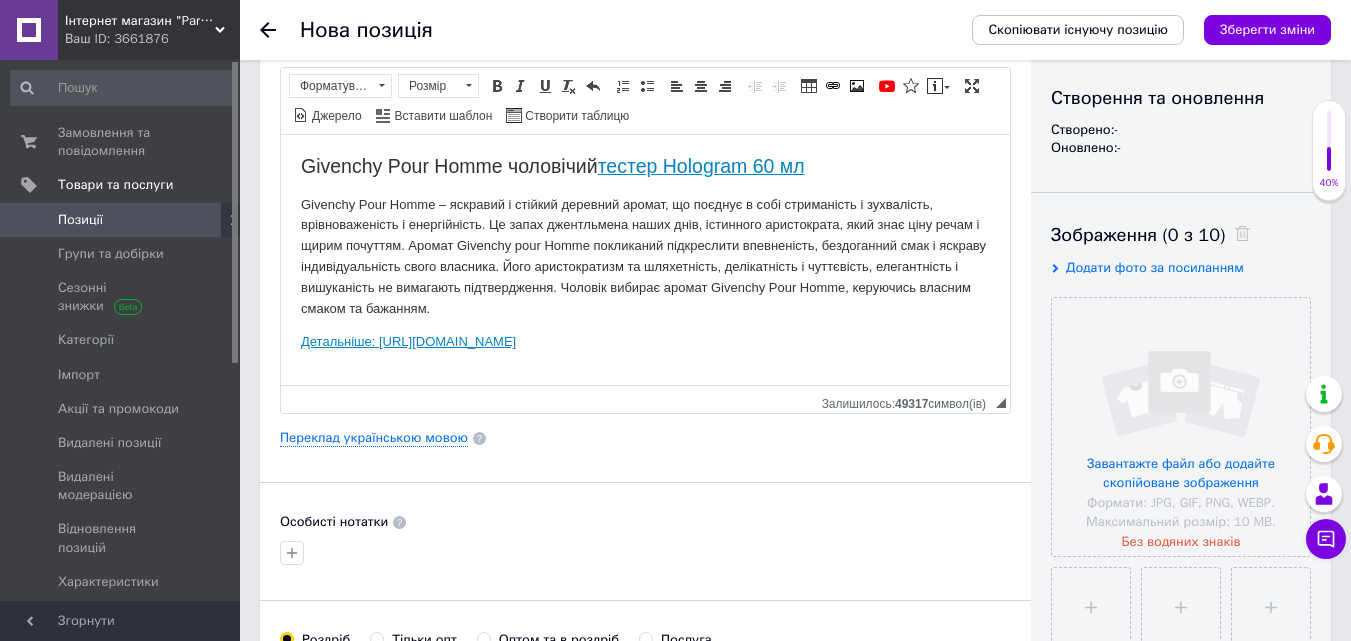 drag, startPoint x: 296, startPoint y: 337, endPoint x: 1006, endPoint y: 372, distance: 710.8622 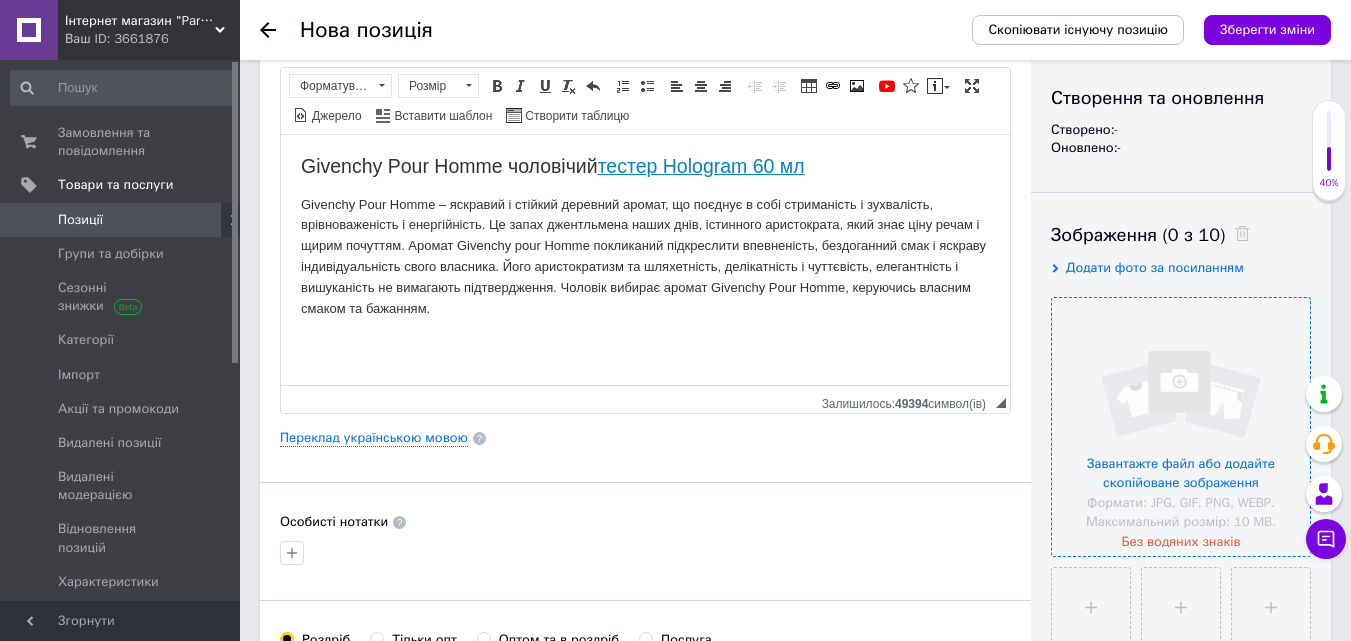 scroll, scrollTop: 300, scrollLeft: 0, axis: vertical 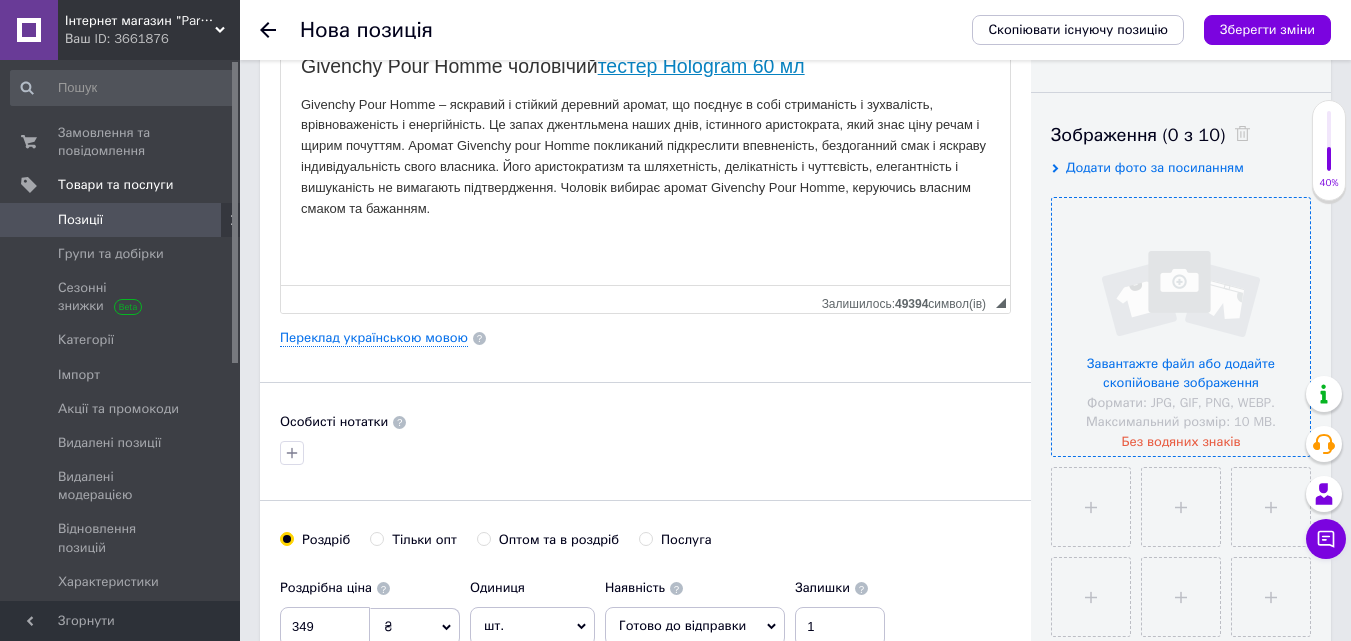 click at bounding box center [1181, 327] 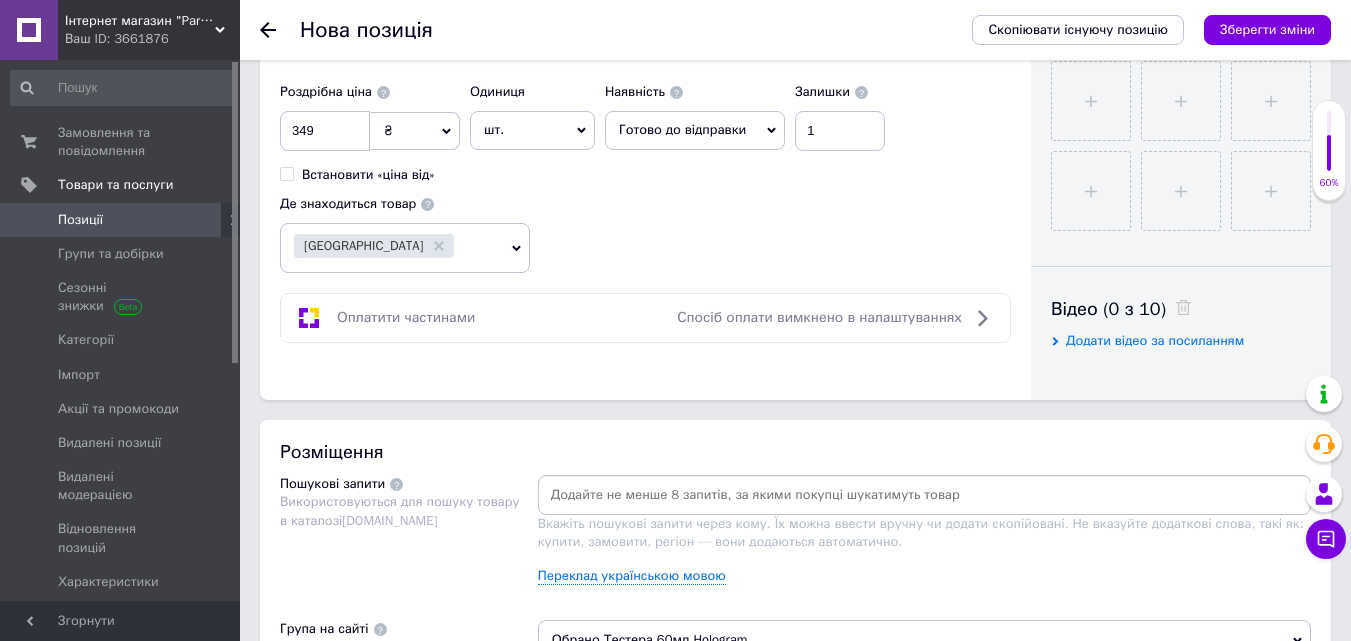 scroll, scrollTop: 900, scrollLeft: 0, axis: vertical 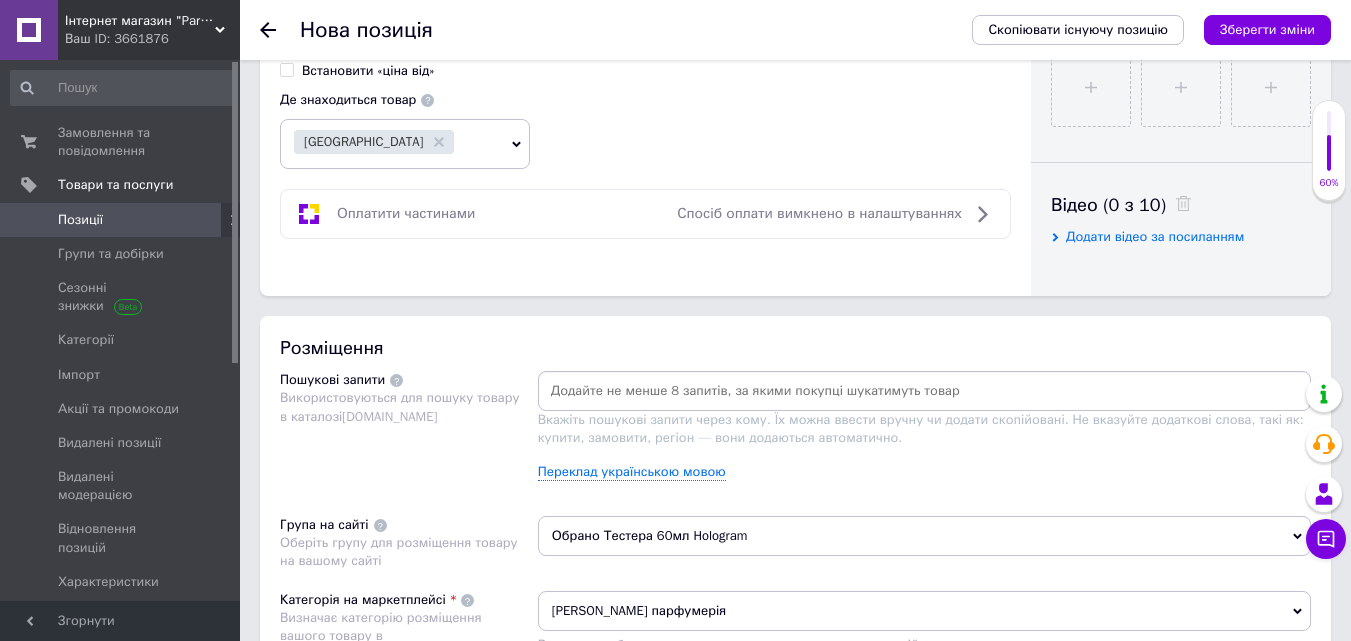 click at bounding box center [924, 391] 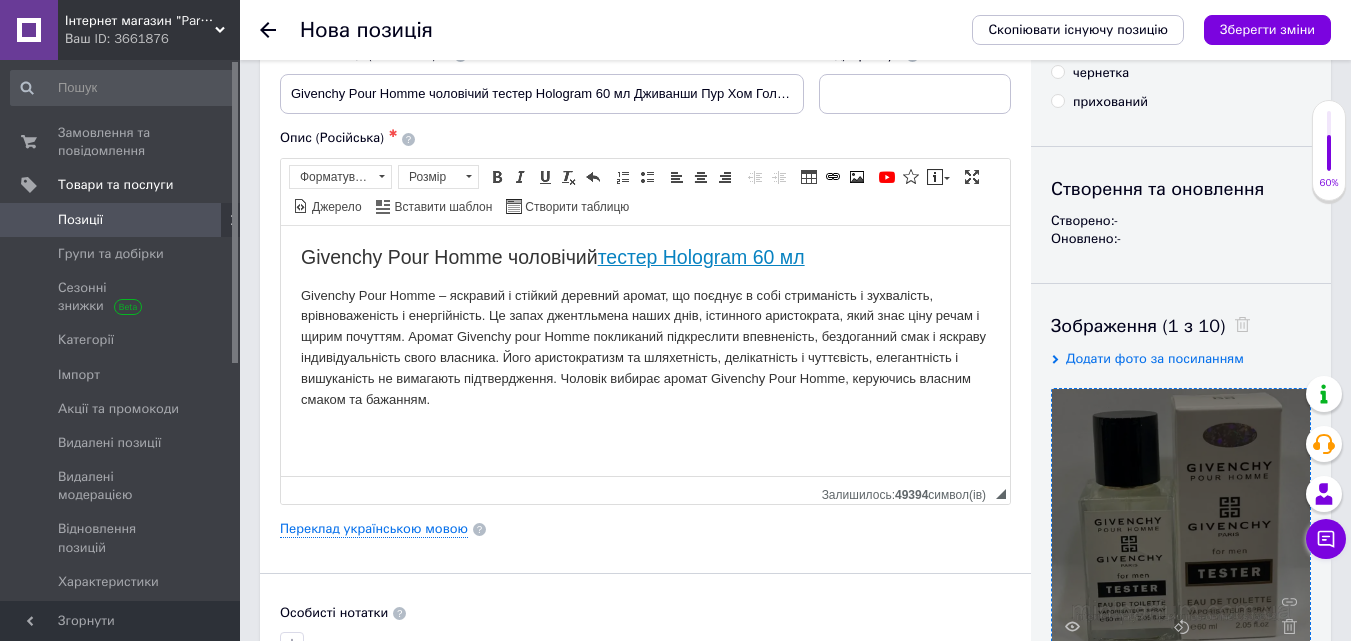 scroll, scrollTop: 0, scrollLeft: 0, axis: both 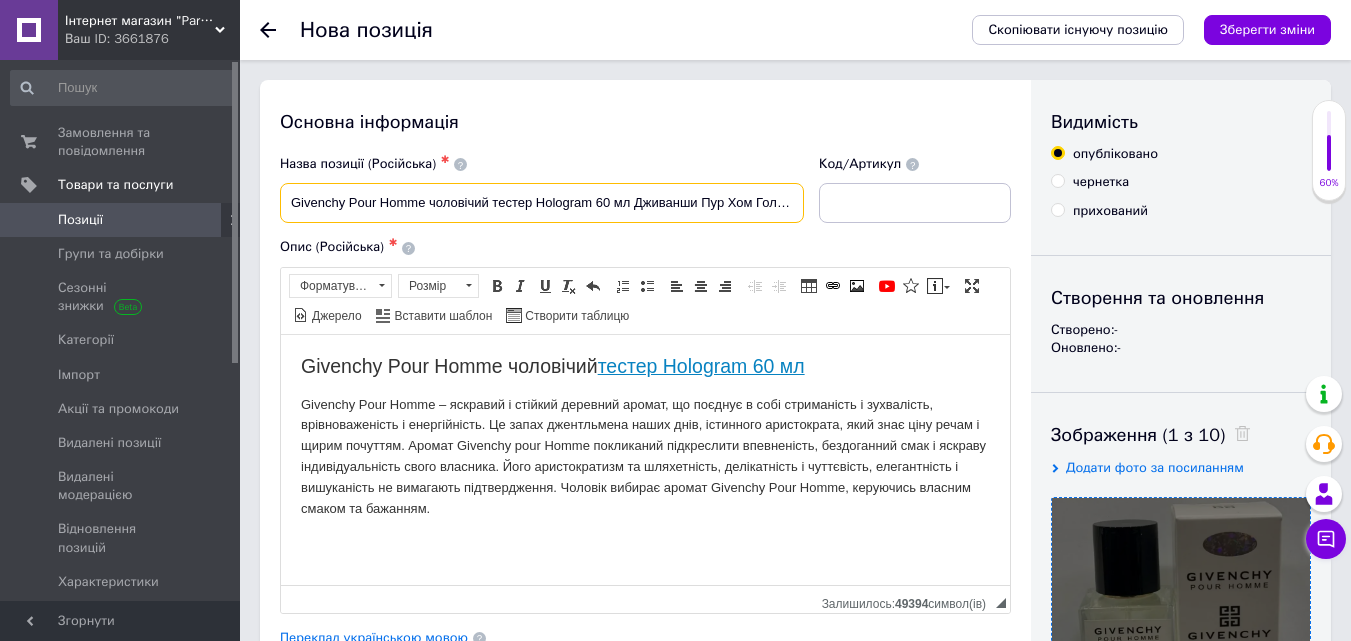 drag, startPoint x: 286, startPoint y: 204, endPoint x: 425, endPoint y: 220, distance: 139.91783 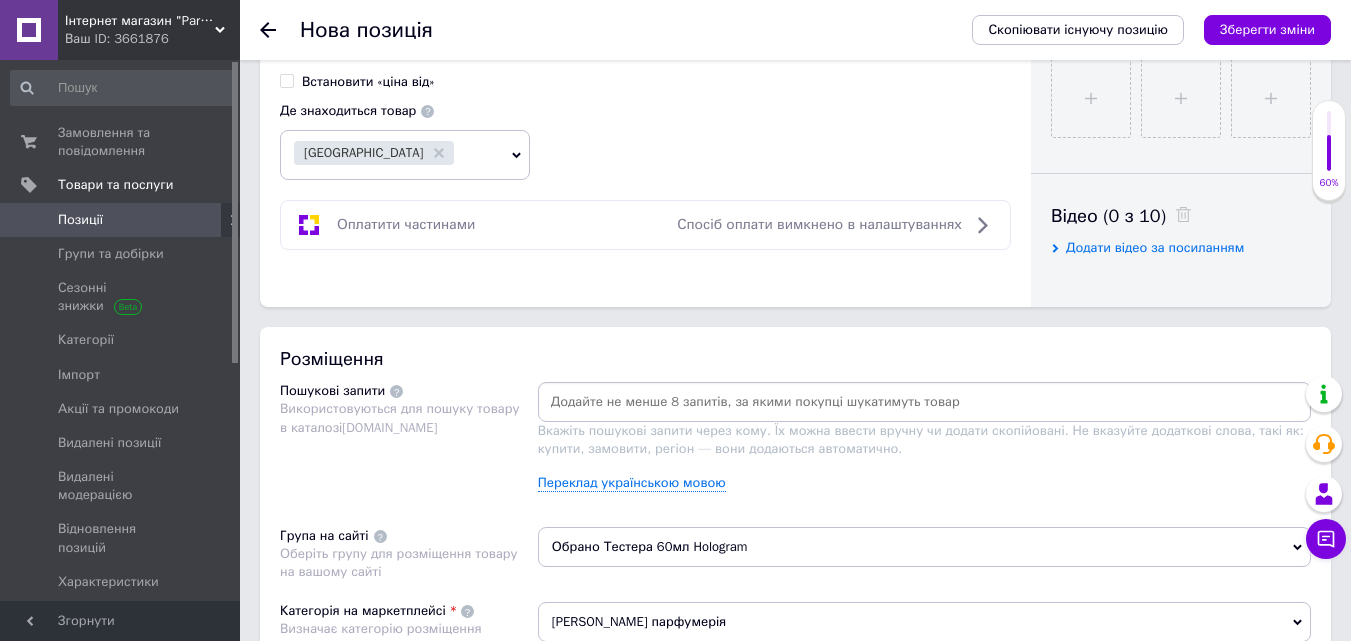 scroll, scrollTop: 1000, scrollLeft: 0, axis: vertical 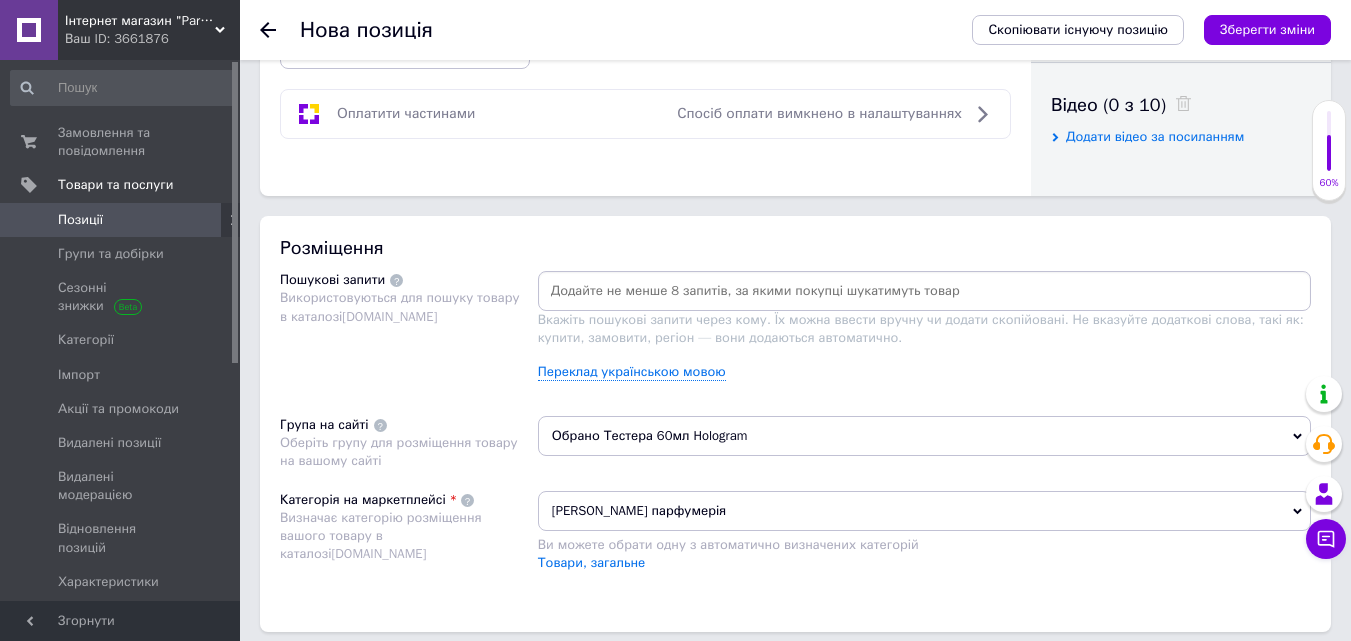 click at bounding box center (924, 291) 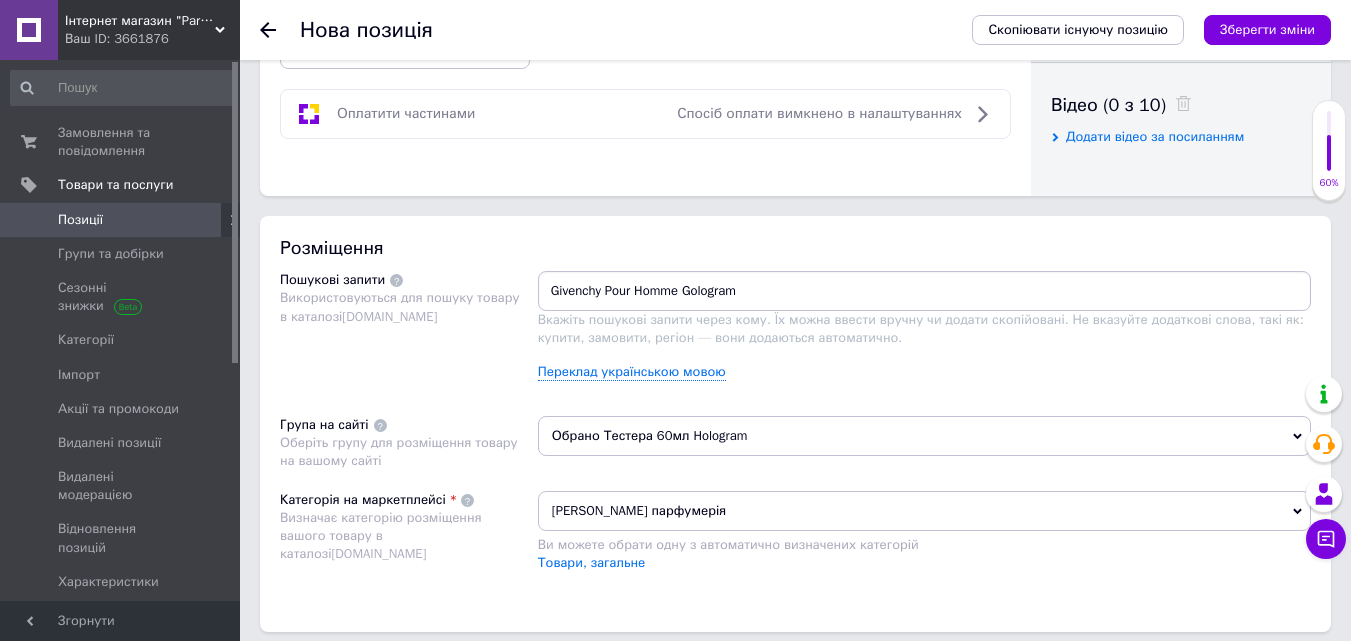 type on "Givenchy Pour Homme Golograma" 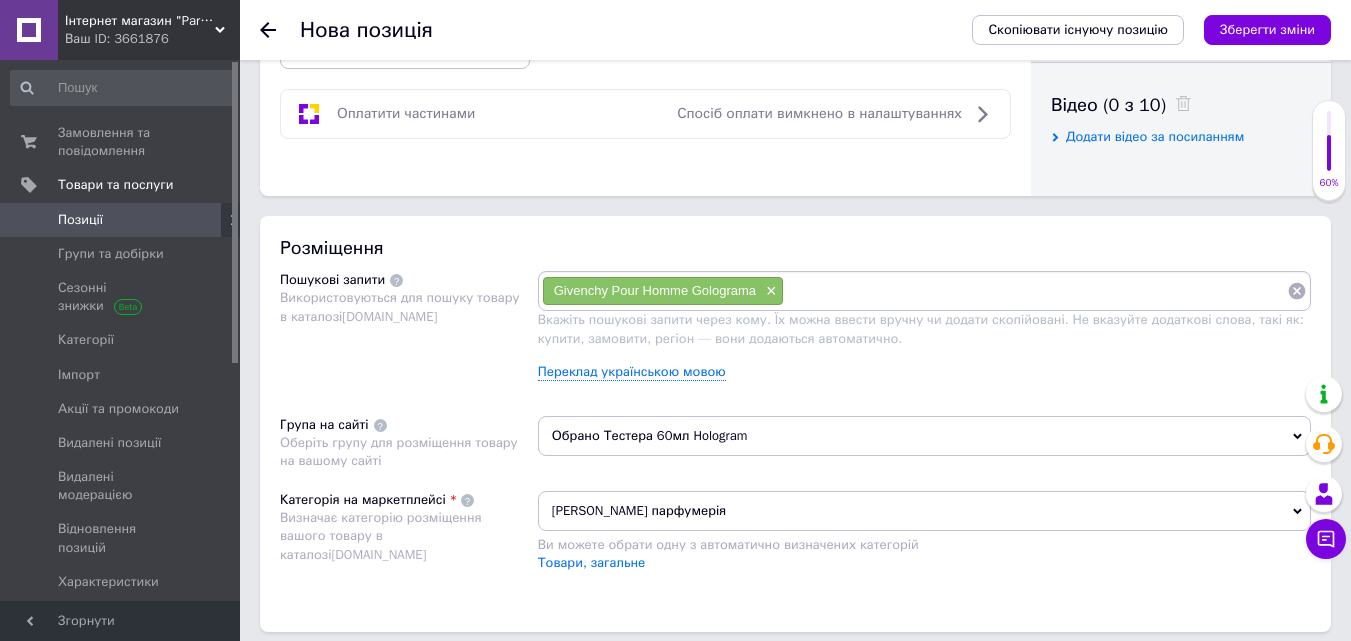 paste on "Givenchy Pour Homme" 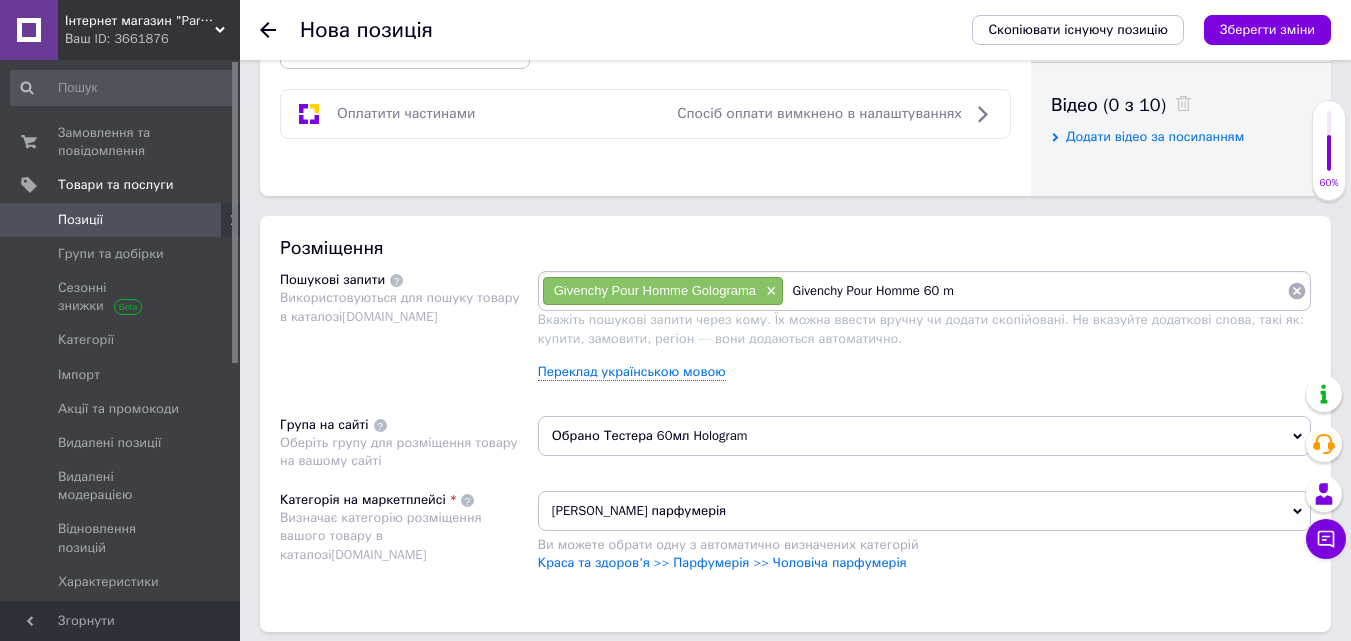 type on "Givenchy Pour Homme 60 ml" 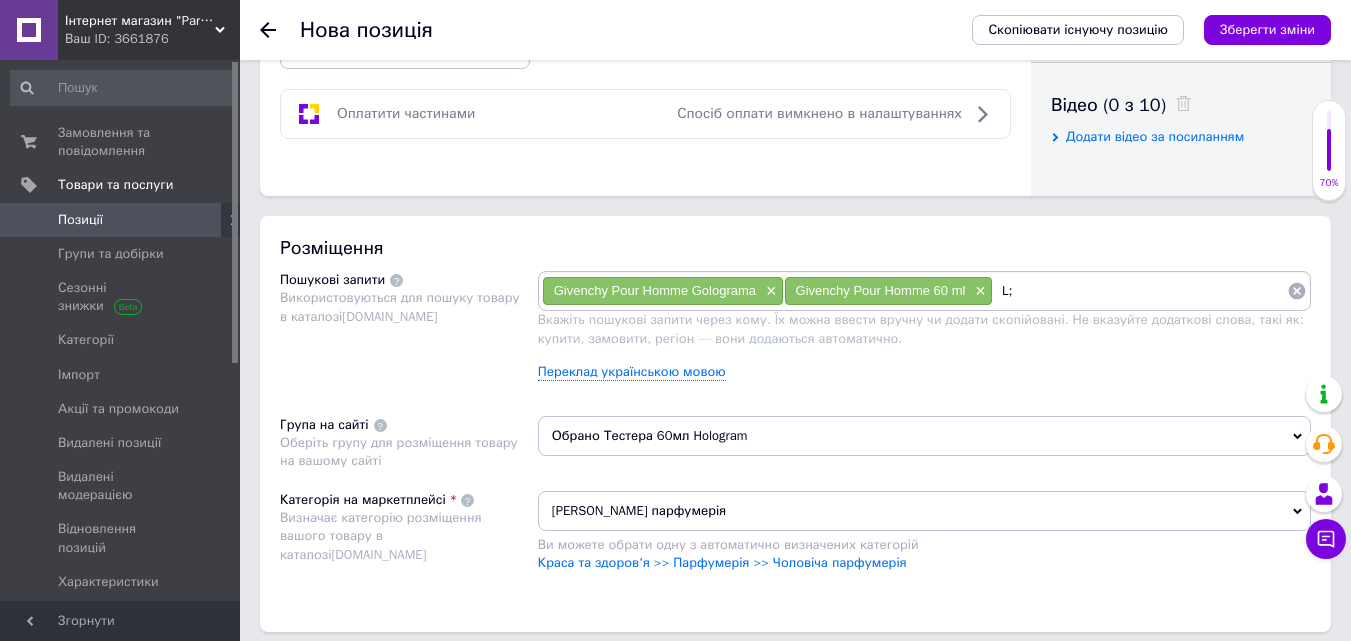 type on "L" 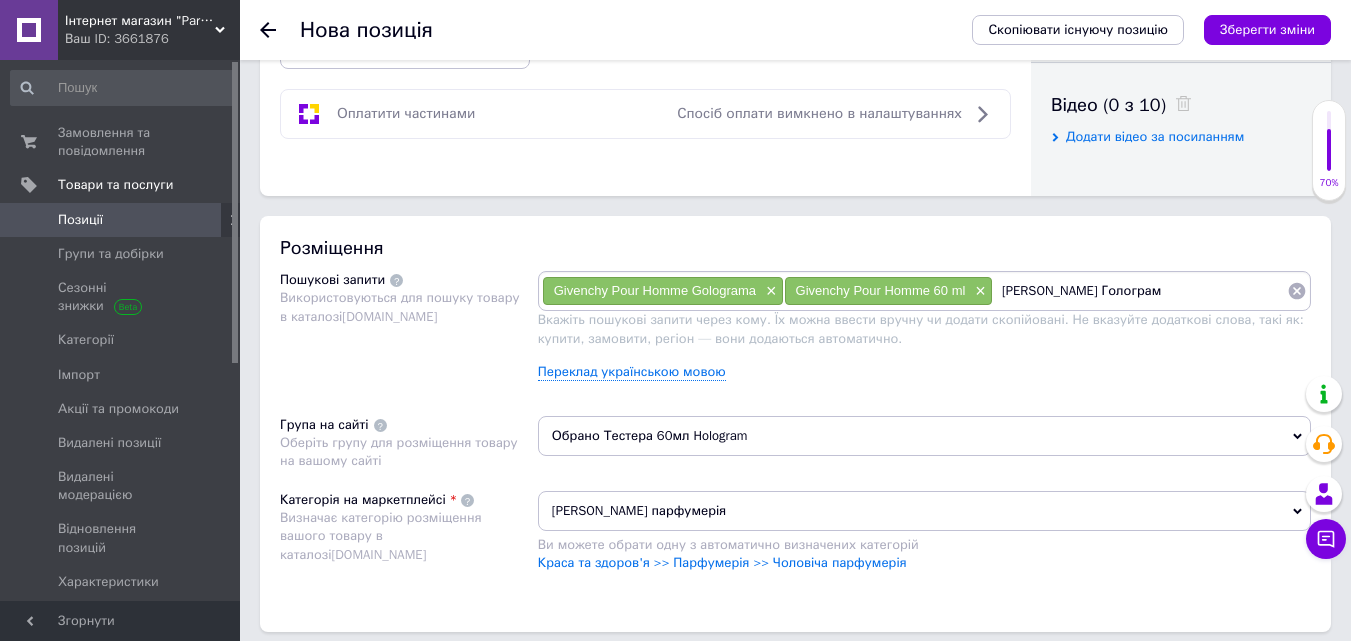 type on "[PERSON_NAME] Голограма" 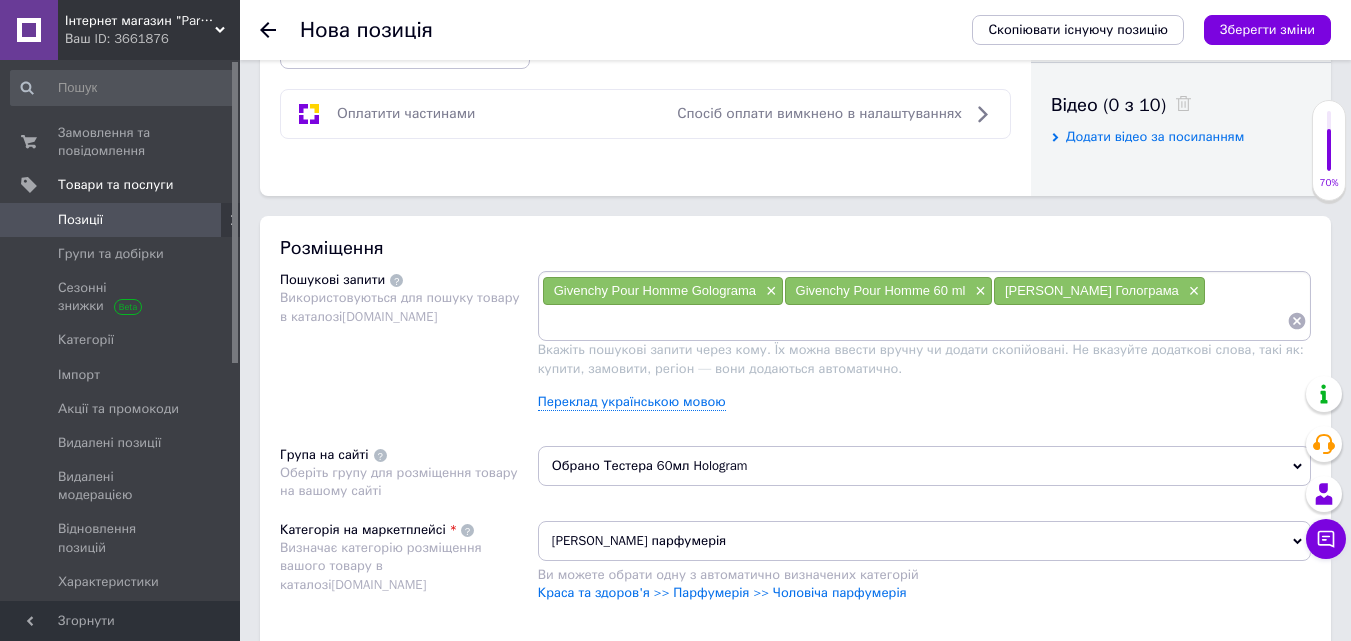 paste on "Givenchy Pour Homme" 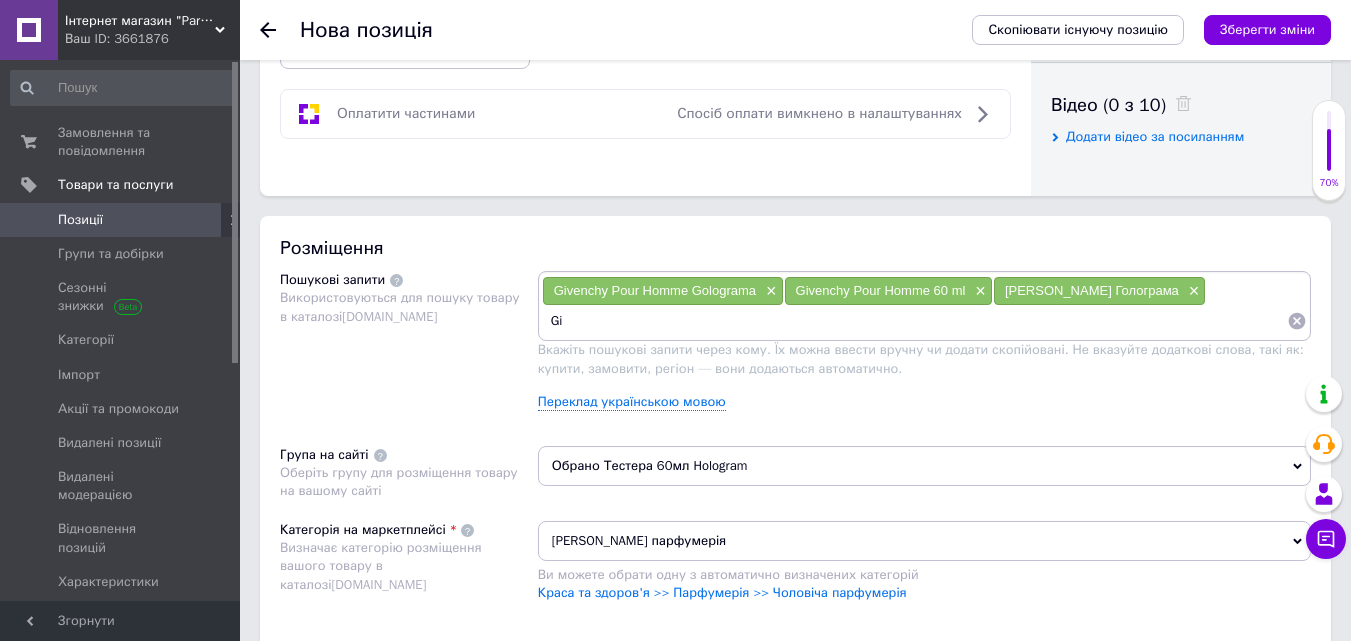 type on "G" 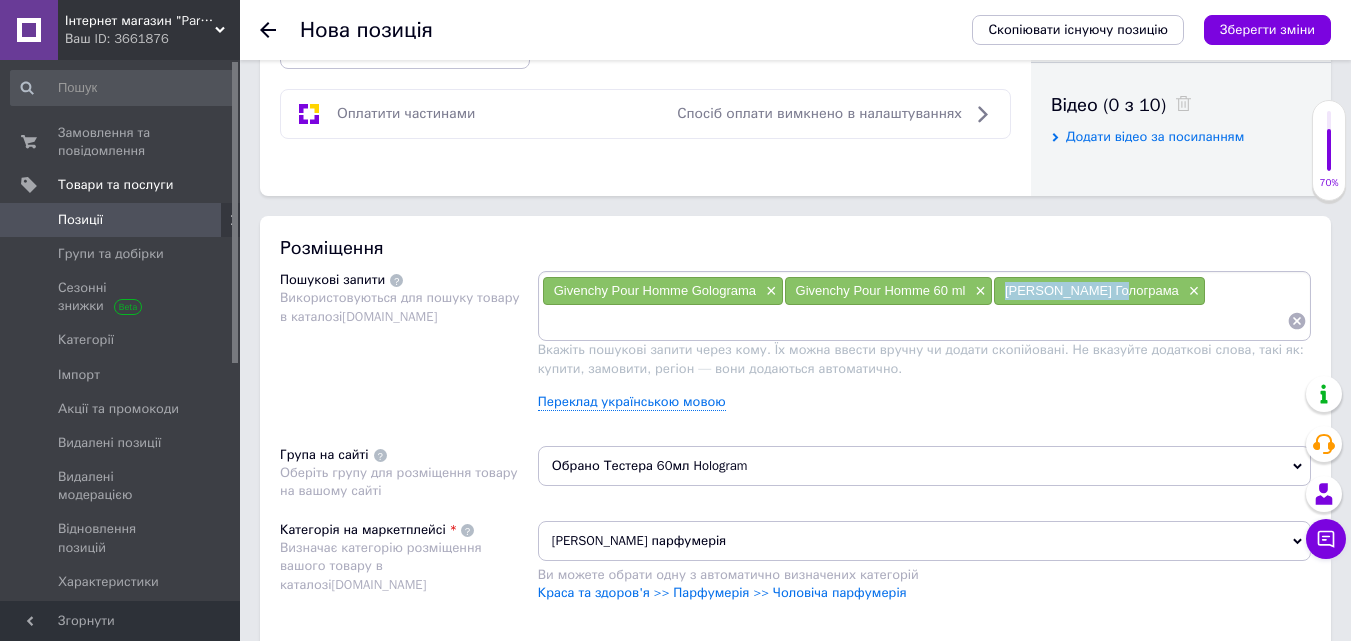 drag, startPoint x: 1007, startPoint y: 290, endPoint x: 1122, endPoint y: 301, distance: 115.52489 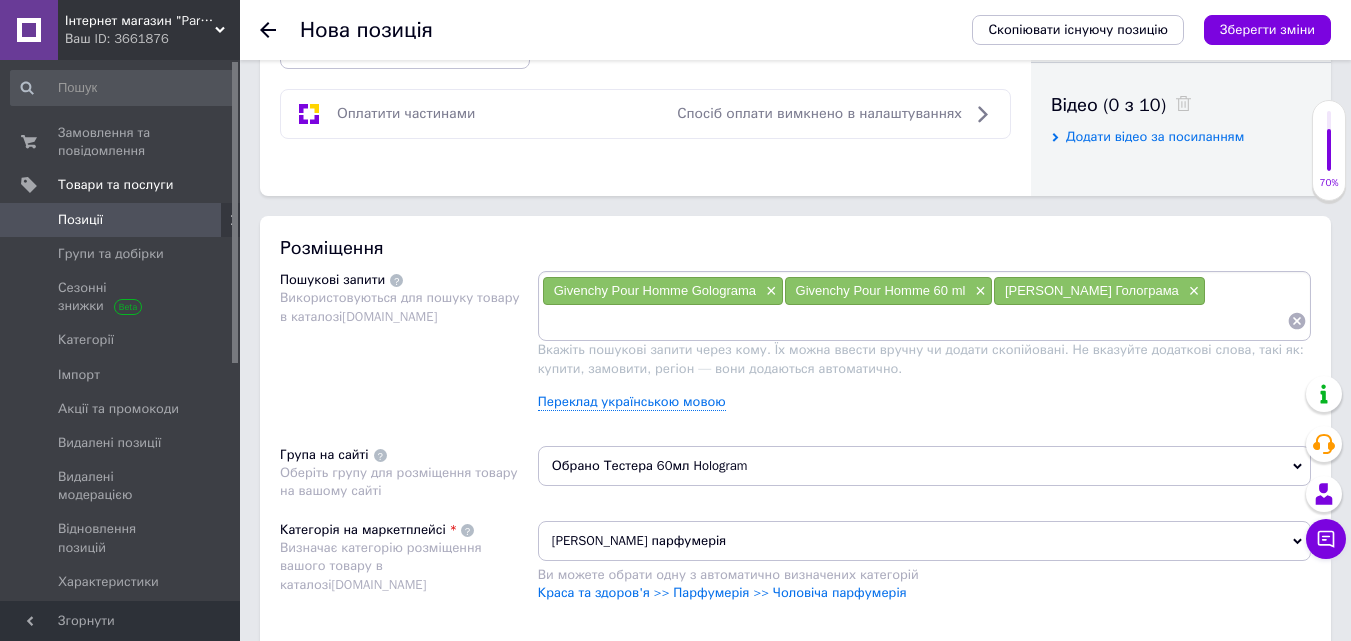 click at bounding box center (914, 321) 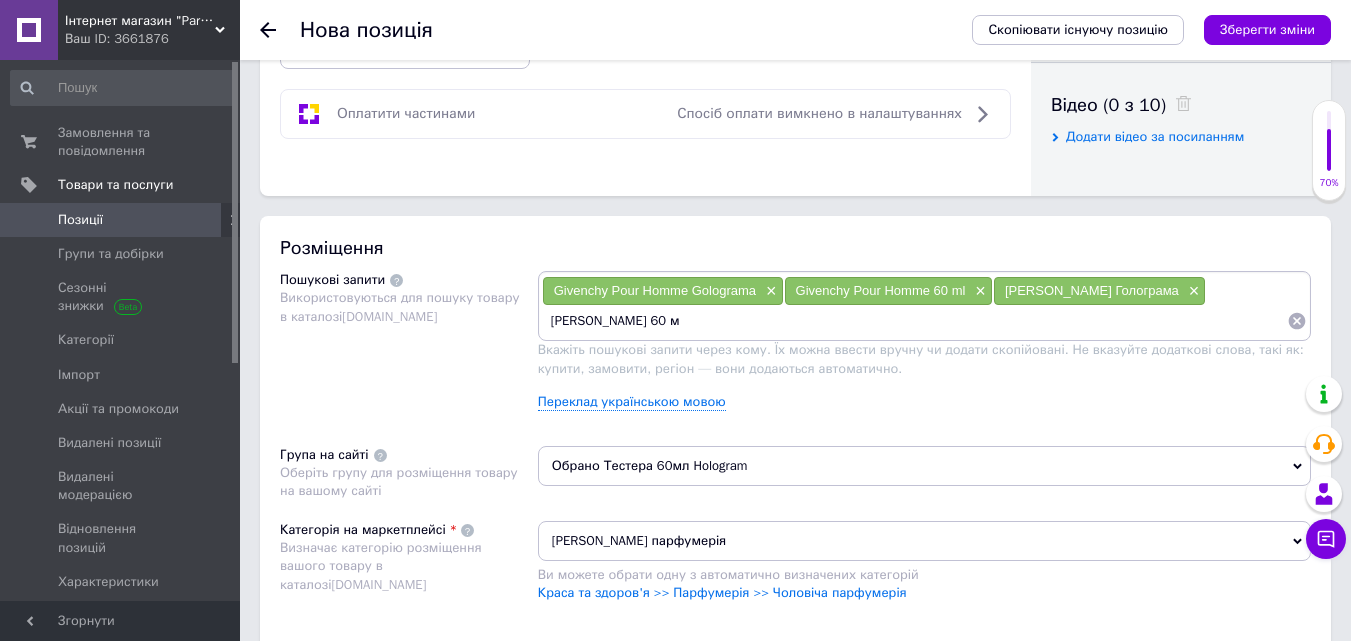 type on "[PERSON_NAME] 60 мл" 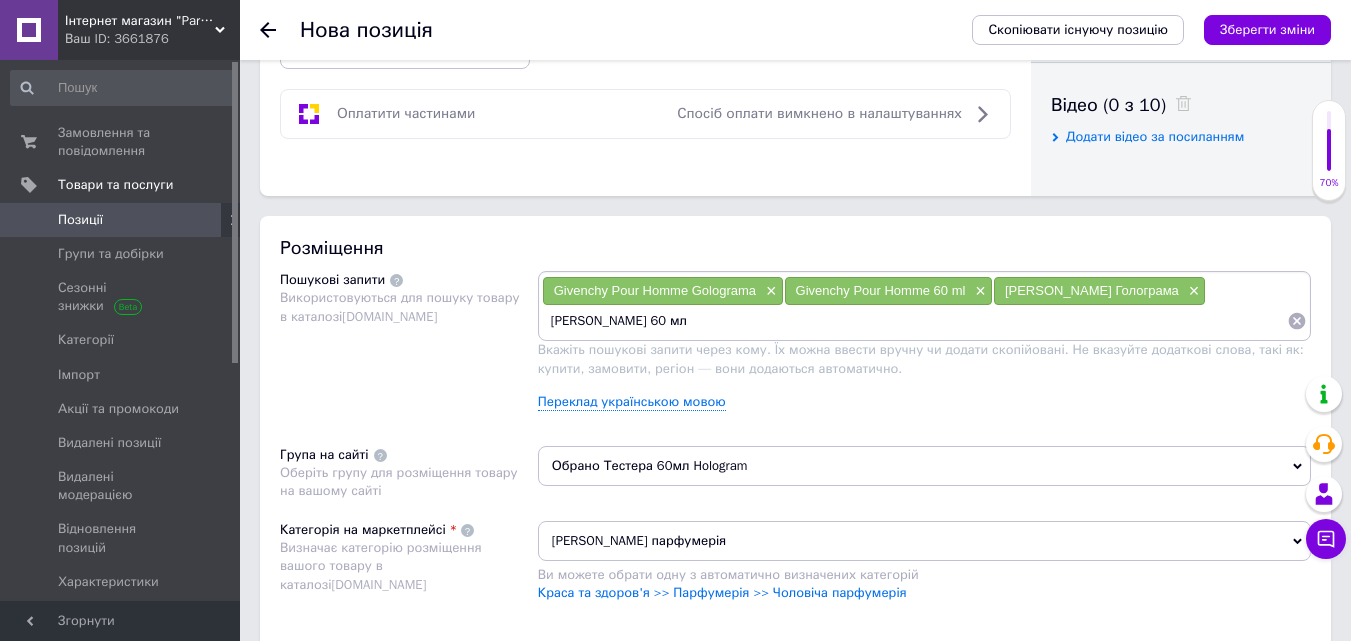 type 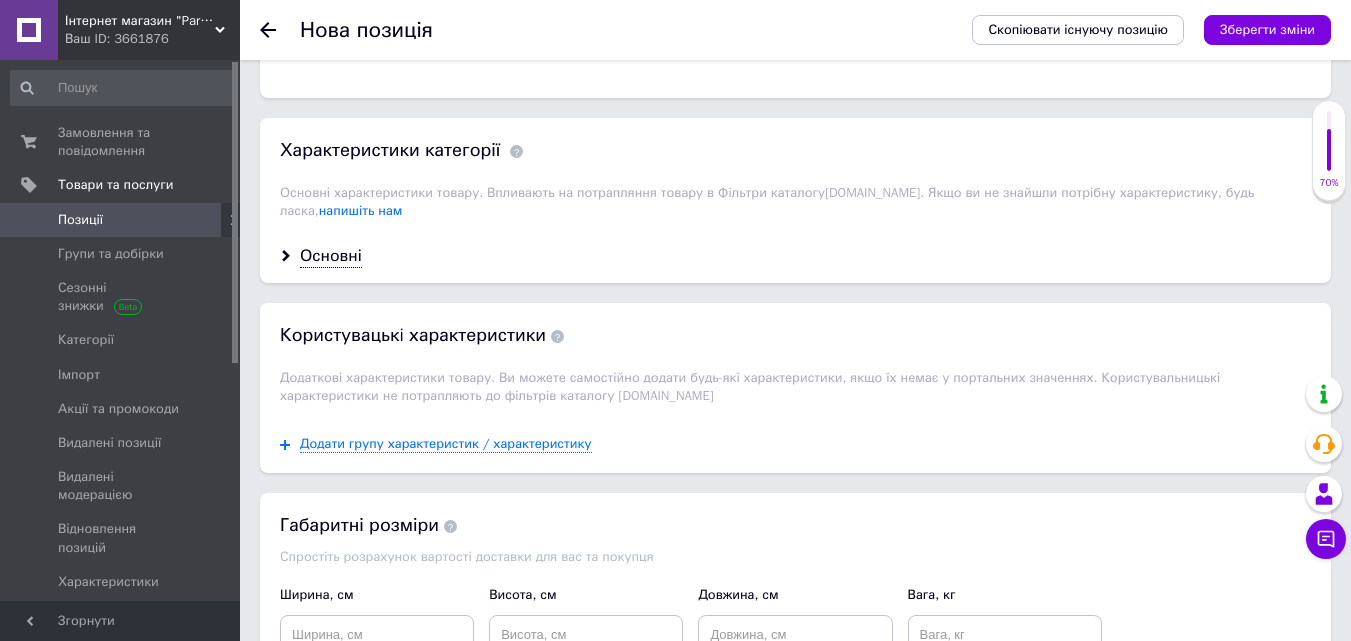 scroll, scrollTop: 1771, scrollLeft: 0, axis: vertical 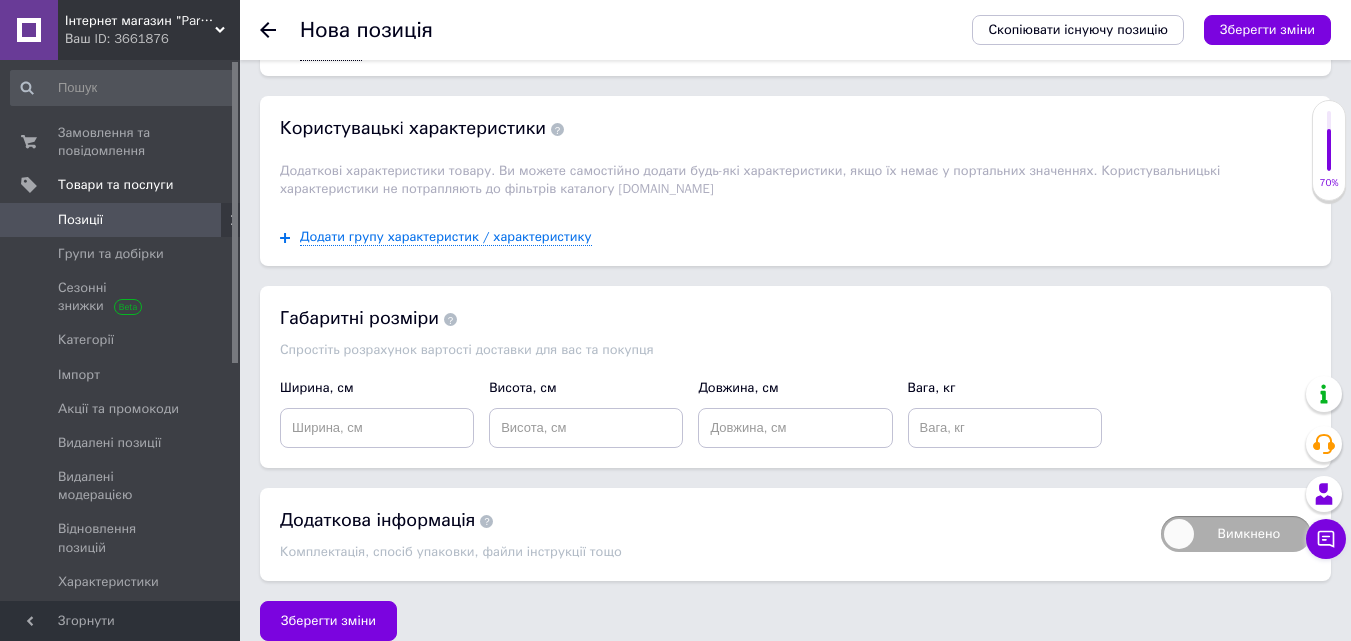click on "Зберегти зміни" at bounding box center [328, 621] 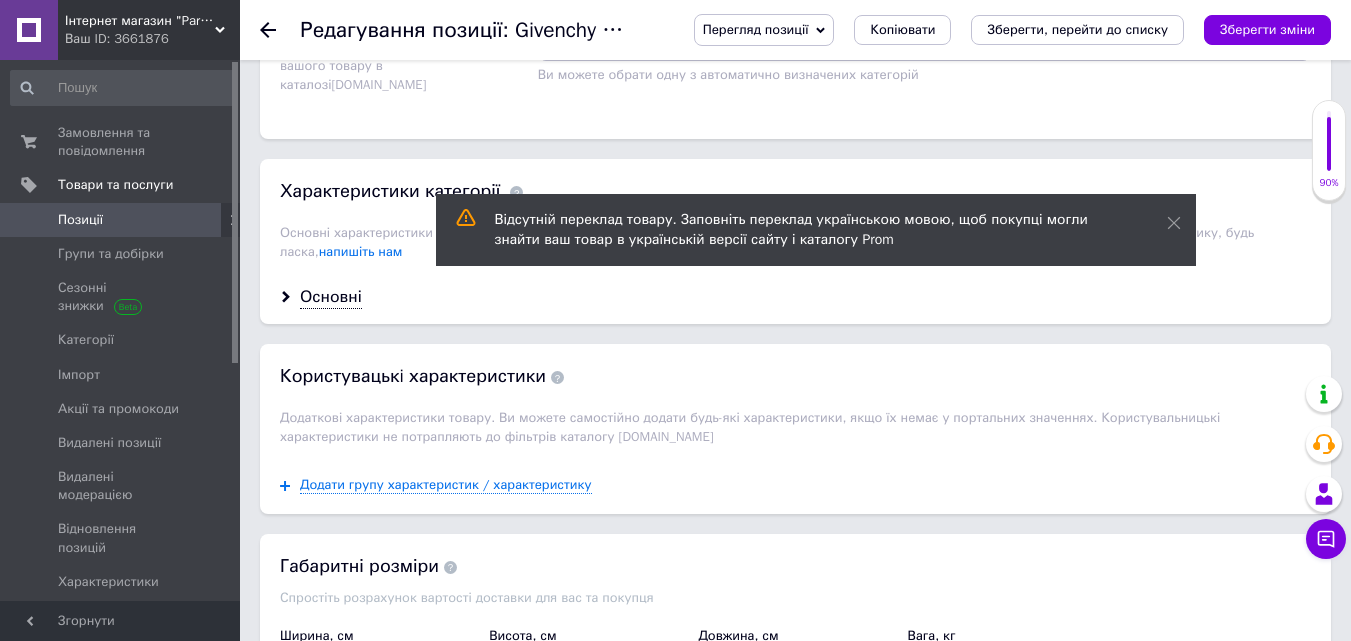 scroll, scrollTop: 1956, scrollLeft: 0, axis: vertical 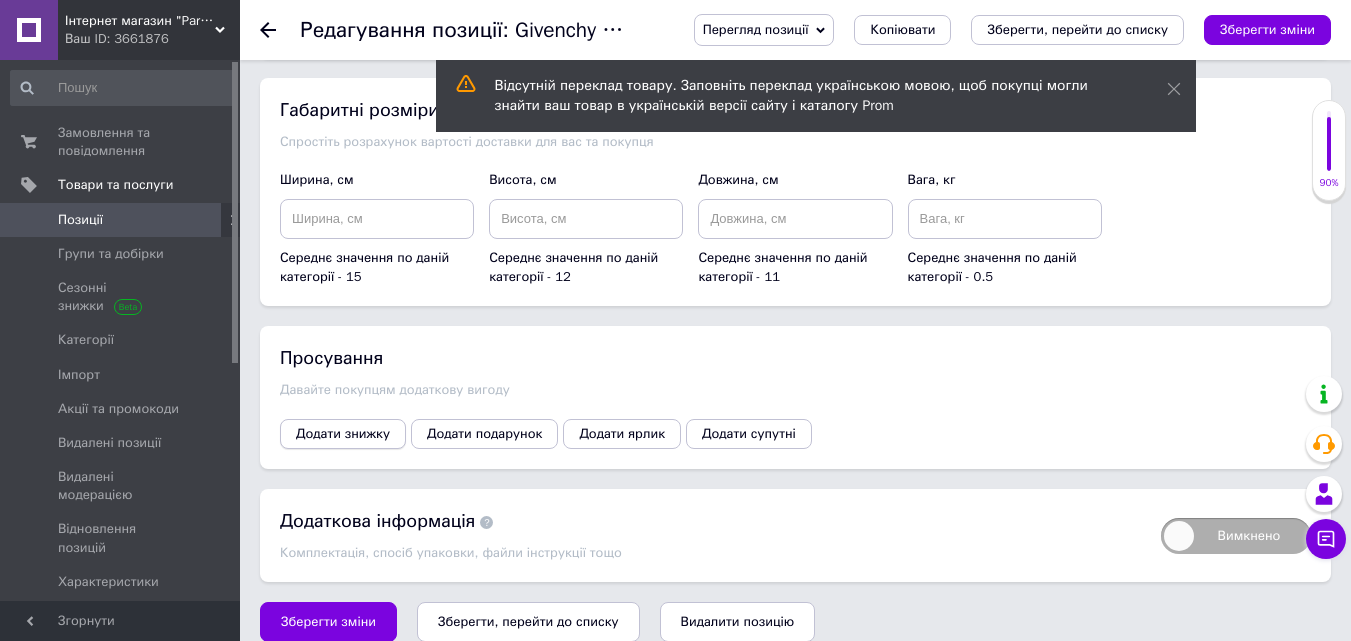 click on "Додати знижку" at bounding box center (343, 434) 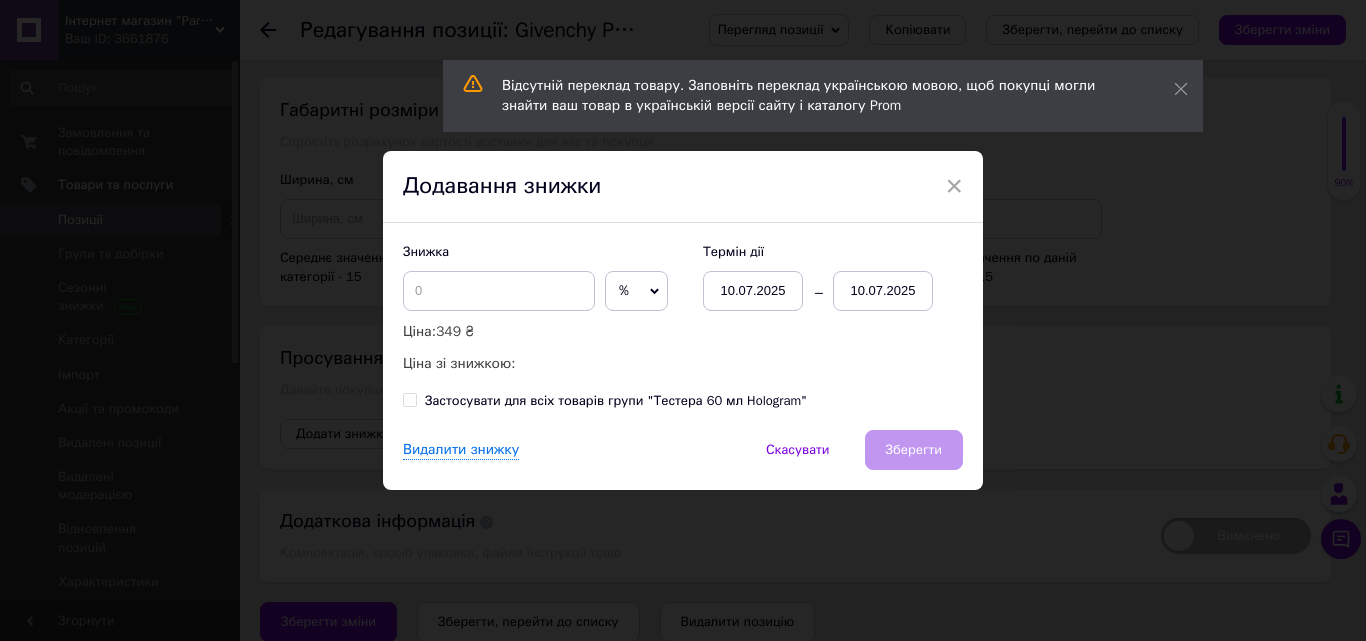 click on "10.07.2025" at bounding box center (883, 291) 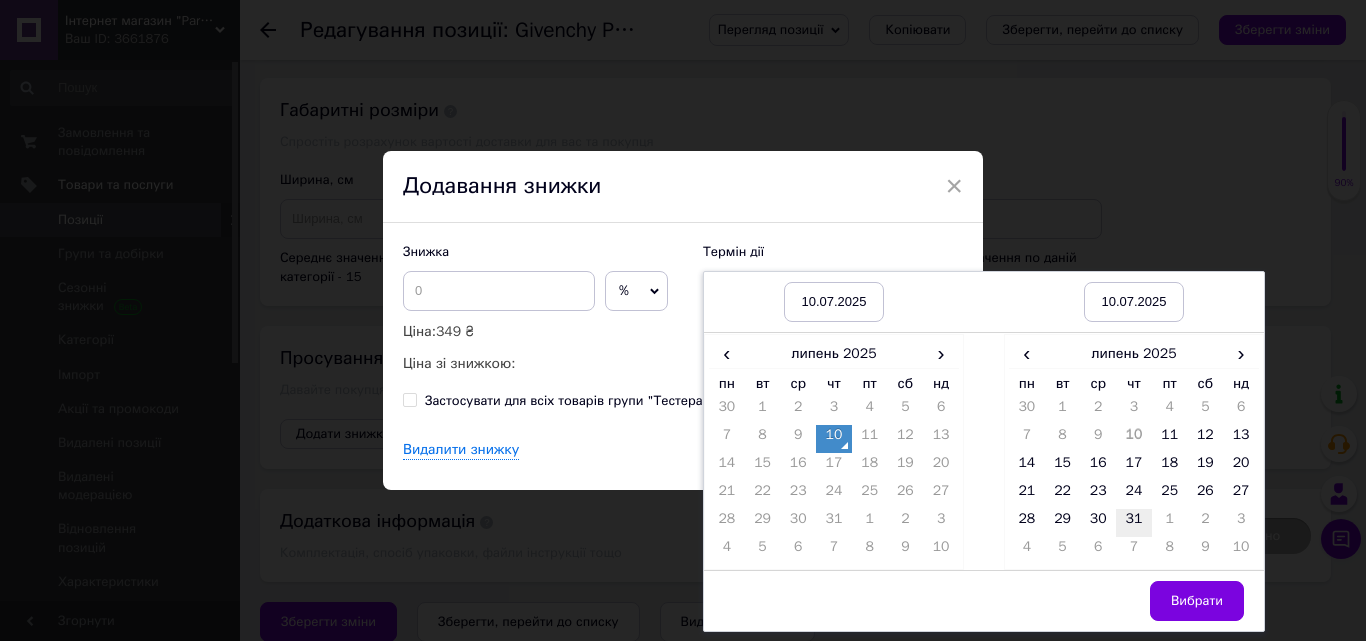 drag, startPoint x: 1133, startPoint y: 516, endPoint x: 1137, endPoint y: 531, distance: 15.524175 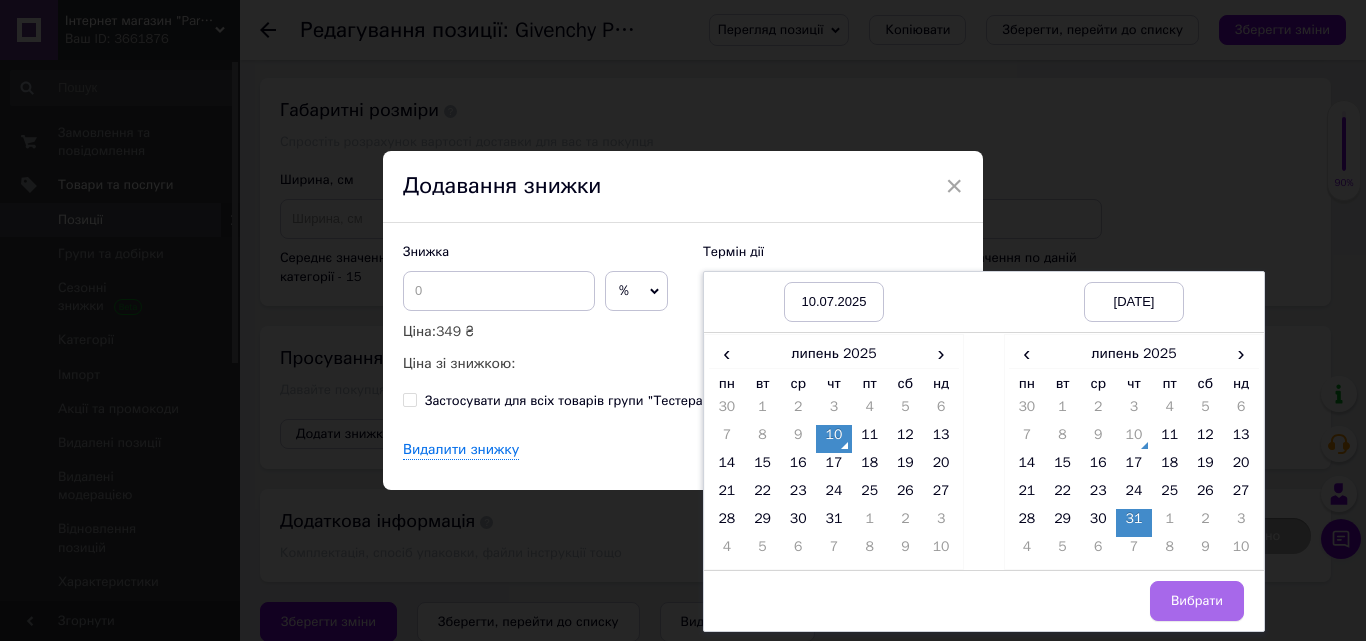 click on "Вибрати" at bounding box center (1197, 601) 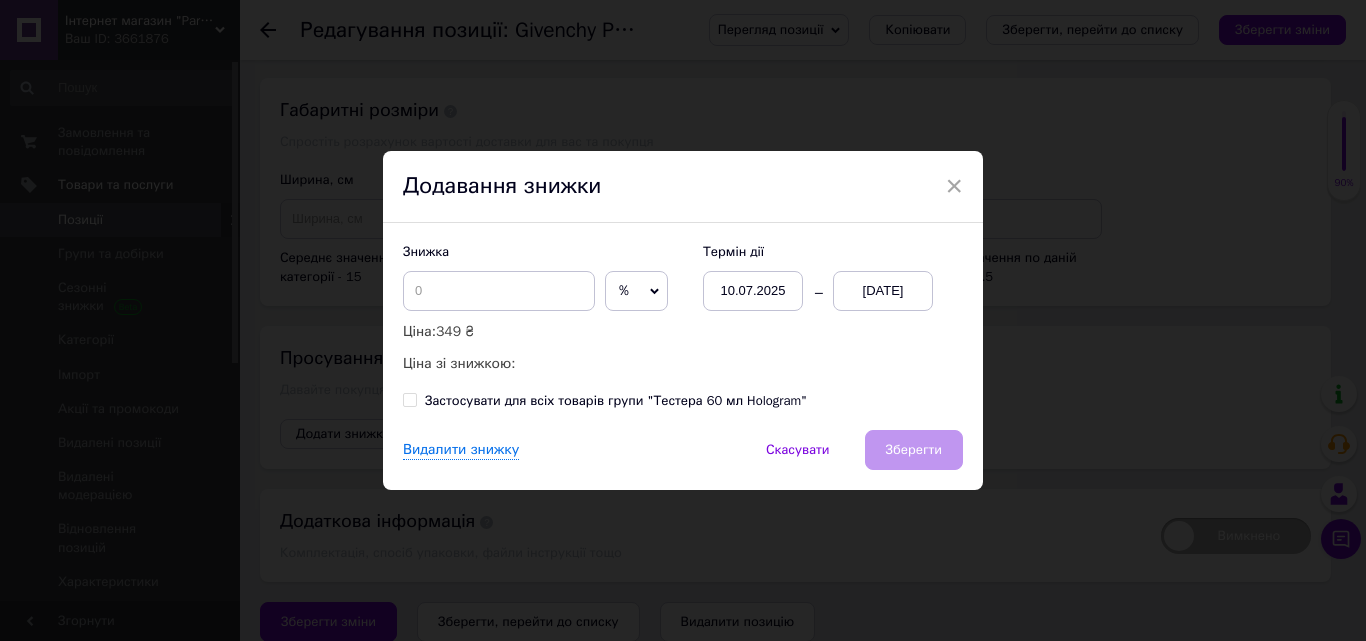 click on "% ₴" at bounding box center (636, 291) 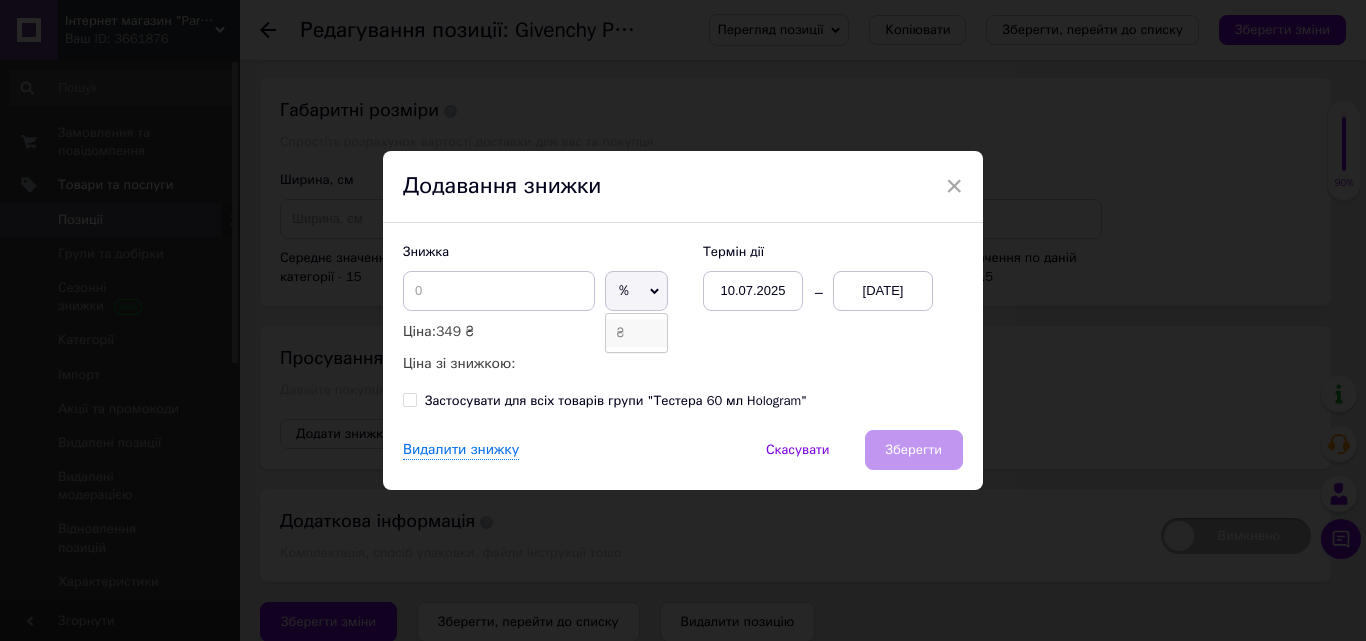 click on "₴" at bounding box center (636, 333) 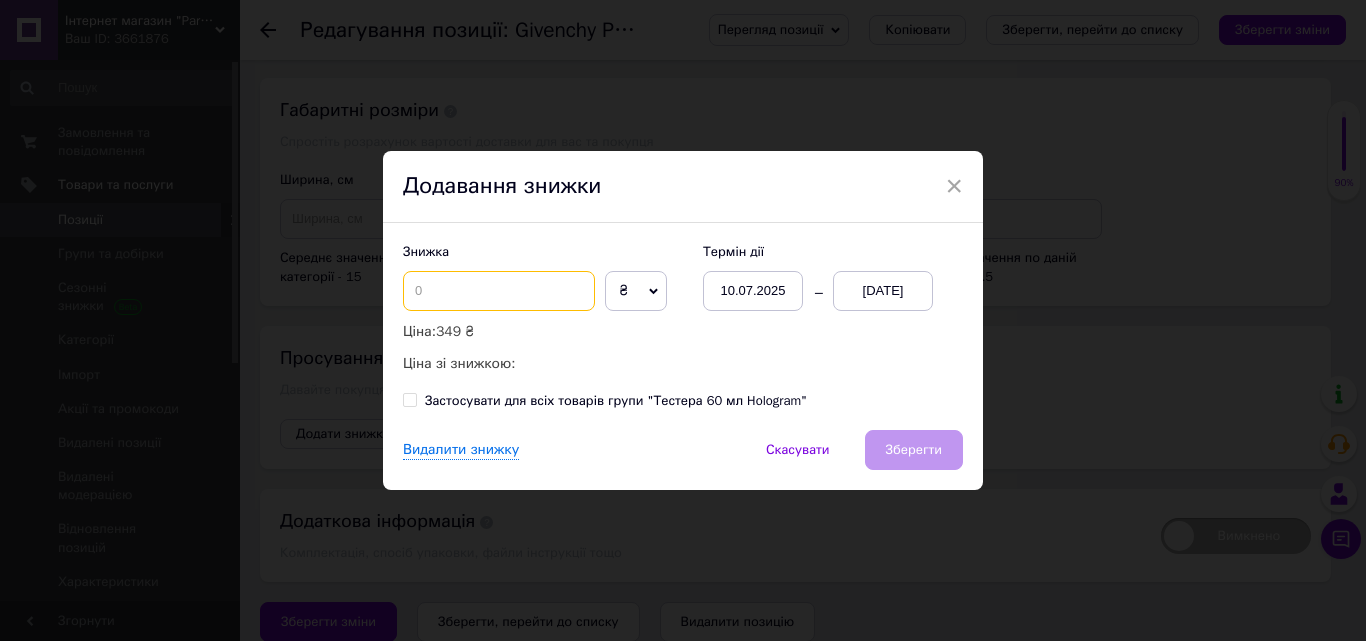 click at bounding box center (499, 291) 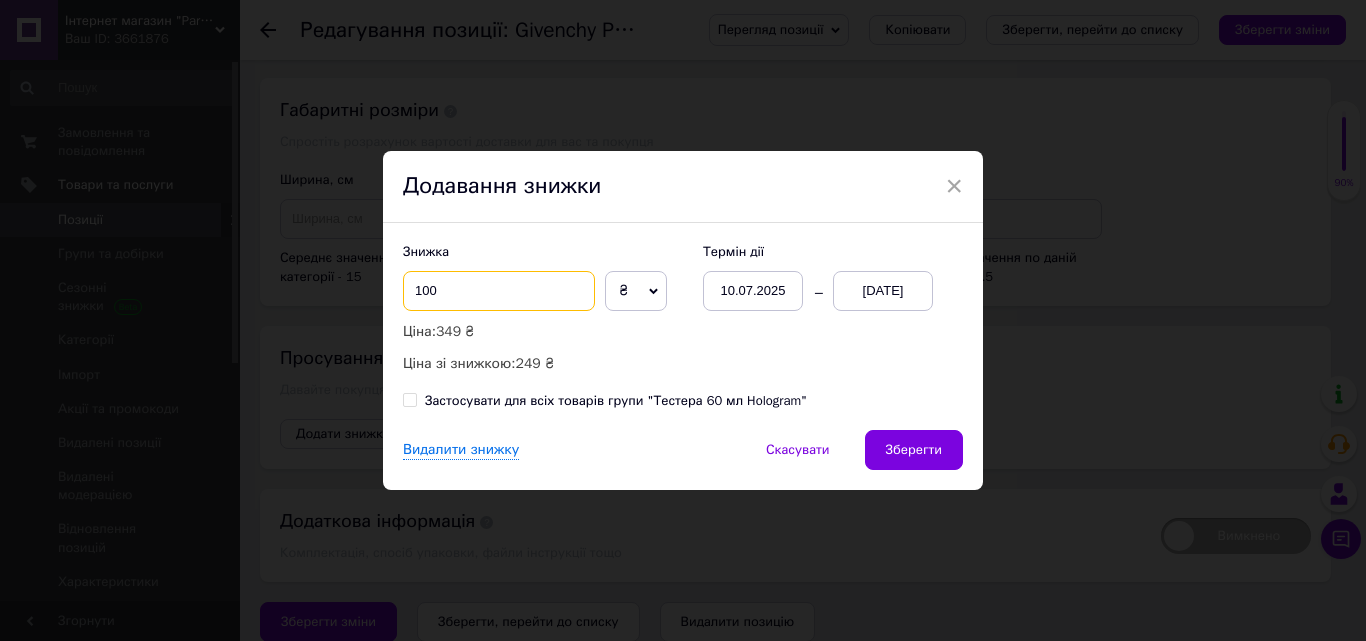 type on "100" 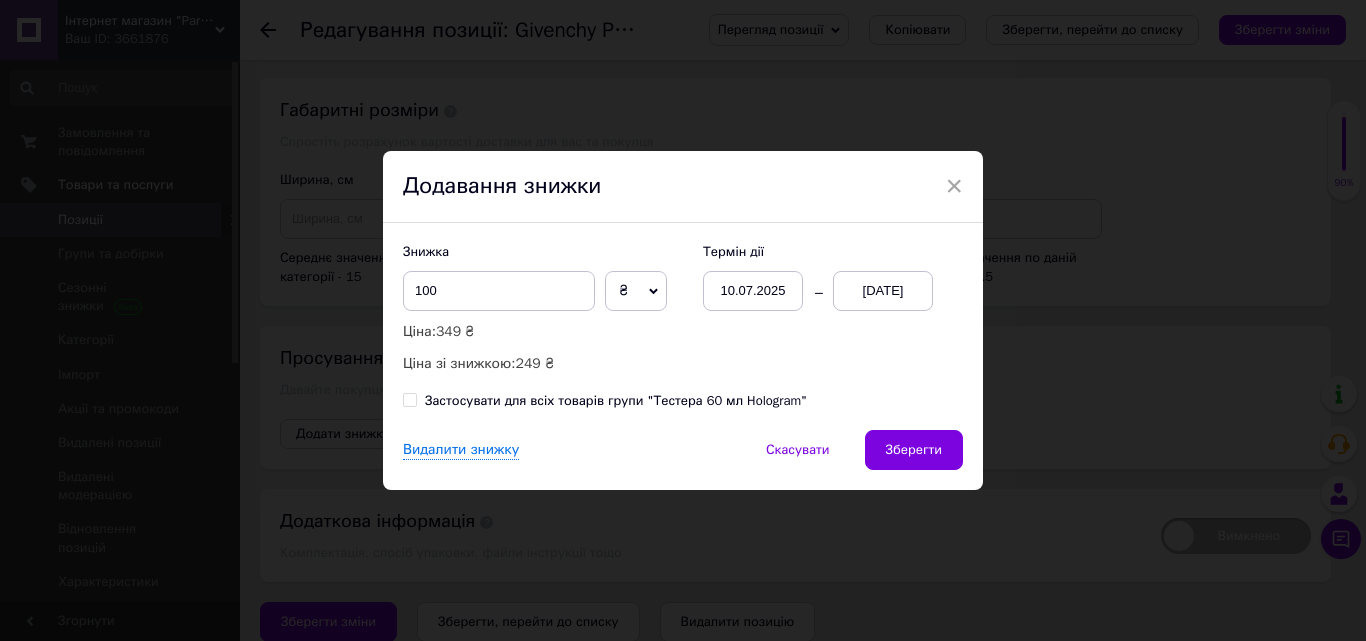 click on "Застосувати для всіх товарів групи "Тестера 60 мл Hologram"" at bounding box center [605, 401] 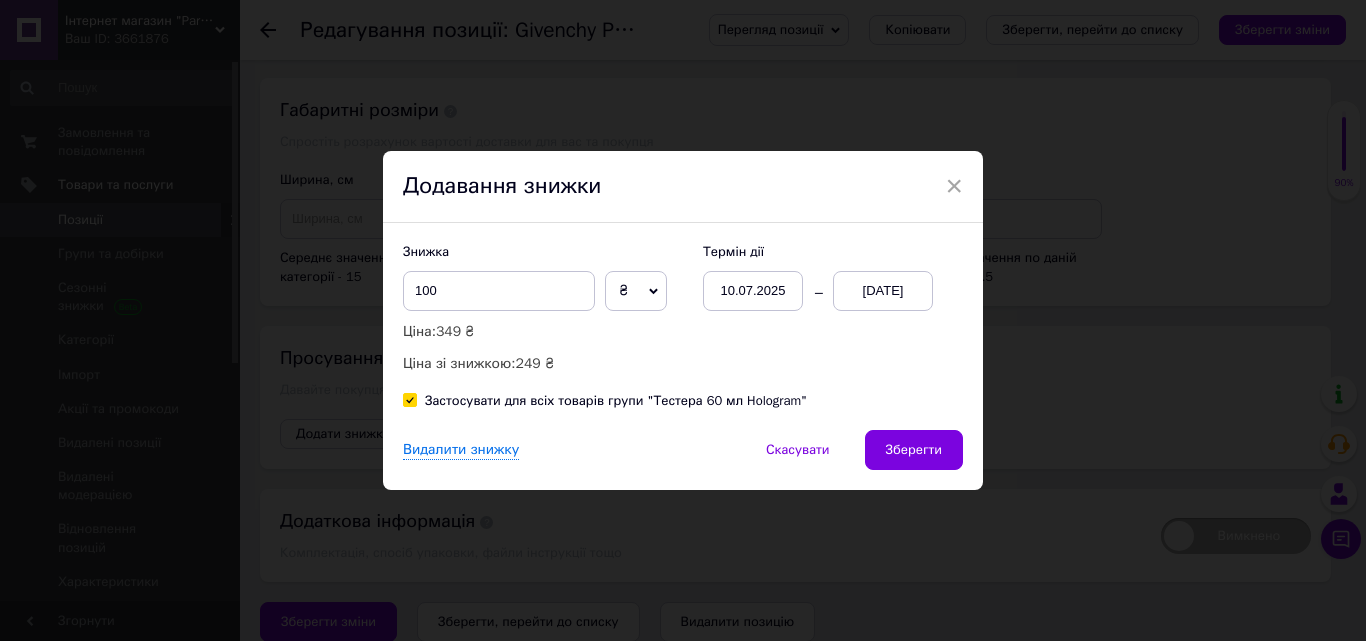checkbox on "true" 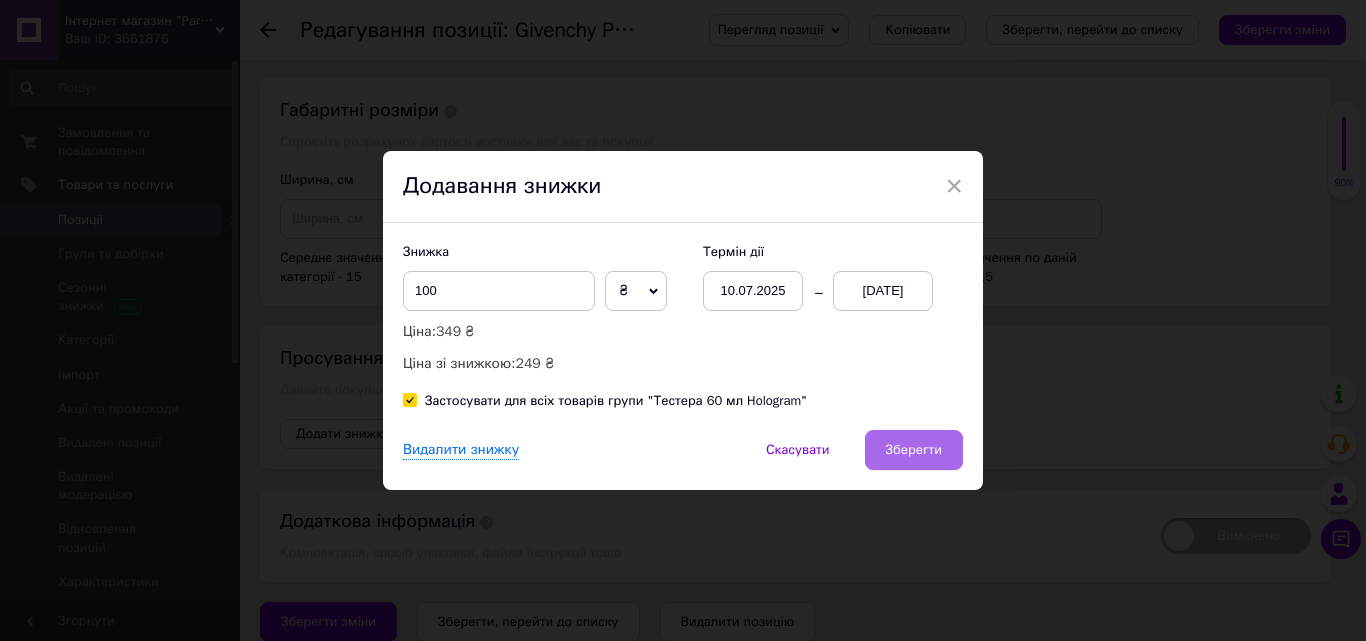click on "Зберегти" at bounding box center [914, 450] 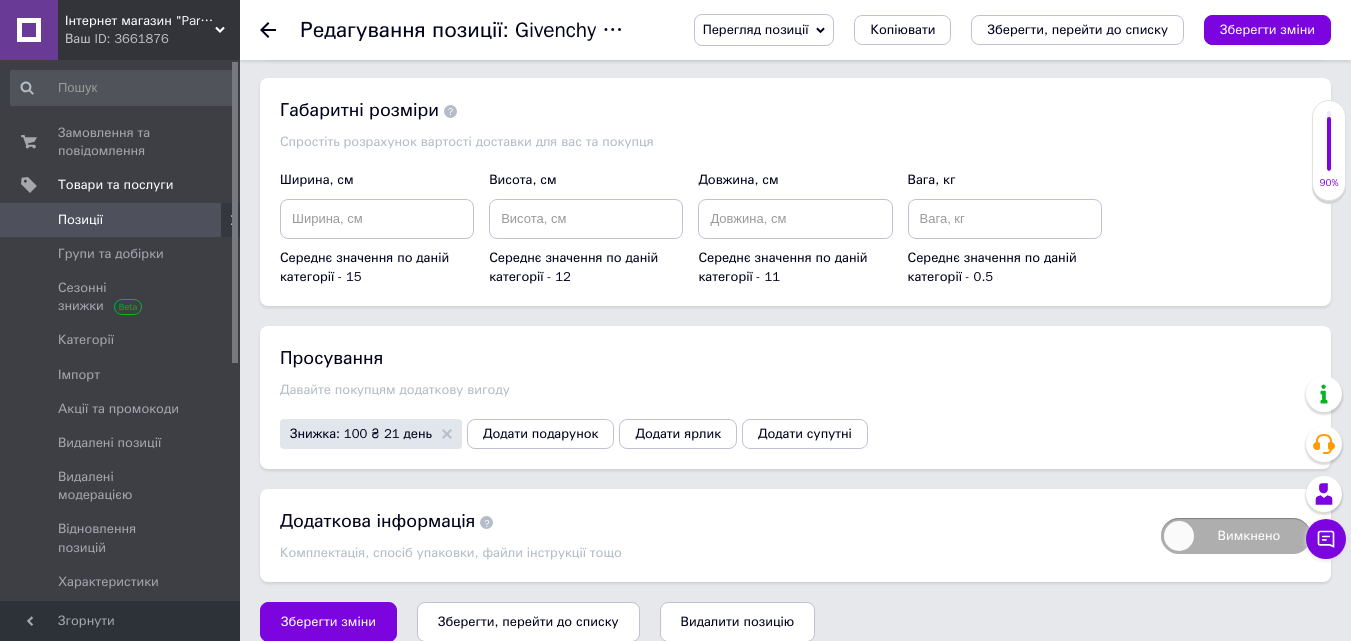 drag, startPoint x: 352, startPoint y: 601, endPoint x: 393, endPoint y: 572, distance: 50.219517 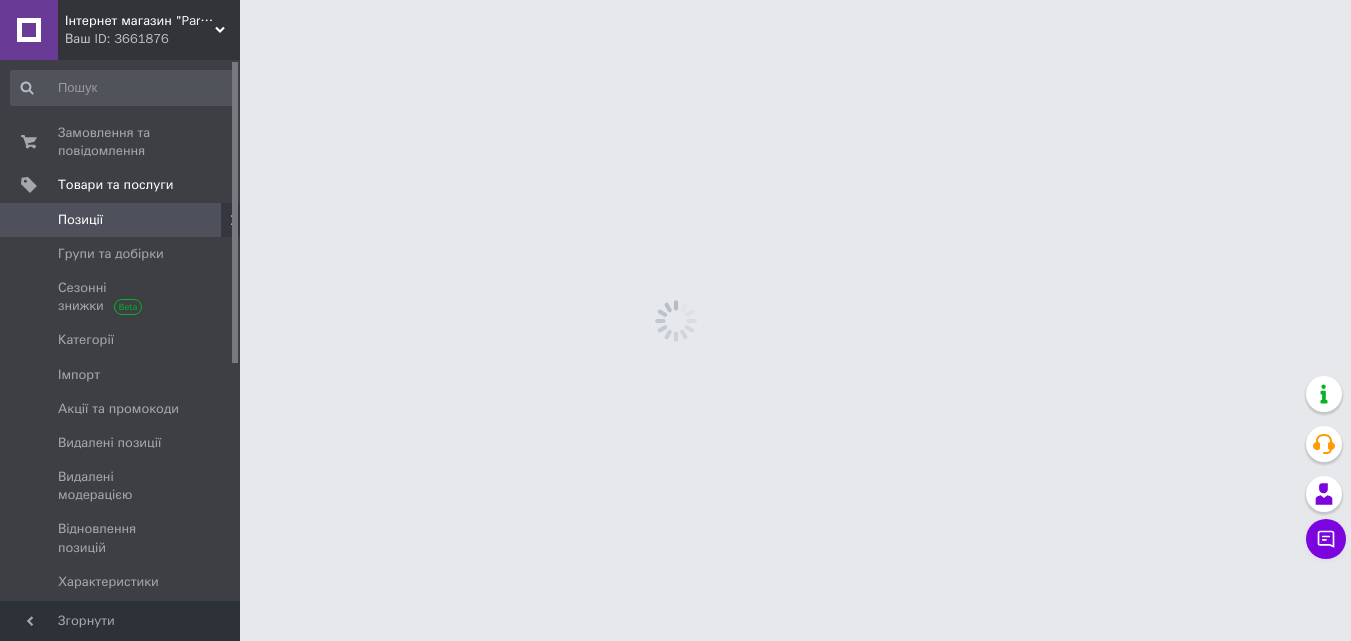 scroll, scrollTop: 0, scrollLeft: 0, axis: both 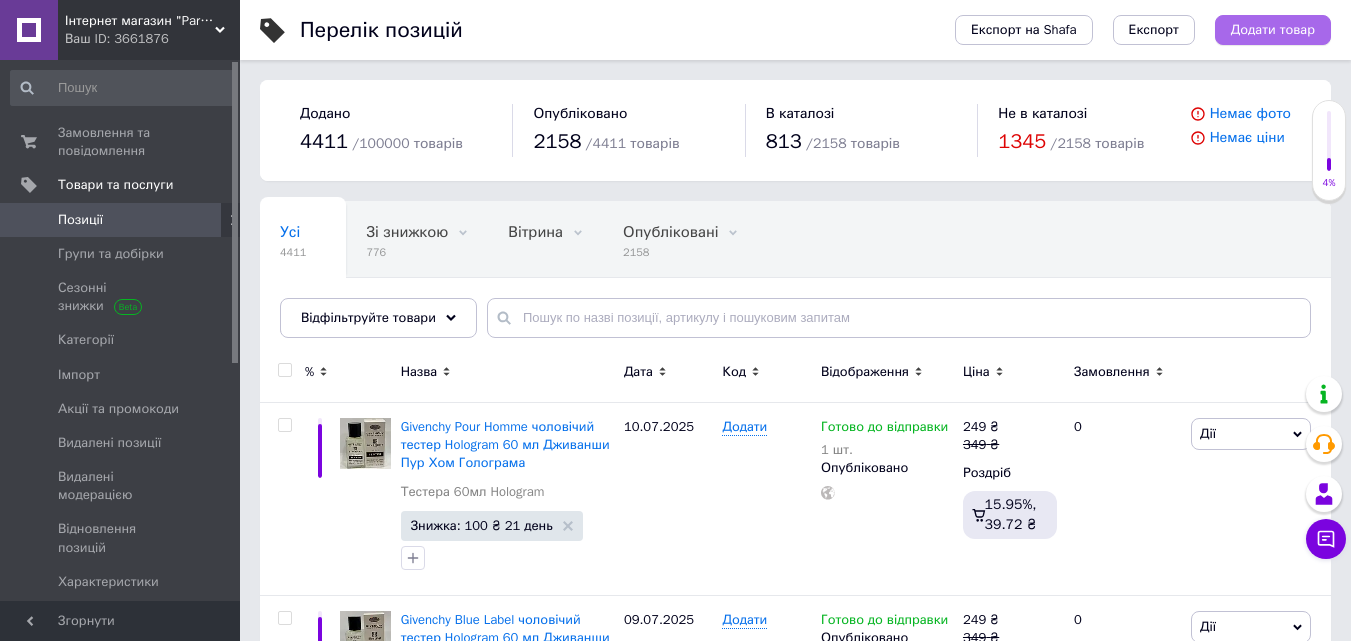 click on "Додати товар" at bounding box center (1273, 30) 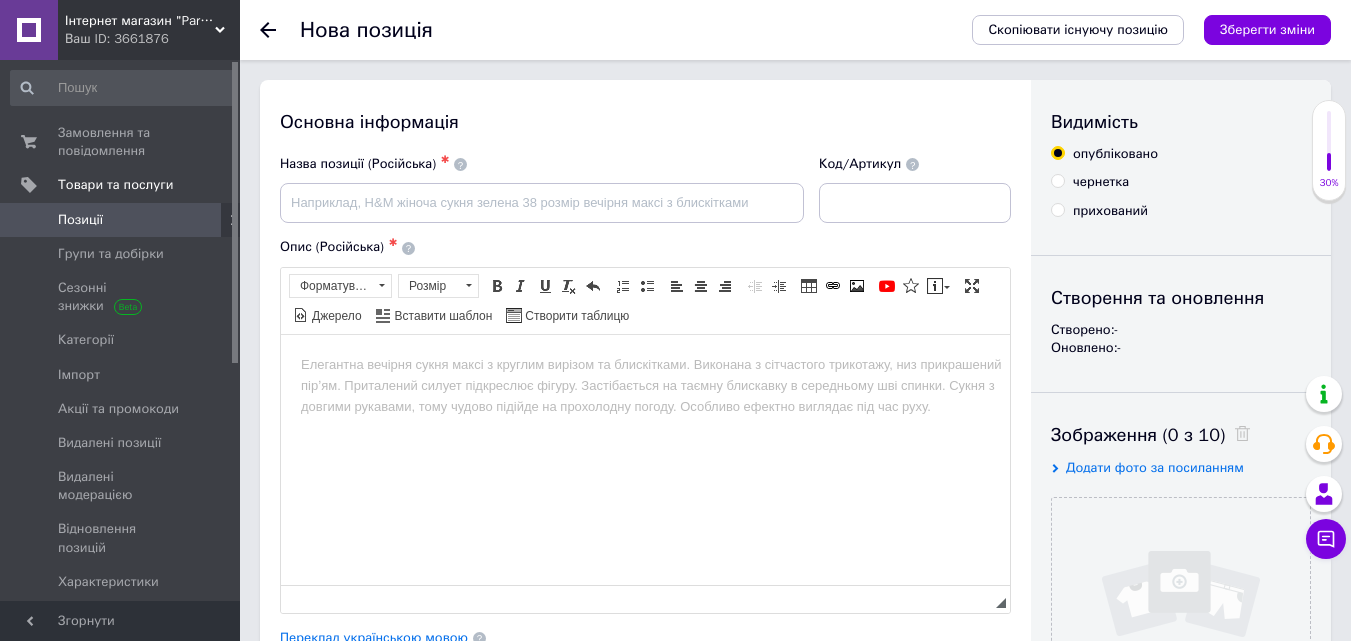 scroll, scrollTop: 0, scrollLeft: 0, axis: both 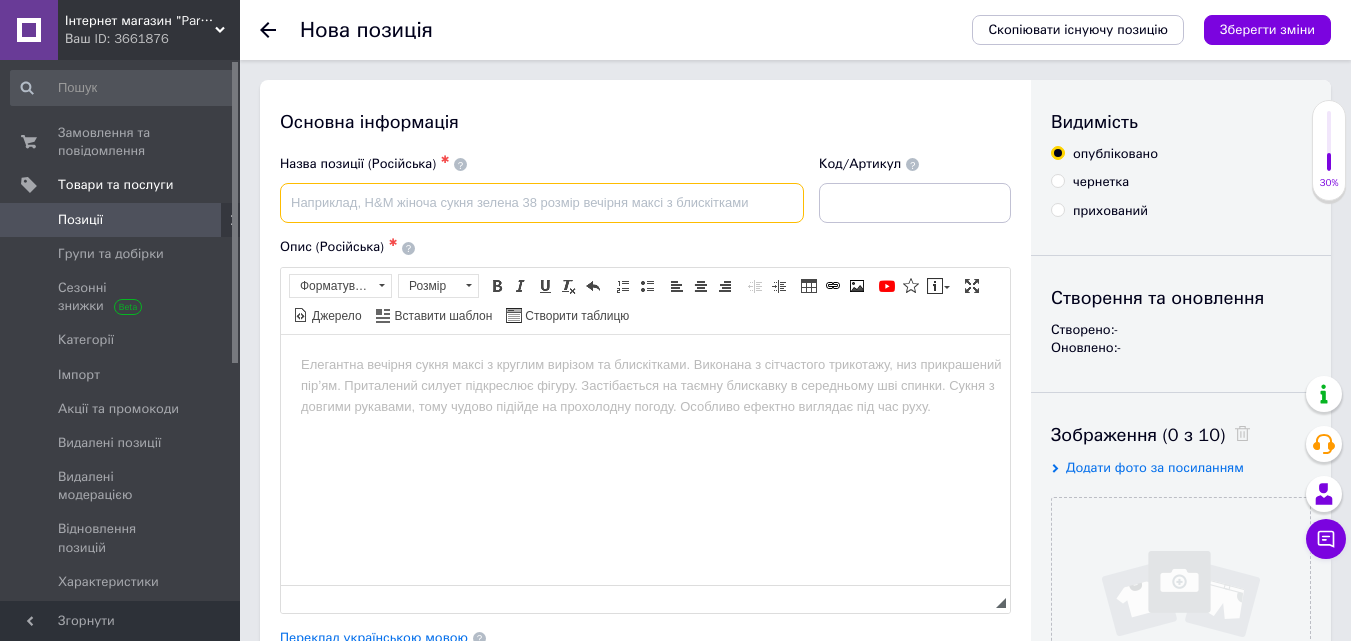 click at bounding box center [542, 203] 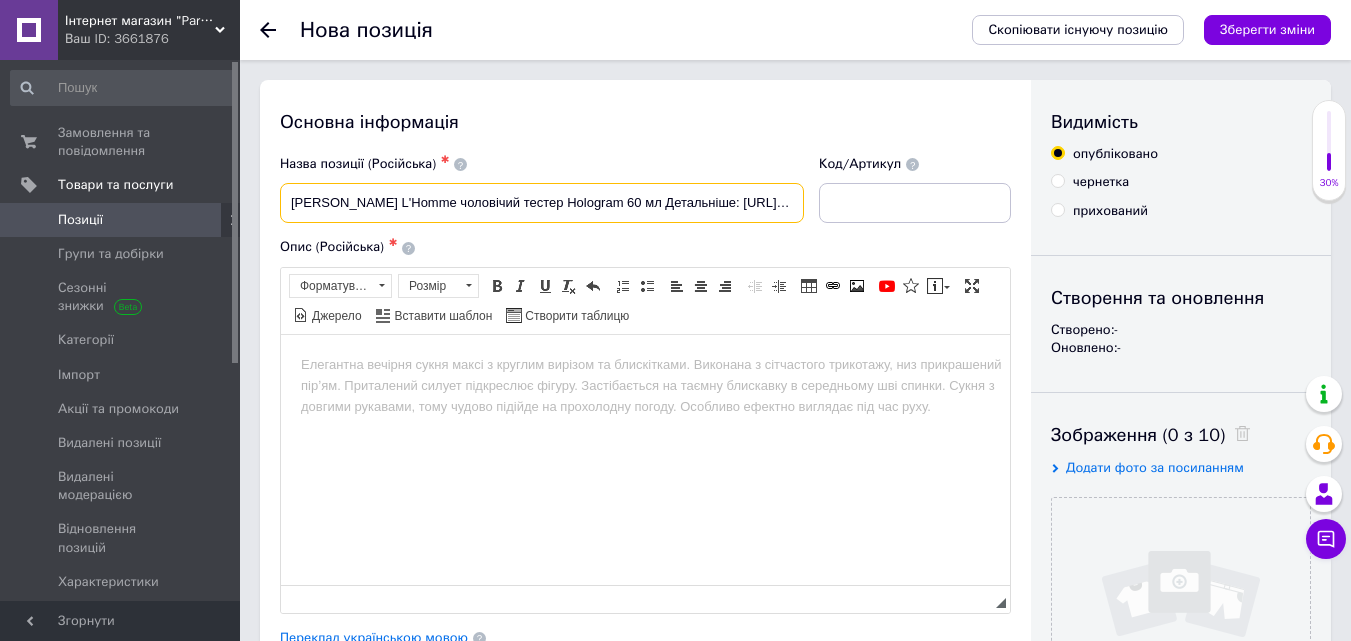 scroll, scrollTop: 0, scrollLeft: 198, axis: horizontal 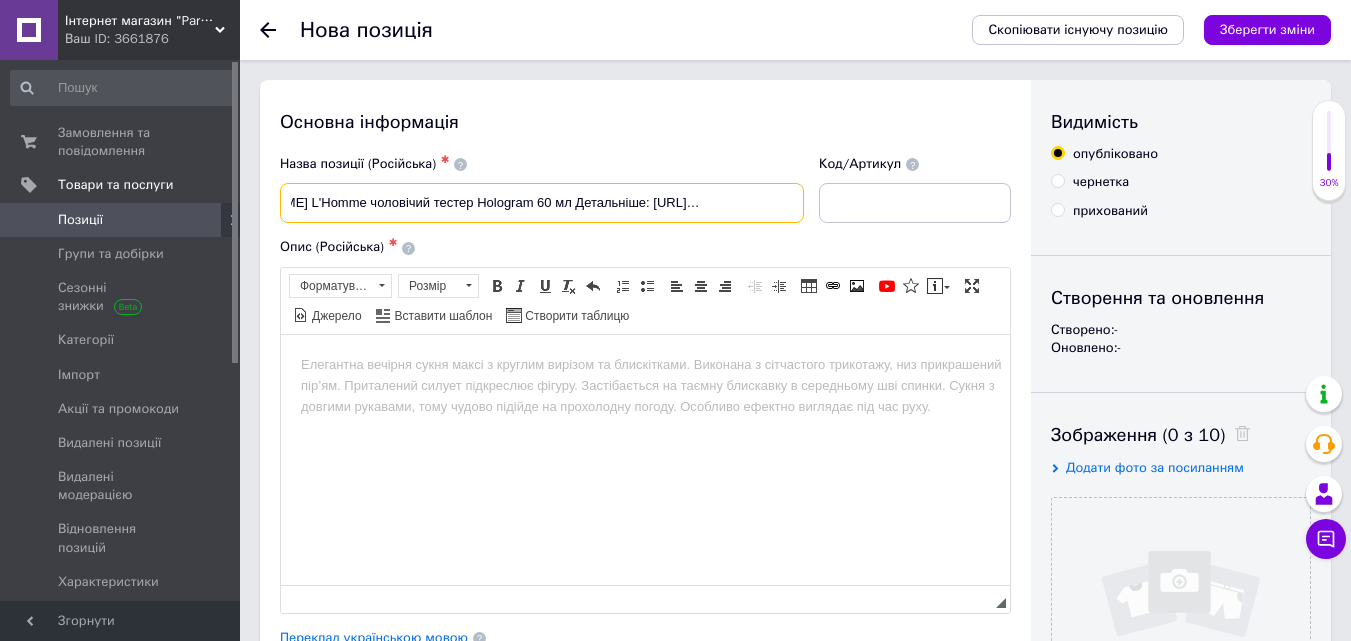 drag, startPoint x: 470, startPoint y: 203, endPoint x: 946, endPoint y: 228, distance: 476.65607 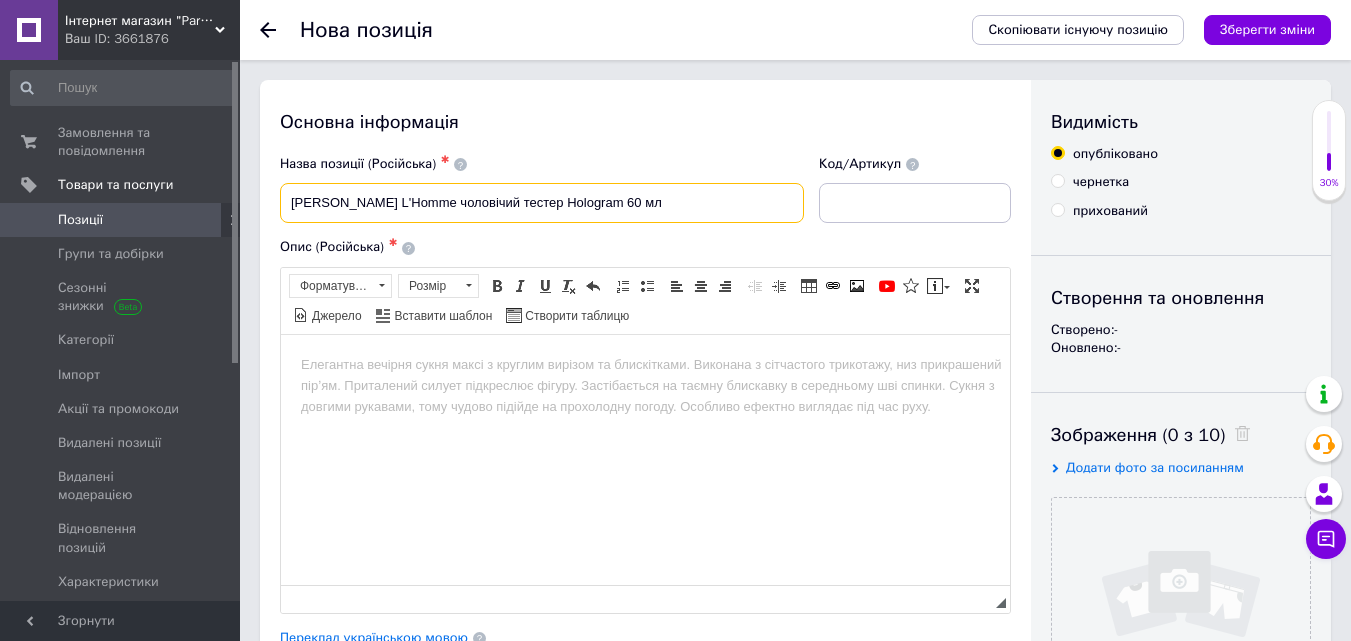 scroll, scrollTop: 0, scrollLeft: 0, axis: both 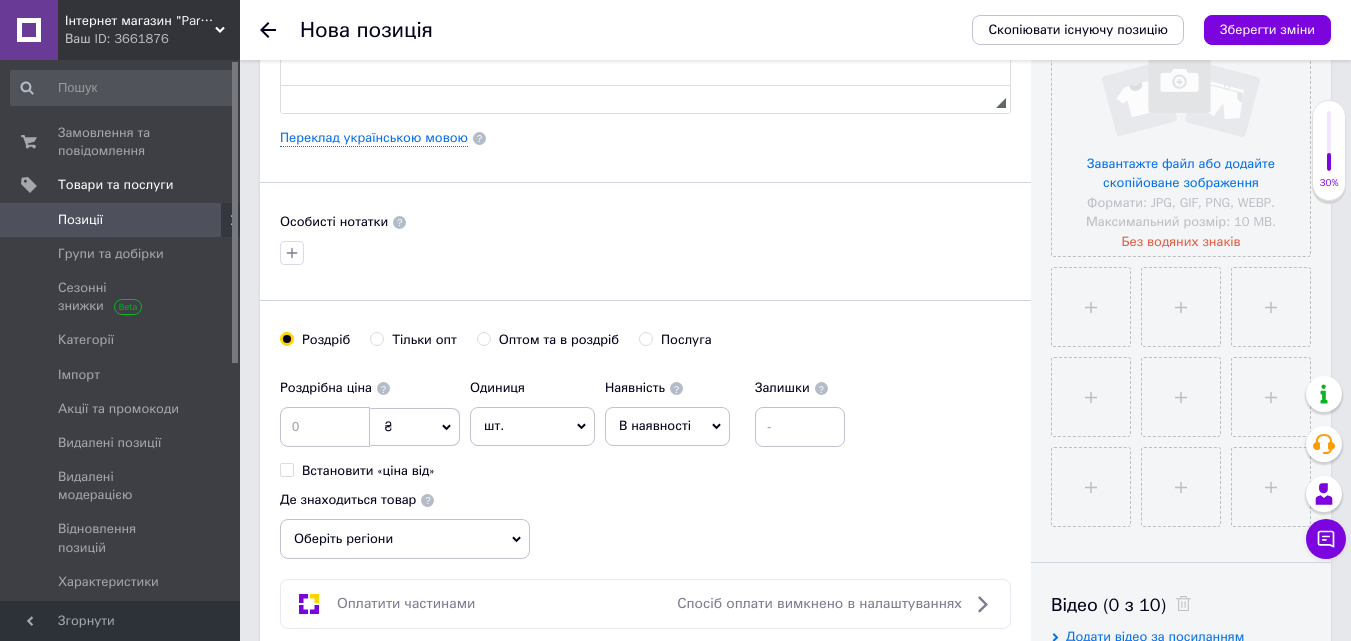 type on "[PERSON_NAME] L'Homme чоловічий тестер Hologram 60 мл" 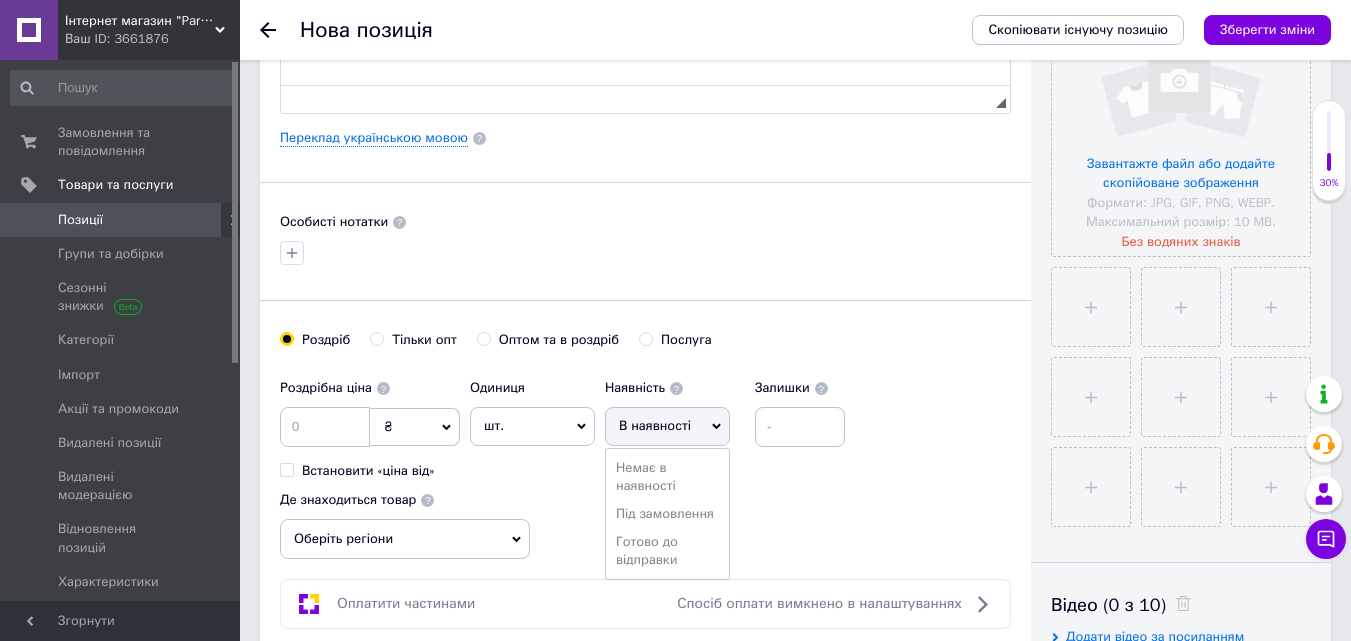 scroll, scrollTop: 700, scrollLeft: 0, axis: vertical 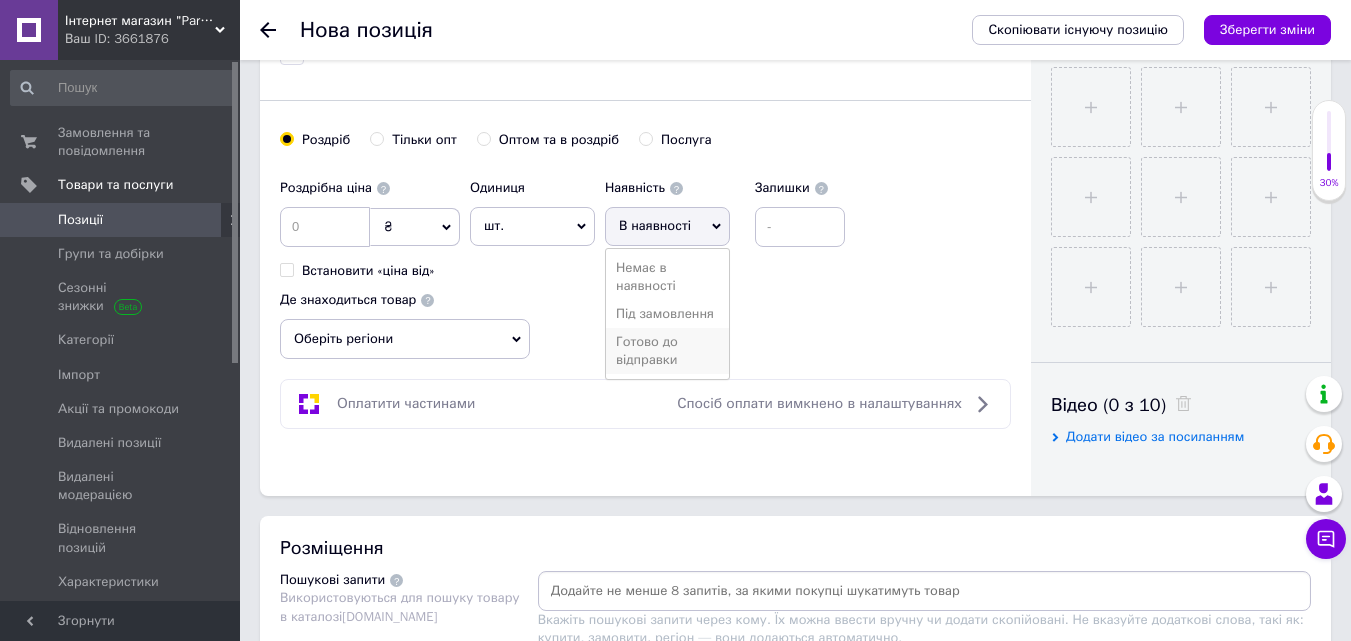 click on "Готово до відправки" at bounding box center [667, 351] 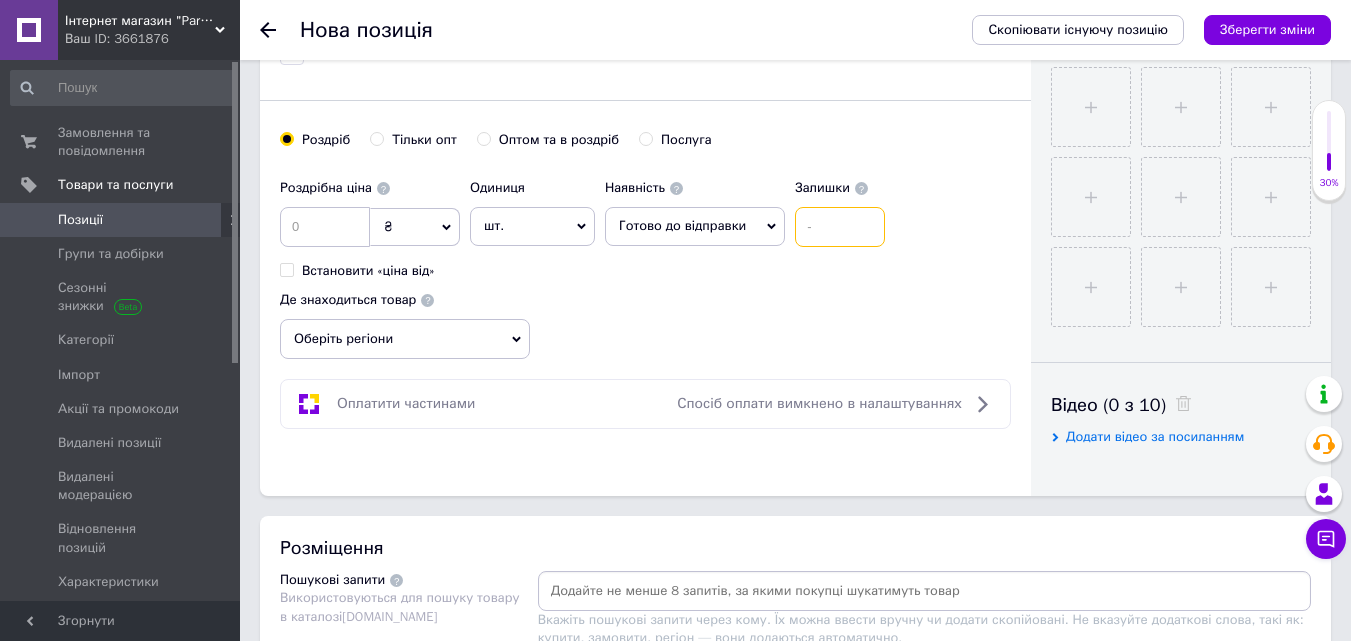click at bounding box center [840, 227] 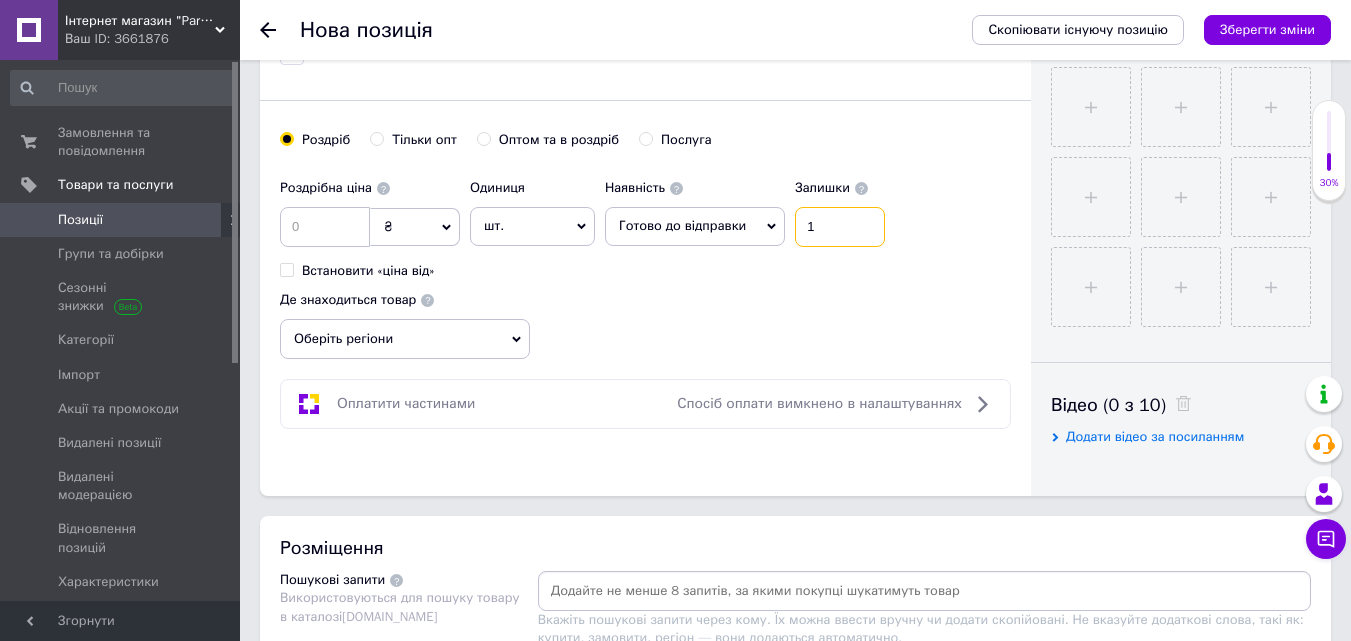 type on "1" 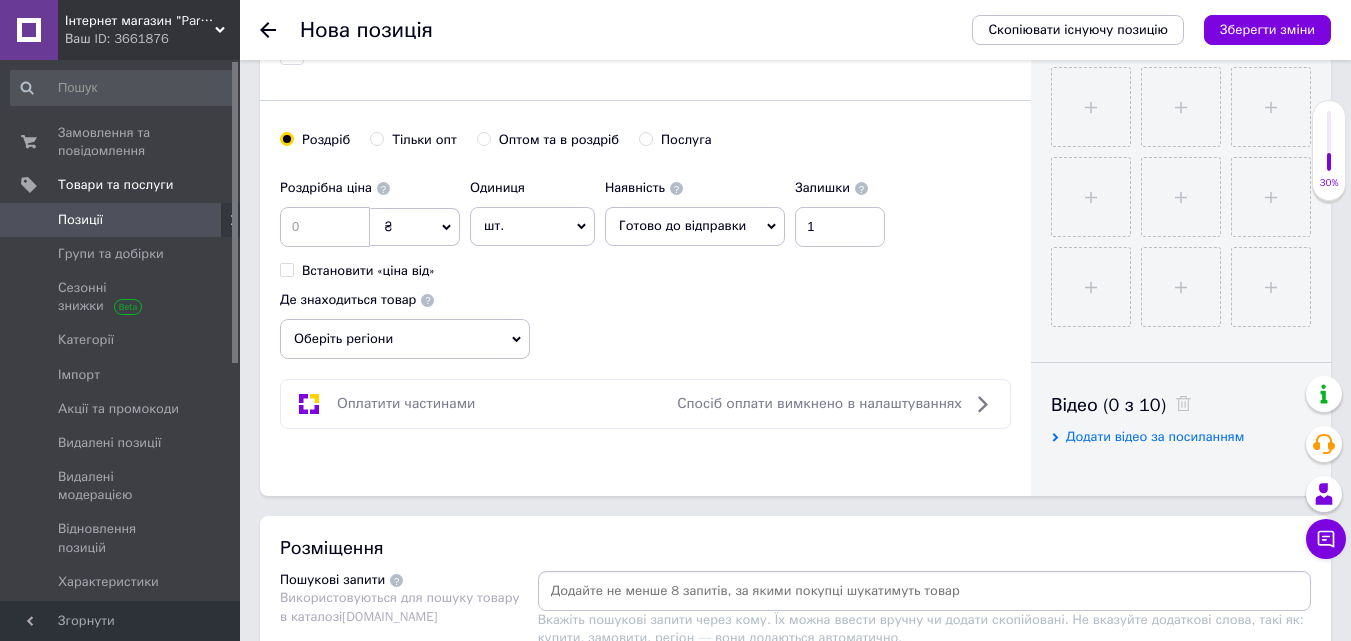 click on "Оберіть регіони" at bounding box center [405, 339] 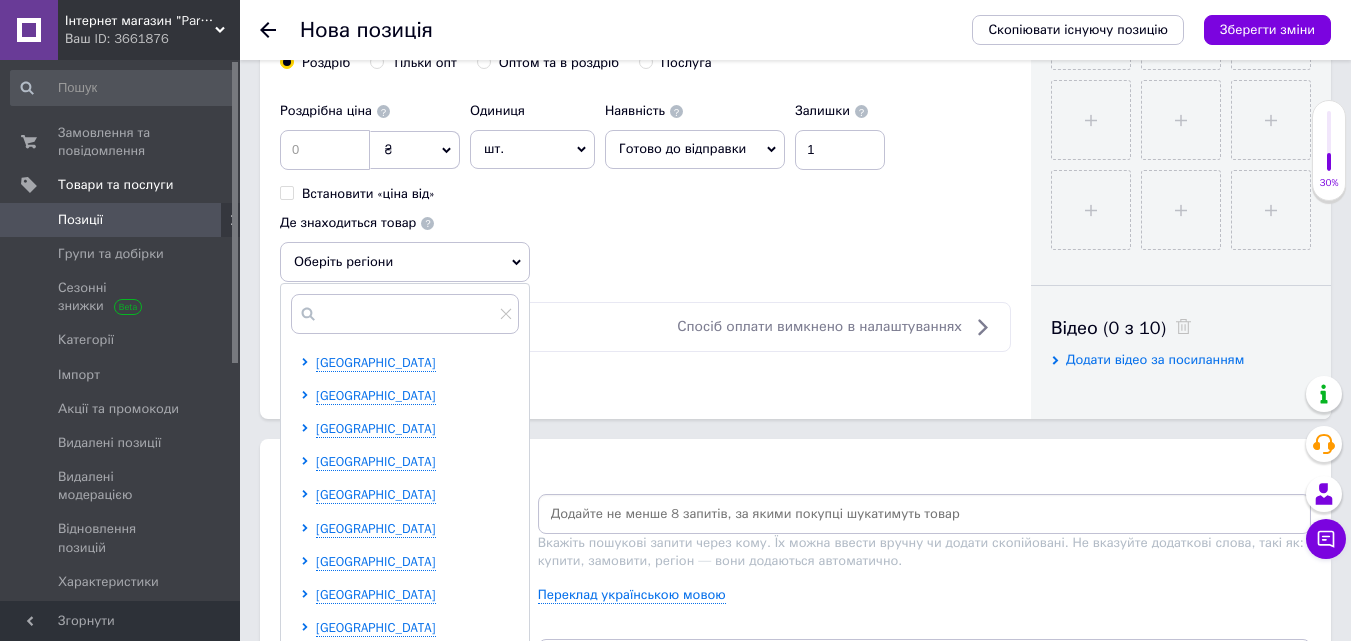 scroll, scrollTop: 900, scrollLeft: 0, axis: vertical 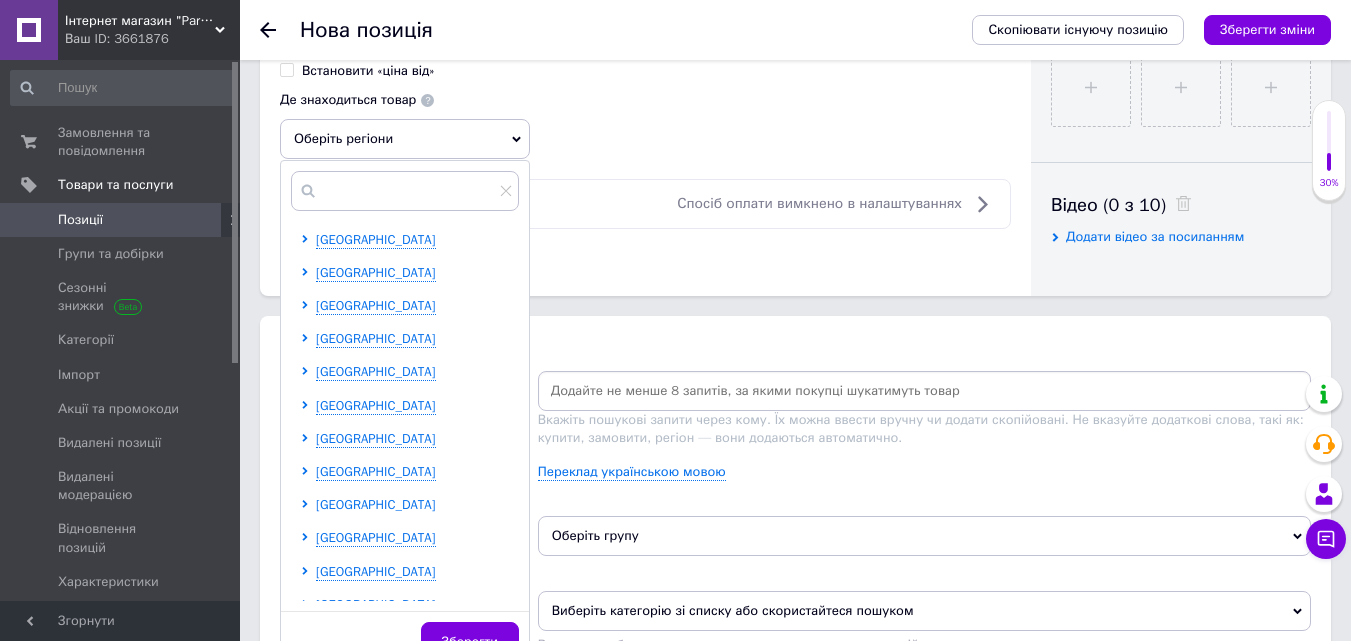 click on "[GEOGRAPHIC_DATA]" at bounding box center [376, 504] 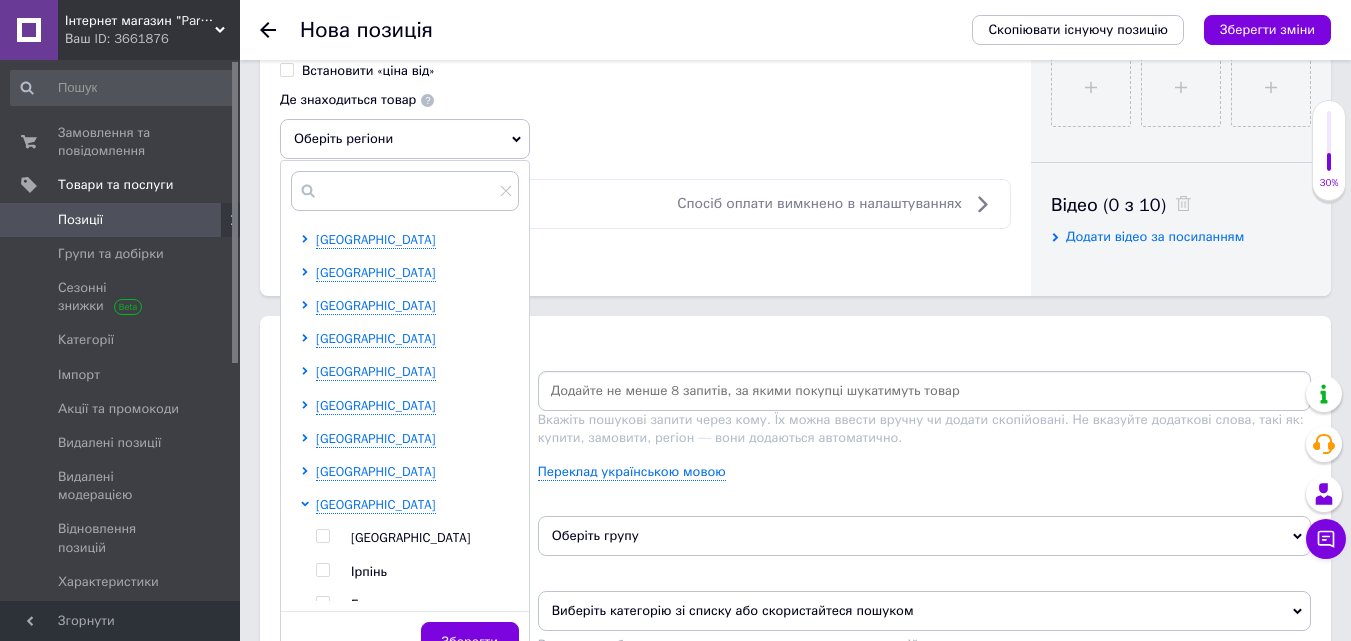click at bounding box center [322, 536] 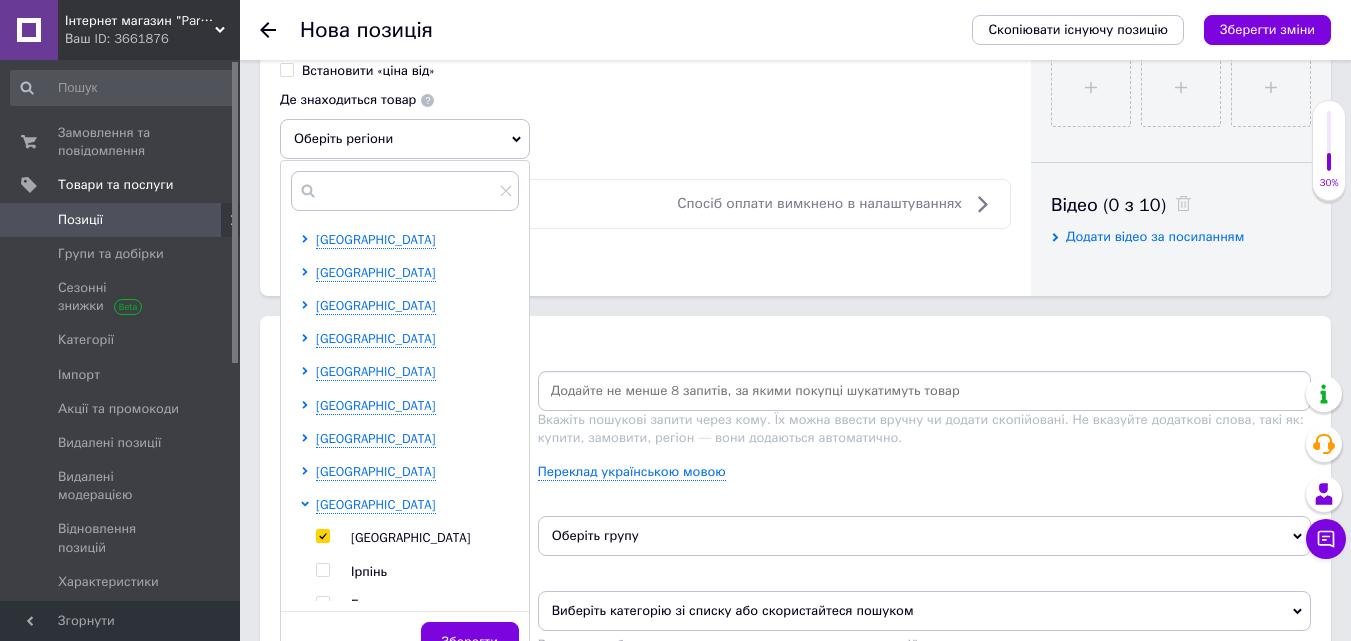 checkbox on "true" 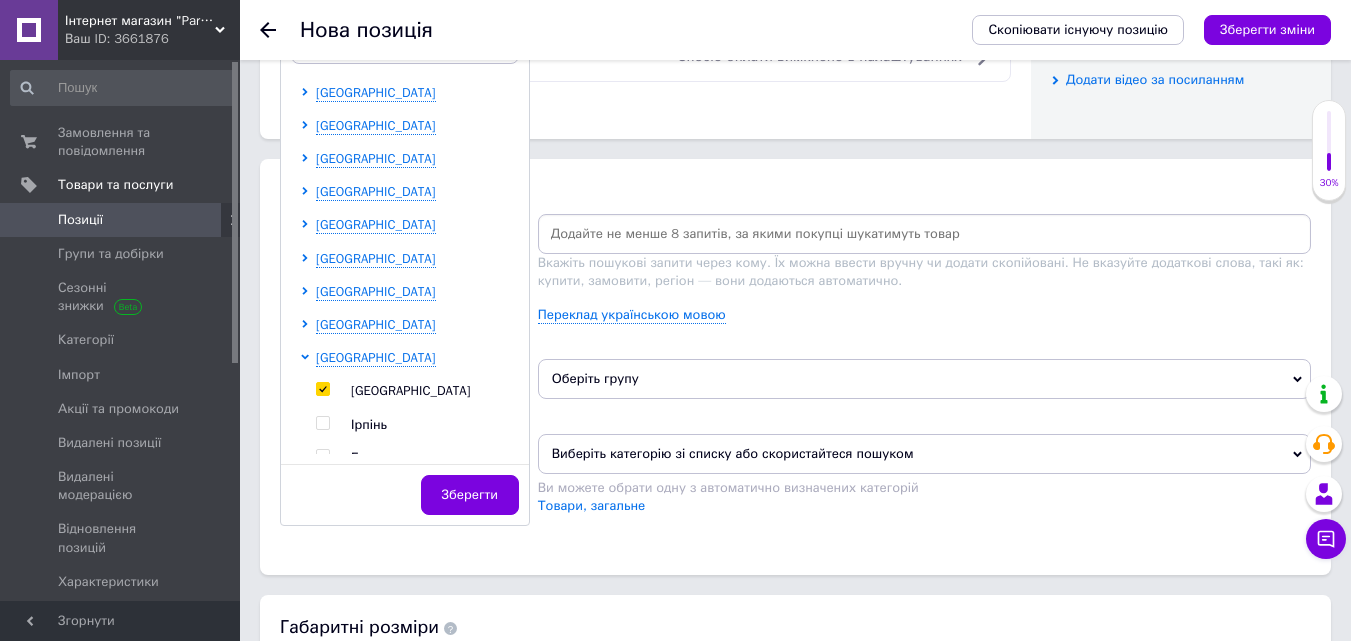 scroll, scrollTop: 1100, scrollLeft: 0, axis: vertical 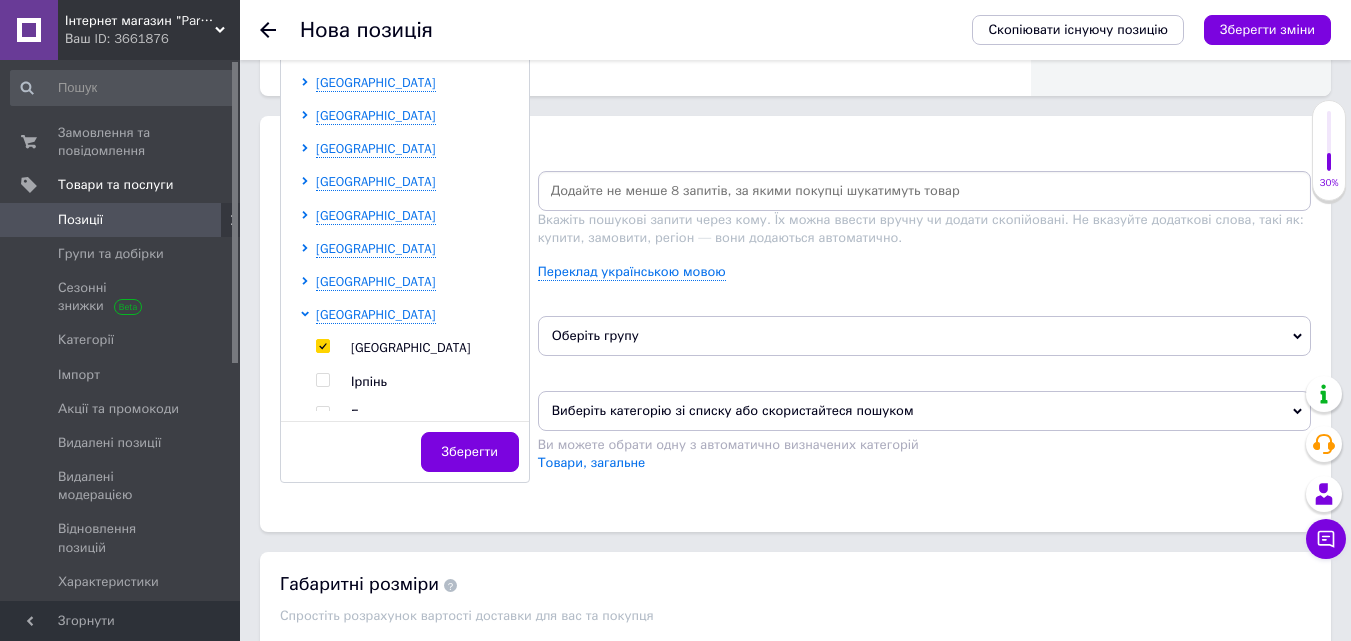 click on "Зберегти" at bounding box center (470, 452) 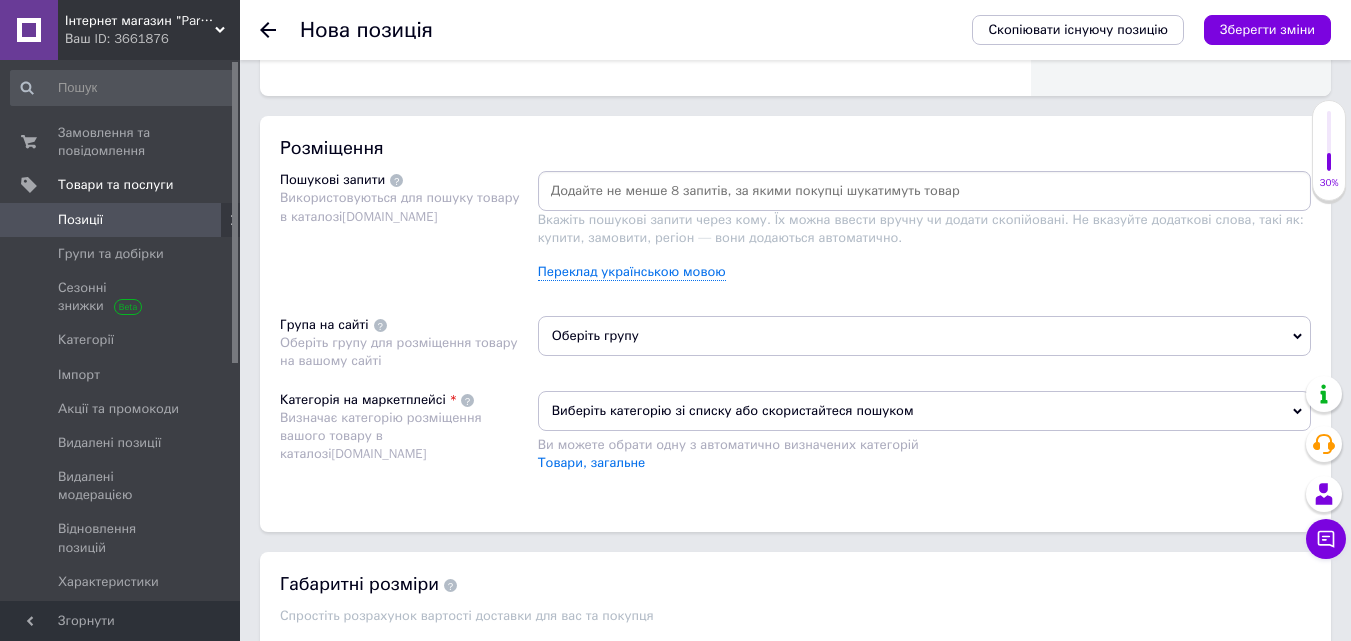 click on "Оберіть групу" at bounding box center (924, 336) 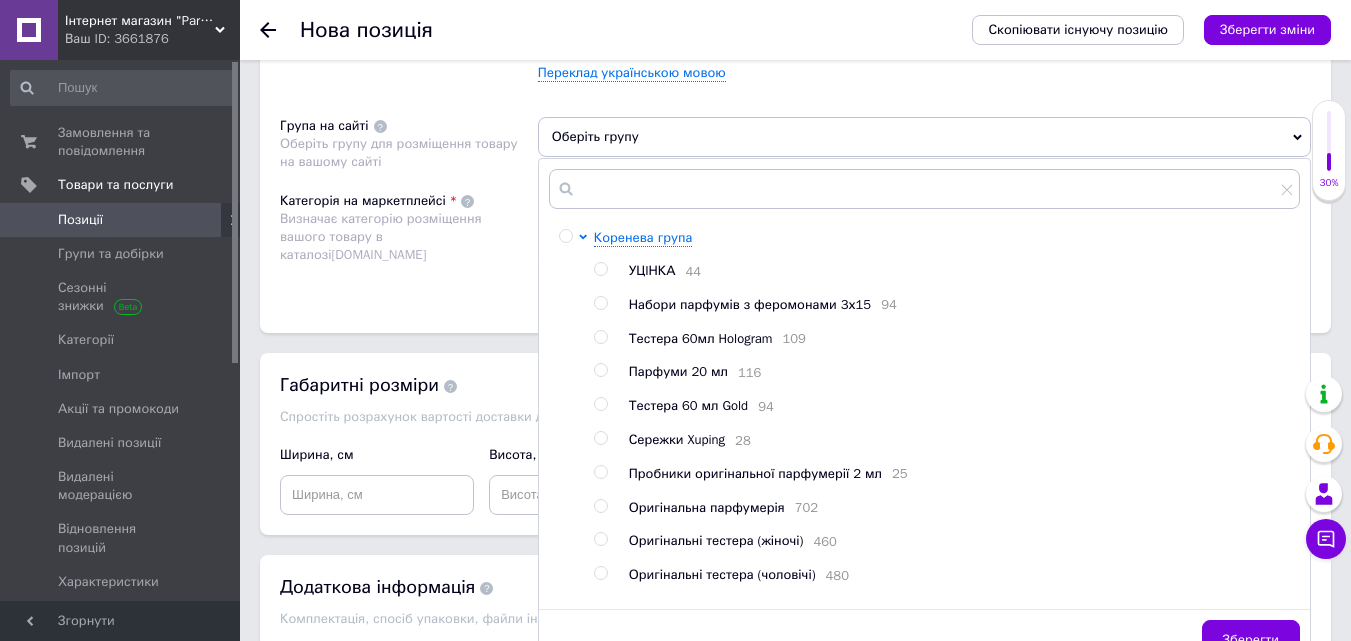 scroll, scrollTop: 1300, scrollLeft: 0, axis: vertical 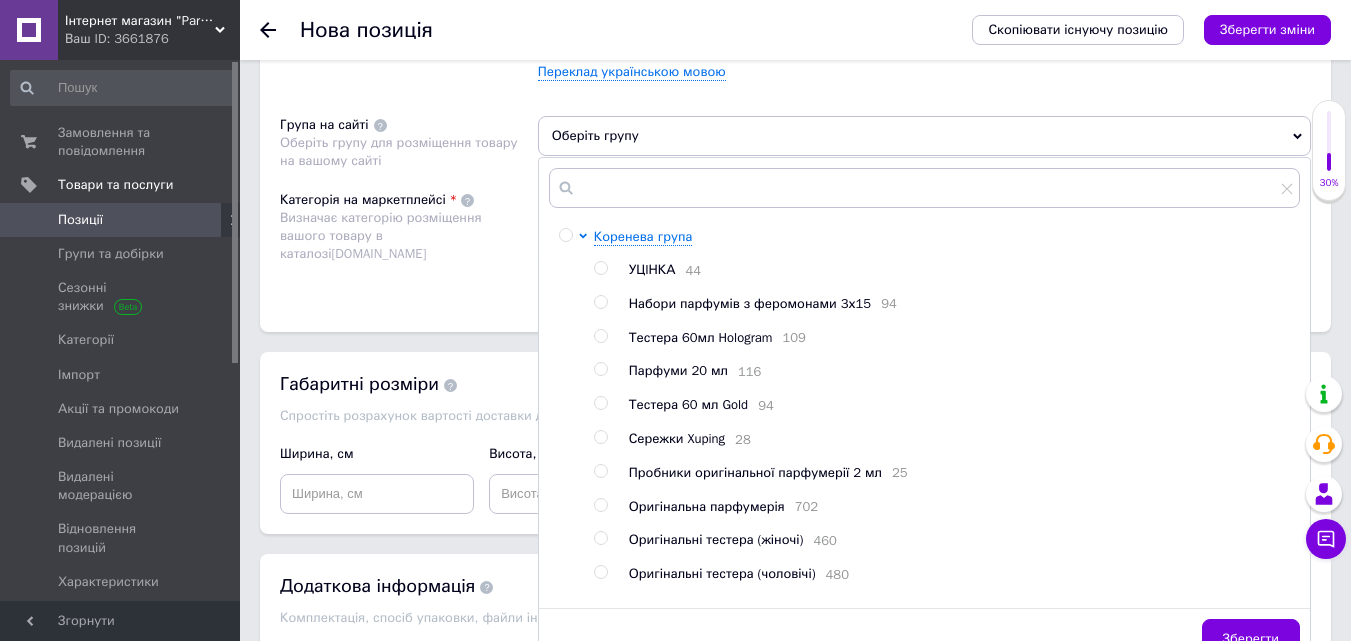 drag, startPoint x: 606, startPoint y: 339, endPoint x: 622, endPoint y: 341, distance: 16.124516 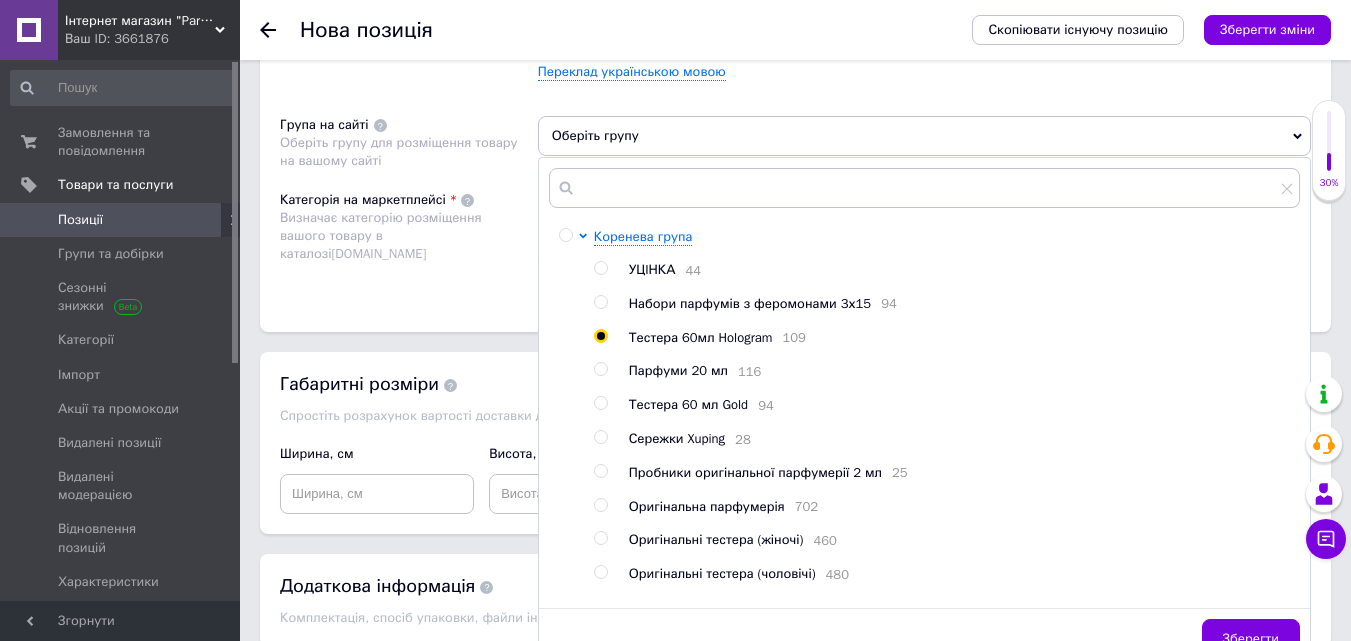 radio on "true" 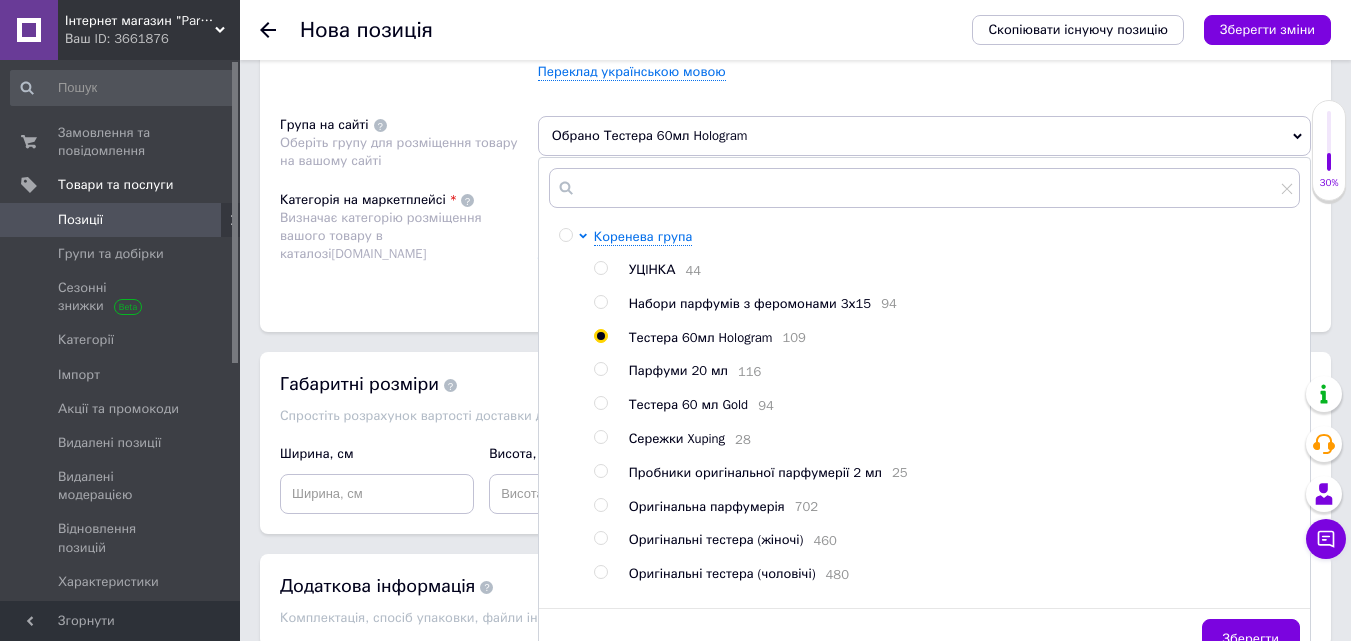 click on "Зберегти" at bounding box center (1251, 639) 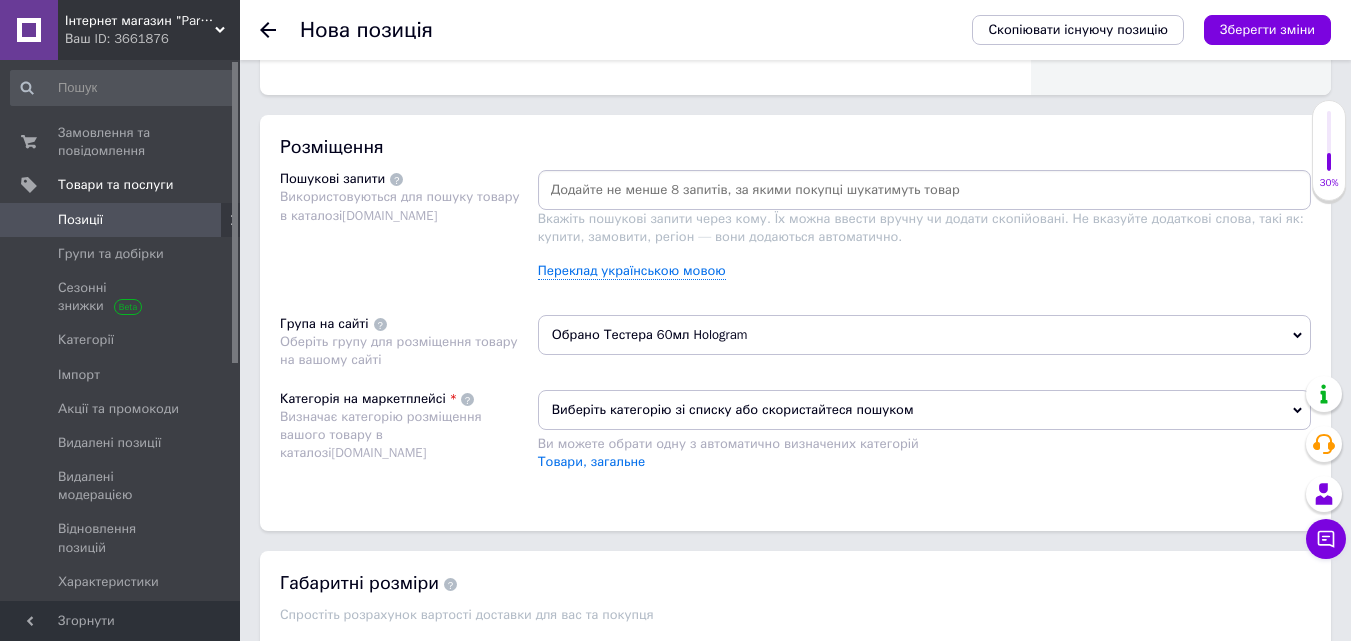 scroll, scrollTop: 1100, scrollLeft: 0, axis: vertical 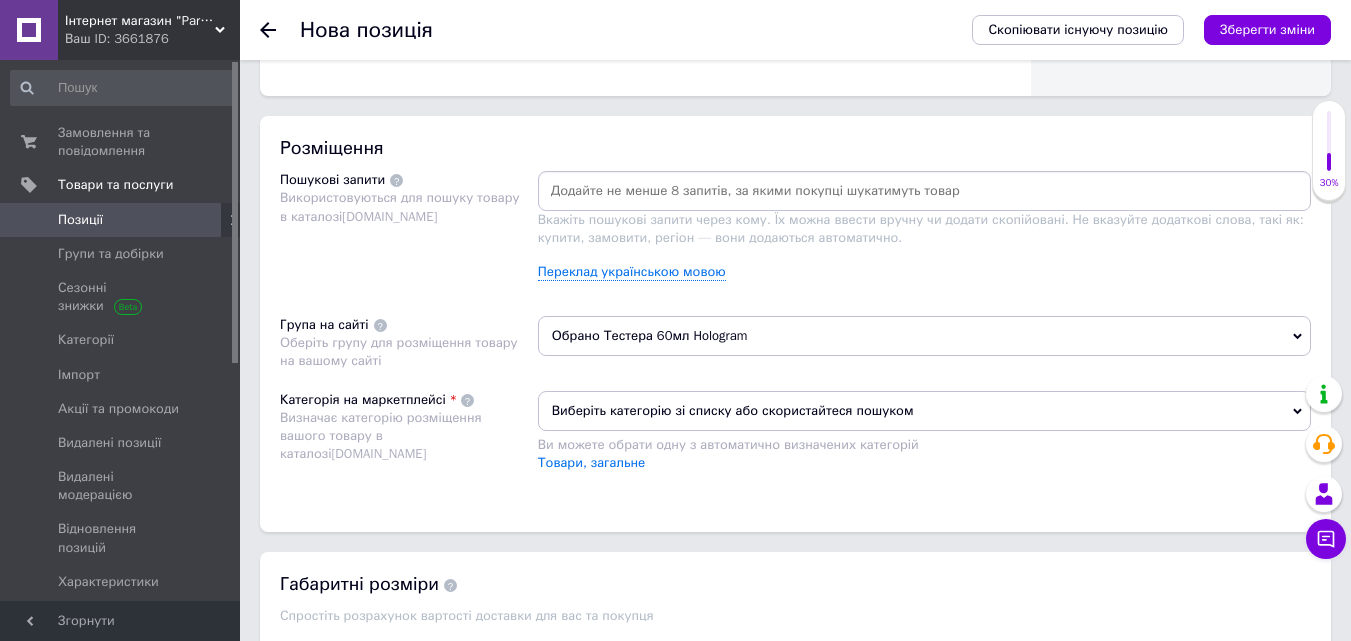 click on "Виберіть категорію зі списку або скористайтеся пошуком" at bounding box center [924, 411] 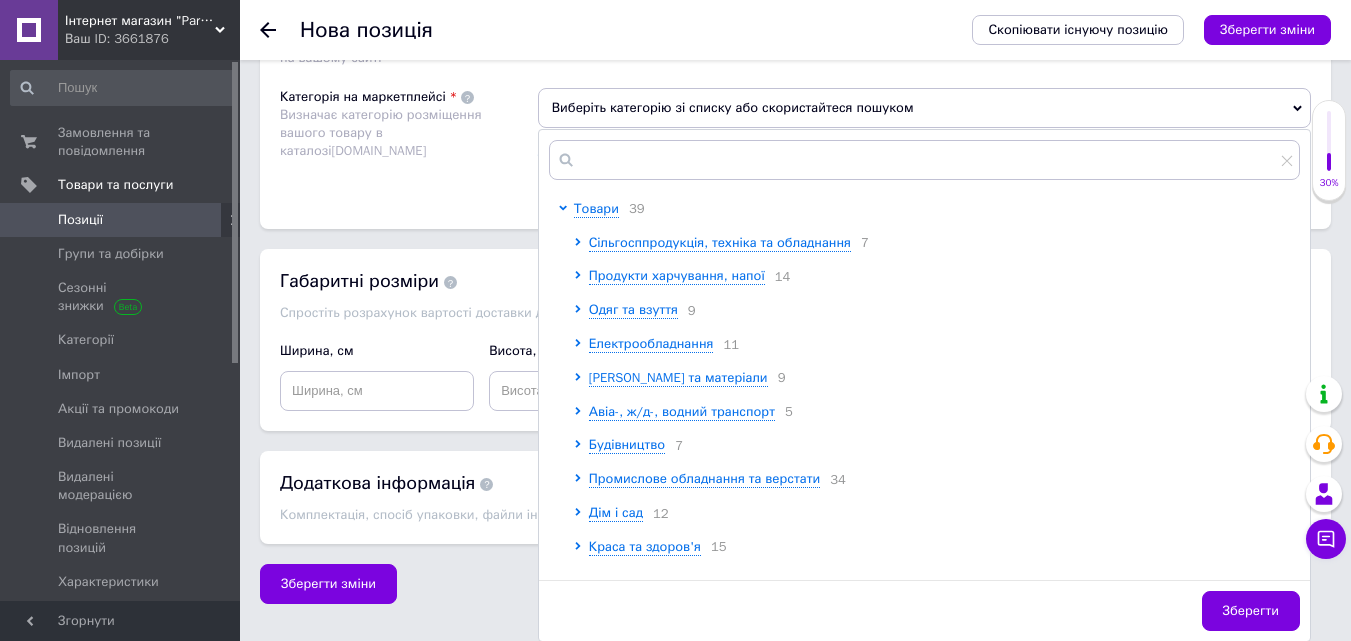 scroll, scrollTop: 1404, scrollLeft: 0, axis: vertical 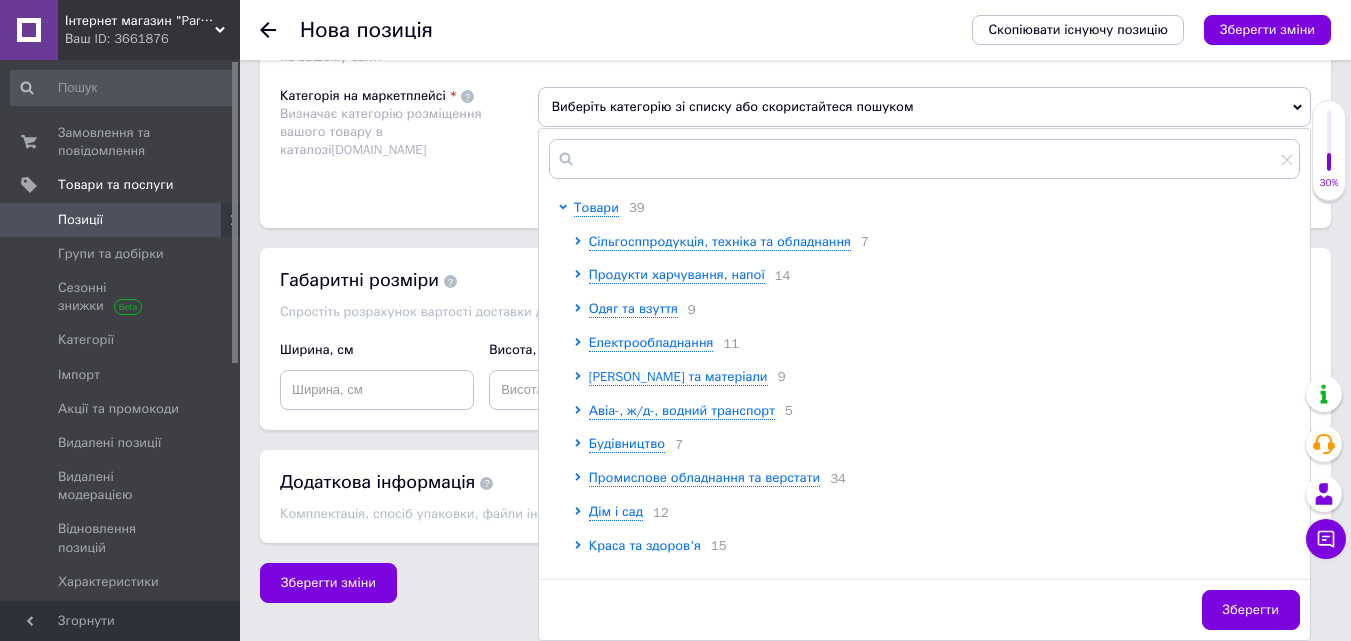 click on "Краса та здоров'я" at bounding box center (645, 545) 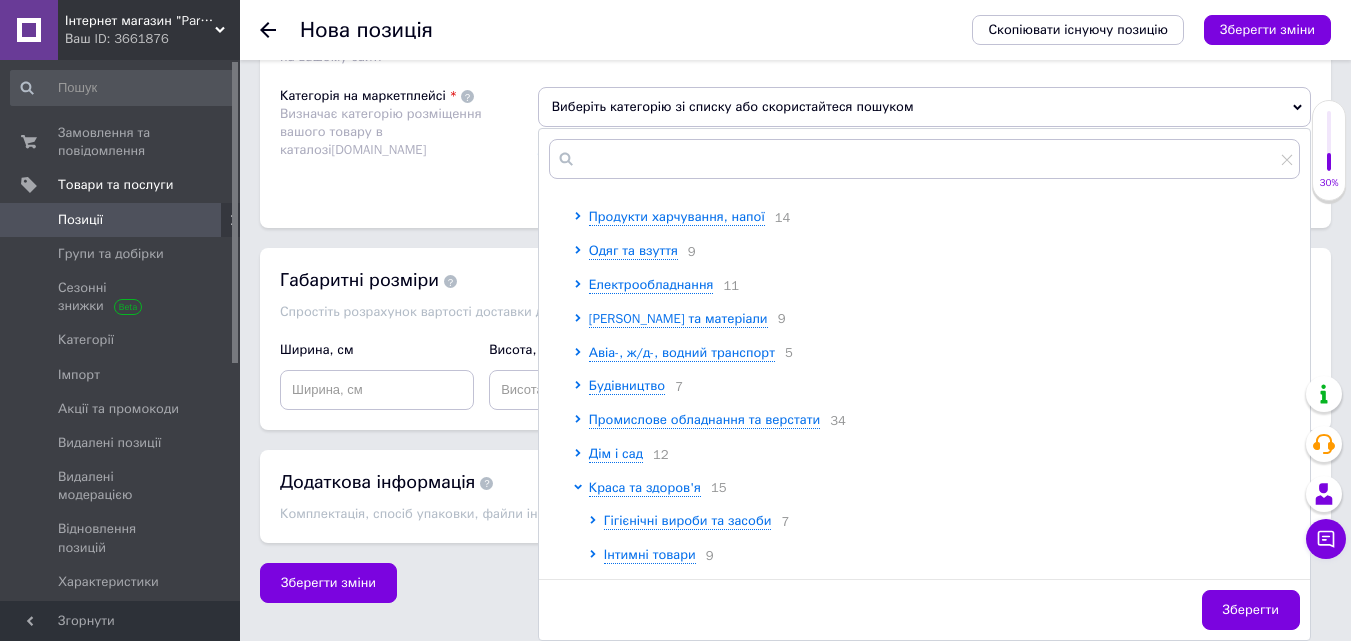 scroll, scrollTop: 200, scrollLeft: 0, axis: vertical 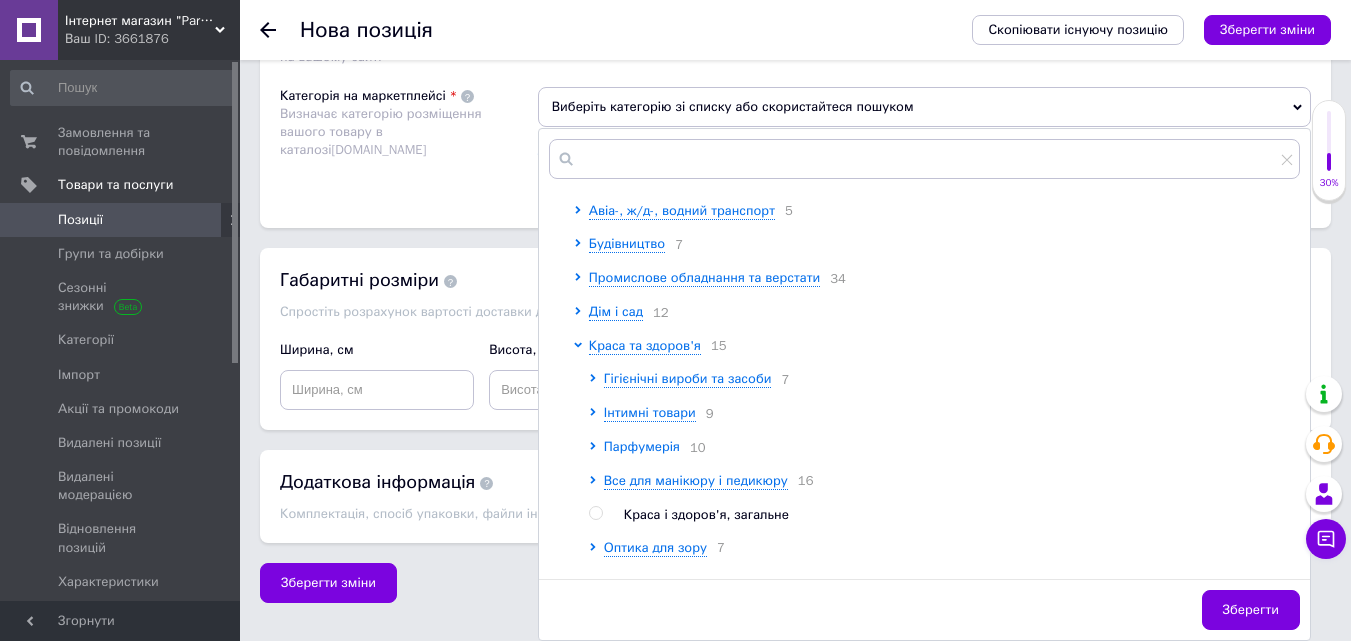 click on "Парфумерія" at bounding box center [642, 446] 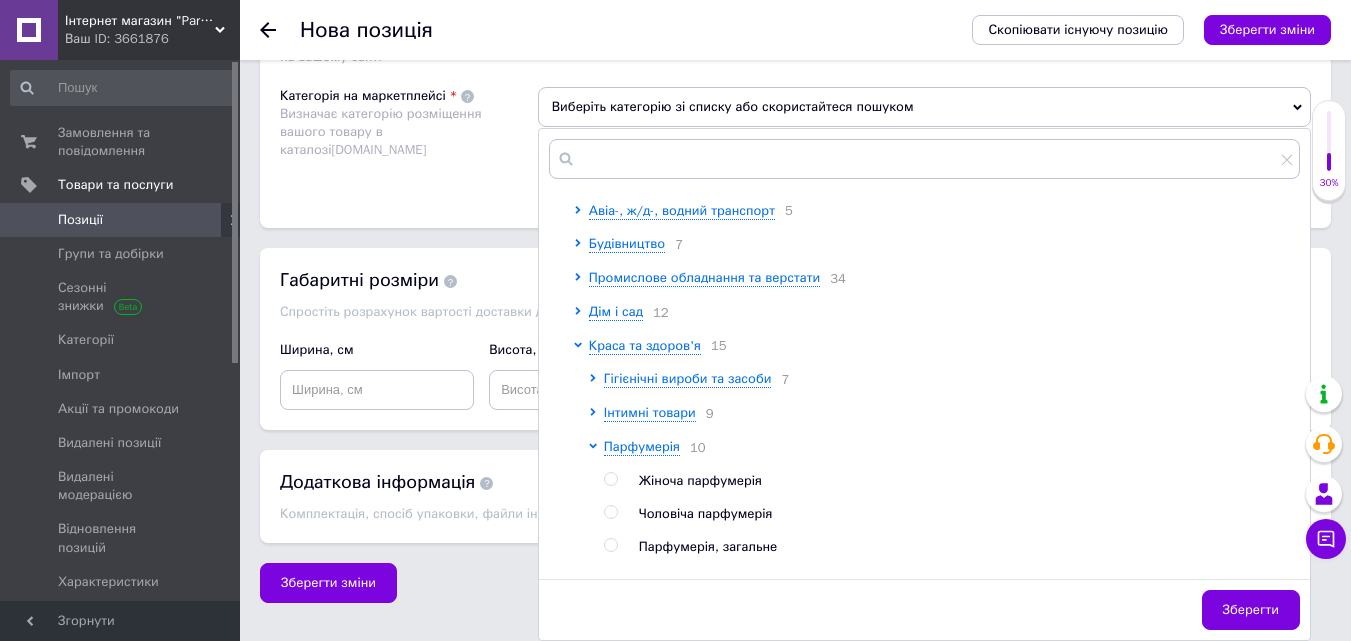 drag, startPoint x: 613, startPoint y: 529, endPoint x: 631, endPoint y: 530, distance: 18.027756 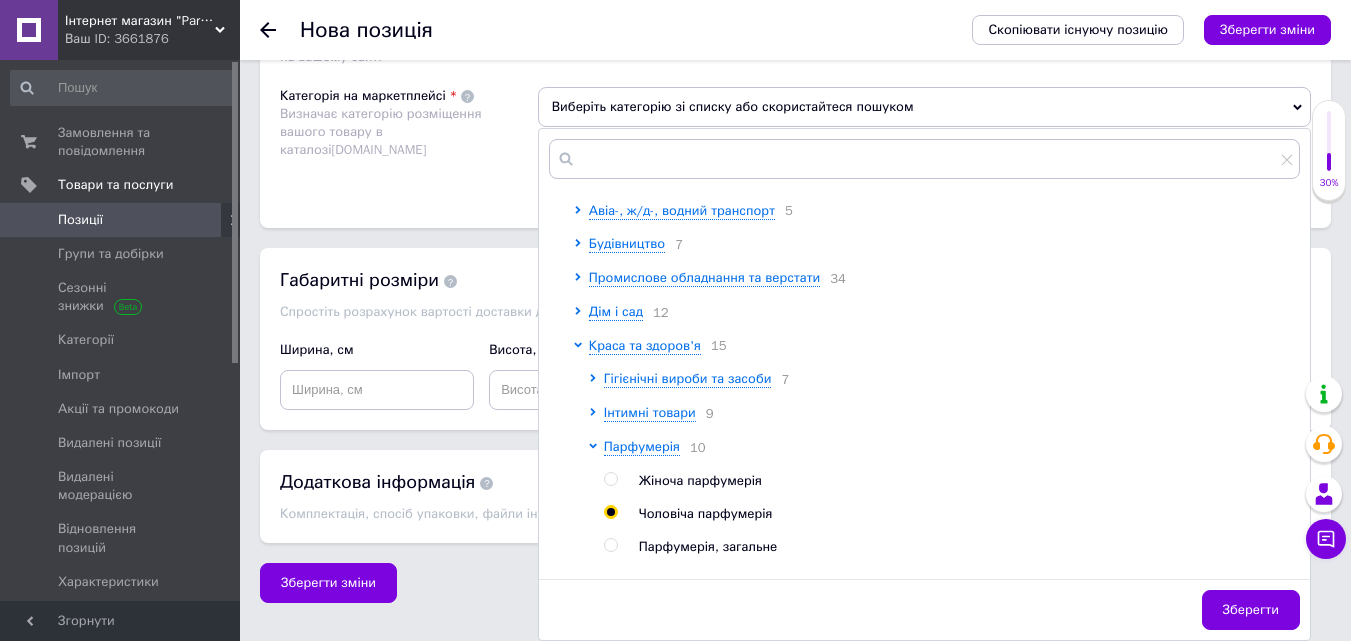radio on "true" 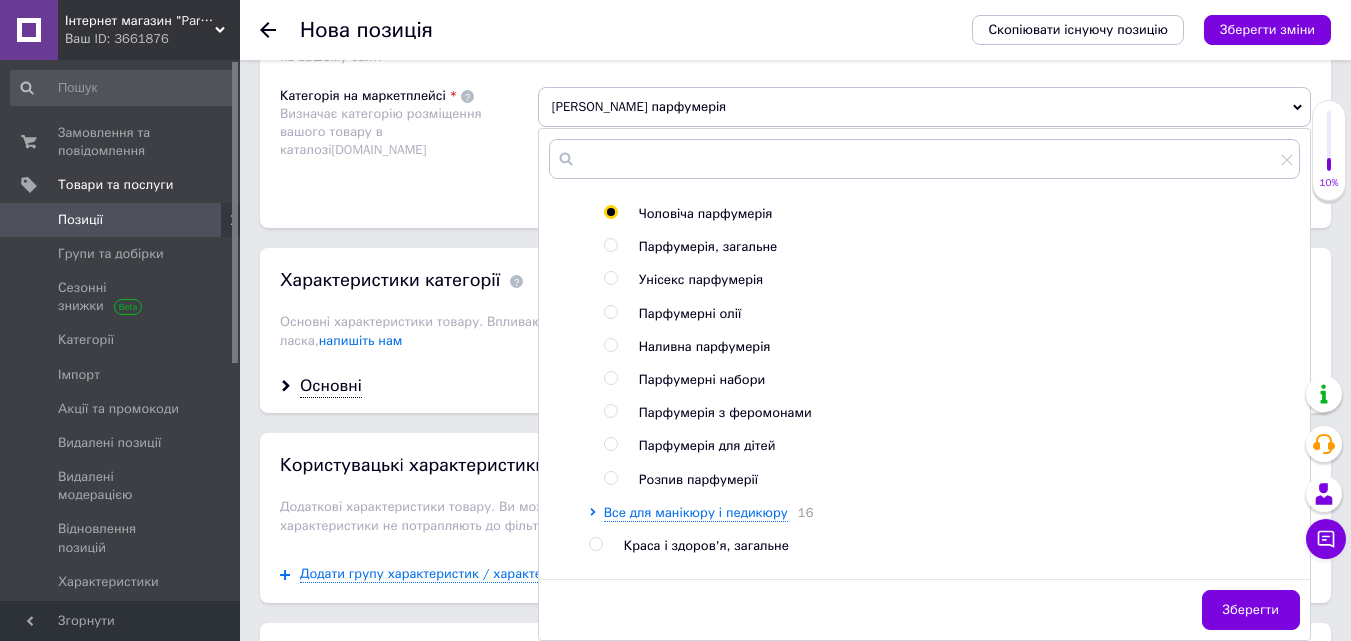 scroll, scrollTop: 600, scrollLeft: 0, axis: vertical 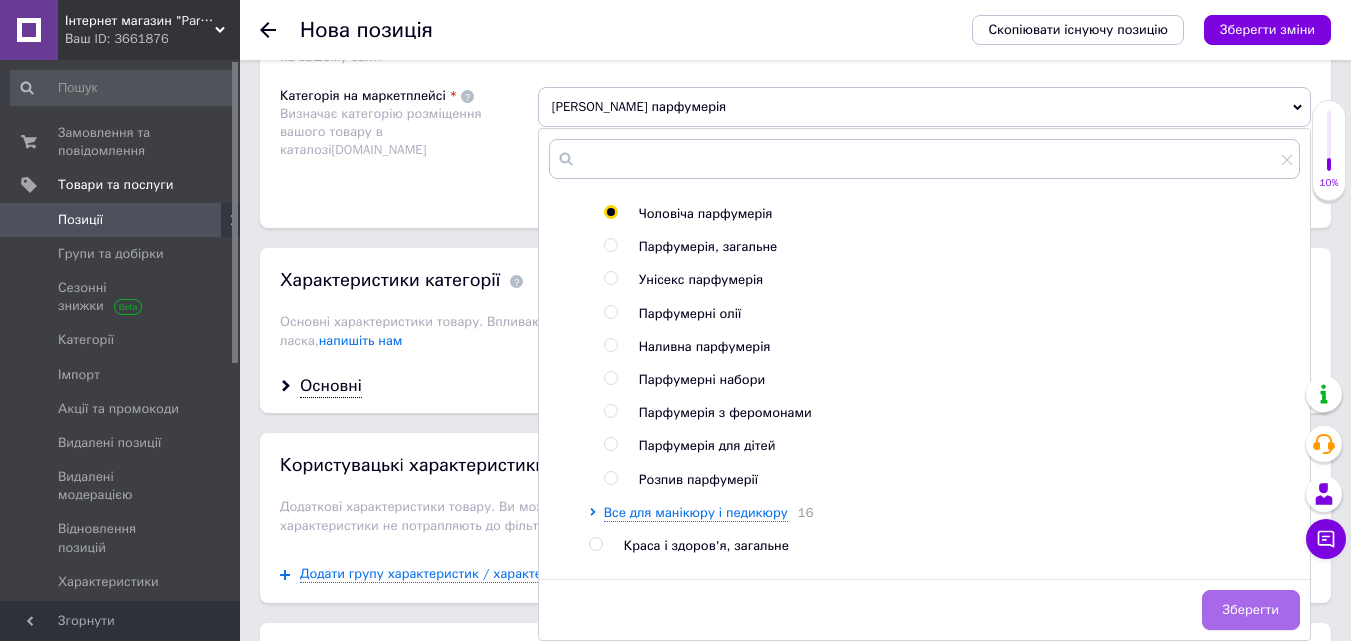 click on "Зберегти" at bounding box center (1251, 610) 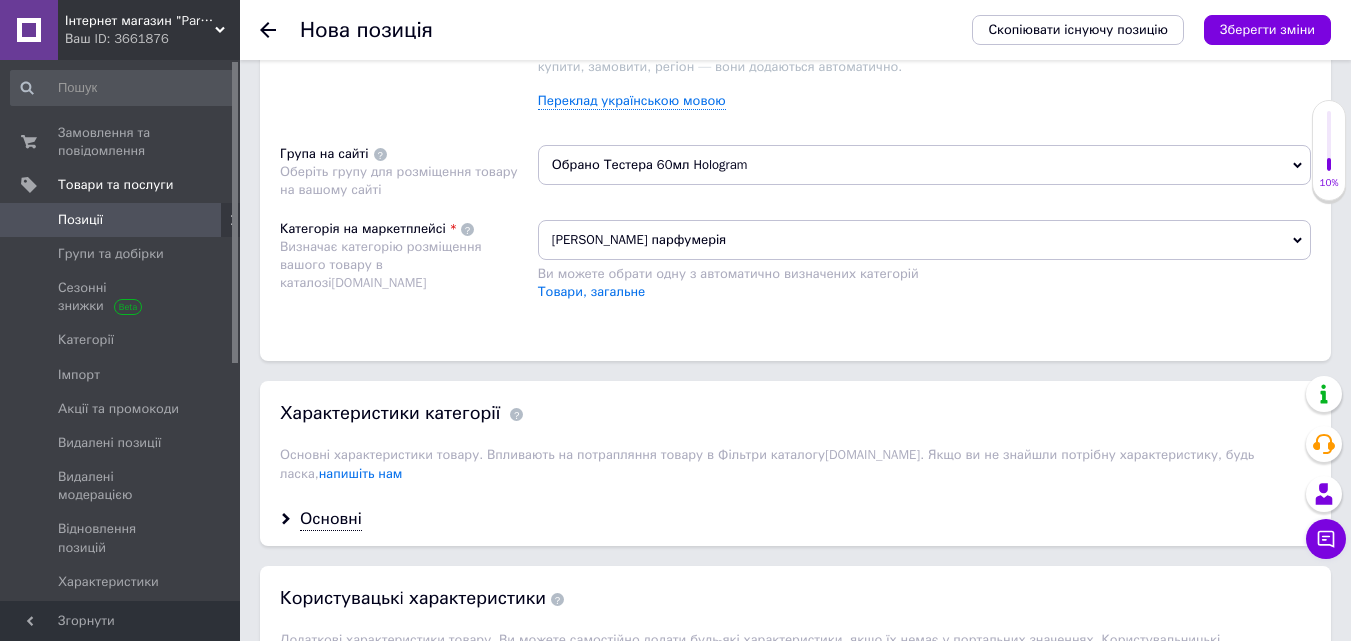 scroll, scrollTop: 1104, scrollLeft: 0, axis: vertical 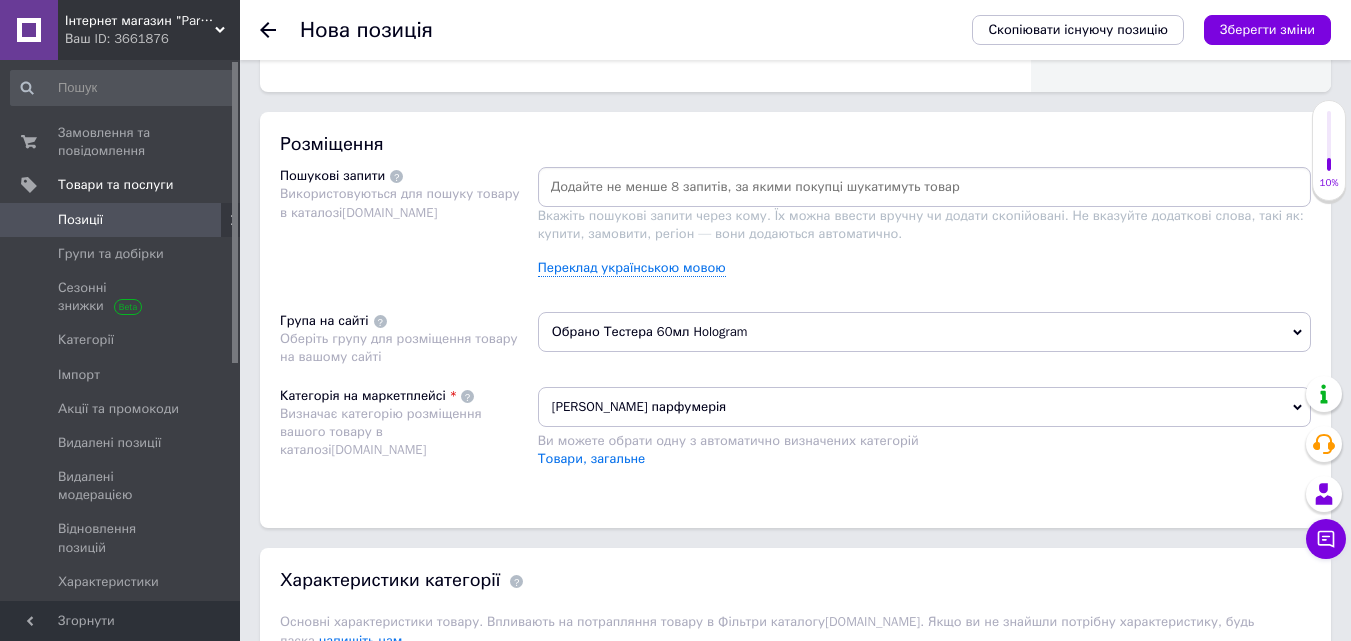 click at bounding box center [924, 187] 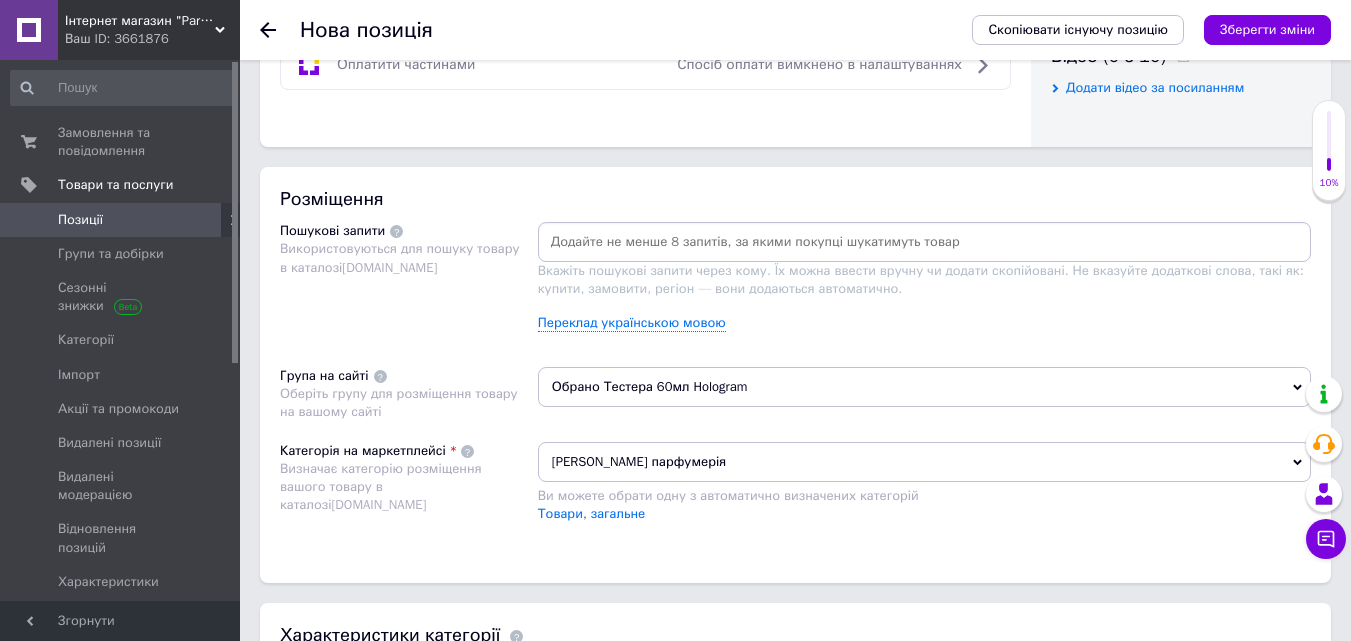 scroll, scrollTop: 504, scrollLeft: 0, axis: vertical 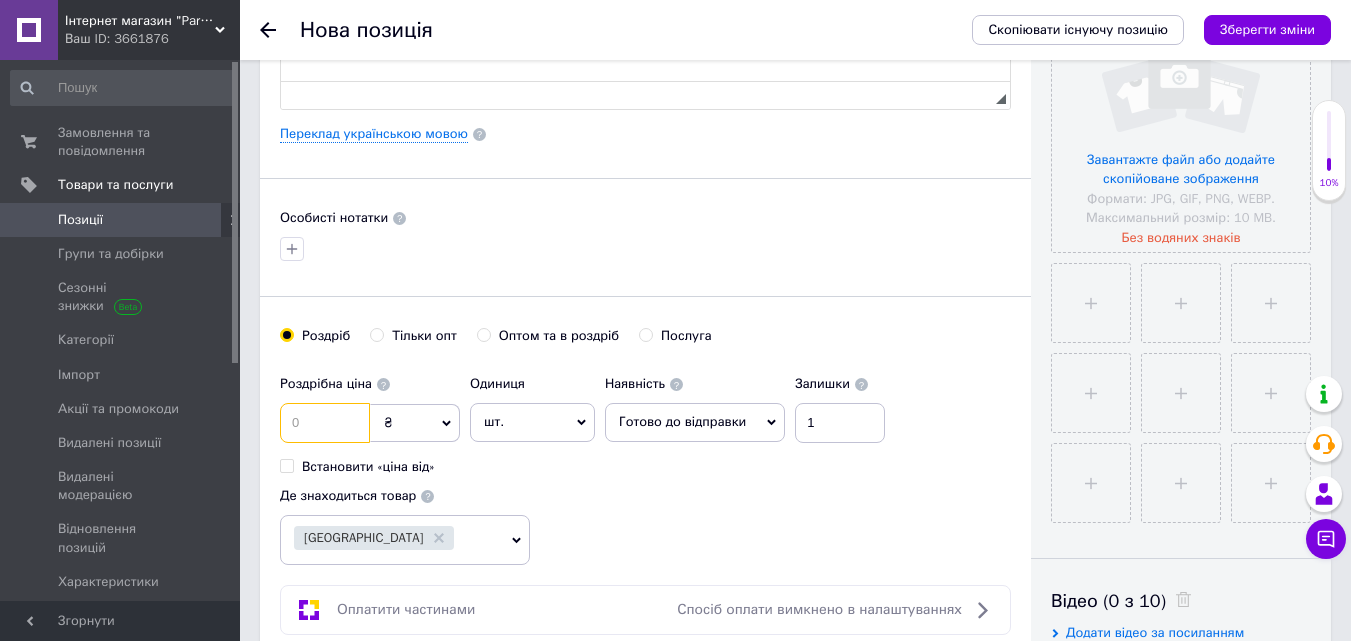 click at bounding box center (325, 423) 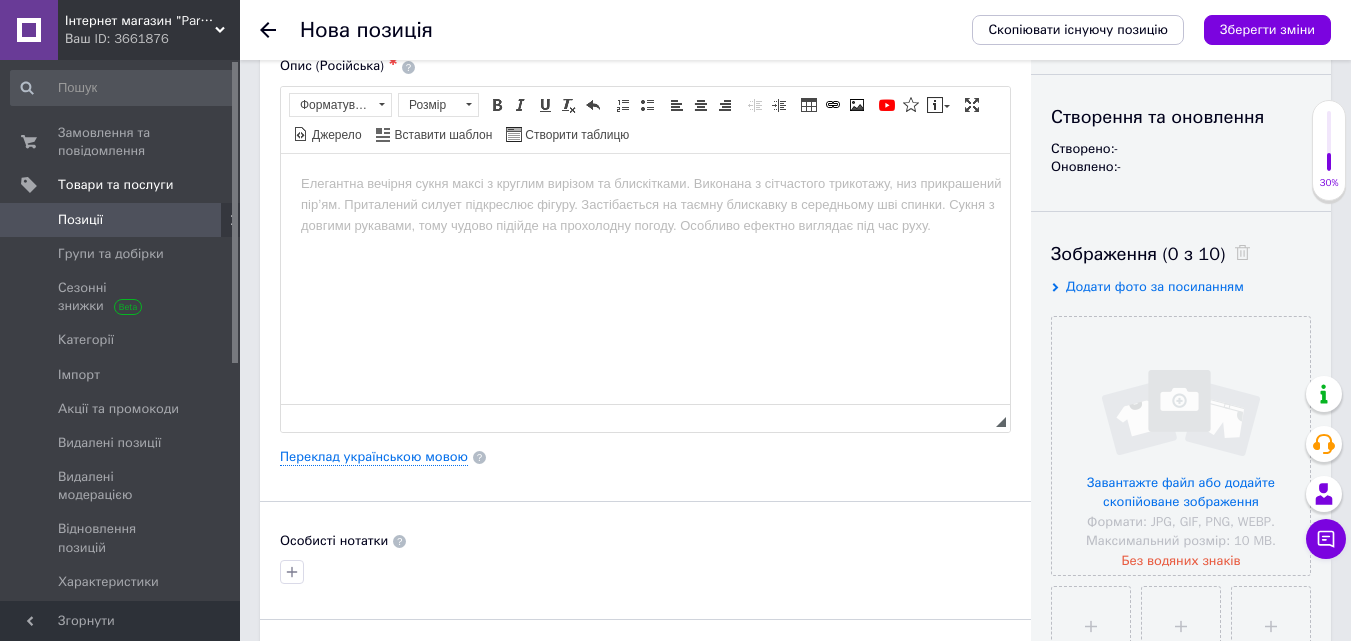 scroll, scrollTop: 104, scrollLeft: 0, axis: vertical 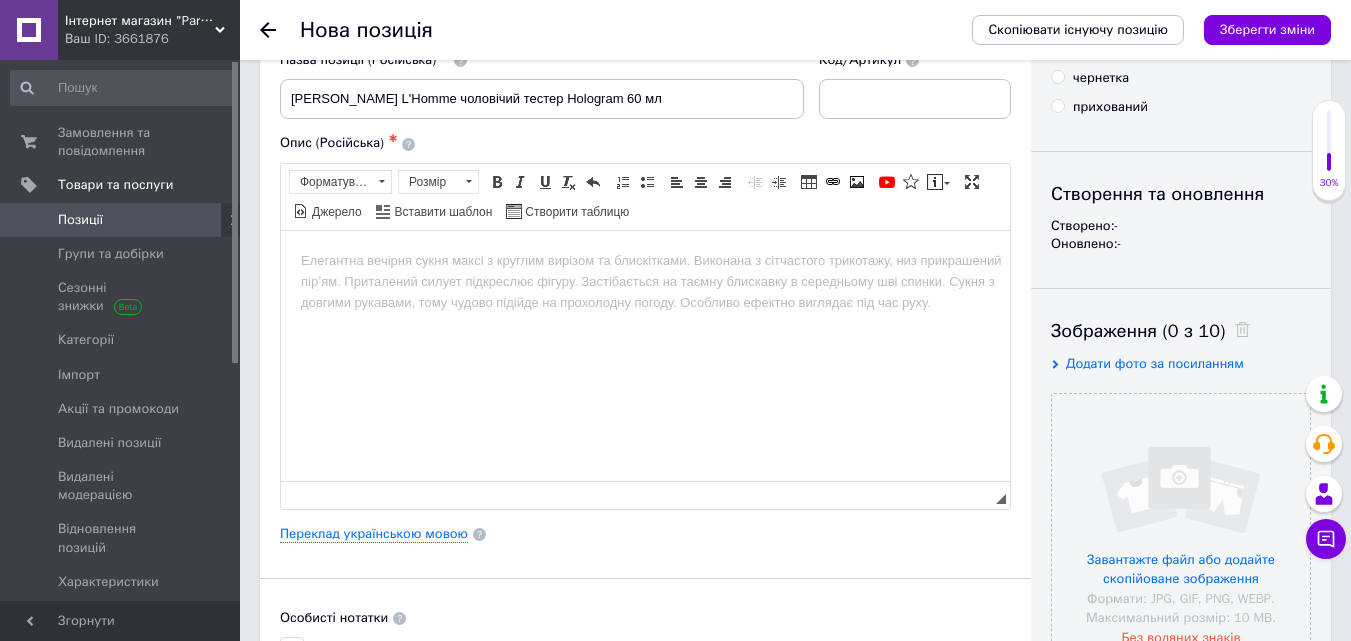 type on "349" 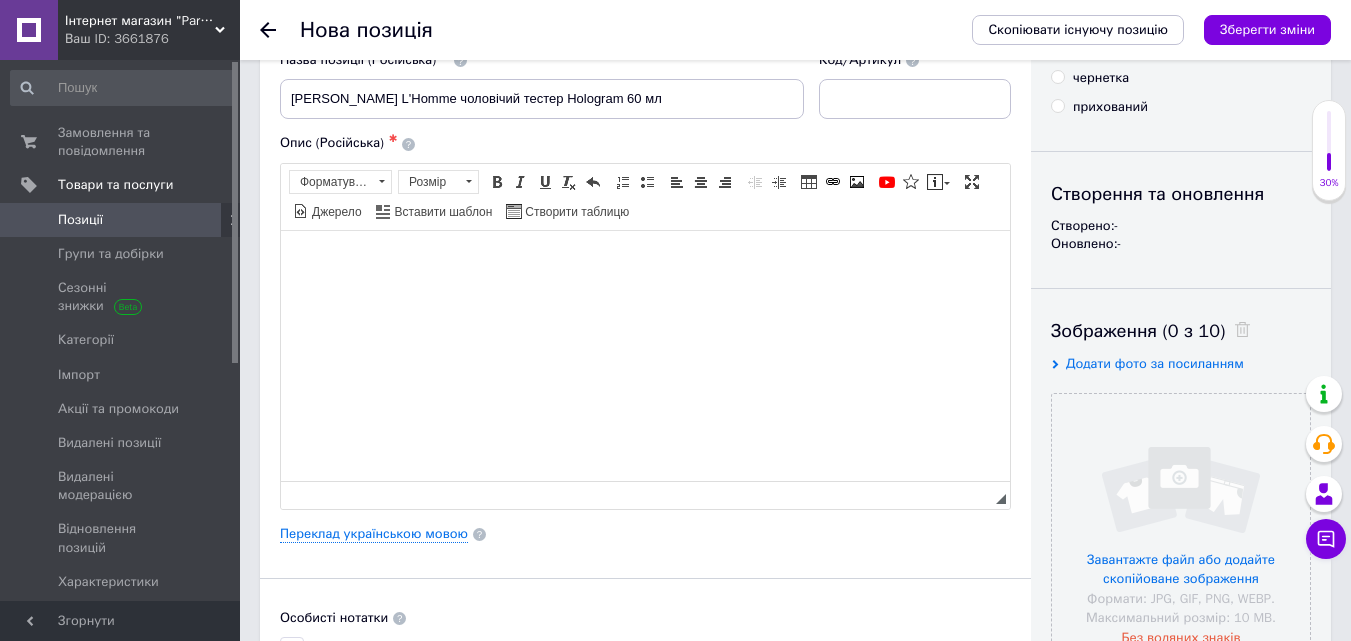 click at bounding box center [645, 260] 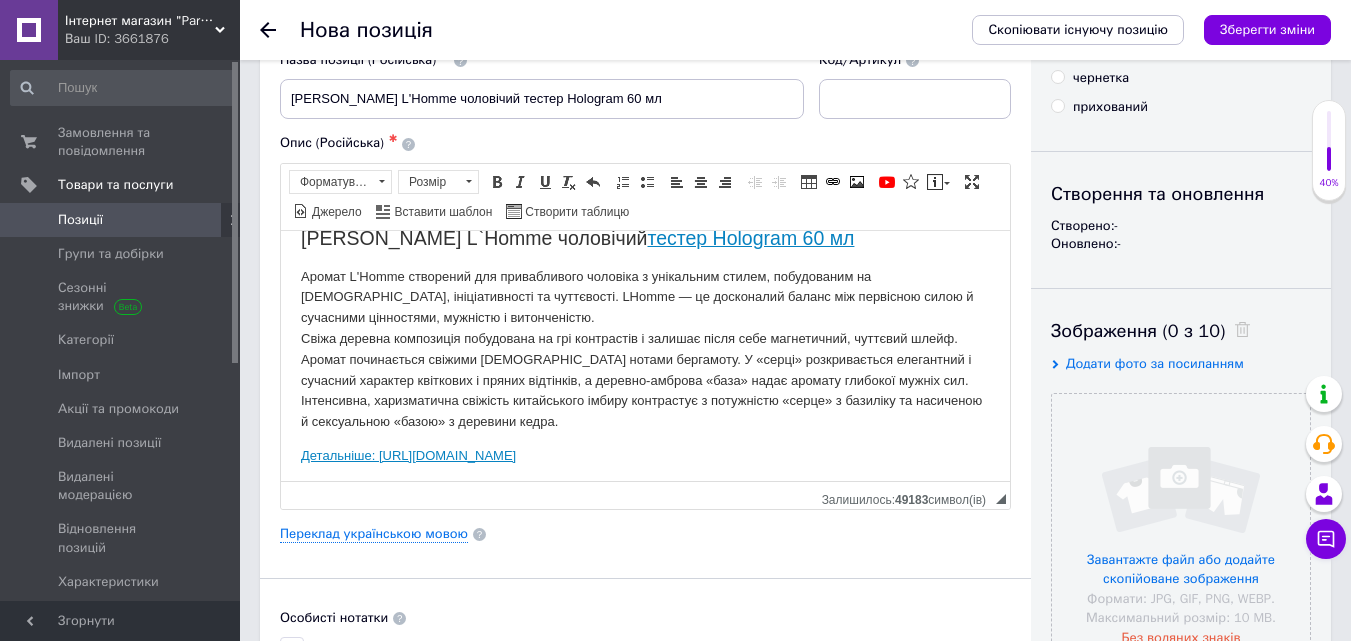 scroll, scrollTop: 30, scrollLeft: 0, axis: vertical 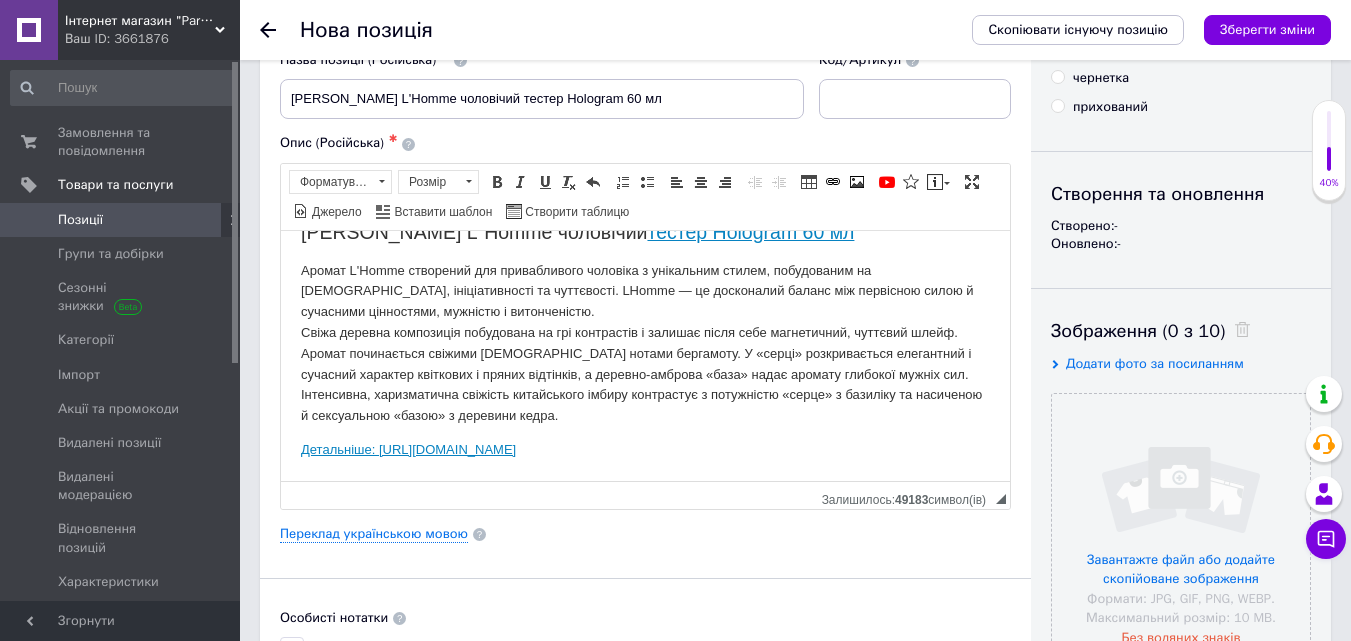 drag, startPoint x: 313, startPoint y: 443, endPoint x: 939, endPoint y: 436, distance: 626.0391 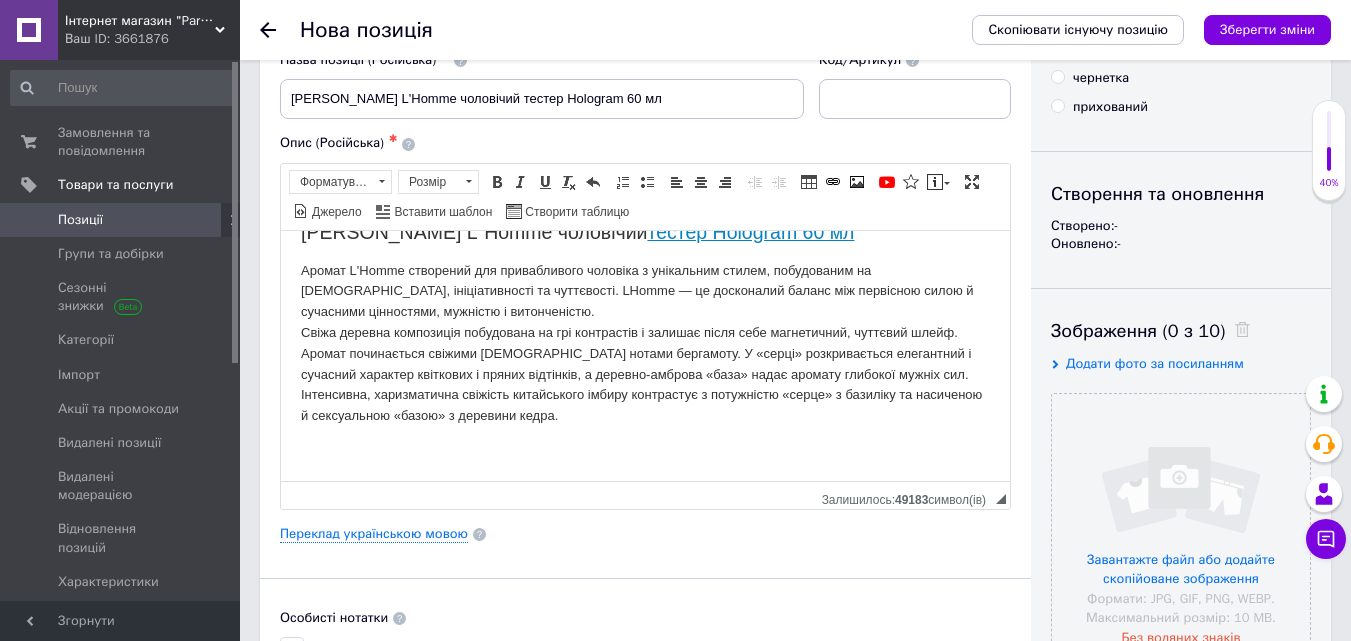type 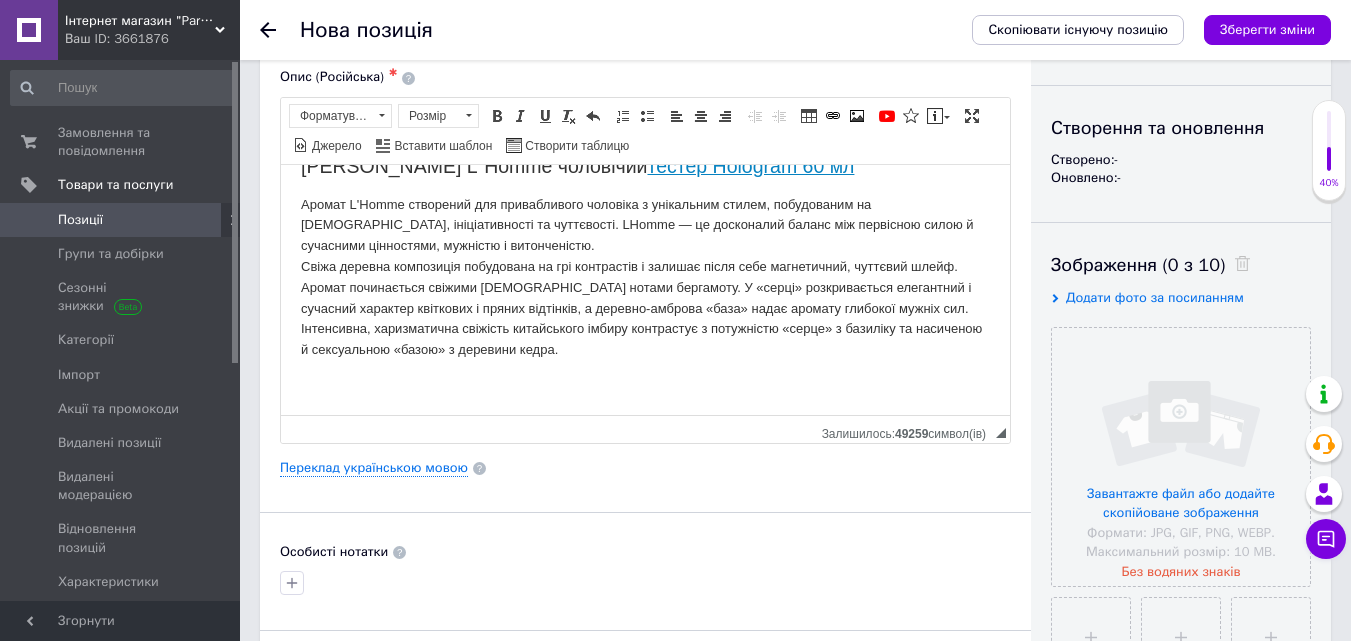 scroll, scrollTop: 304, scrollLeft: 0, axis: vertical 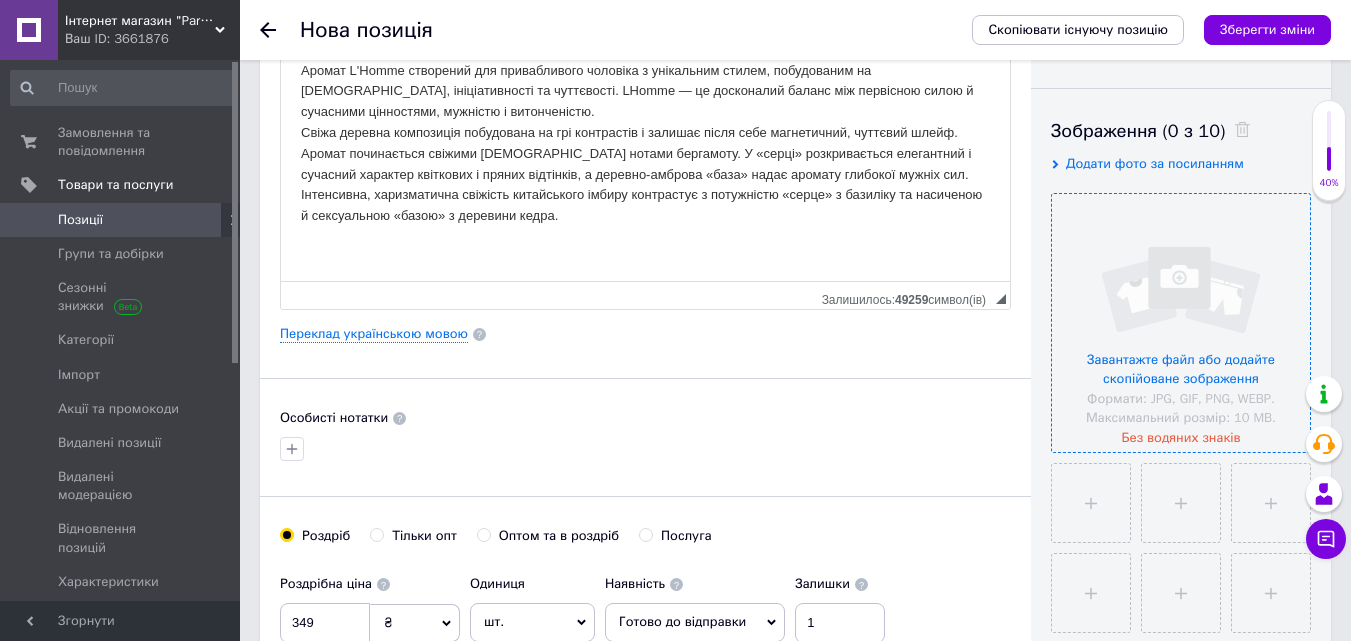click at bounding box center [1181, 323] 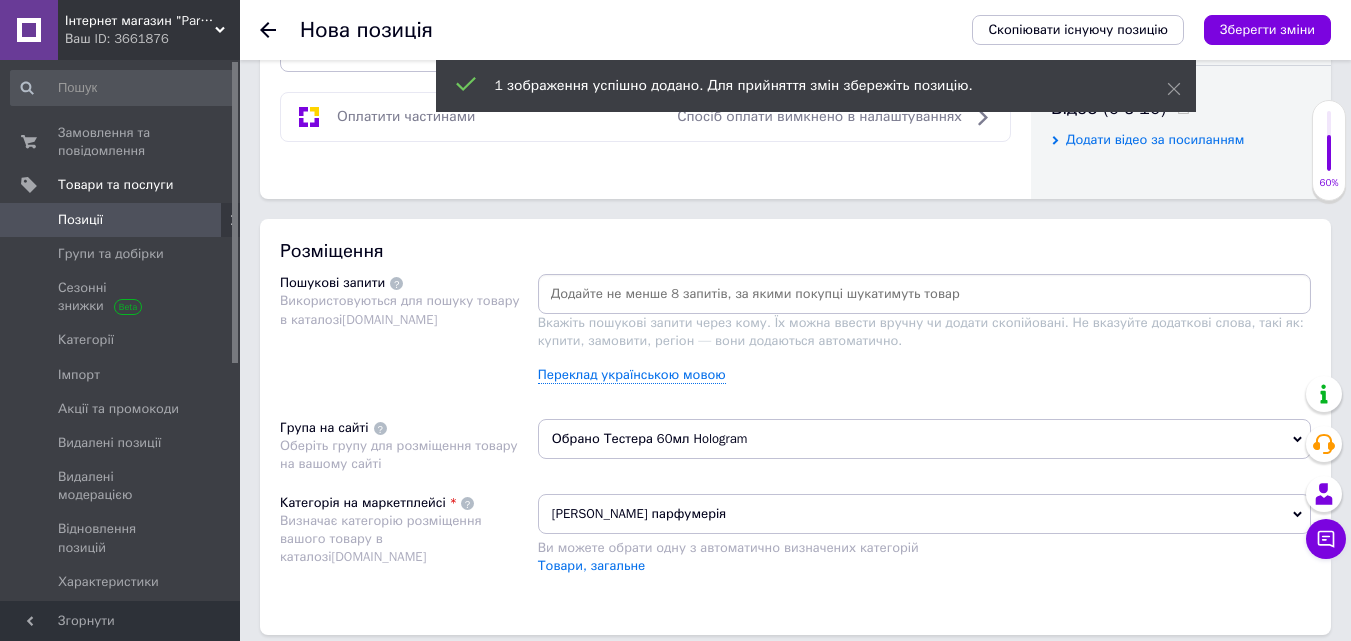 scroll, scrollTop: 1000, scrollLeft: 0, axis: vertical 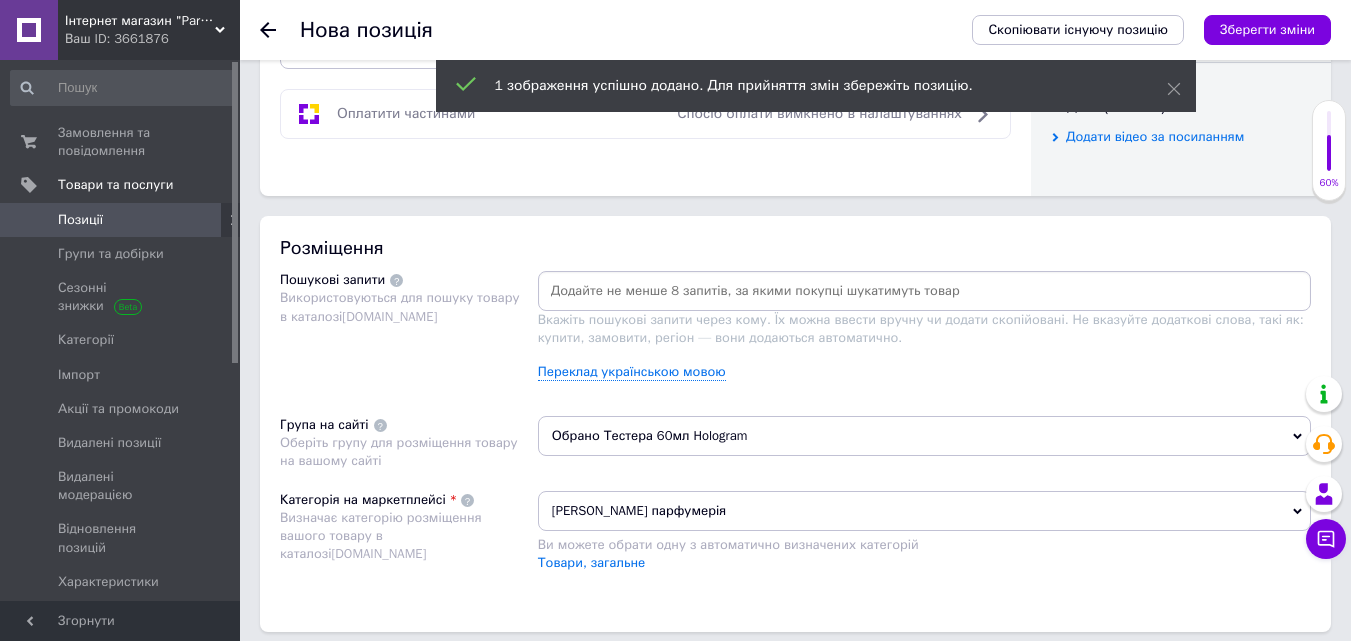 click at bounding box center (924, 291) 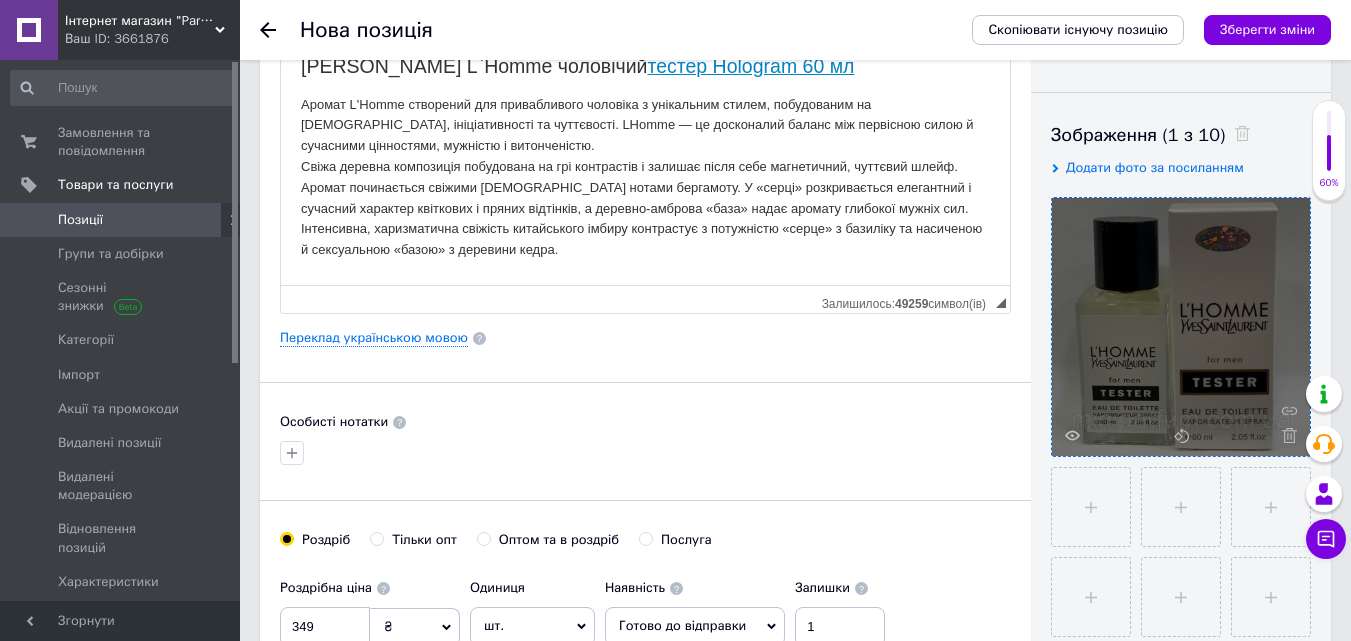 scroll, scrollTop: 0, scrollLeft: 0, axis: both 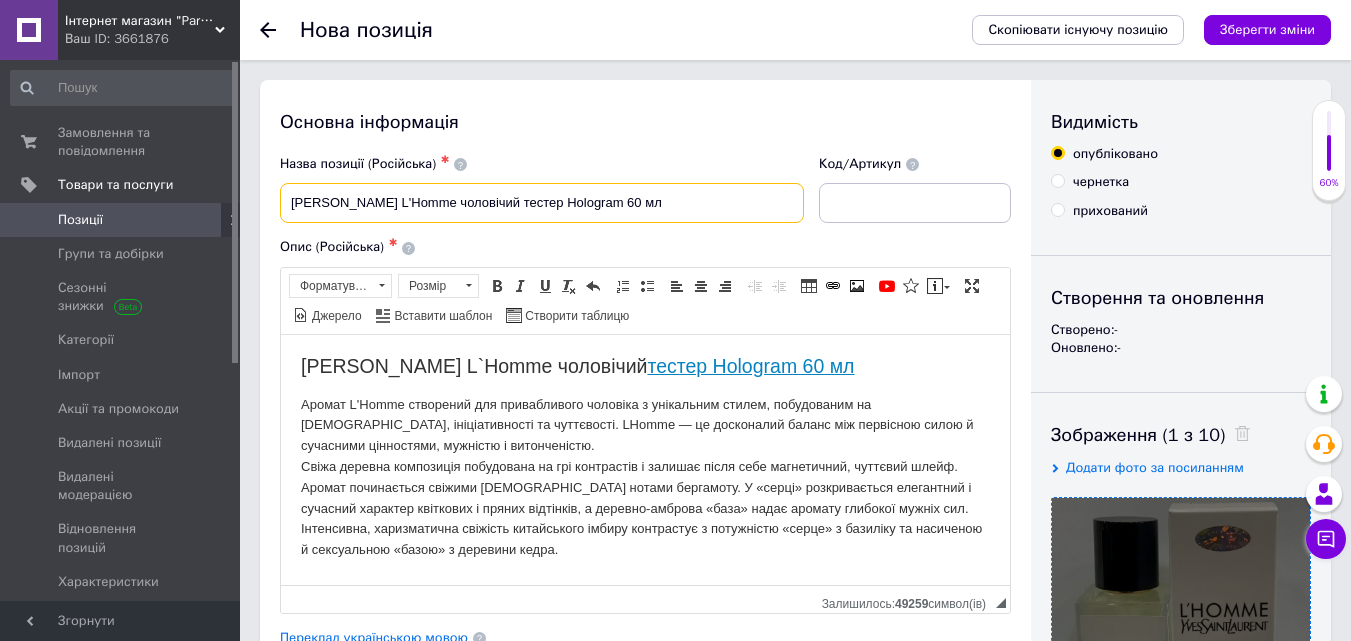 drag, startPoint x: 282, startPoint y: 206, endPoint x: 457, endPoint y: 225, distance: 176.02841 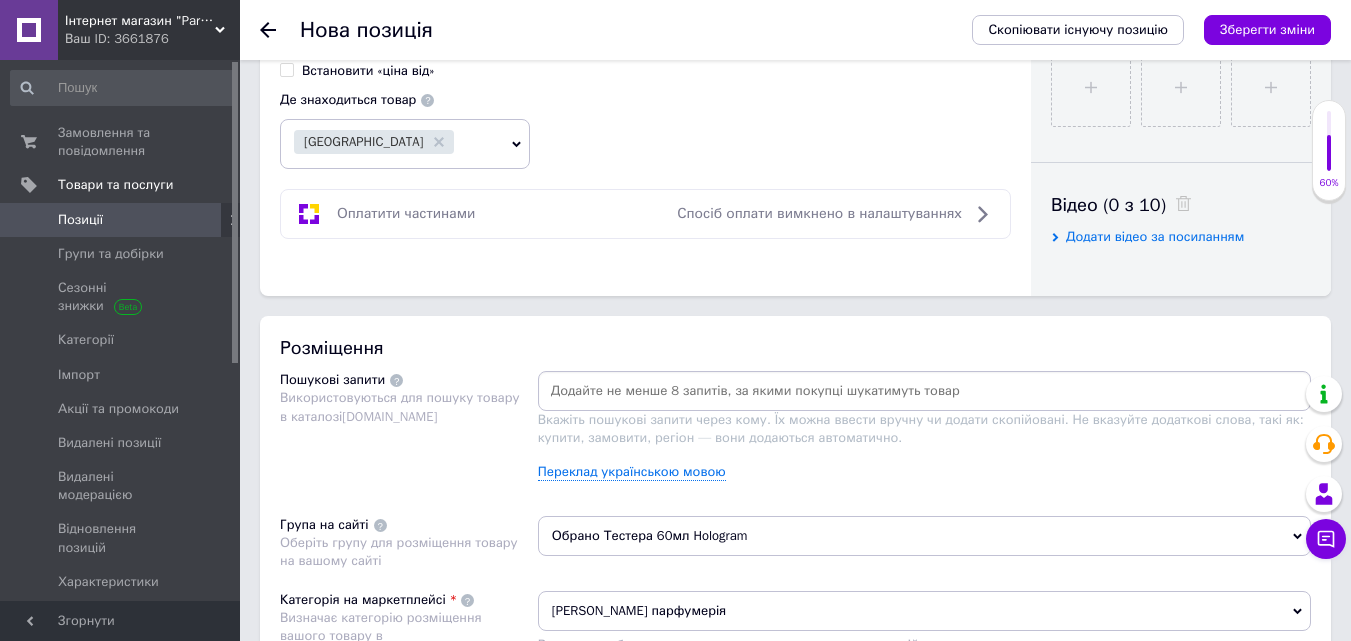 scroll, scrollTop: 1000, scrollLeft: 0, axis: vertical 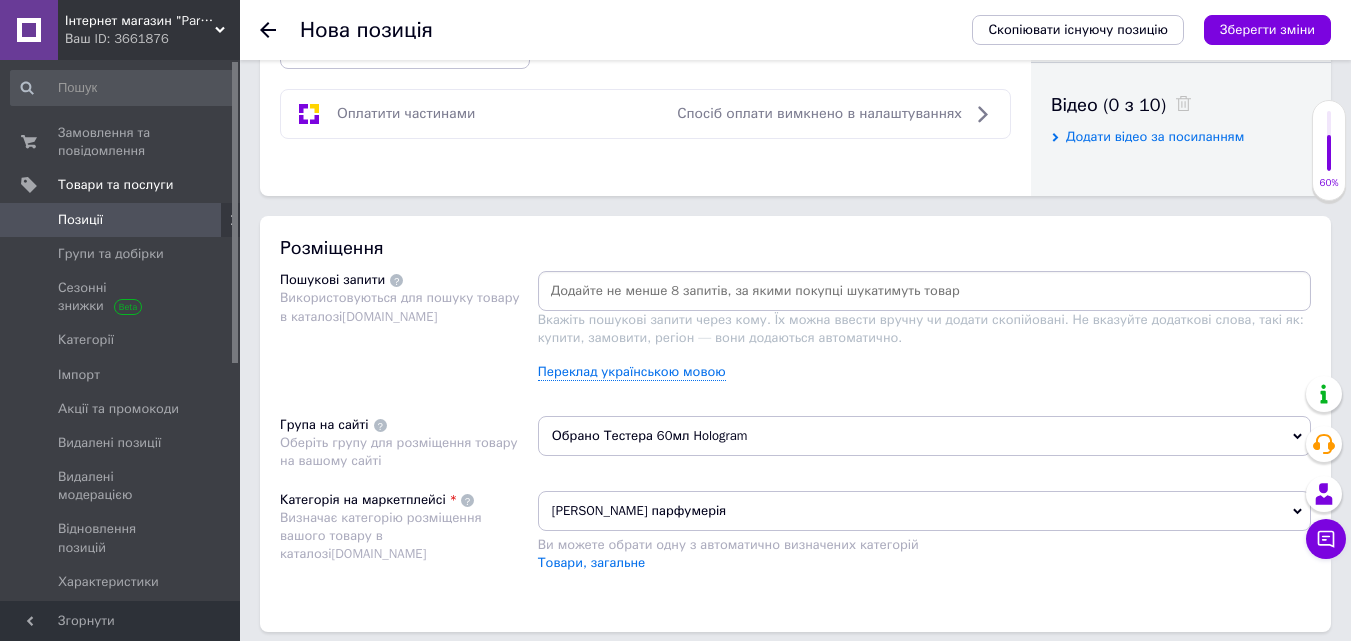 click at bounding box center [924, 291] 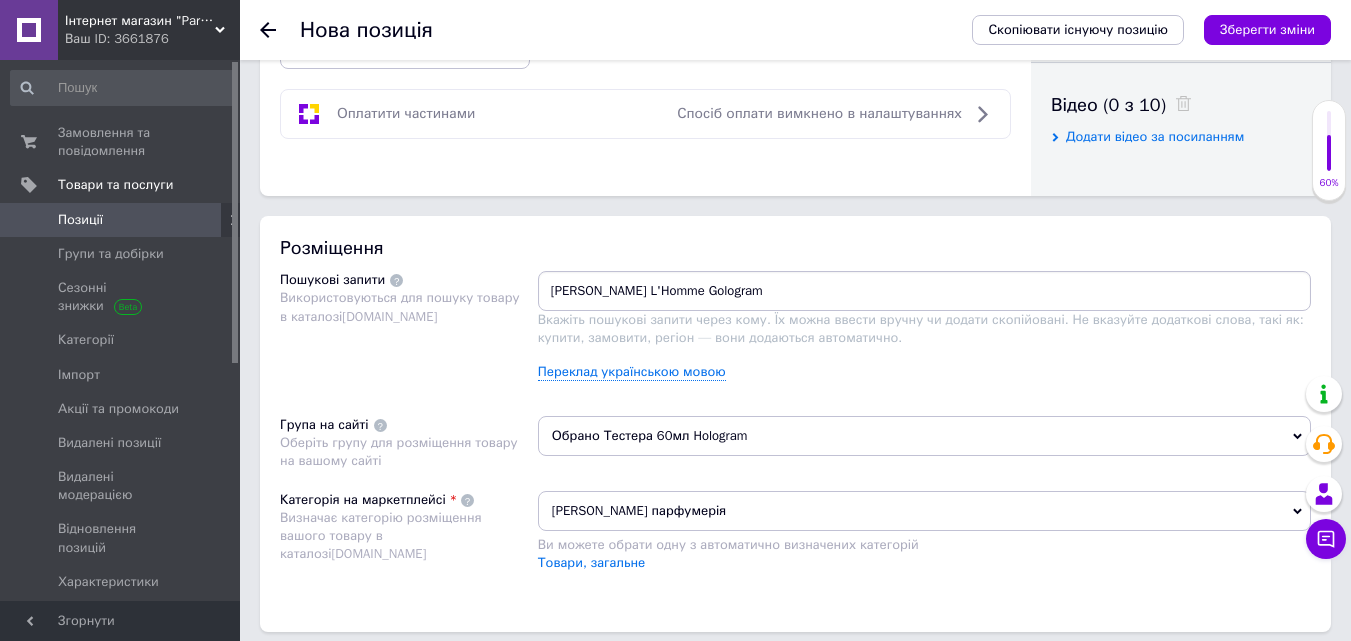 type on "[PERSON_NAME] L'Homme Golograma" 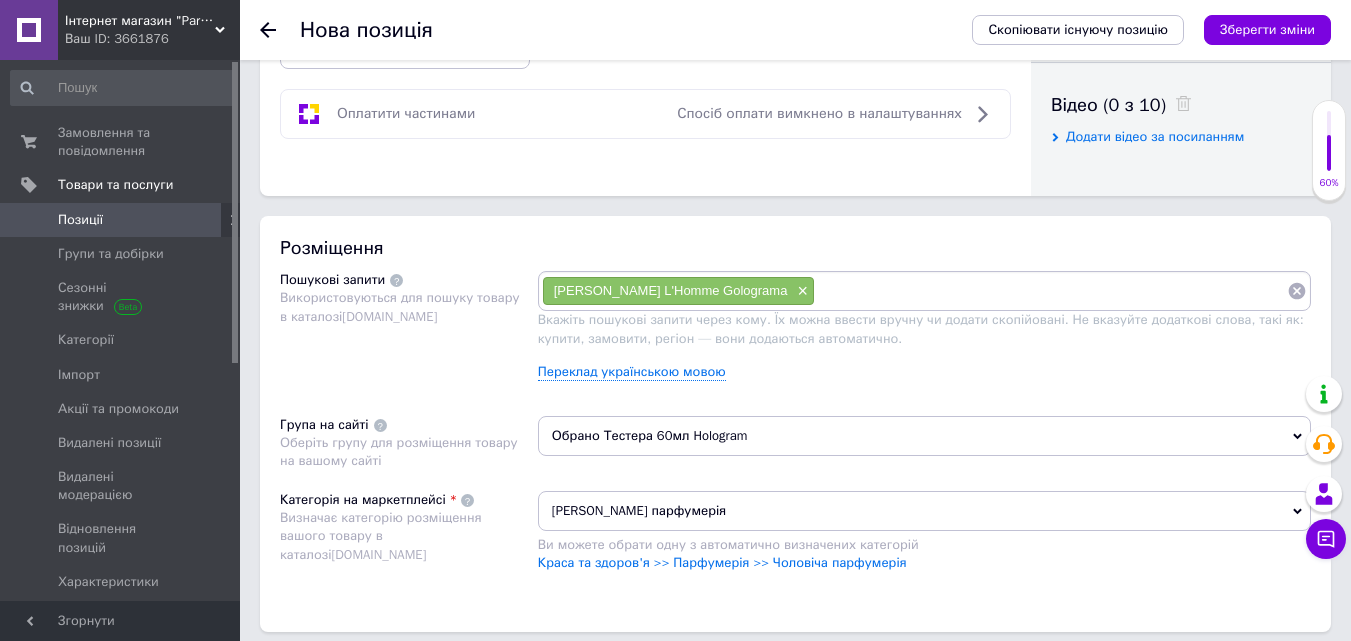 paste on "[PERSON_NAME] L'Homme" 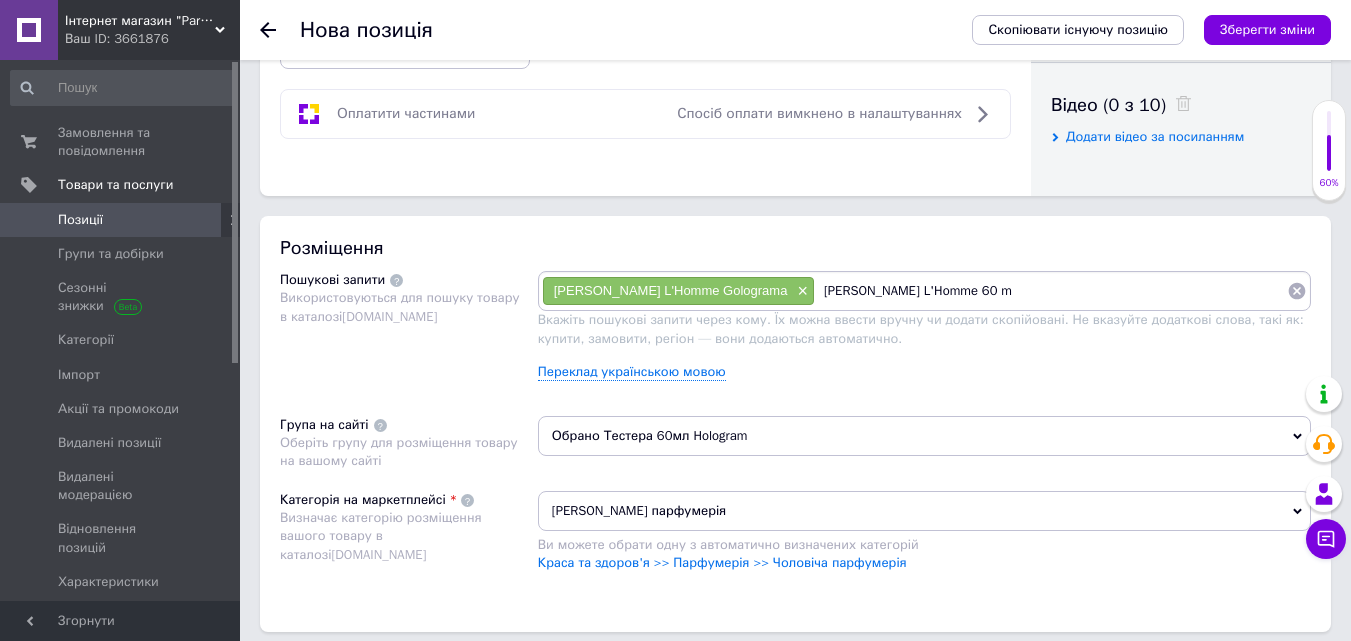 type on "[PERSON_NAME] L'Homme 60 ml" 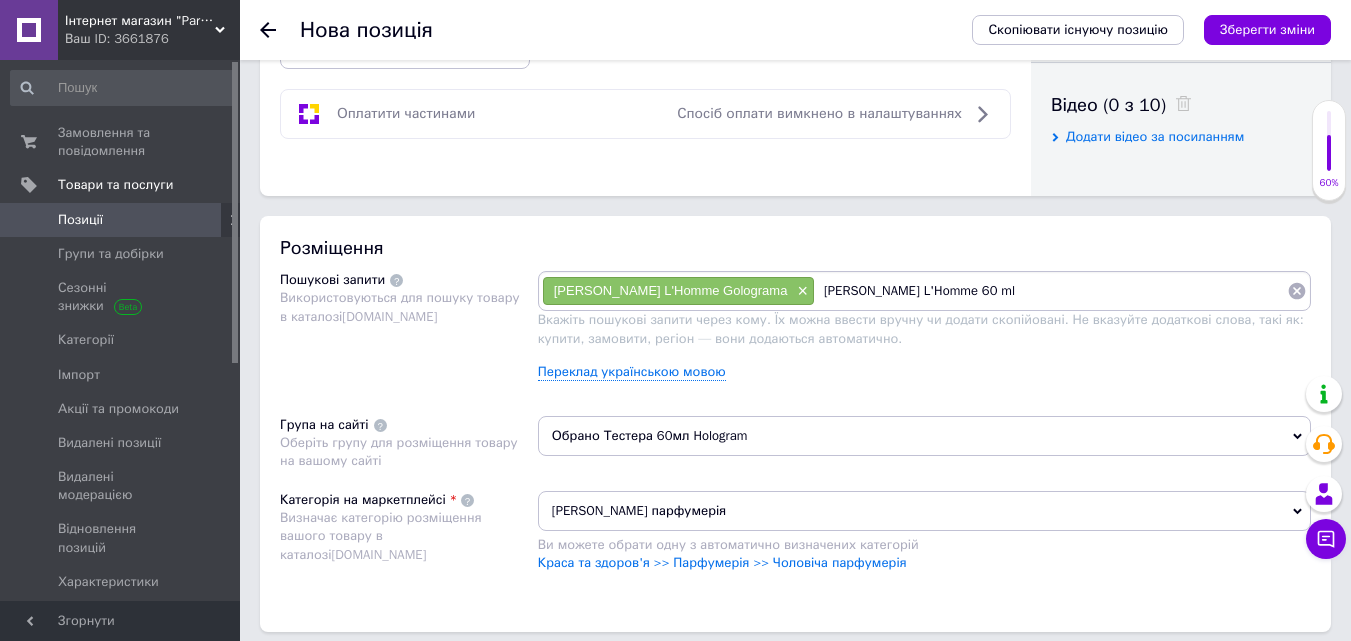 type 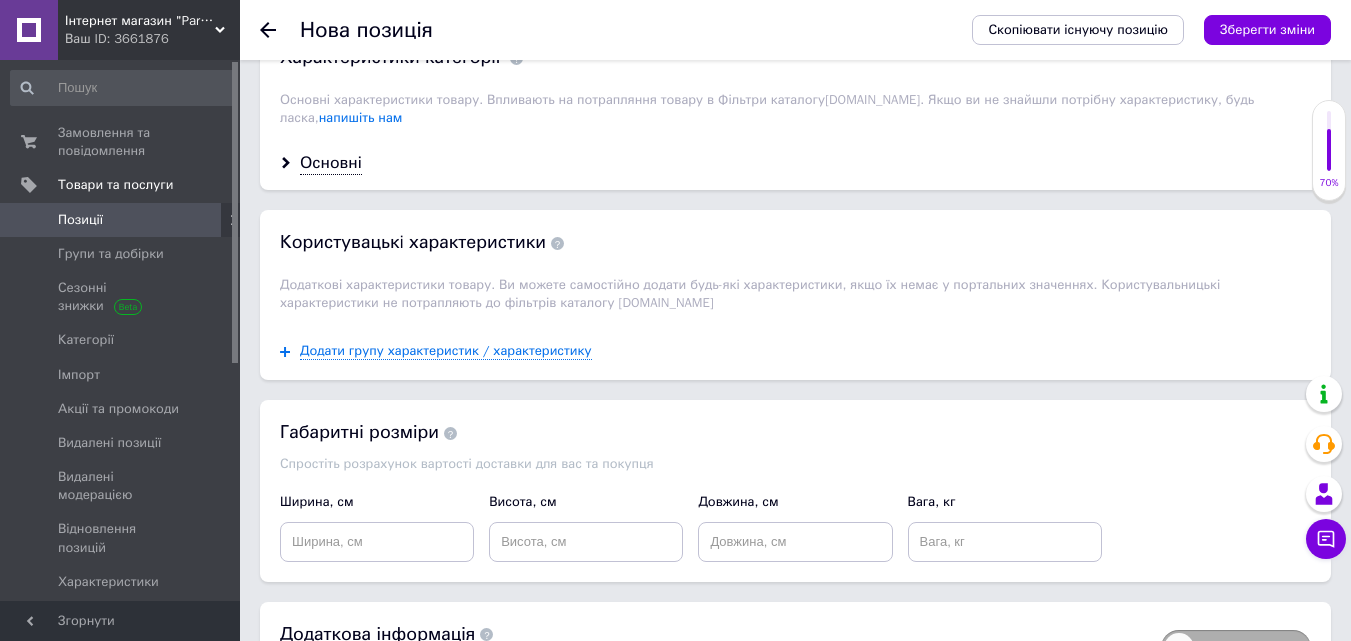 scroll, scrollTop: 1771, scrollLeft: 0, axis: vertical 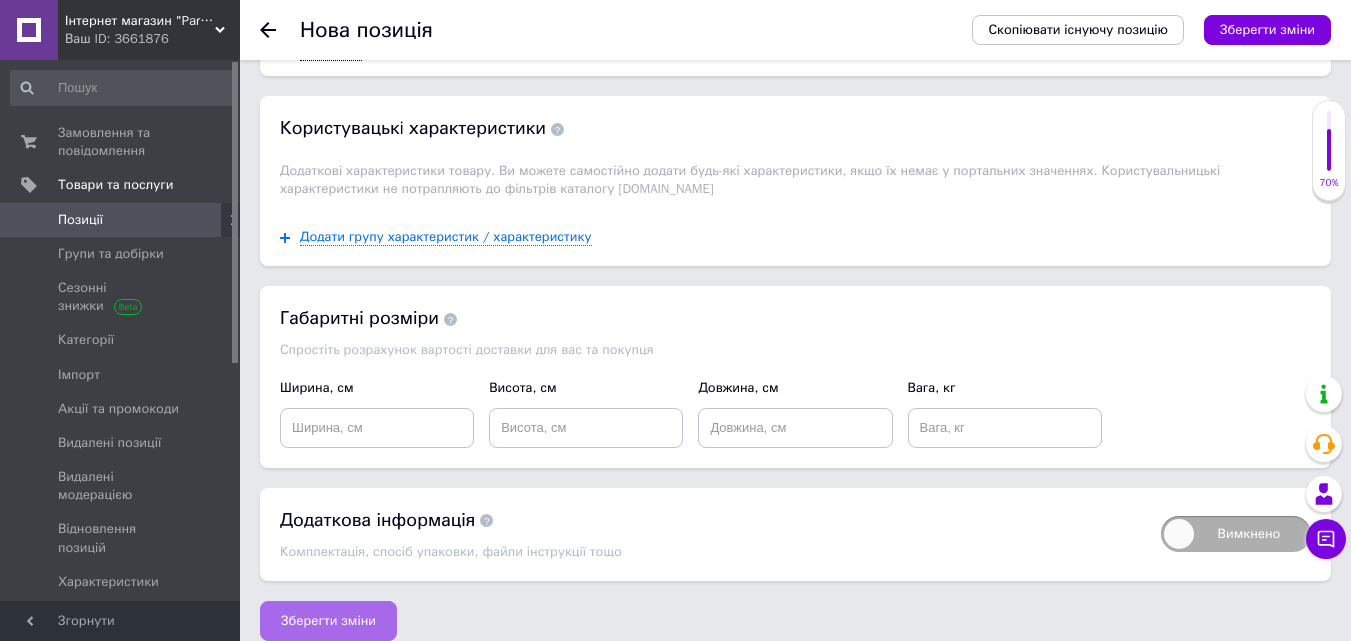 click on "Зберегти зміни" at bounding box center (328, 621) 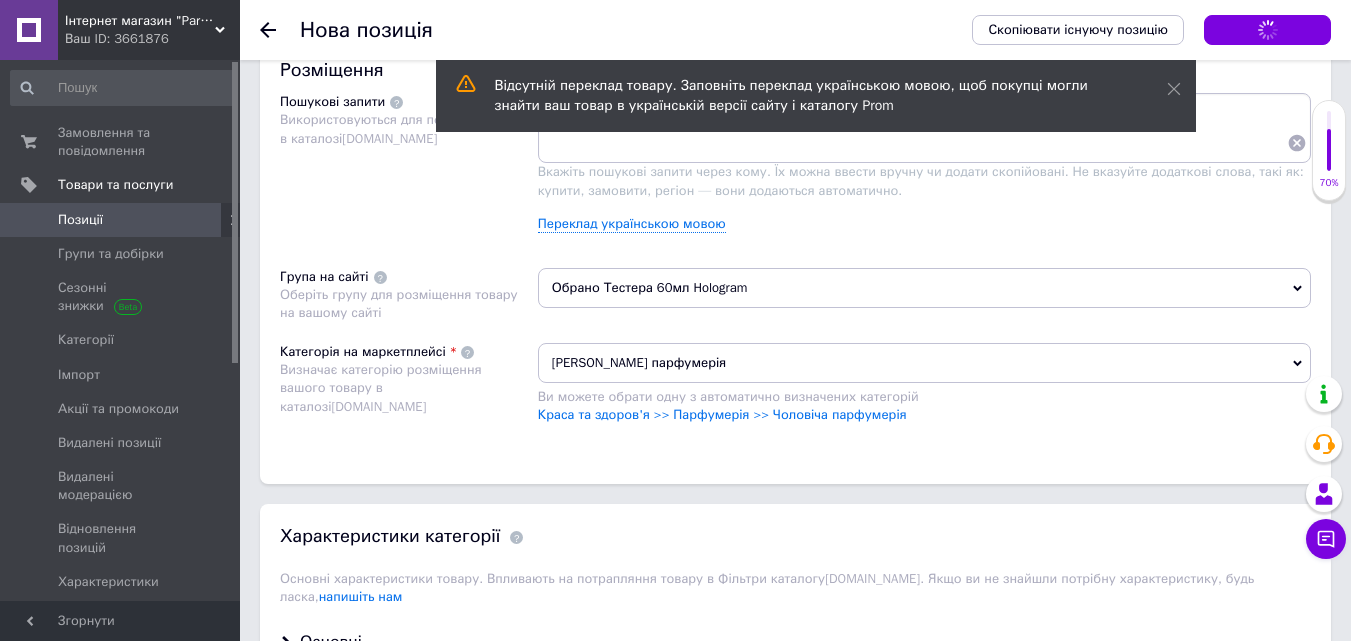 scroll, scrollTop: 1071, scrollLeft: 0, axis: vertical 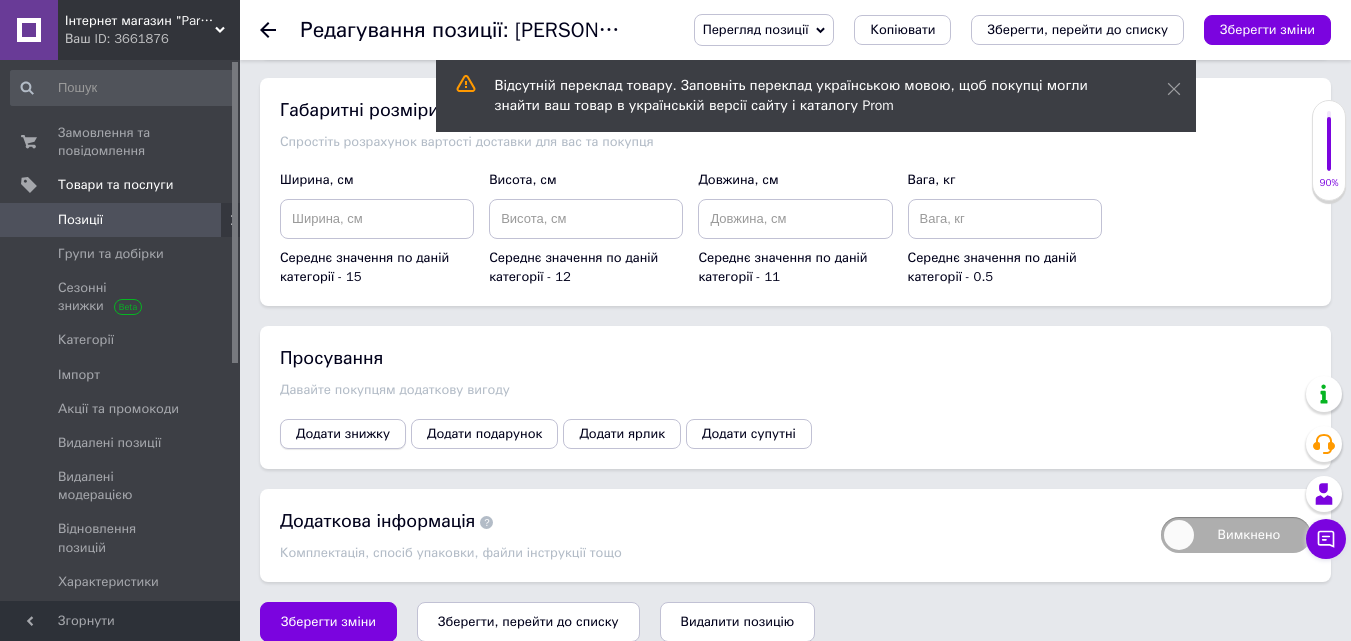 click on "Додати знижку" at bounding box center (343, 434) 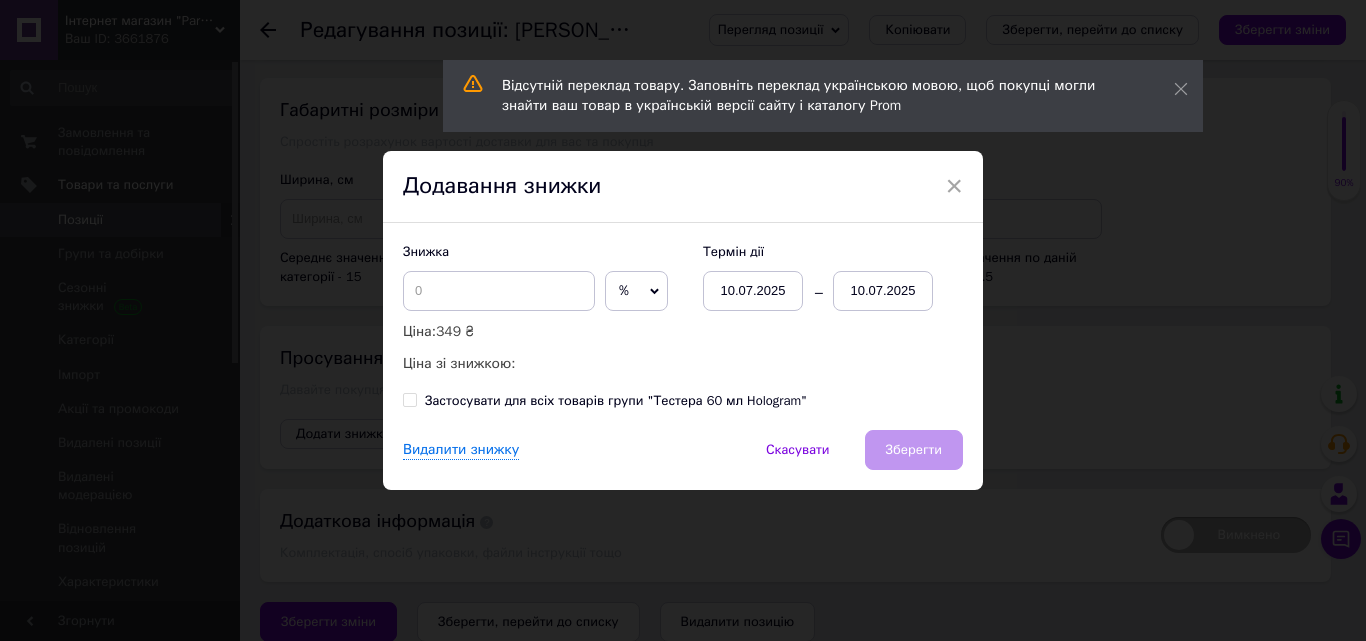 click on "10.07.2025" at bounding box center [883, 291] 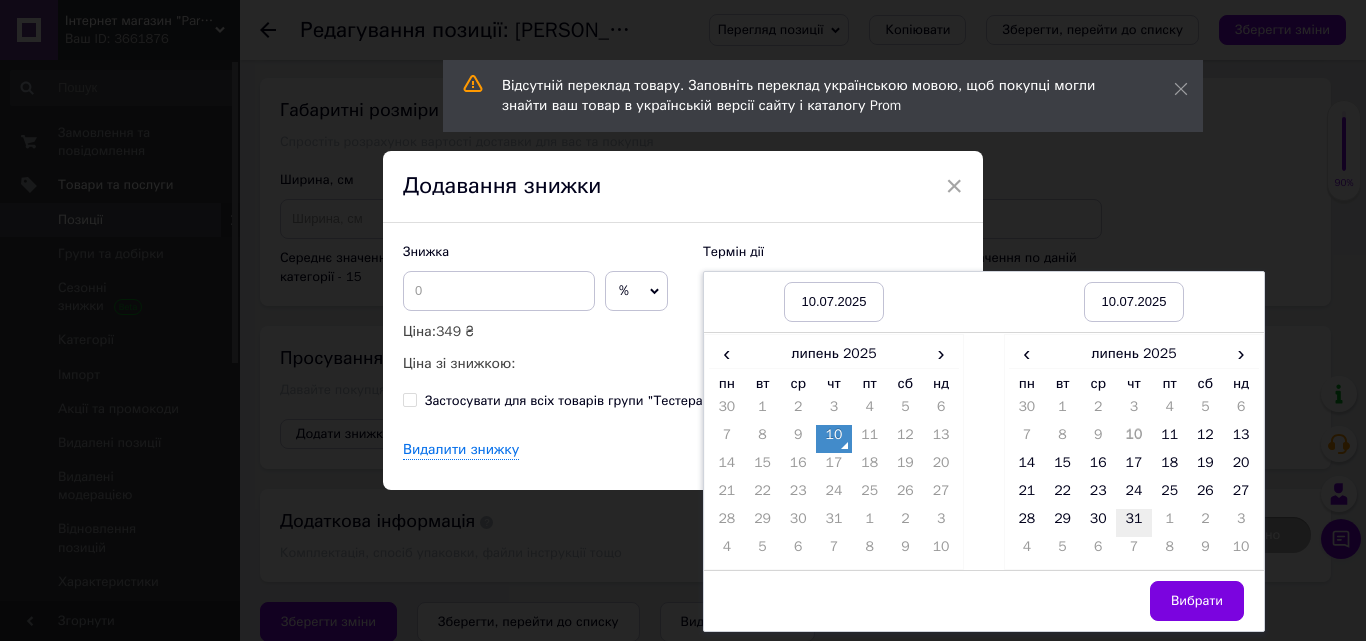 click on "31" at bounding box center [1134, 523] 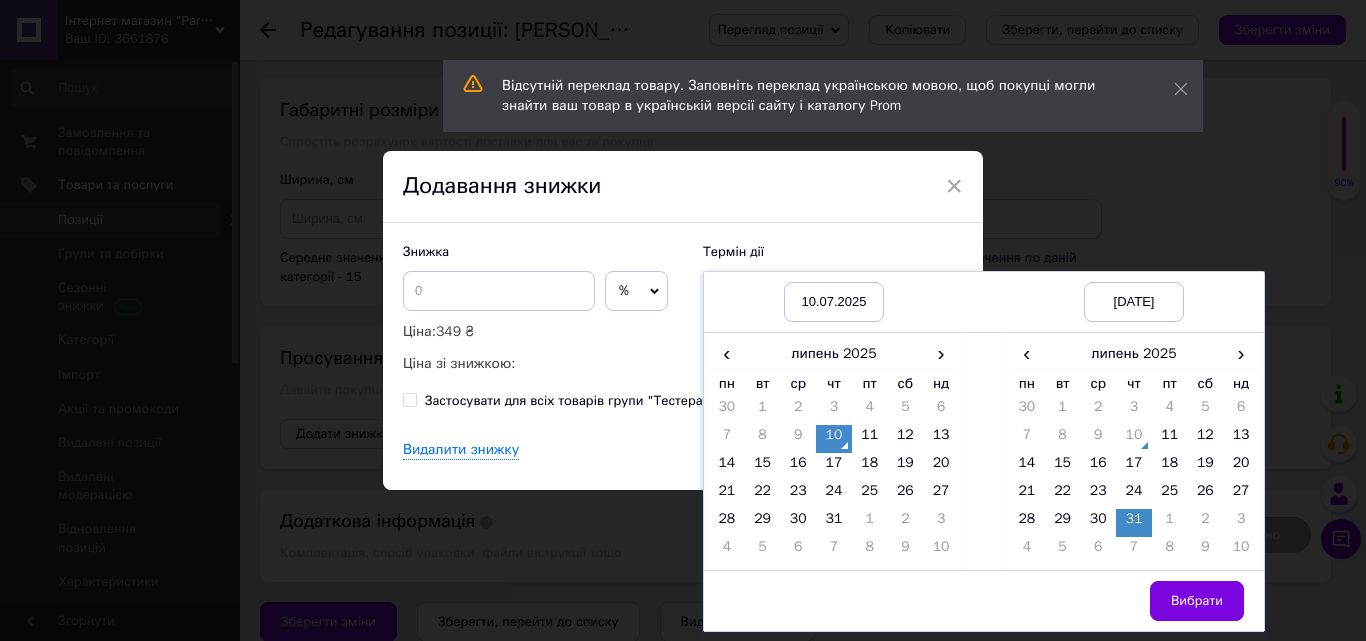 click on "Вибрати" at bounding box center (1197, 601) 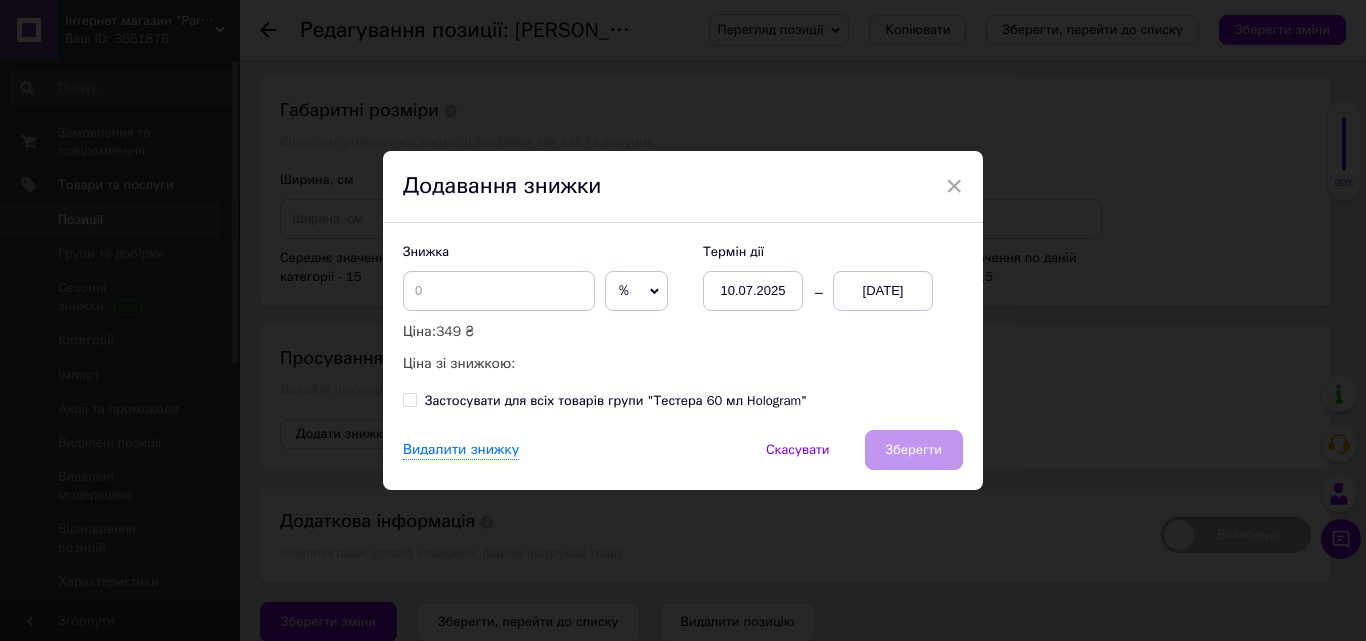 click 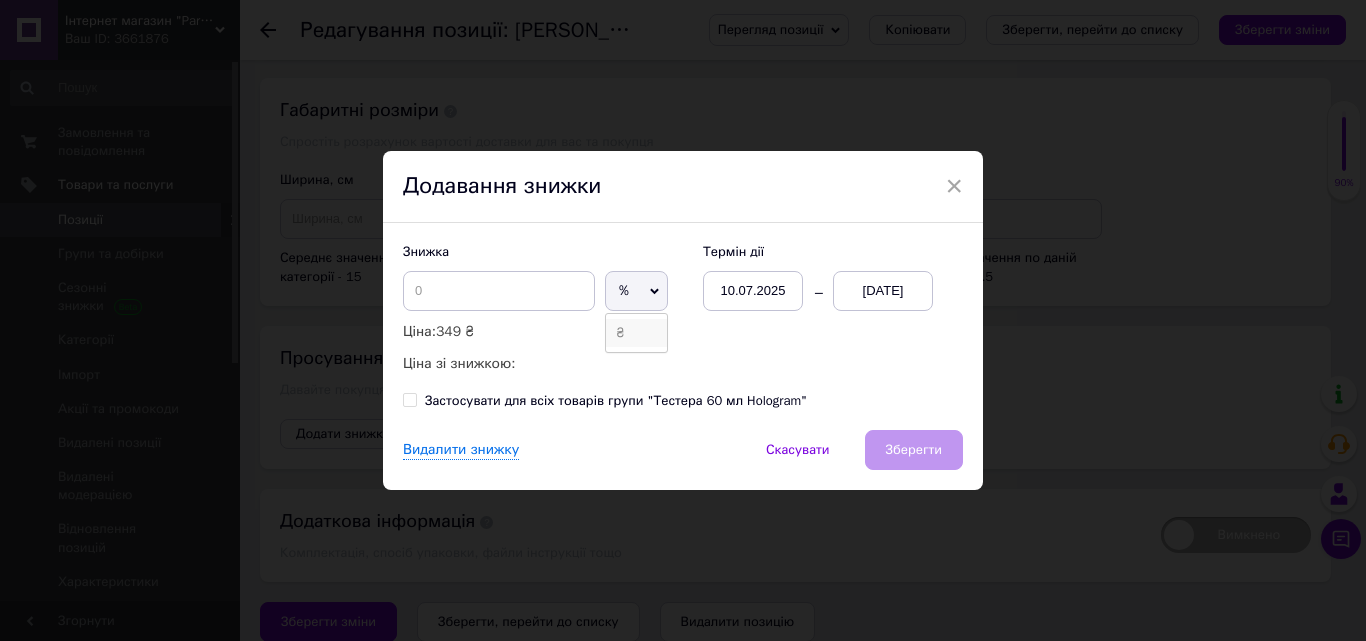 click on "₴" at bounding box center (636, 333) 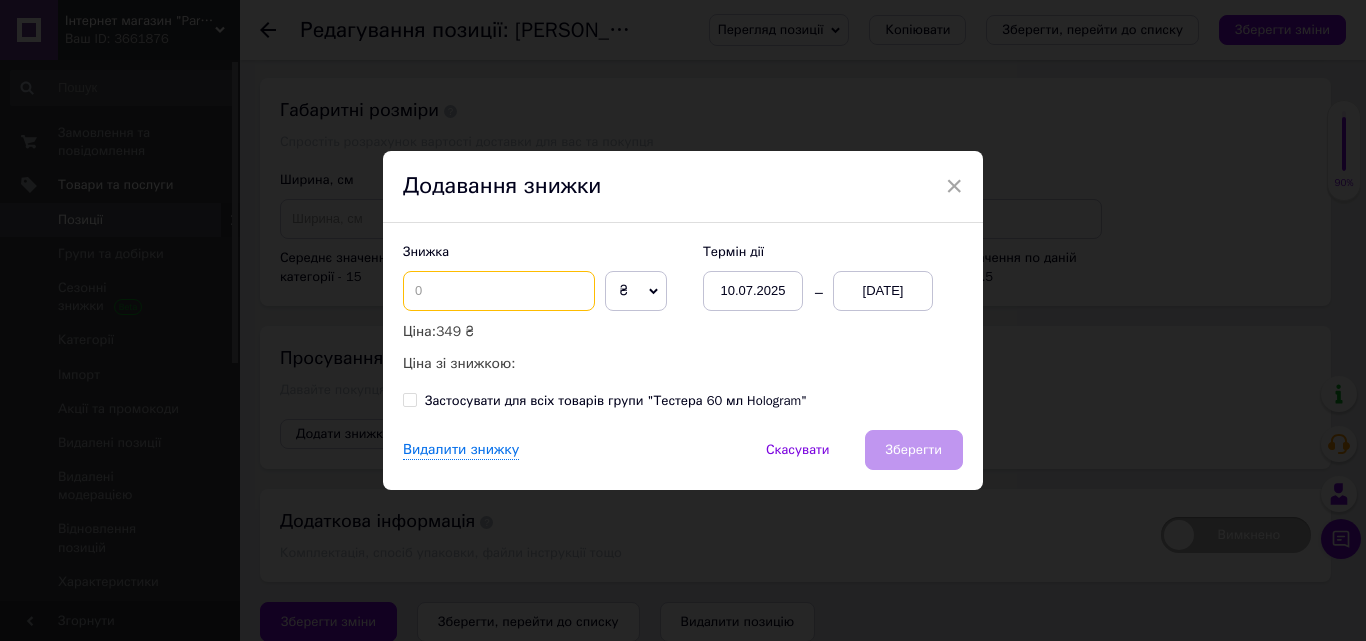 click at bounding box center [499, 291] 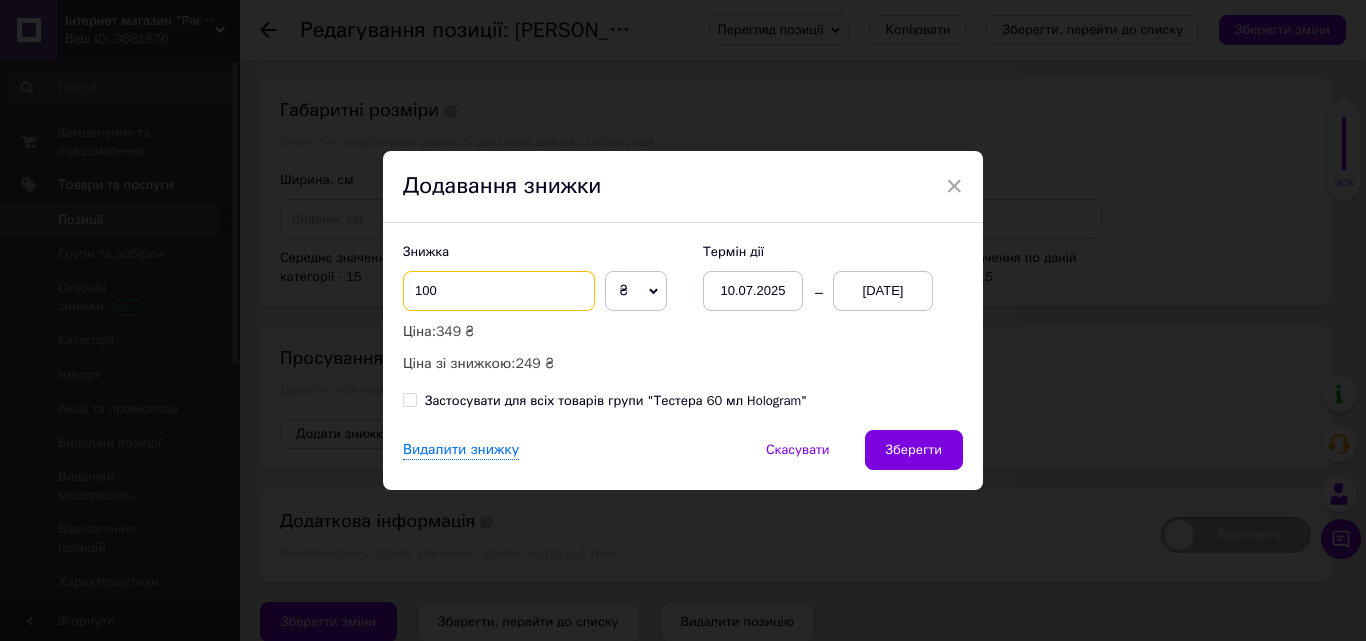 type on "100" 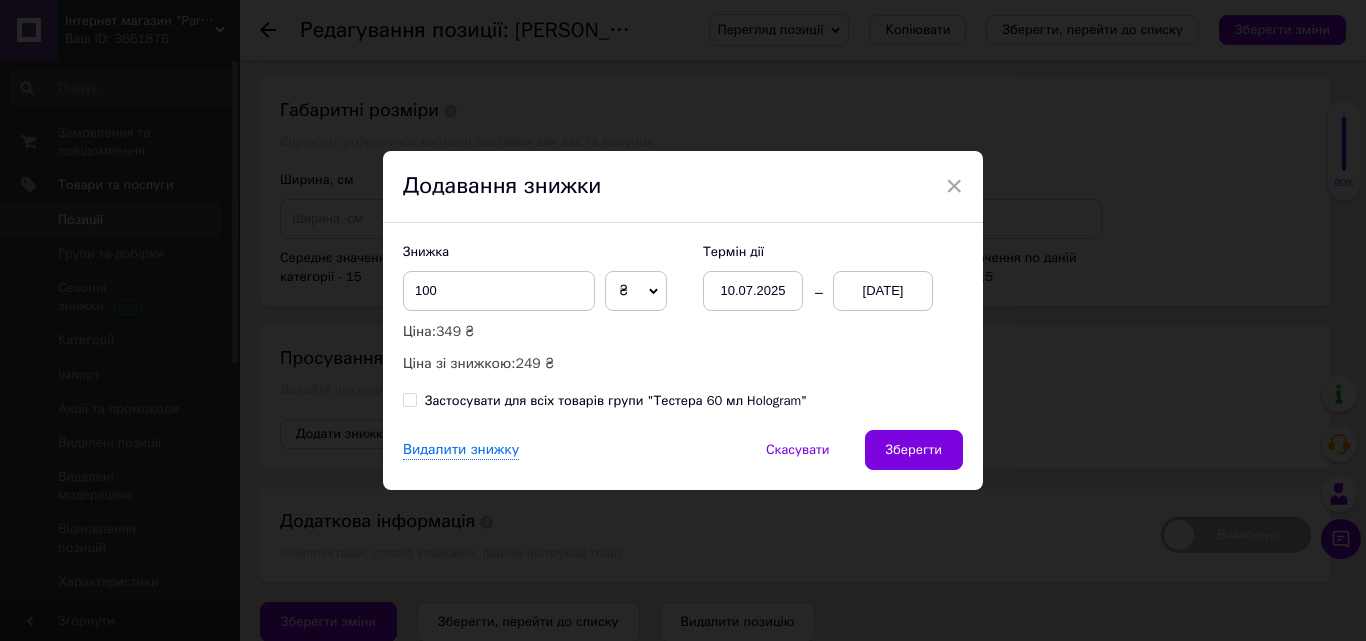 click on "Застосувати для всіх товарів групи "Тестера 60 мл Hologram"" at bounding box center [409, 399] 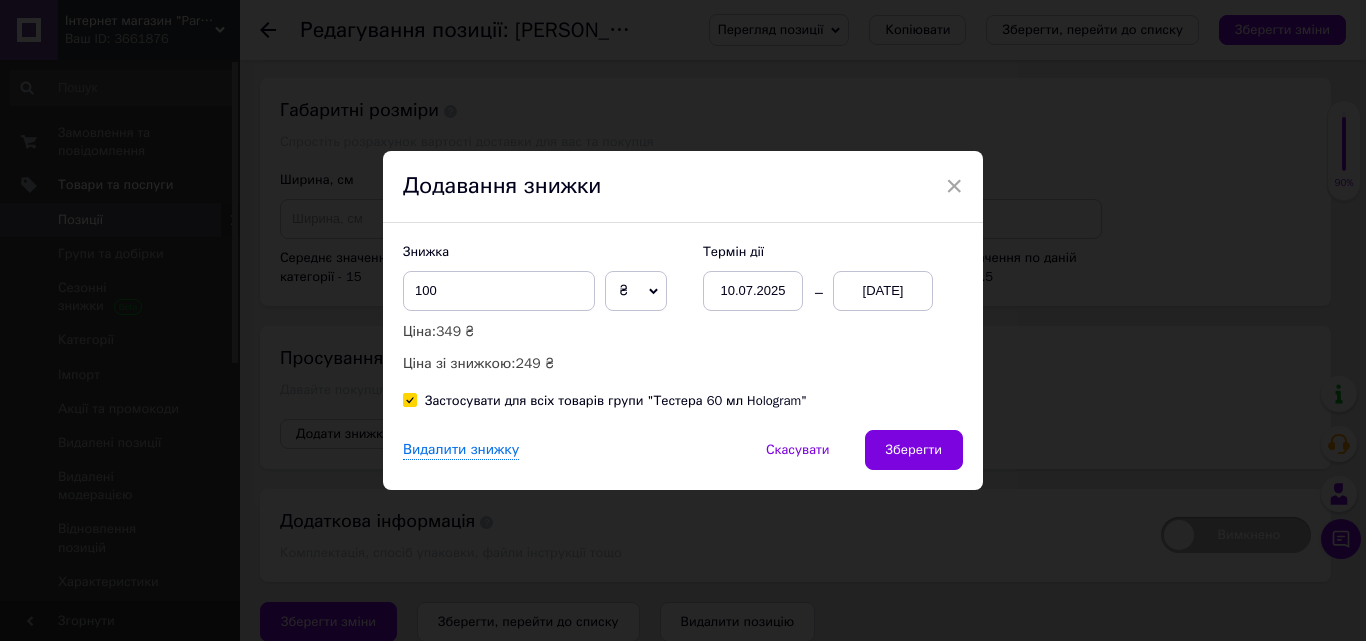 checkbox on "true" 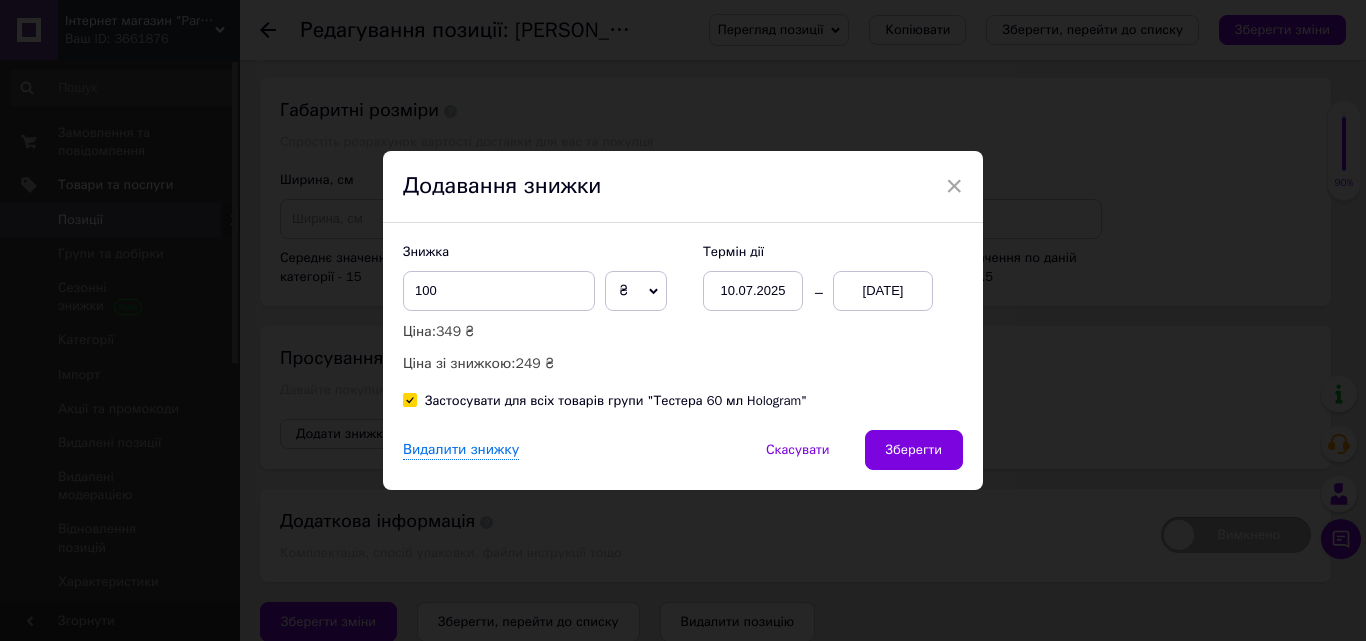 click on "Зберегти" at bounding box center (914, 450) 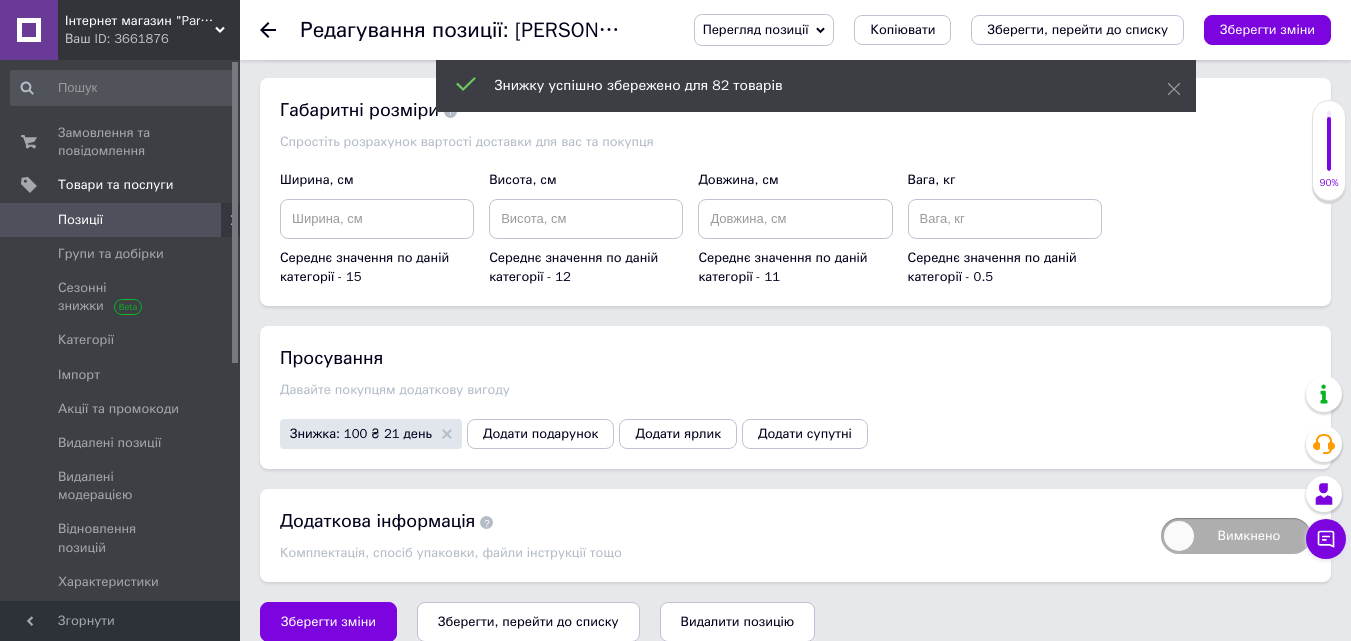 click on "Зберегти зміни" at bounding box center (328, 622) 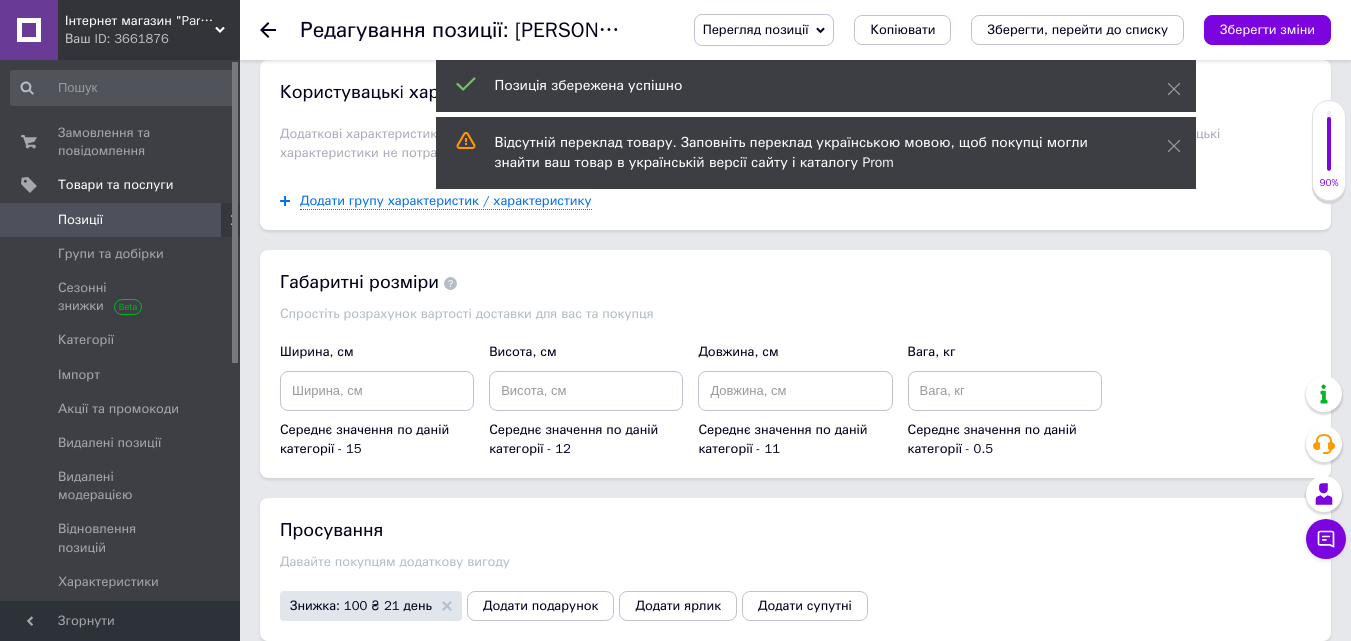 scroll, scrollTop: 1956, scrollLeft: 0, axis: vertical 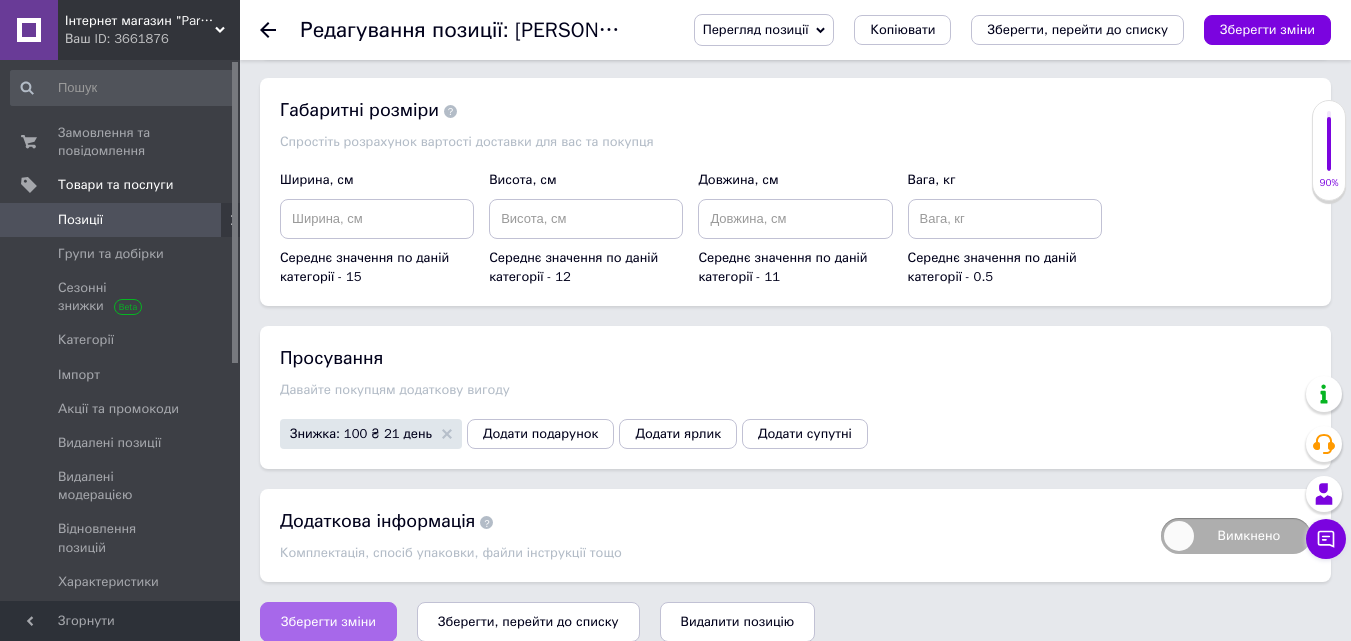 click on "Зберегти зміни" at bounding box center [328, 622] 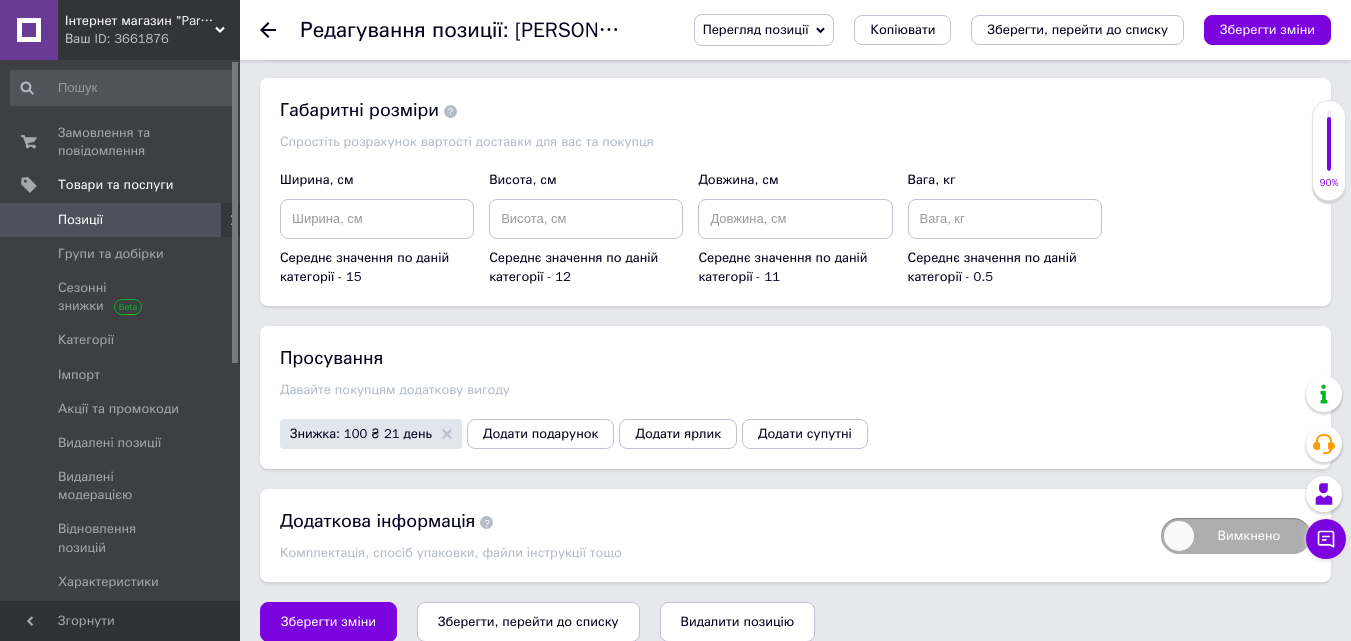 click on "Групи та добірки" at bounding box center (111, 254) 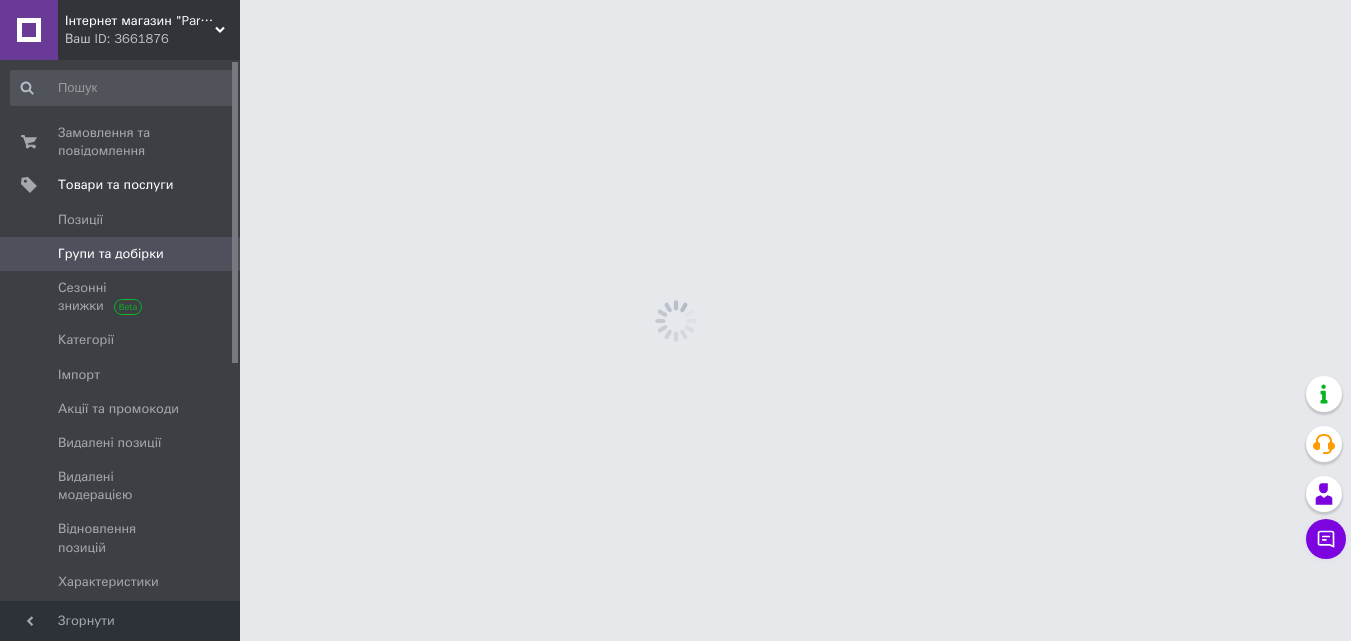 scroll, scrollTop: 0, scrollLeft: 0, axis: both 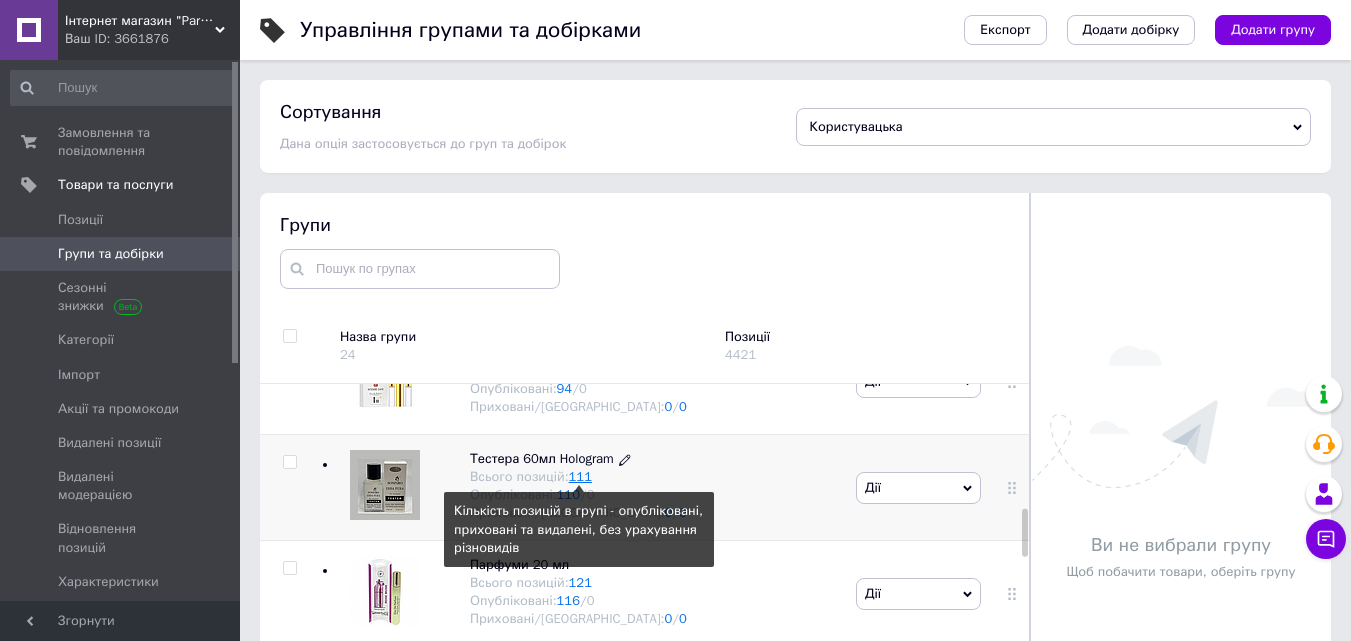click on "111" at bounding box center [580, 476] 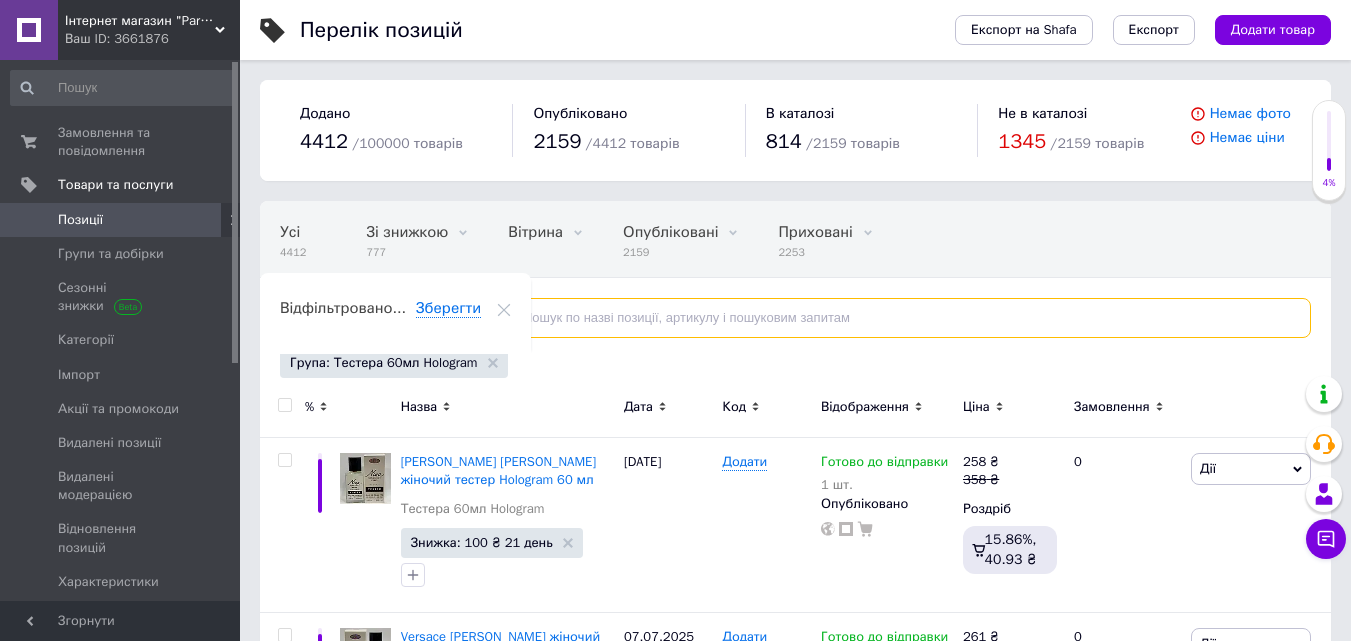 click at bounding box center [899, 318] 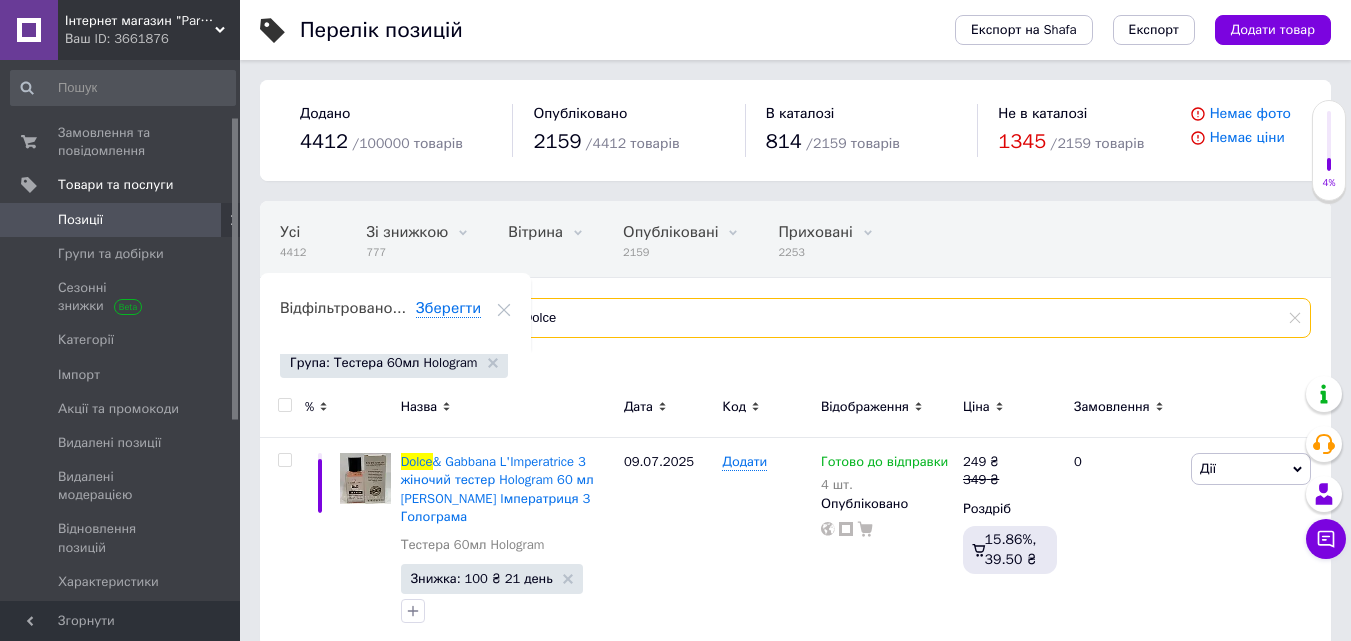 scroll, scrollTop: 300, scrollLeft: 0, axis: vertical 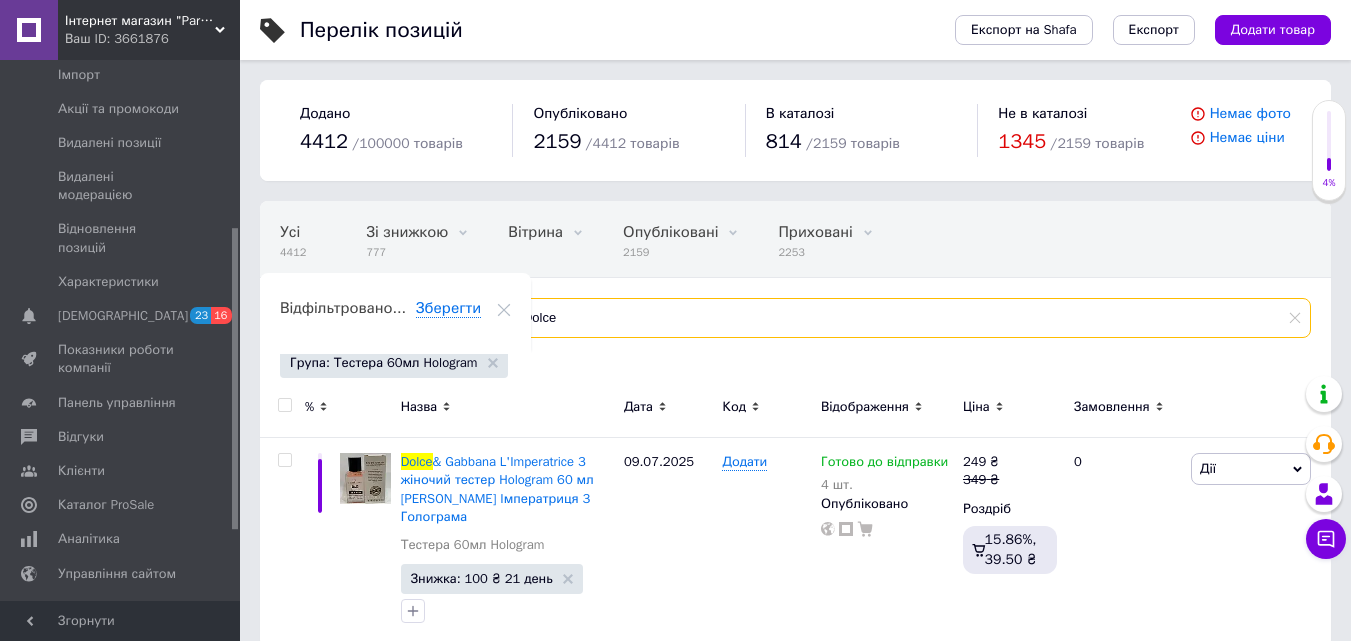 type on "Dolce" 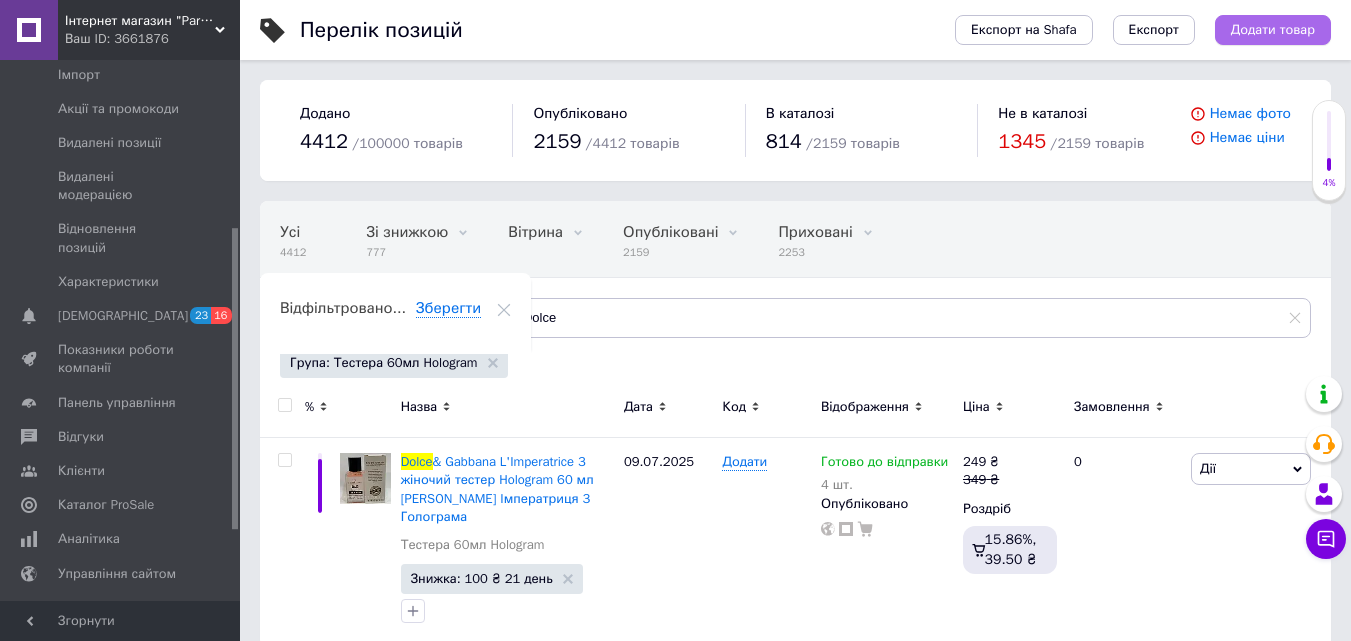 click on "Додати товар" at bounding box center [1273, 30] 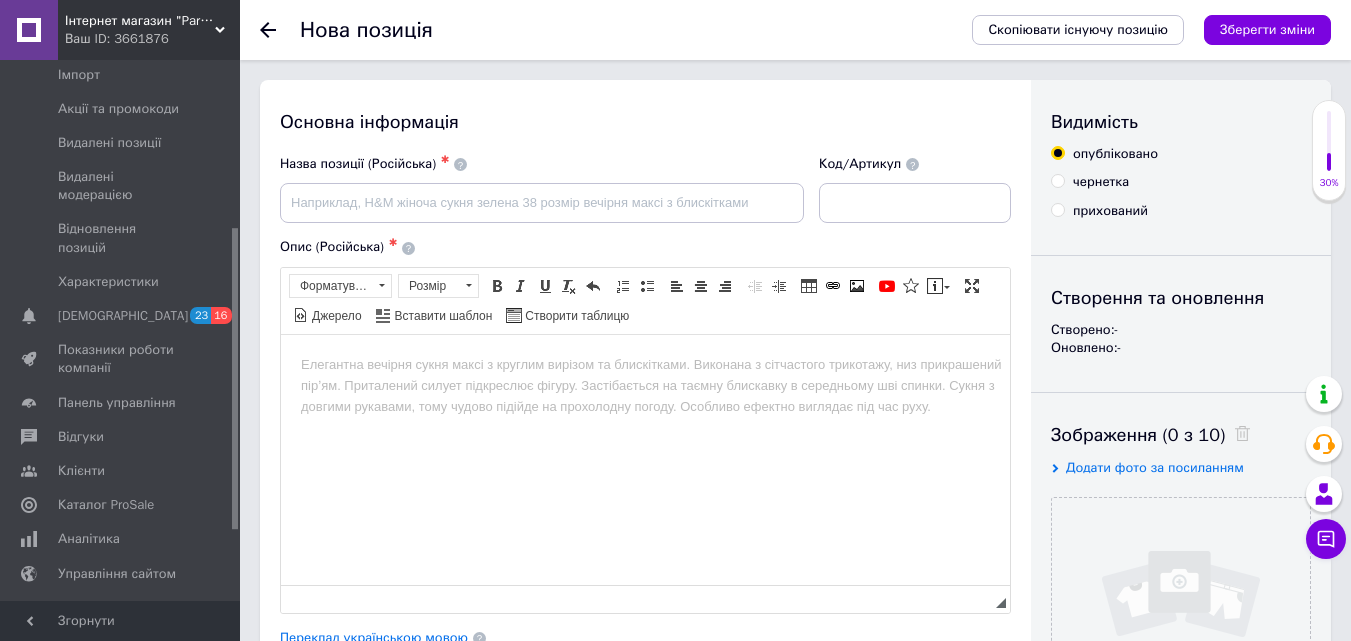 scroll, scrollTop: 0, scrollLeft: 0, axis: both 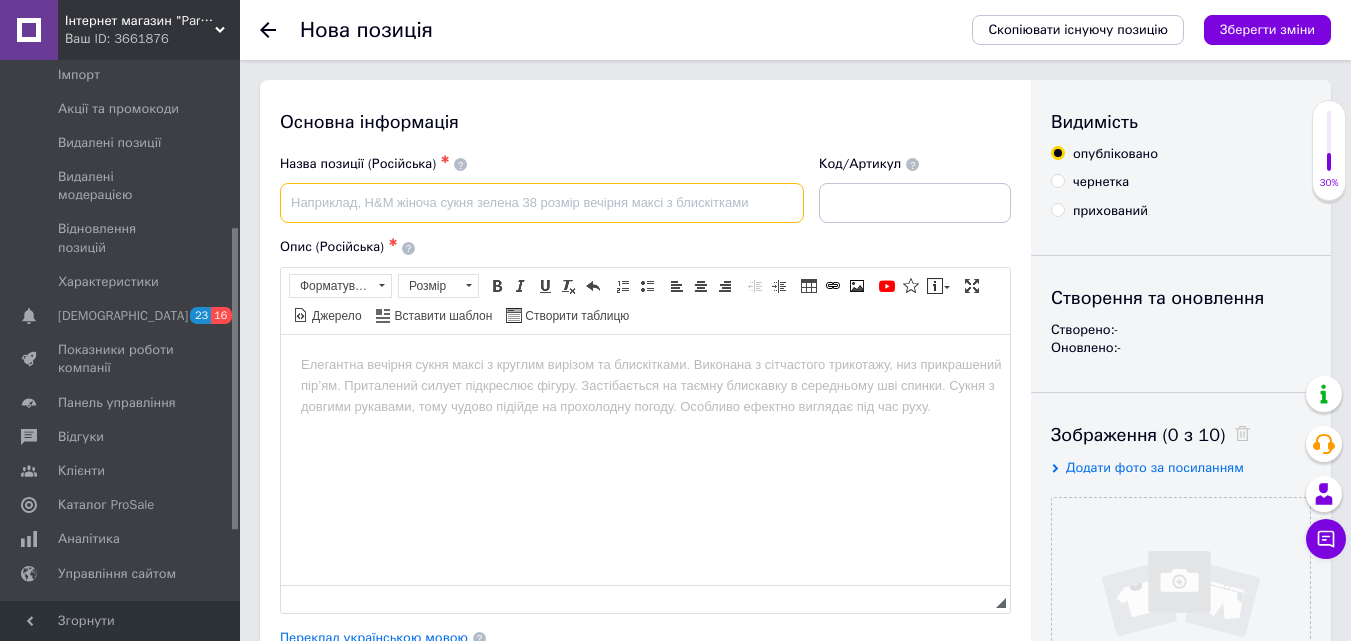 click at bounding box center [542, 203] 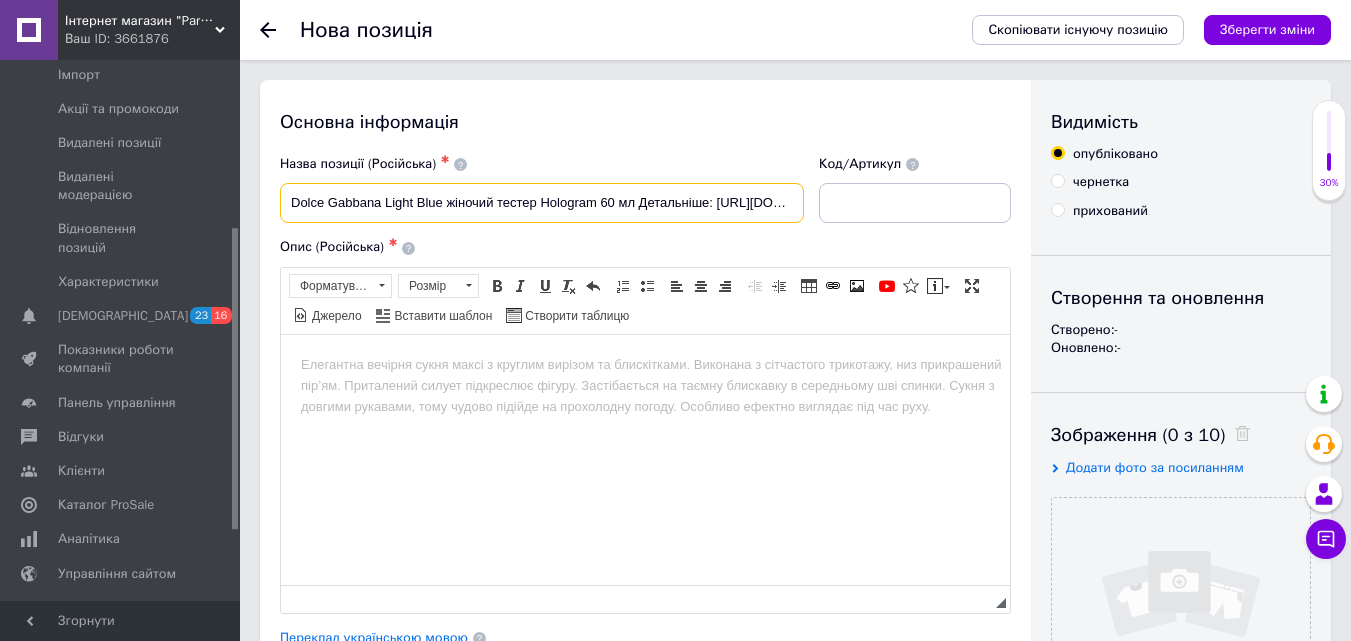 scroll, scrollTop: 0, scrollLeft: 195, axis: horizontal 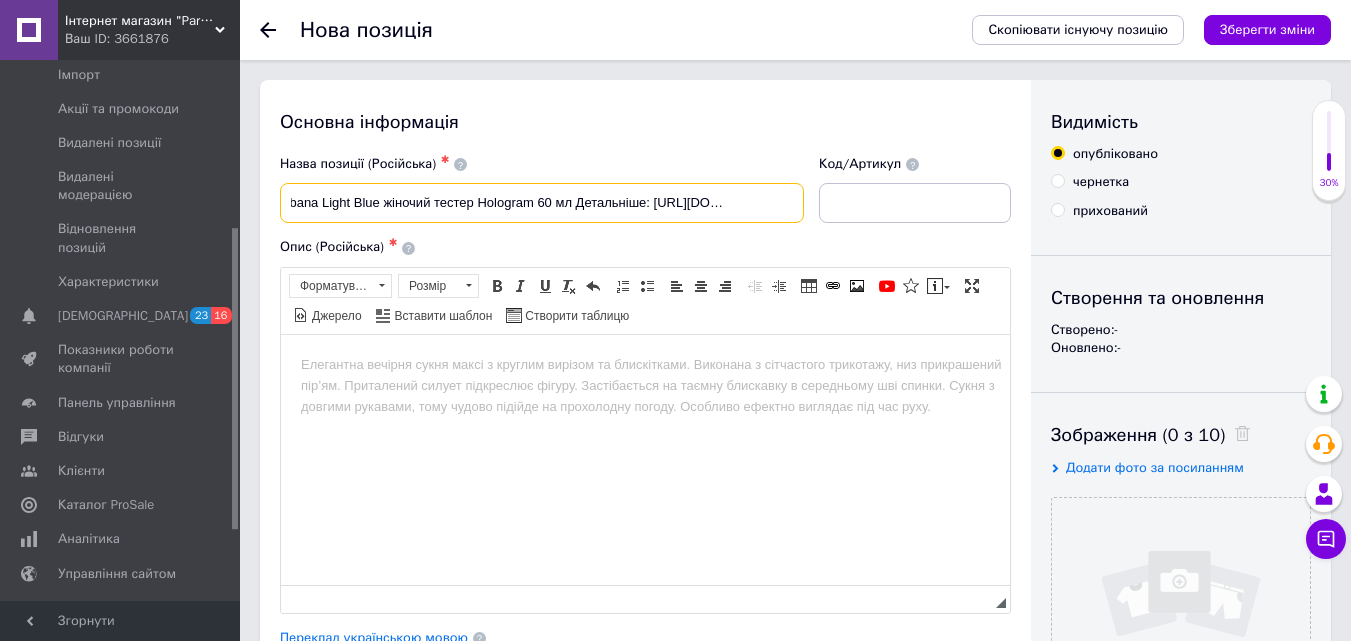 drag, startPoint x: 442, startPoint y: 209, endPoint x: 1063, endPoint y: 255, distance: 622.70135 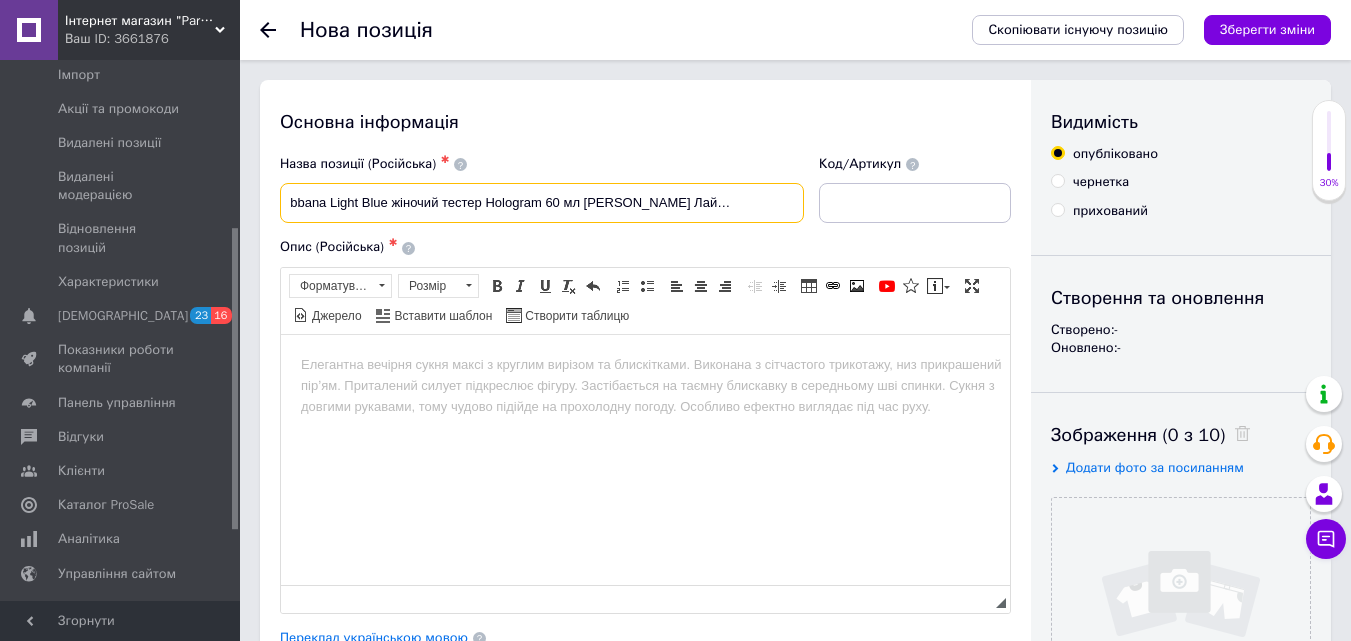scroll, scrollTop: 0, scrollLeft: 62, axis: horizontal 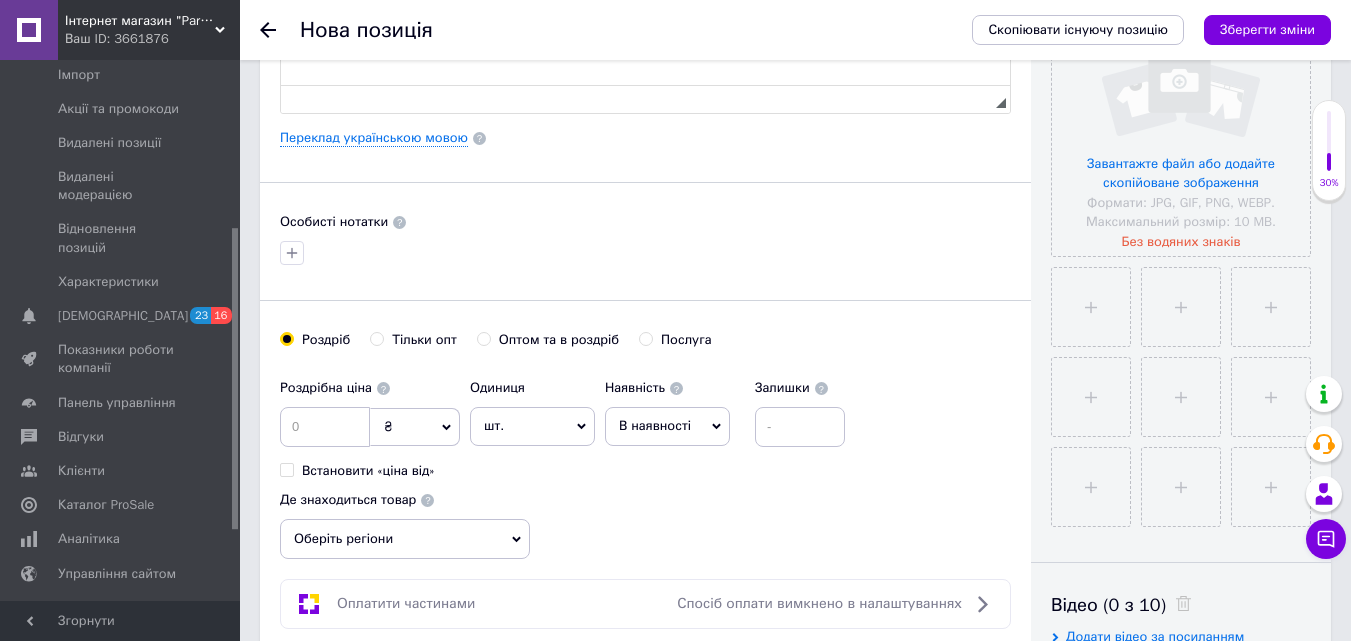 type on "Dolce Gabbana Light Blue жіночий тестер Hologram 60 мл [PERSON_NAME] Лайт Блу Голограма" 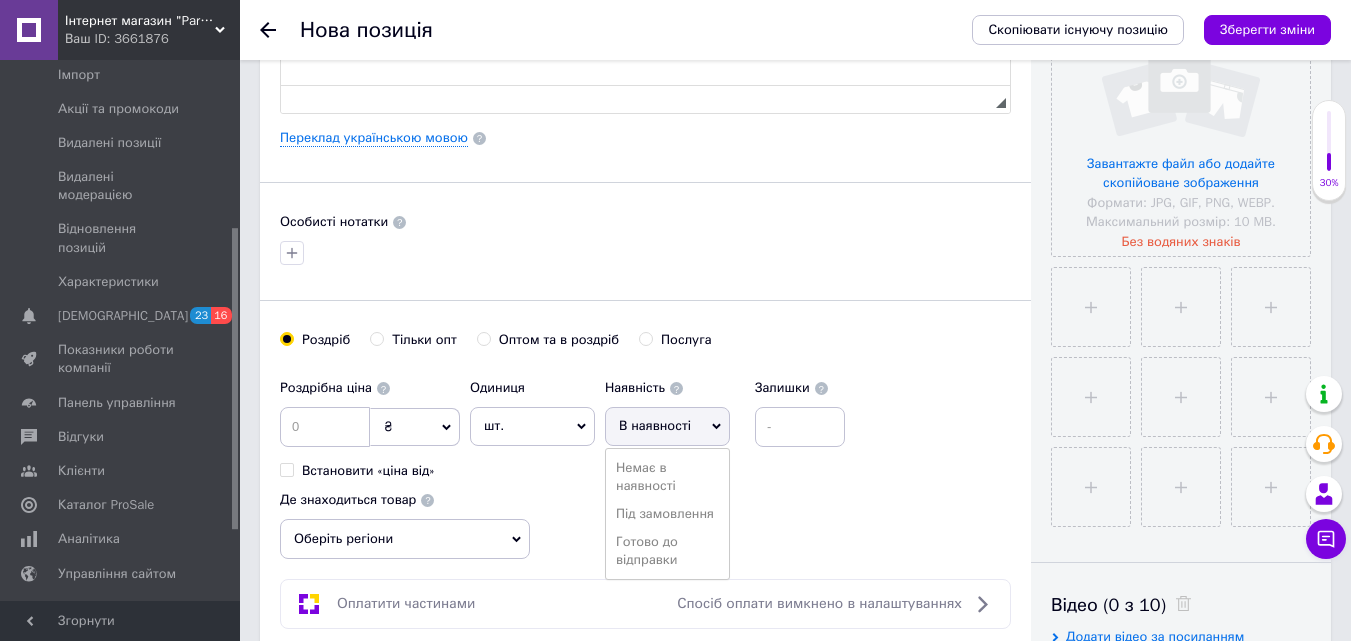 scroll, scrollTop: 0, scrollLeft: 0, axis: both 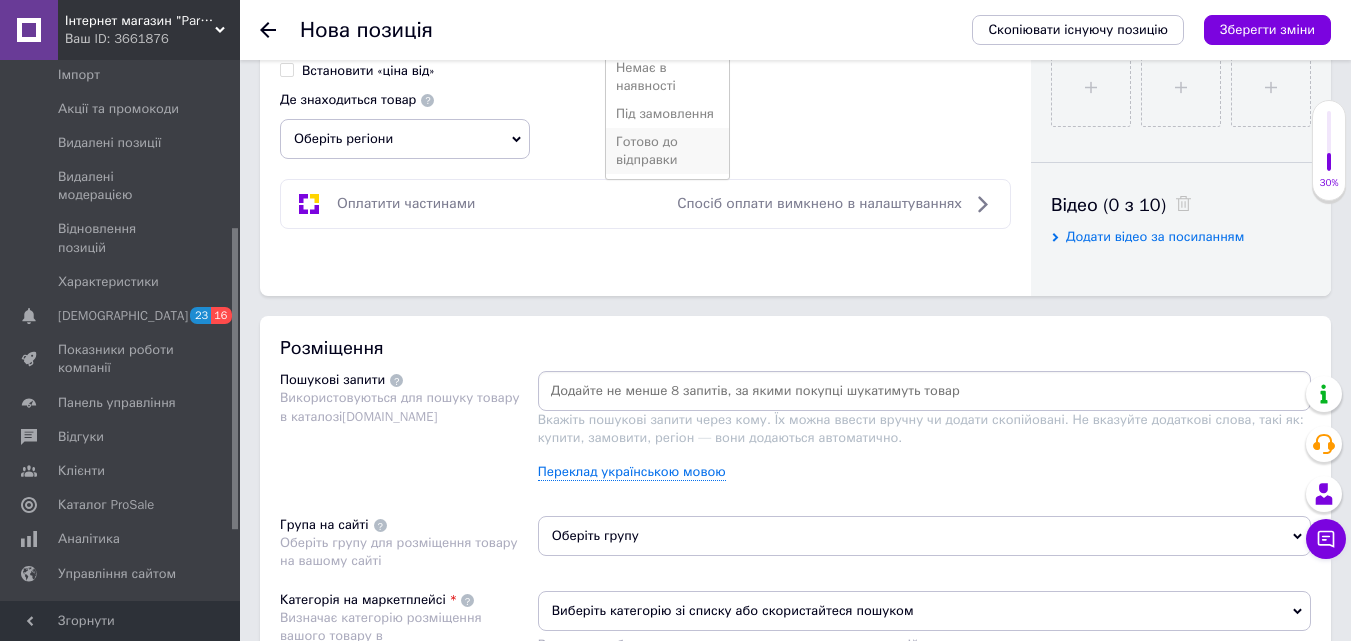 click on "Готово до відправки" at bounding box center [667, 151] 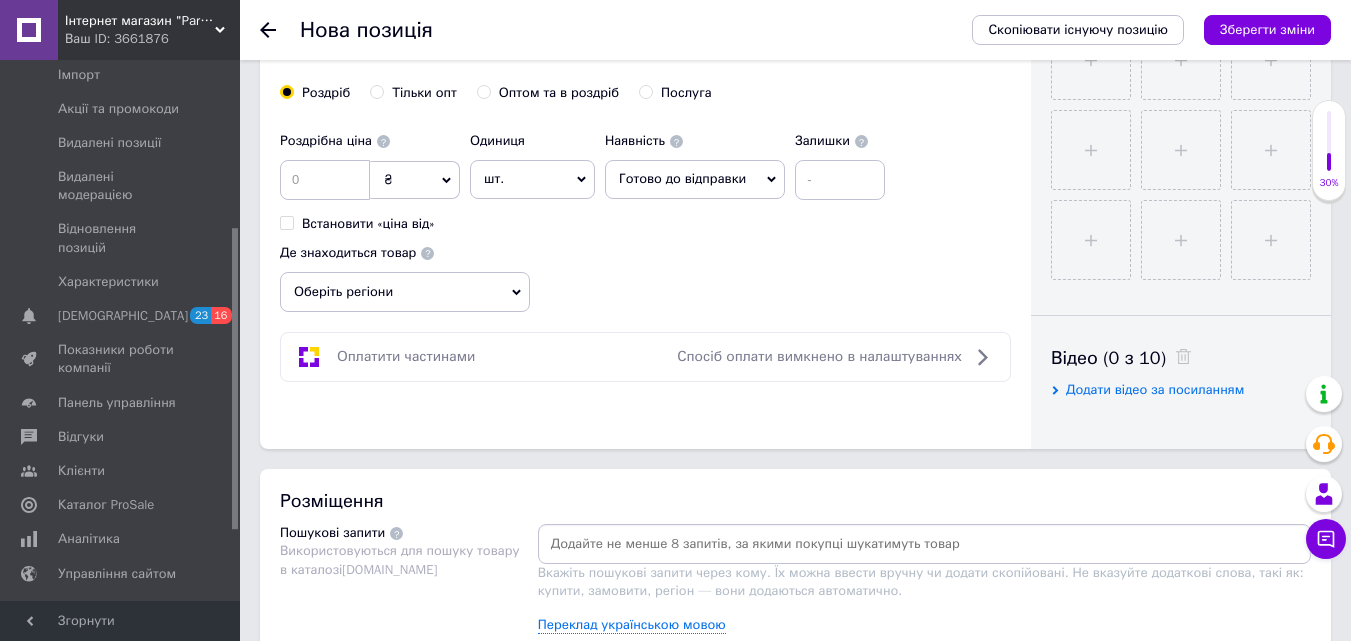 scroll, scrollTop: 700, scrollLeft: 0, axis: vertical 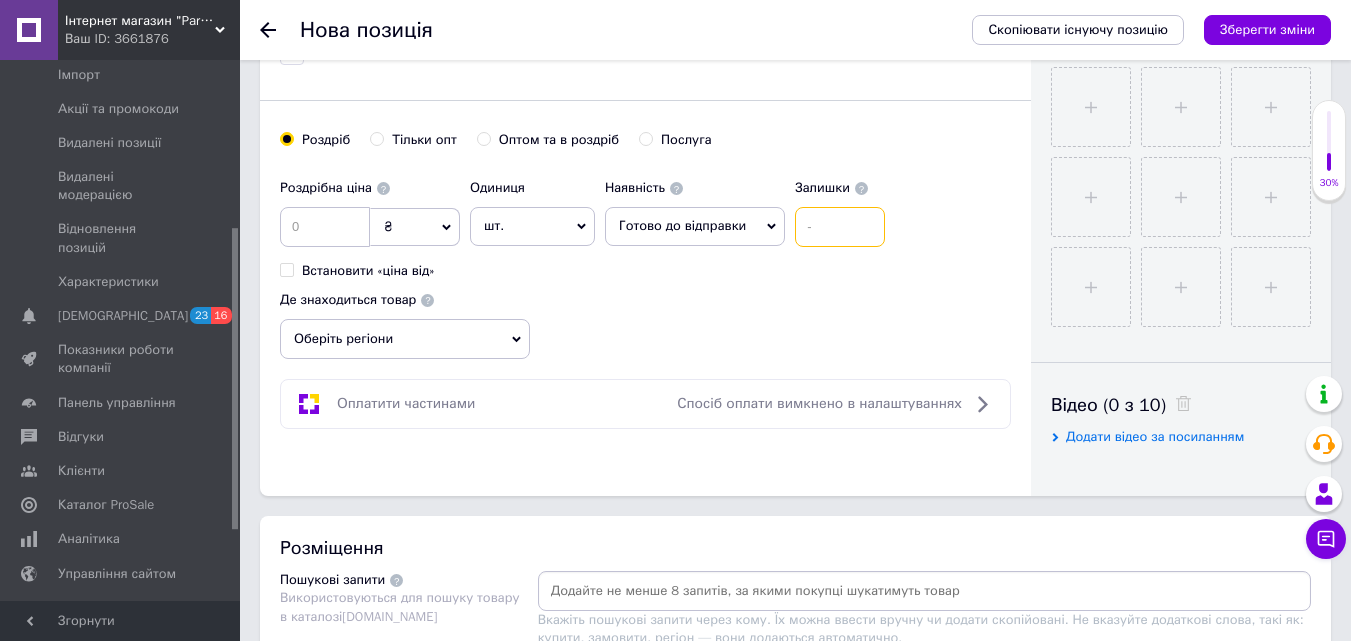 click at bounding box center [840, 227] 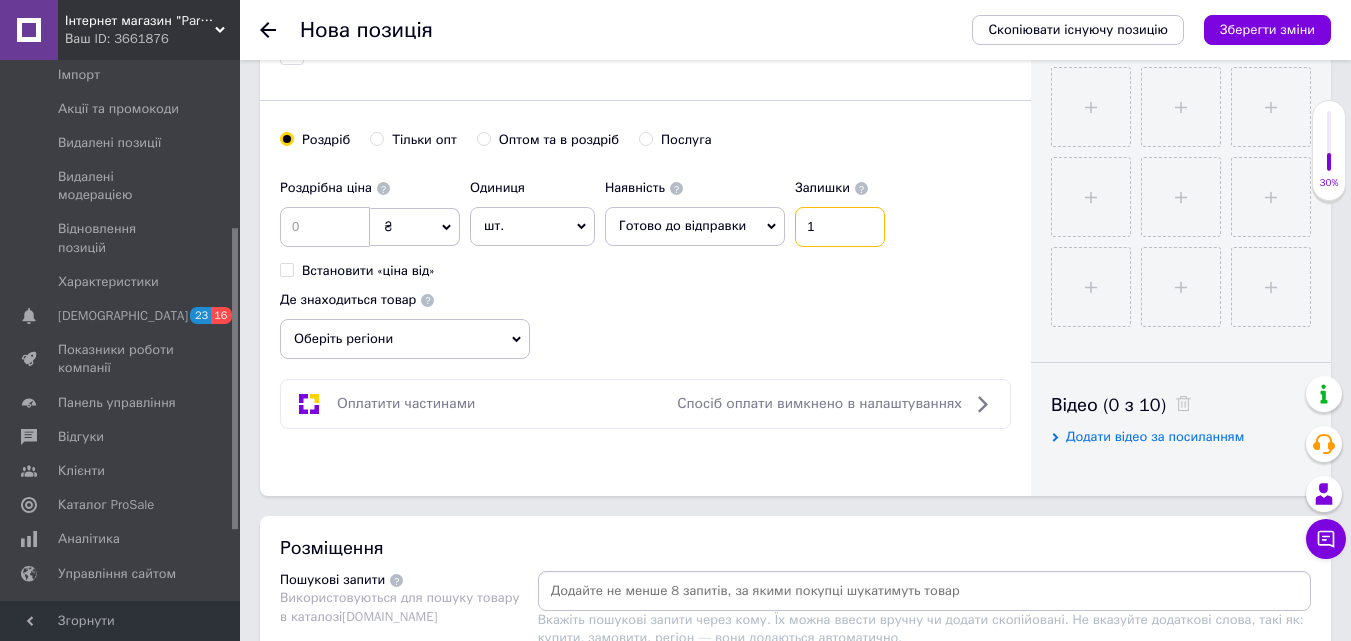 type on "1" 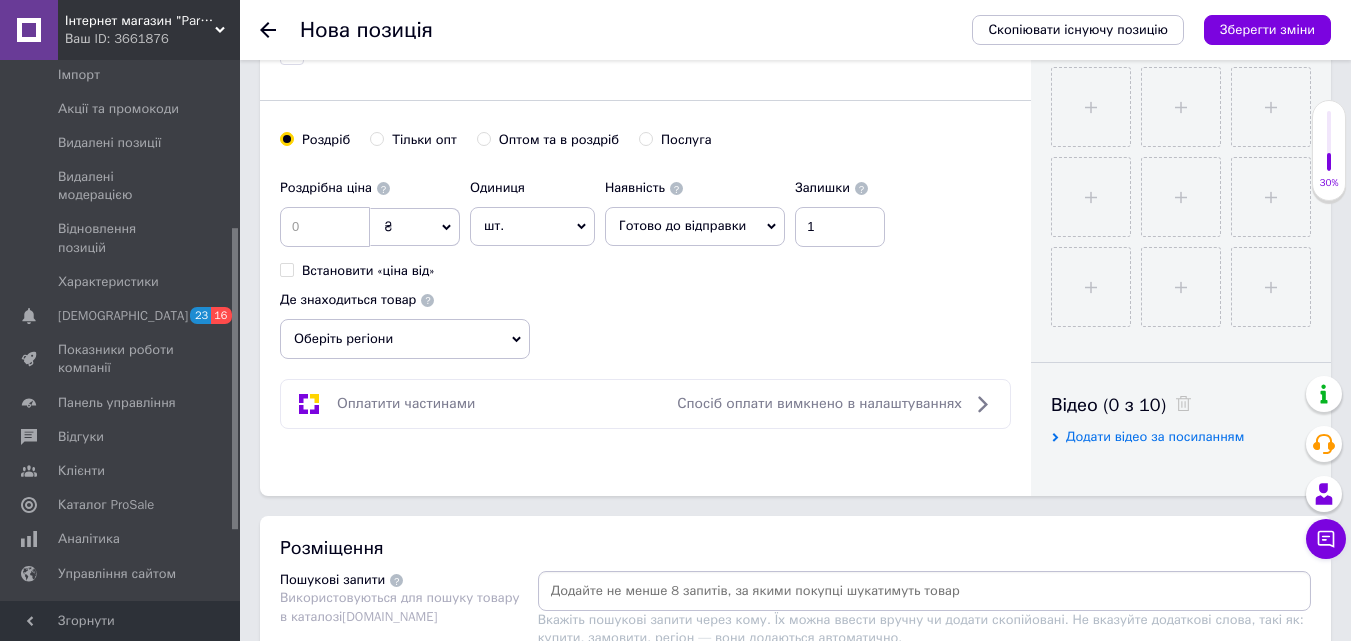 click on "Оберіть регіони" at bounding box center (405, 339) 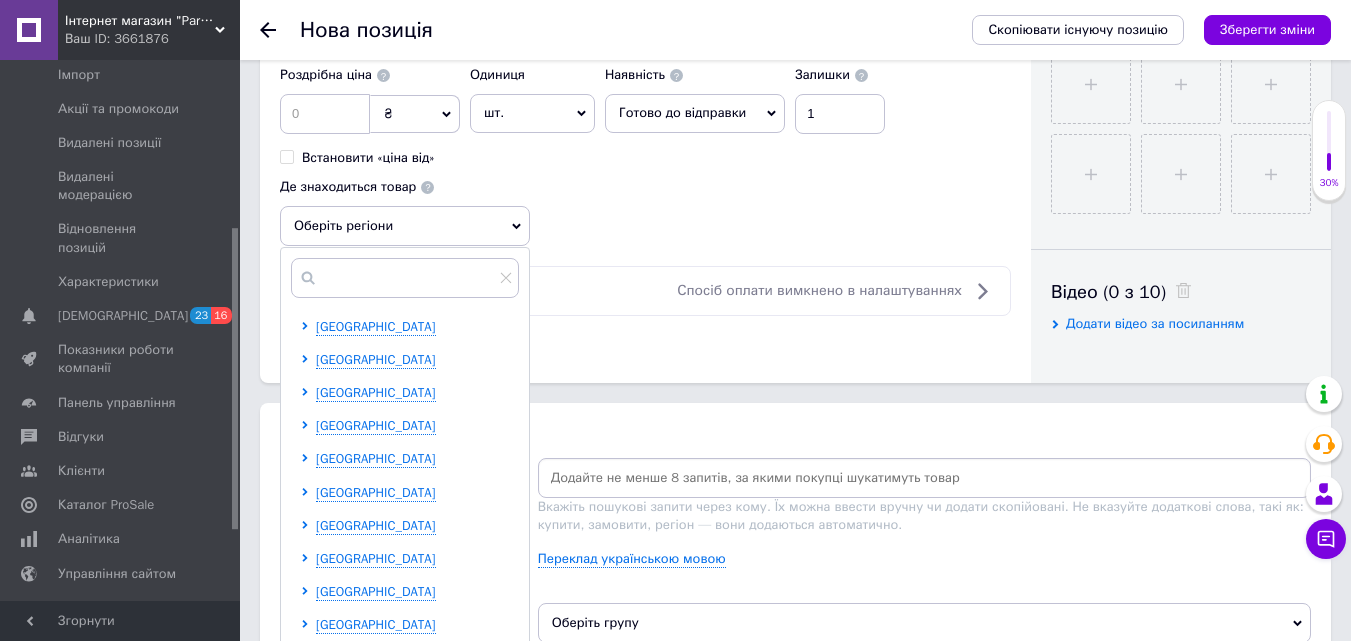 scroll, scrollTop: 900, scrollLeft: 0, axis: vertical 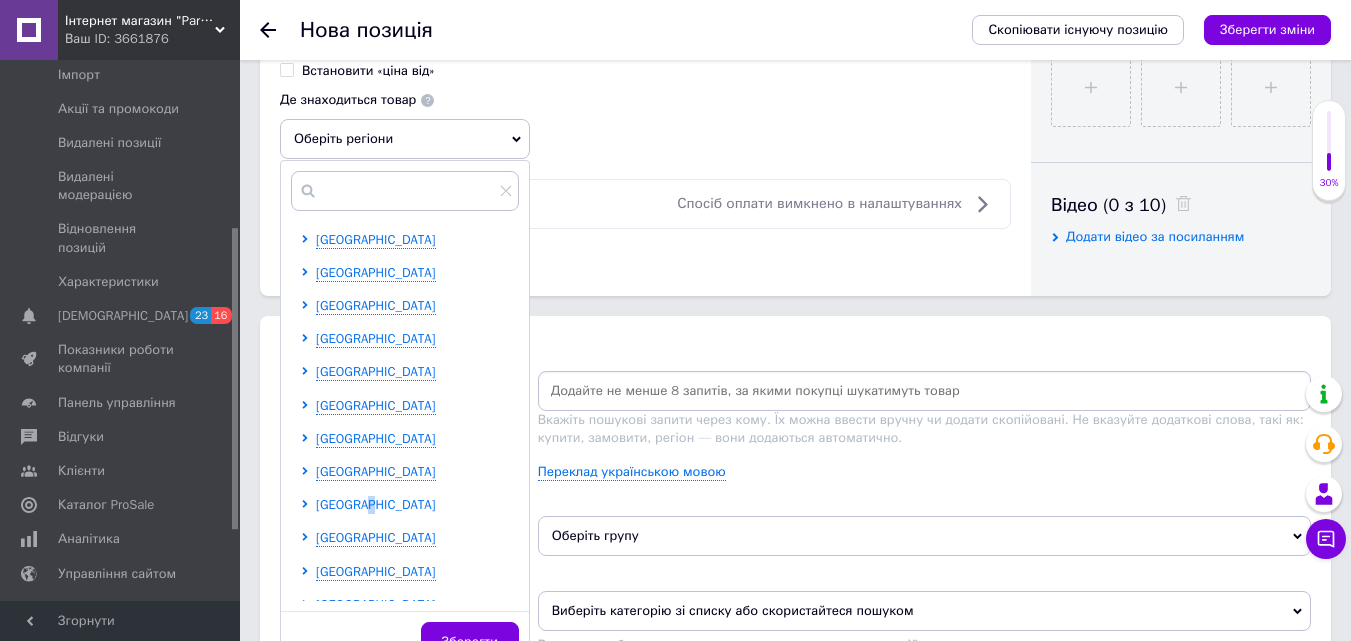 click on "[GEOGRAPHIC_DATA]" at bounding box center [376, 504] 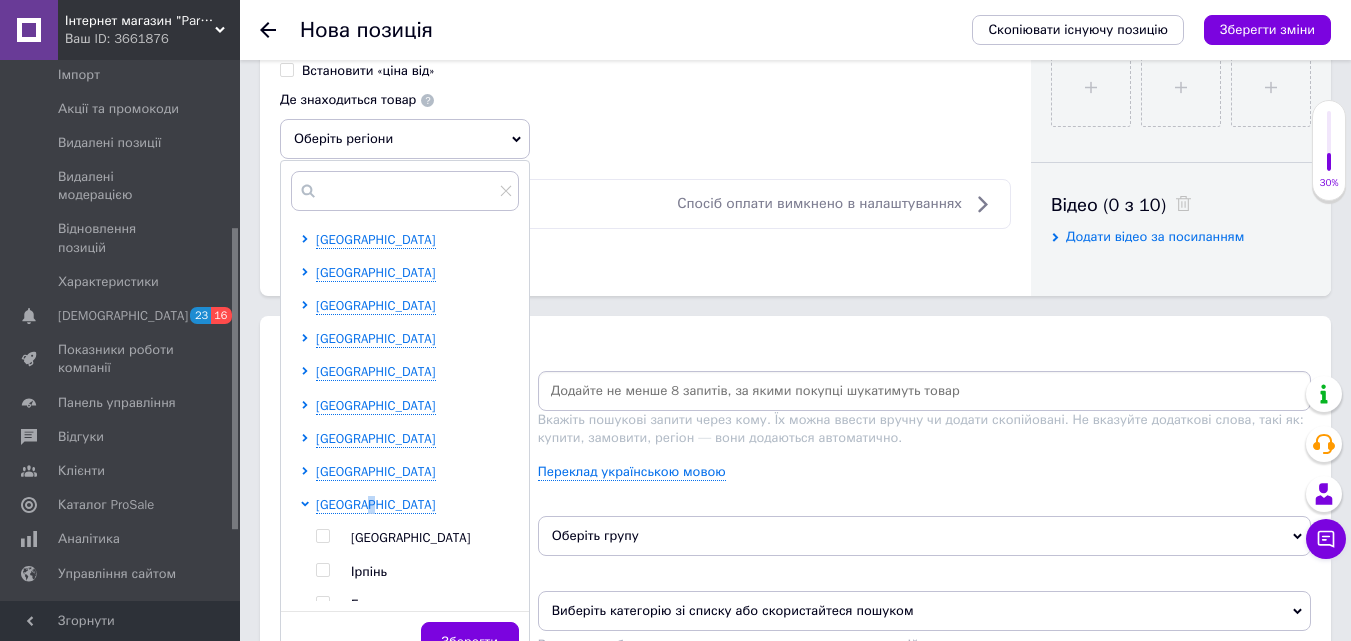 click at bounding box center [322, 536] 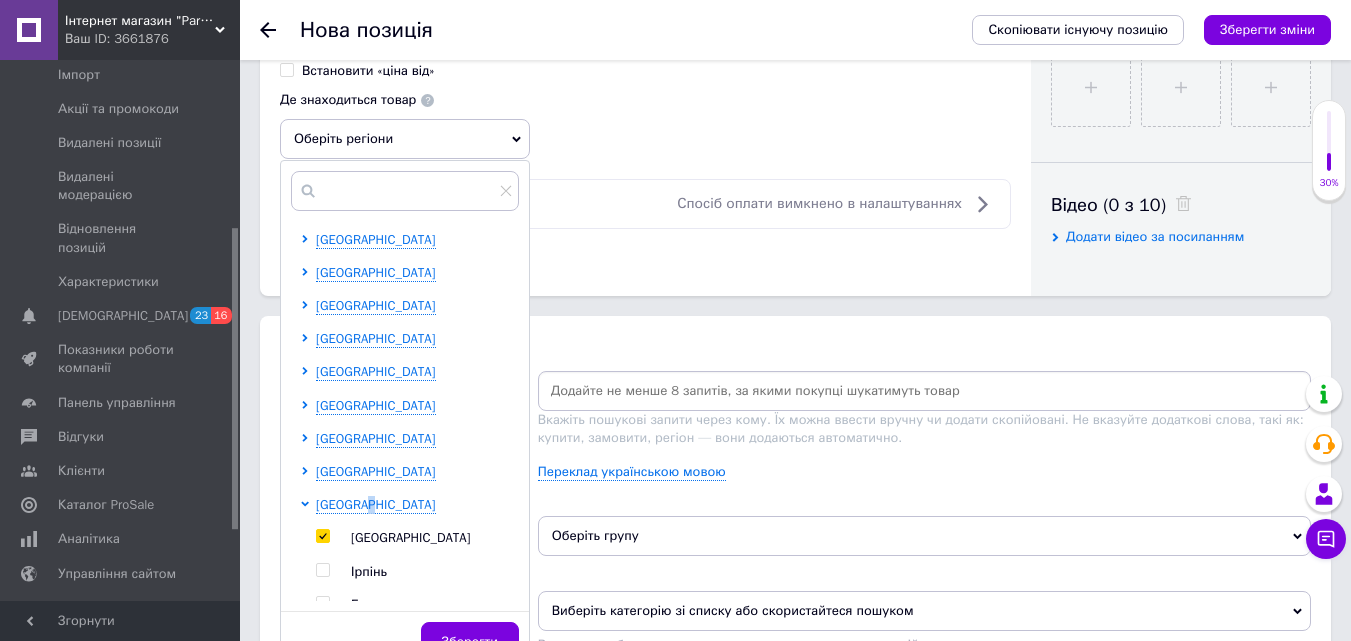 checkbox on "true" 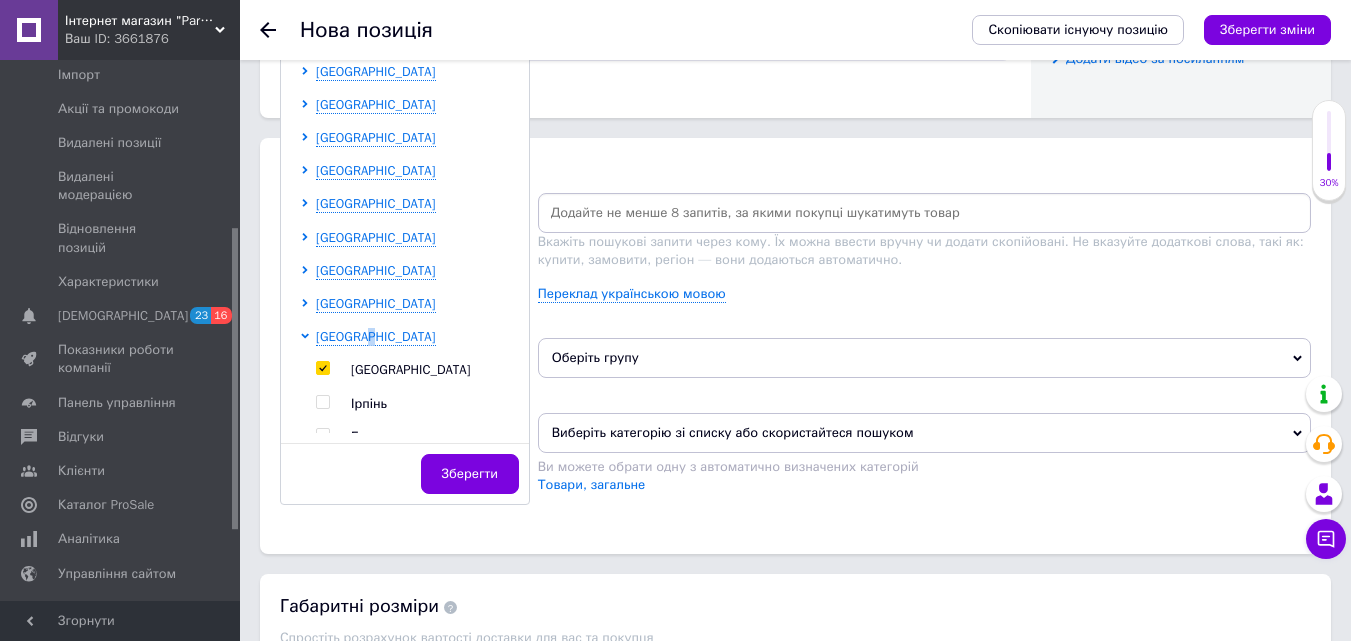 scroll, scrollTop: 1100, scrollLeft: 0, axis: vertical 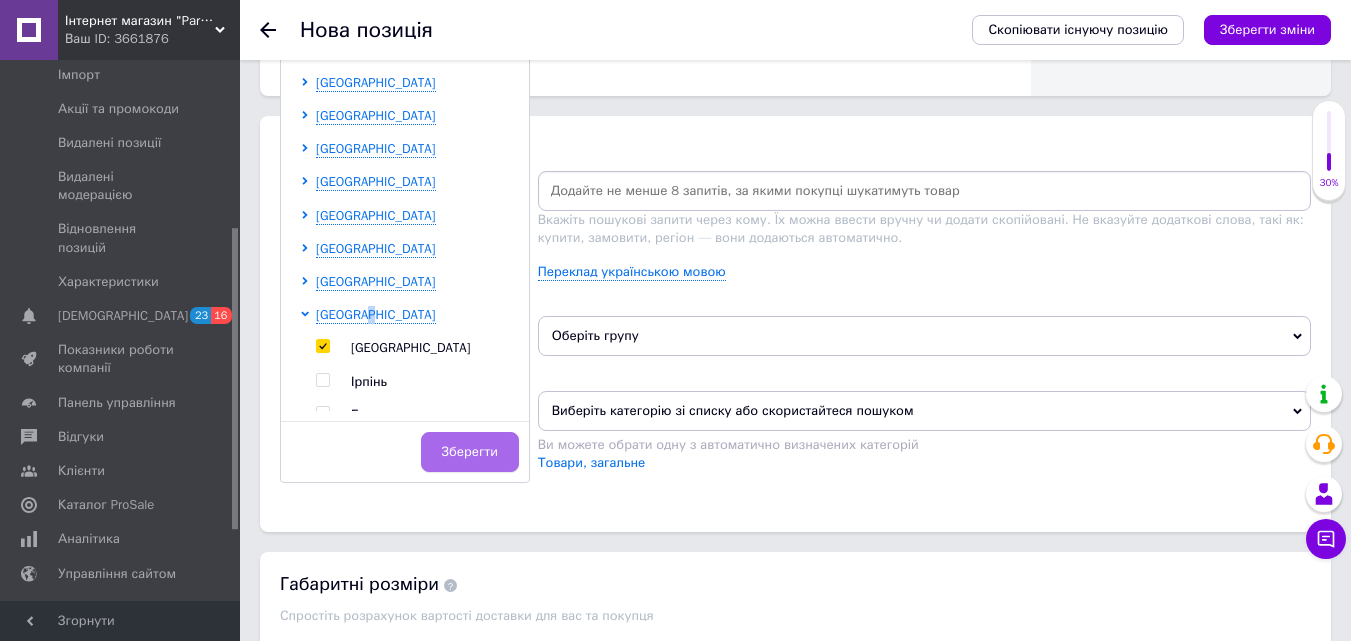 click on "Зберегти" at bounding box center [470, 452] 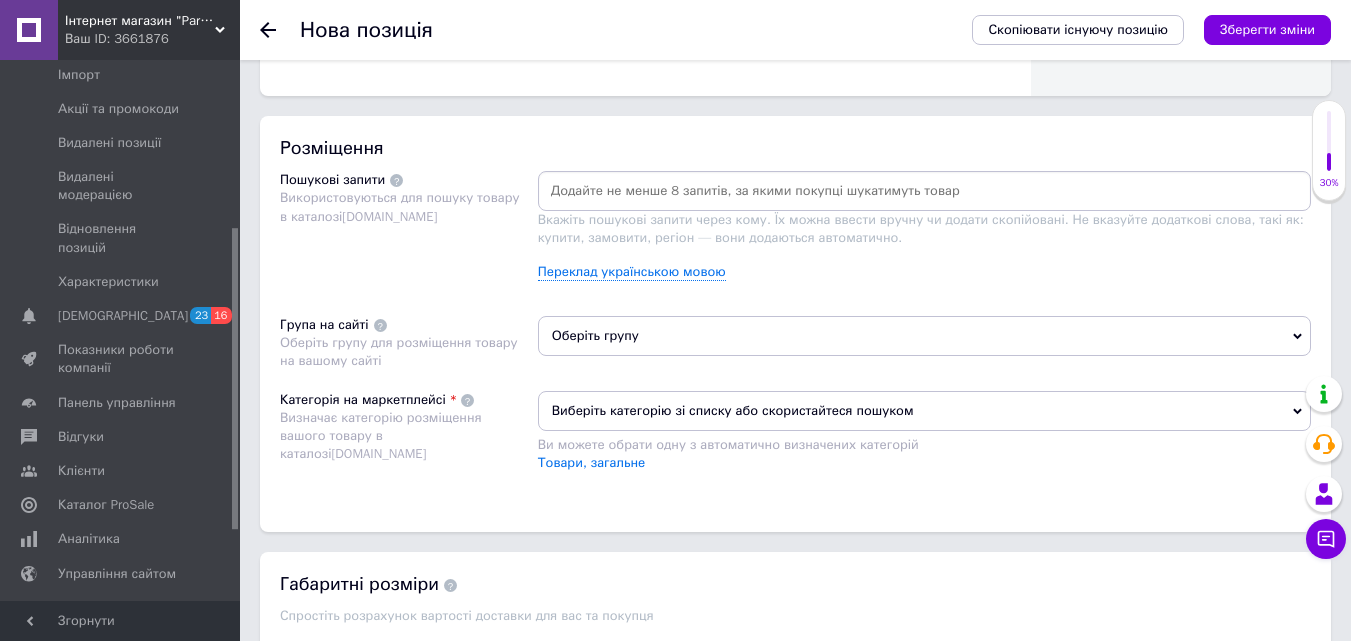 click on "Оберіть групу" at bounding box center [924, 336] 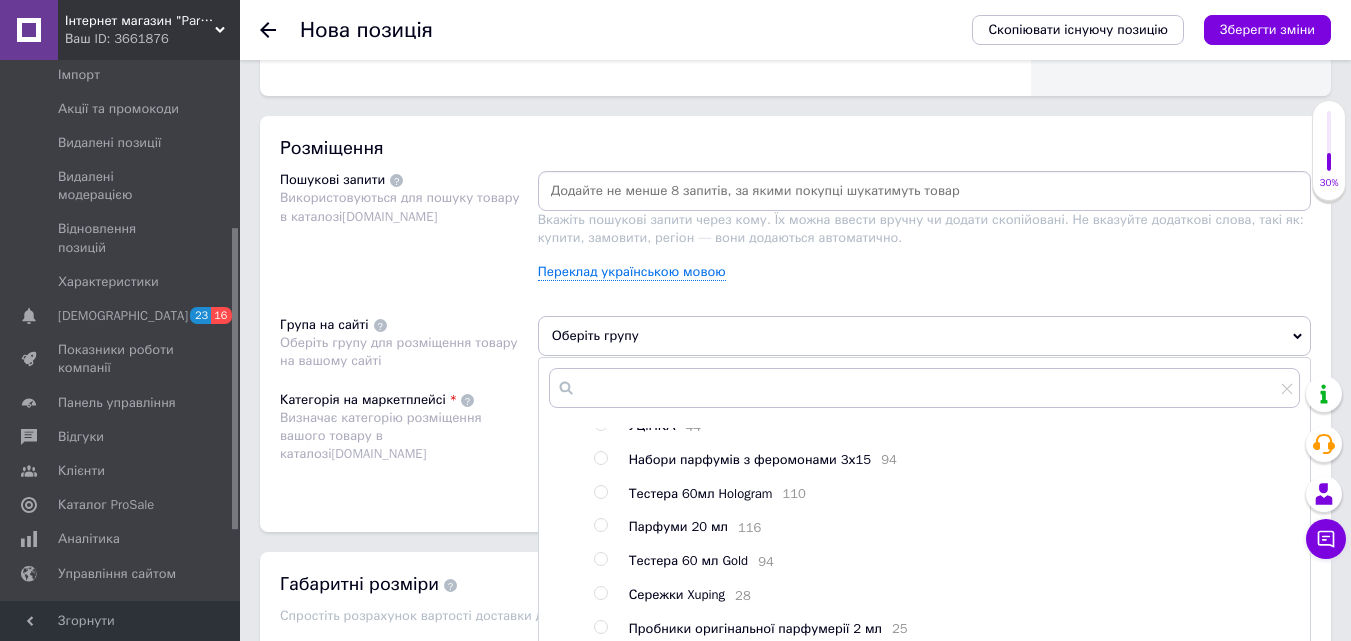 scroll, scrollTop: 101, scrollLeft: 0, axis: vertical 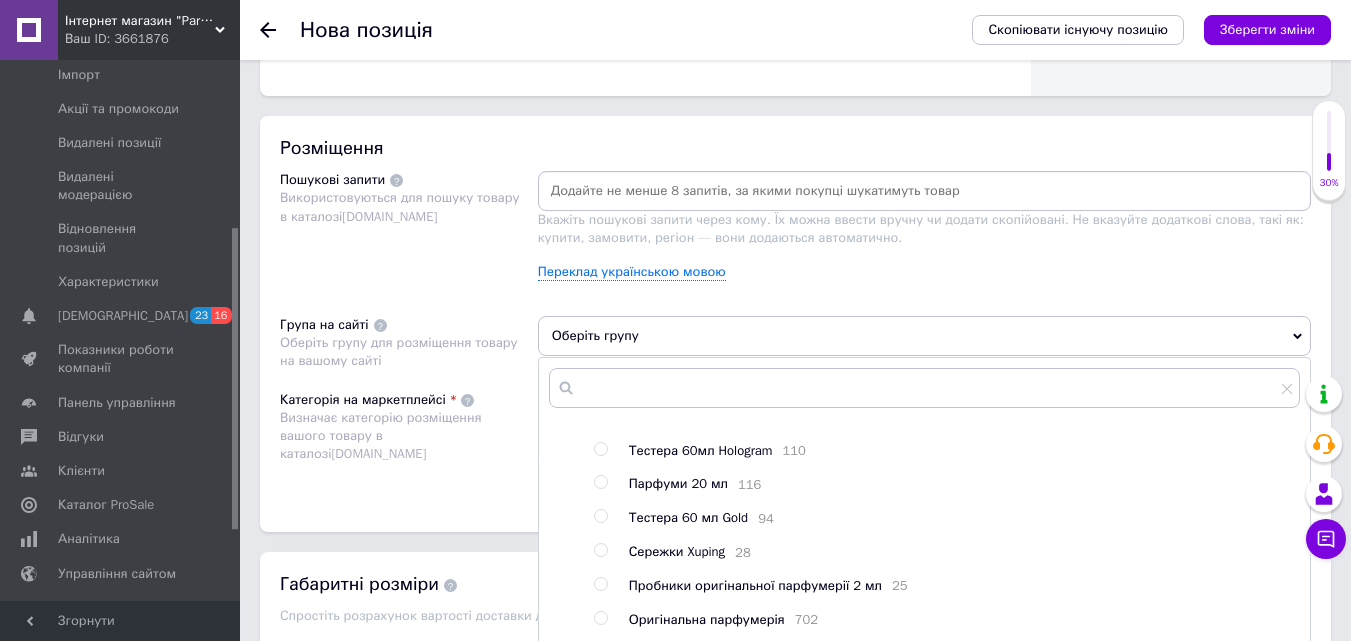 click at bounding box center (600, 449) 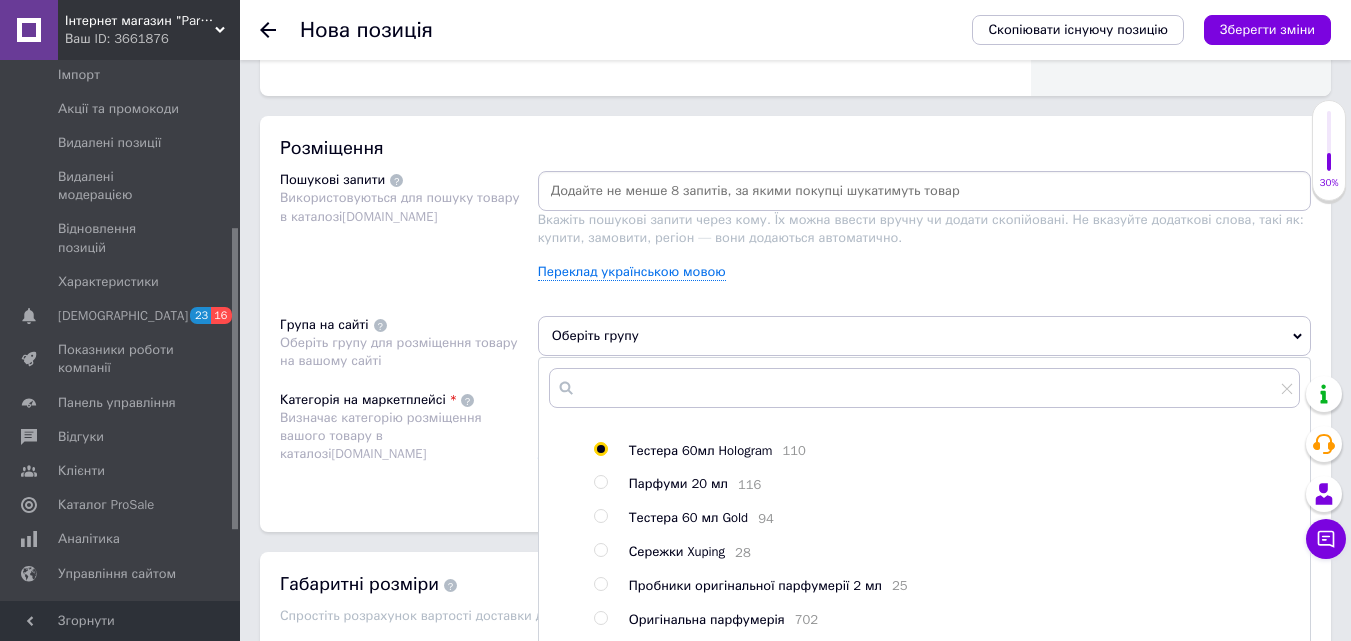 radio on "true" 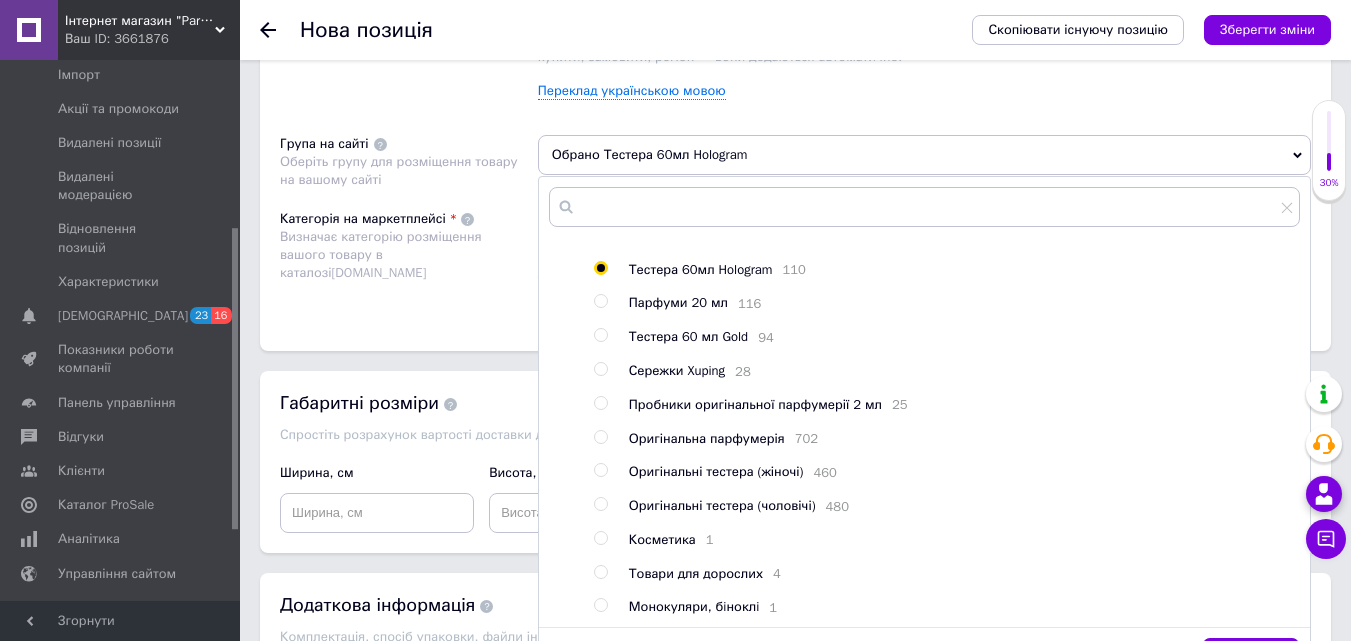 scroll, scrollTop: 1300, scrollLeft: 0, axis: vertical 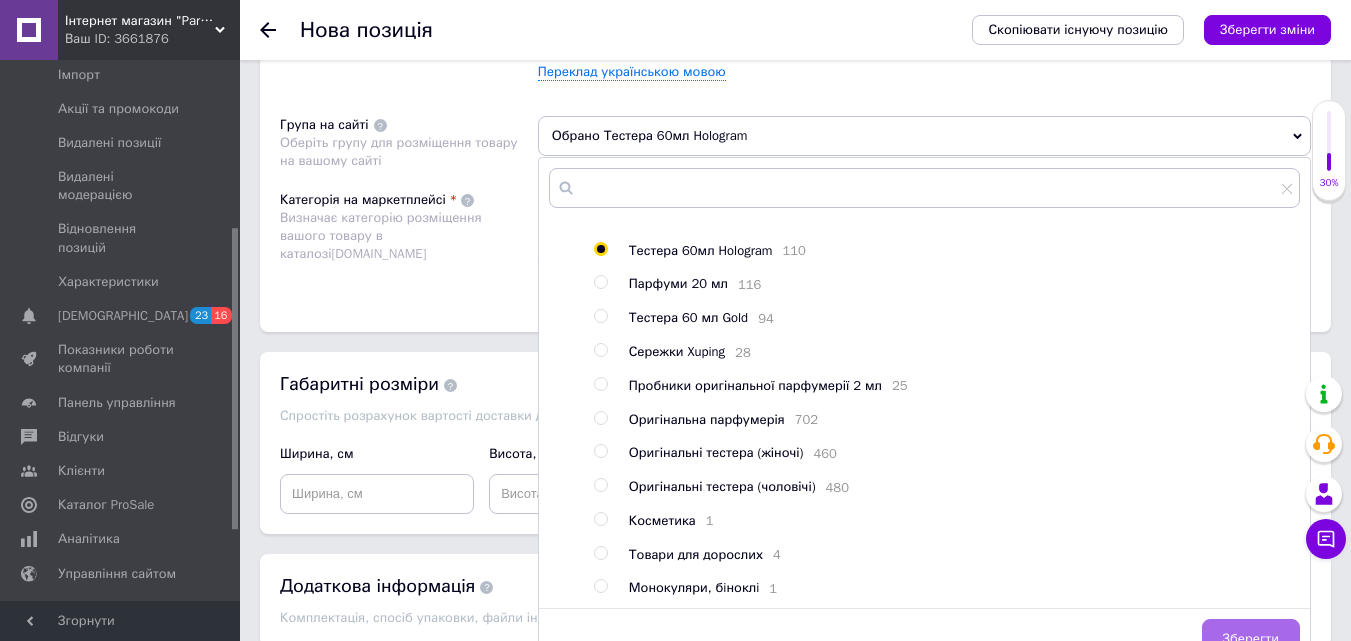 click on "Зберегти" at bounding box center (1251, 639) 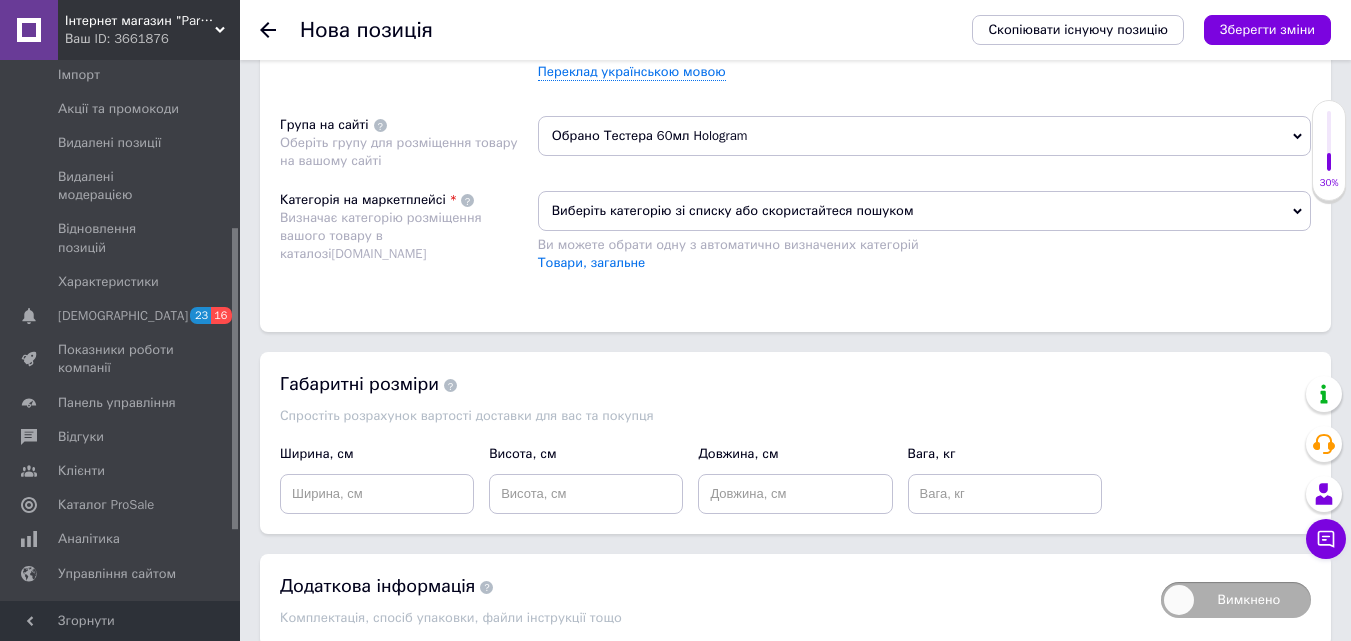 click on "Виберіть категорію зі списку або скористайтеся пошуком" at bounding box center [924, 211] 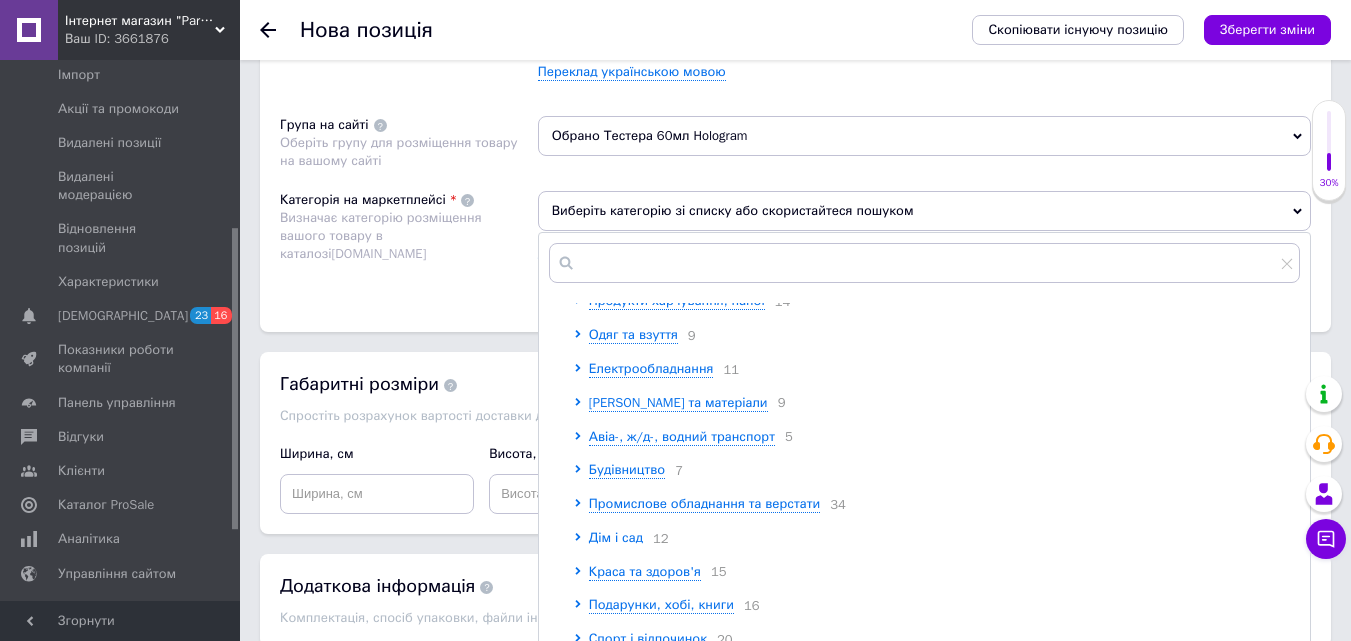 scroll, scrollTop: 100, scrollLeft: 0, axis: vertical 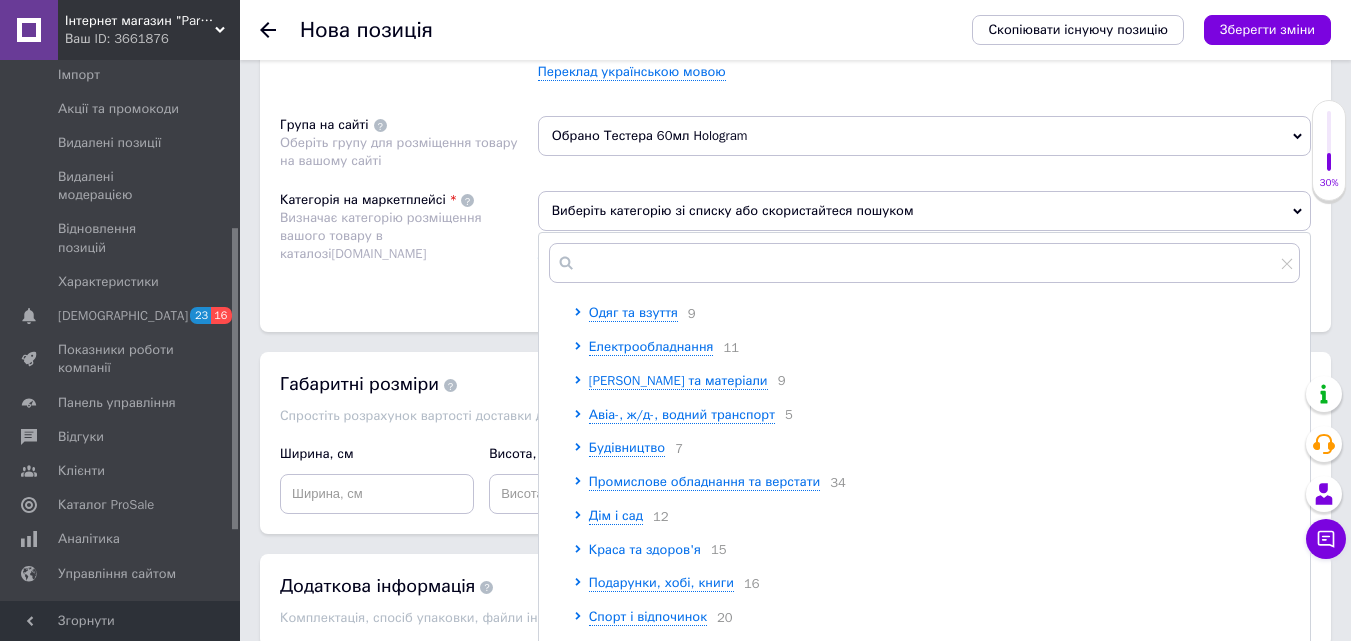 click on "Краса та здоров'я" at bounding box center (645, 549) 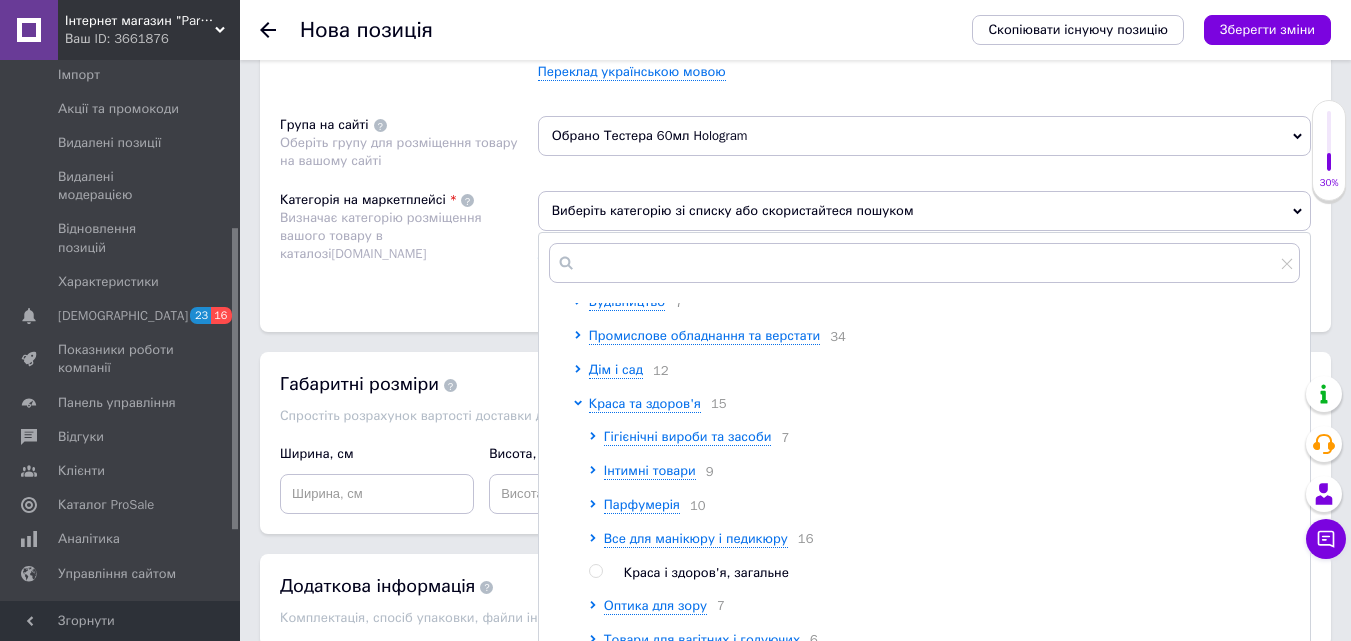 scroll, scrollTop: 300, scrollLeft: 0, axis: vertical 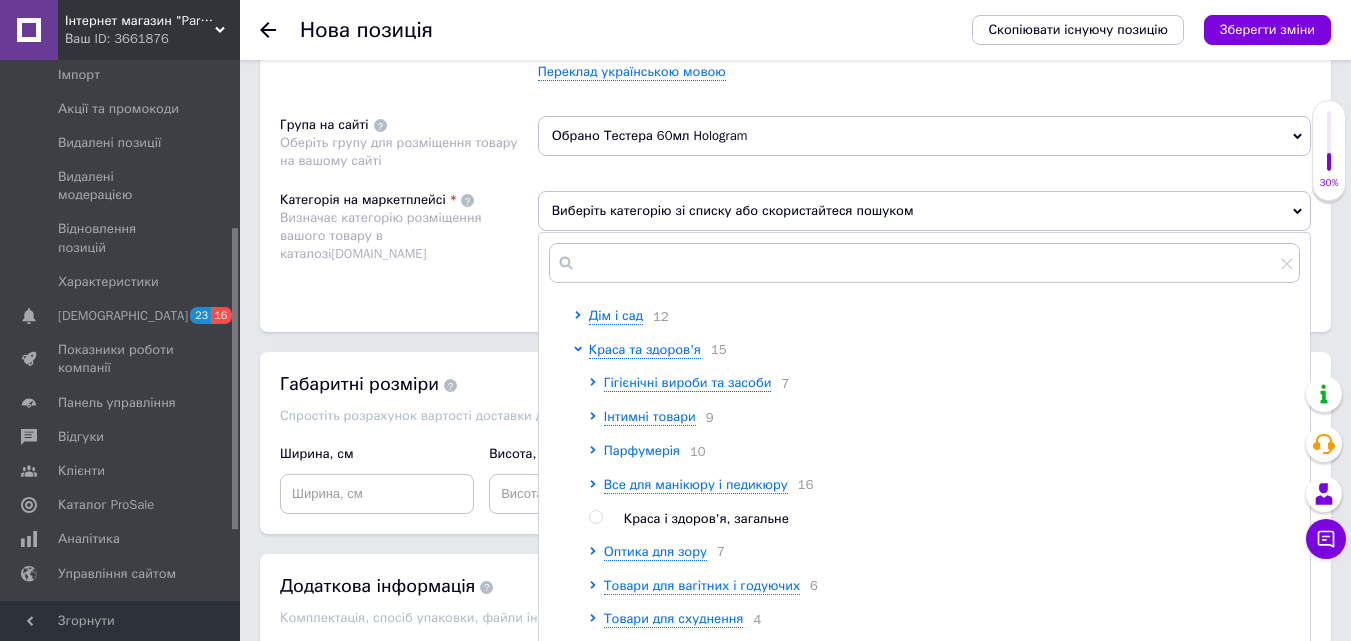 click on "Парфумерія" at bounding box center [642, 450] 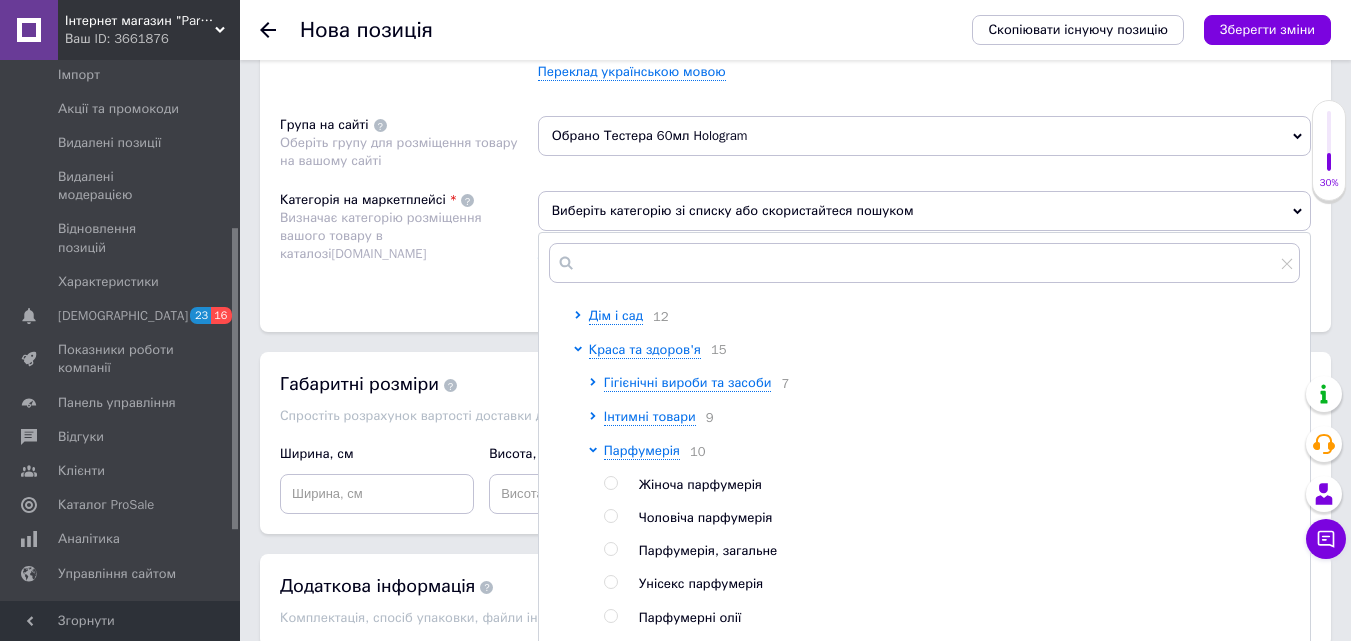 click at bounding box center (610, 483) 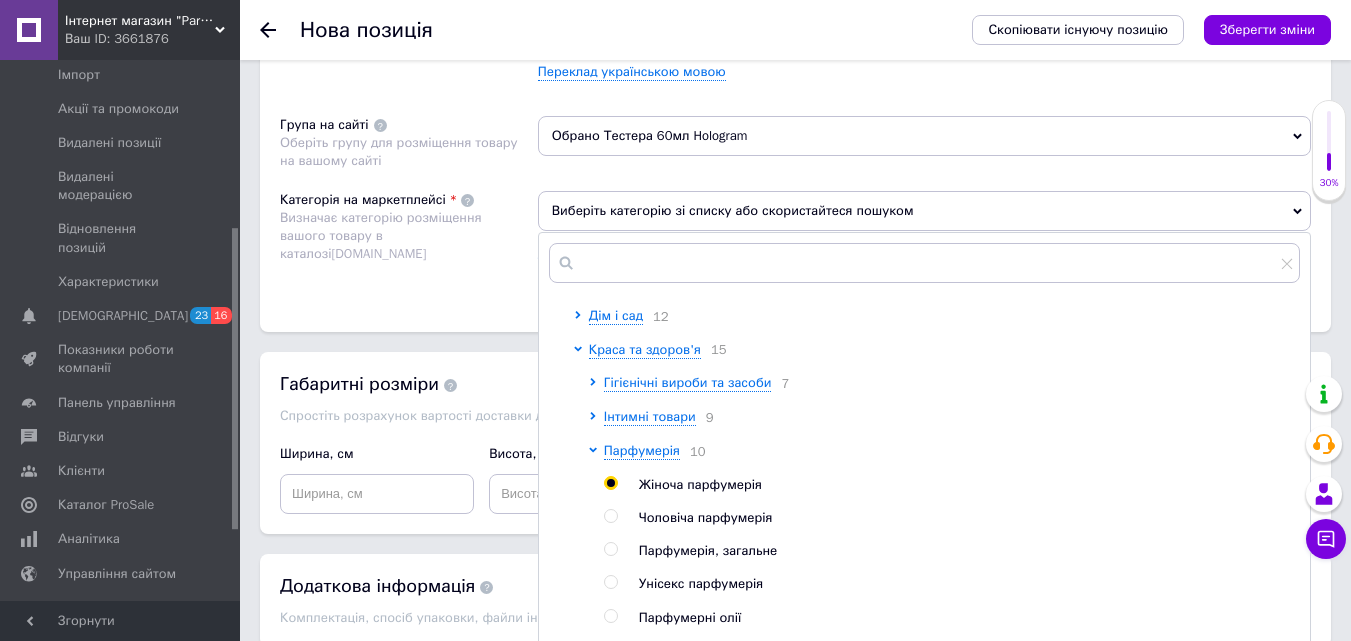 radio on "true" 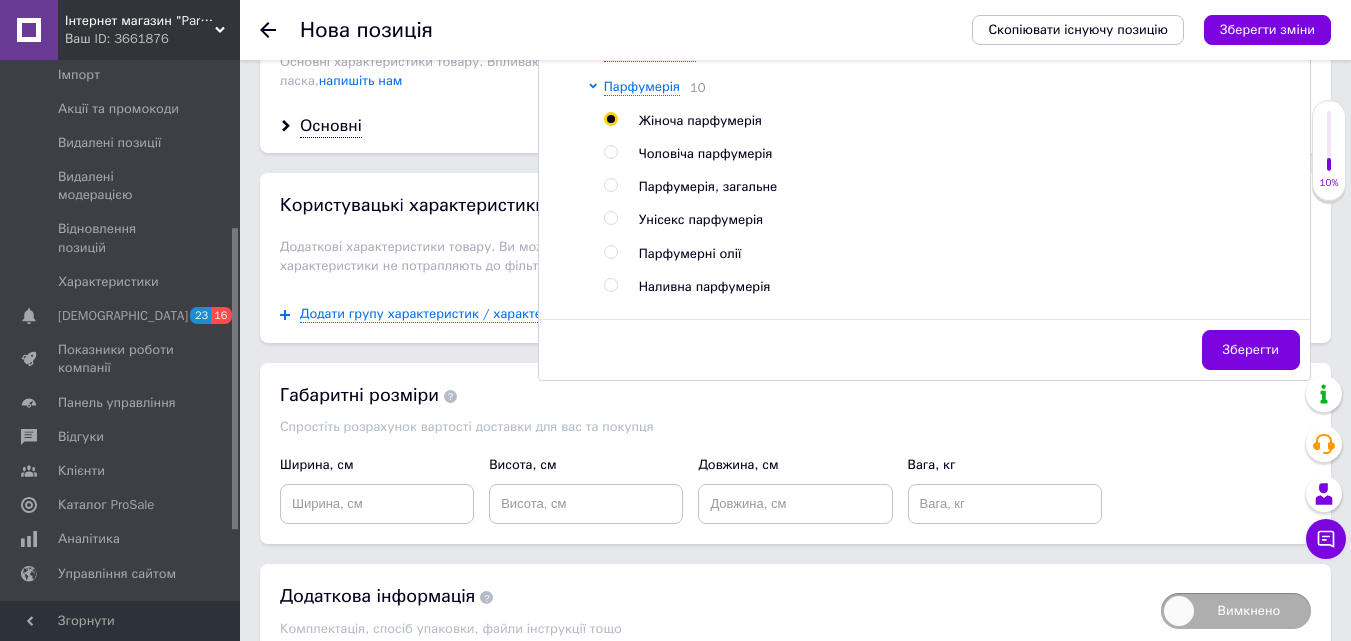 scroll, scrollTop: 1700, scrollLeft: 0, axis: vertical 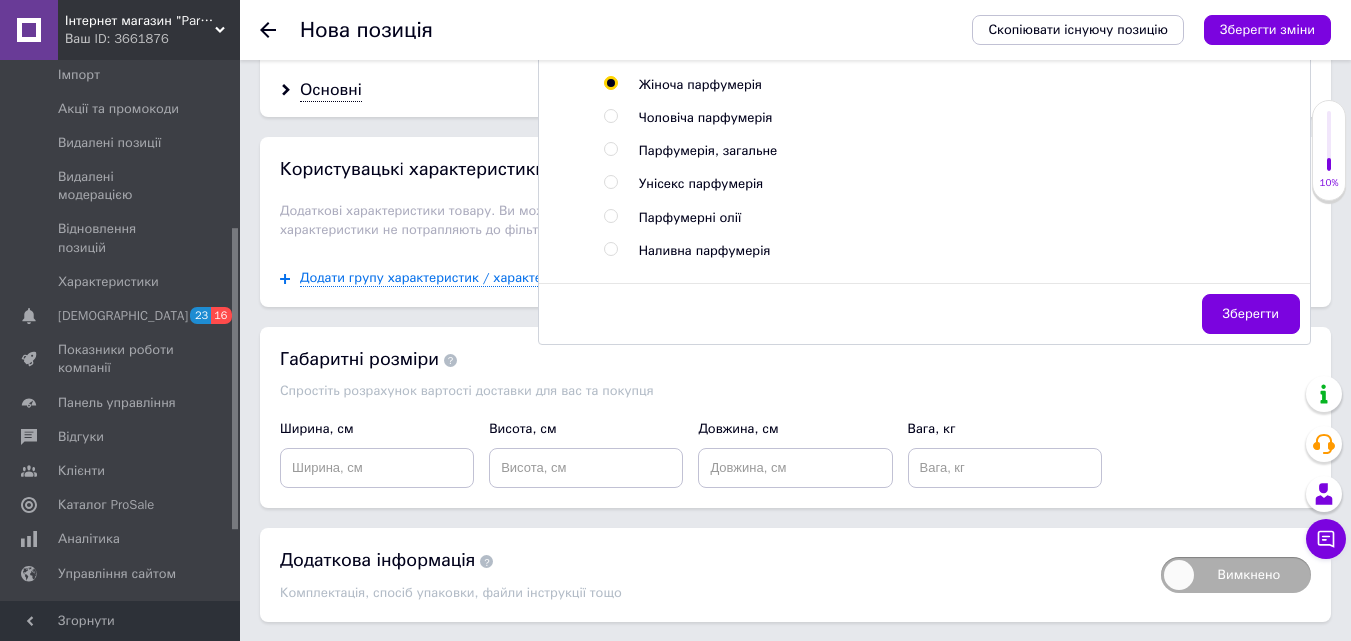 click on "Зберегти" at bounding box center (1251, 314) 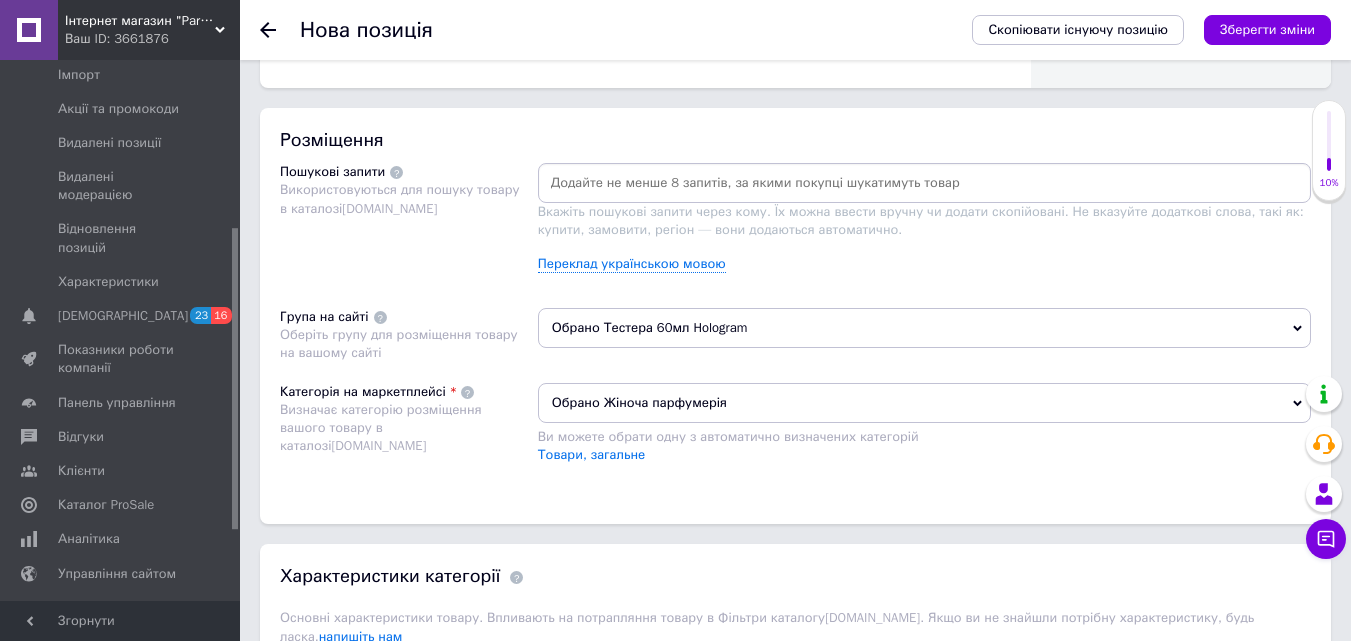 scroll, scrollTop: 1100, scrollLeft: 0, axis: vertical 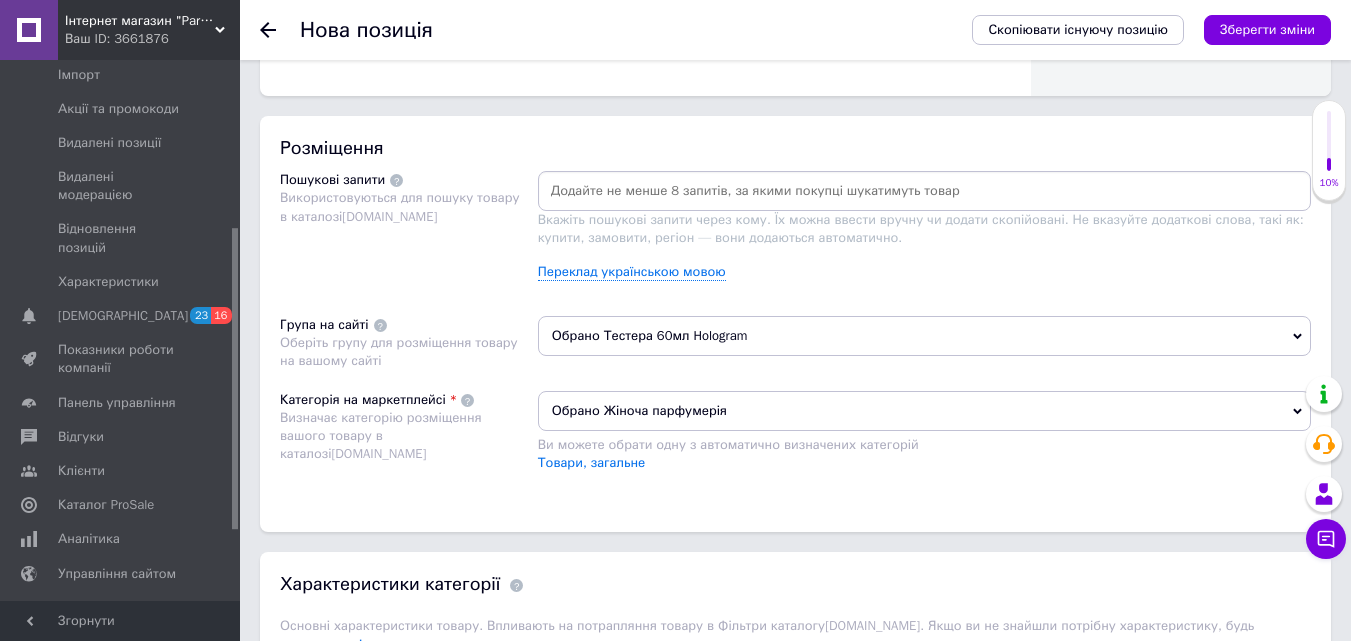 click at bounding box center [924, 191] 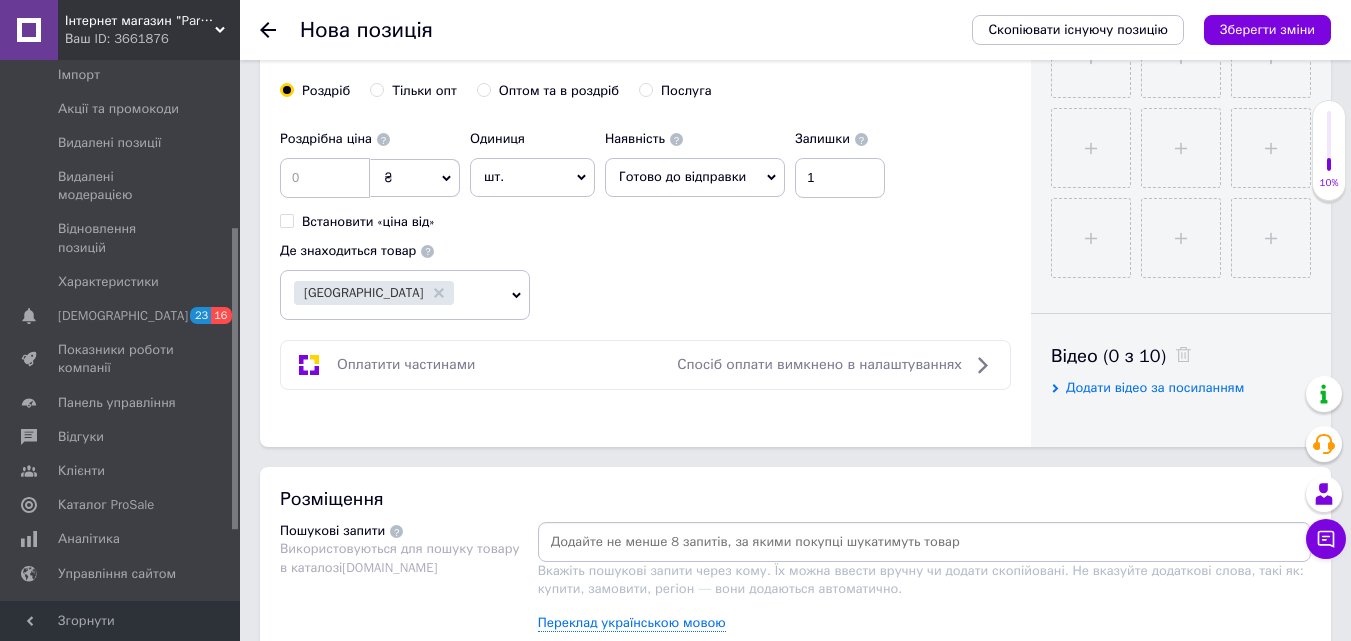scroll, scrollTop: 700, scrollLeft: 0, axis: vertical 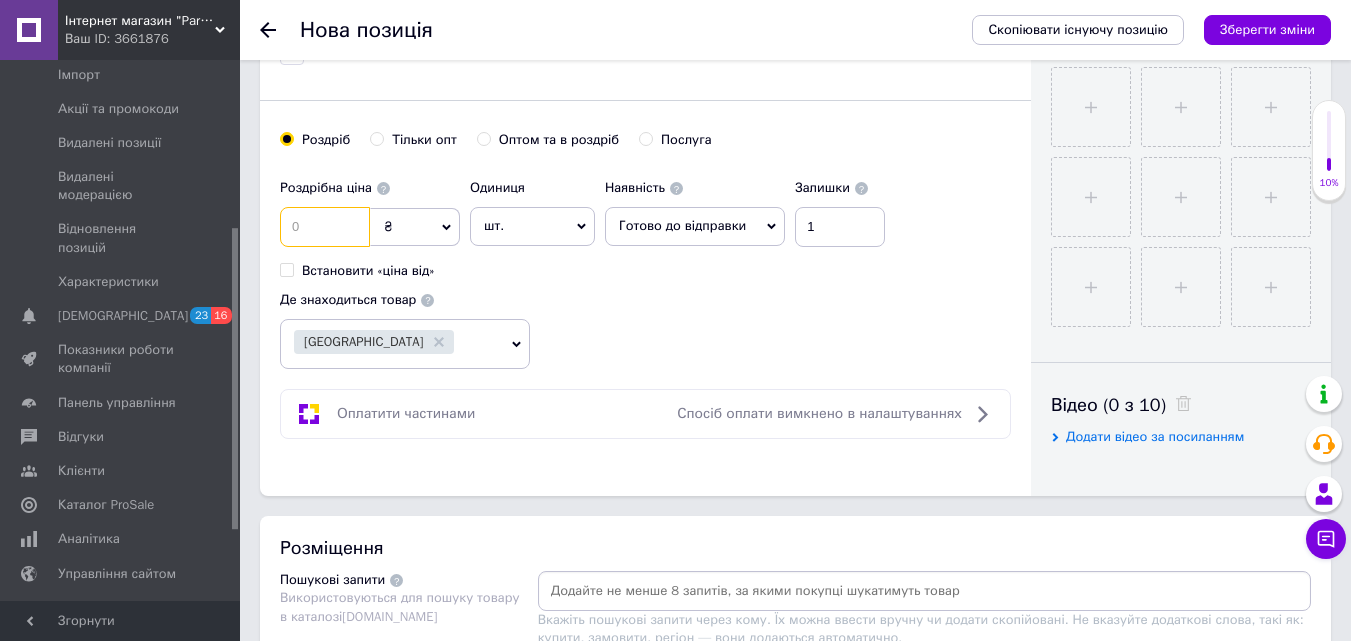 click at bounding box center (325, 227) 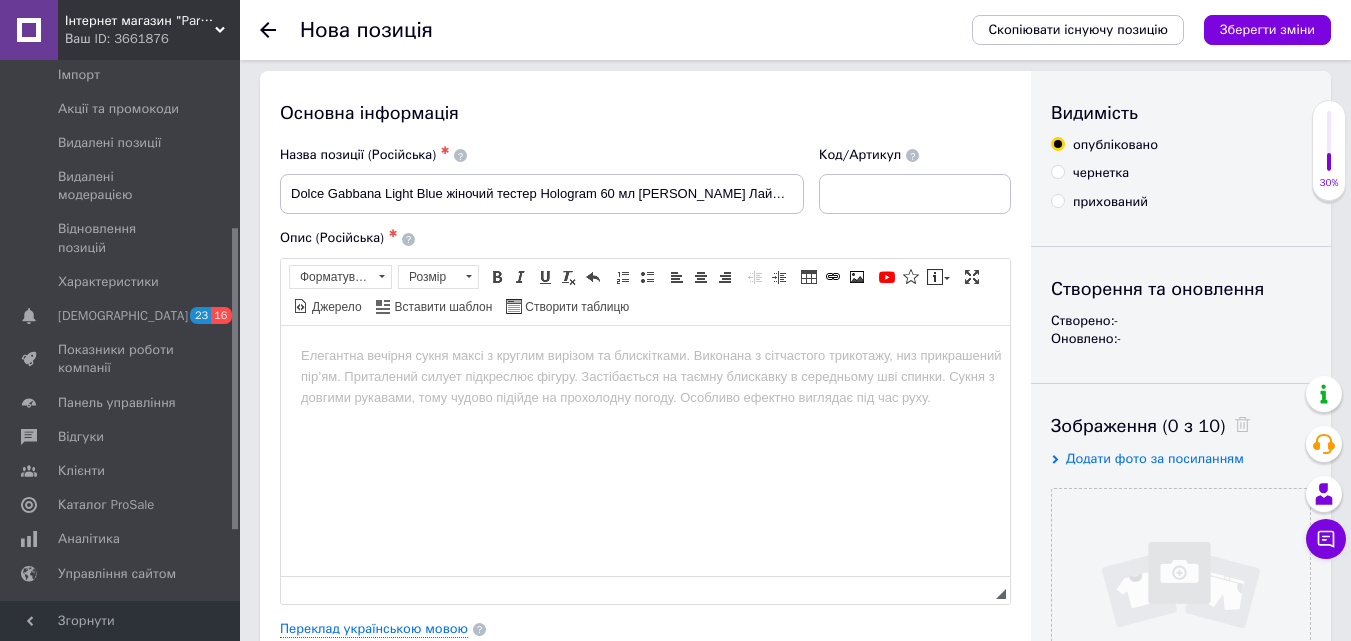 scroll, scrollTop: 0, scrollLeft: 0, axis: both 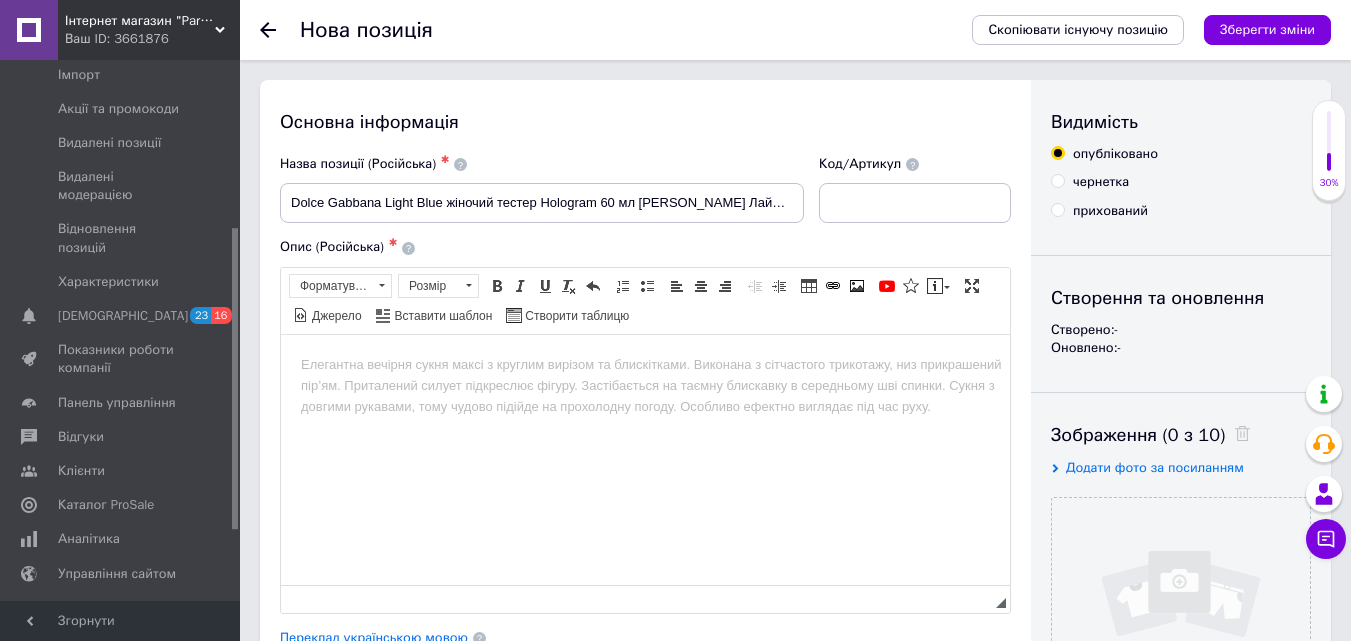 type on "349" 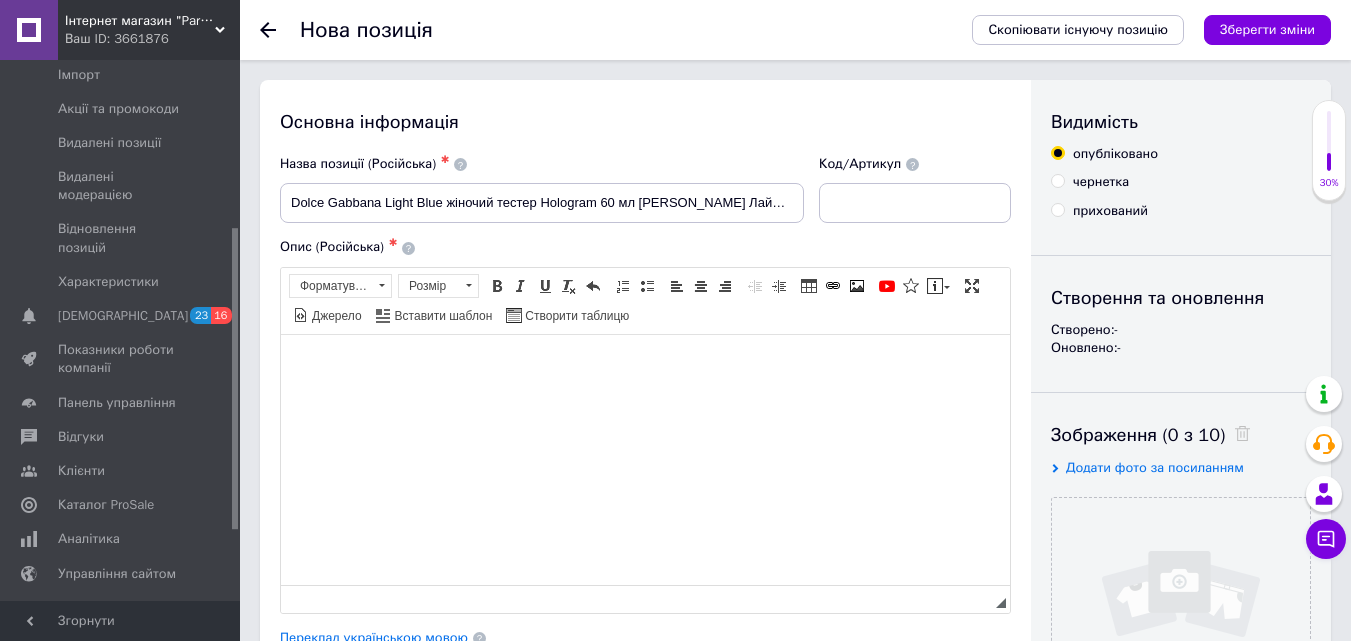 drag, startPoint x: 735, startPoint y: 379, endPoint x: 718, endPoint y: 355, distance: 29.410883 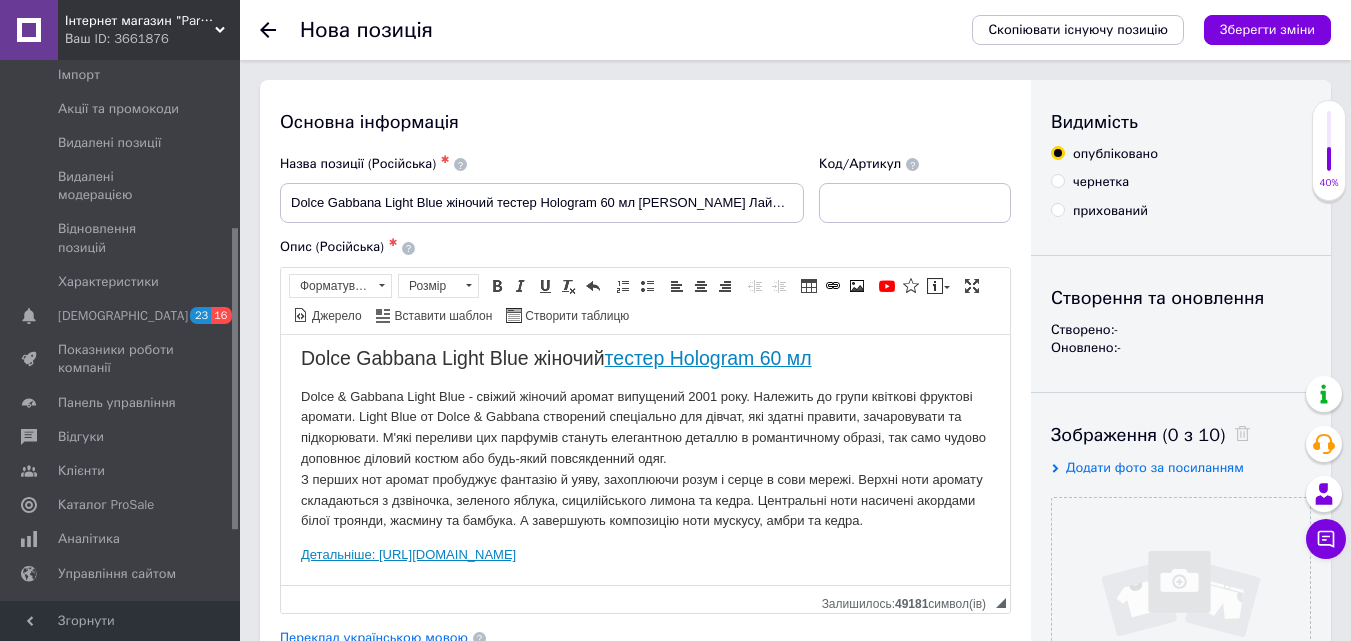 scroll, scrollTop: 9, scrollLeft: 0, axis: vertical 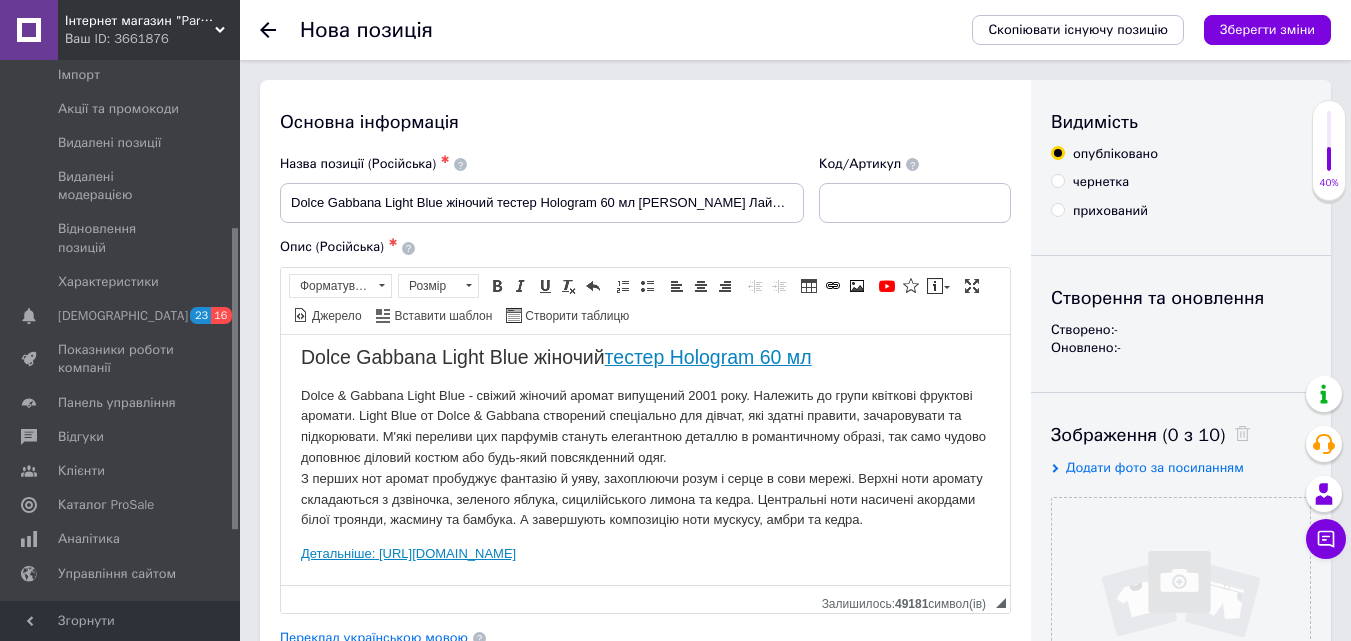 drag, startPoint x: 296, startPoint y: 544, endPoint x: 976, endPoint y: 595, distance: 681.9098 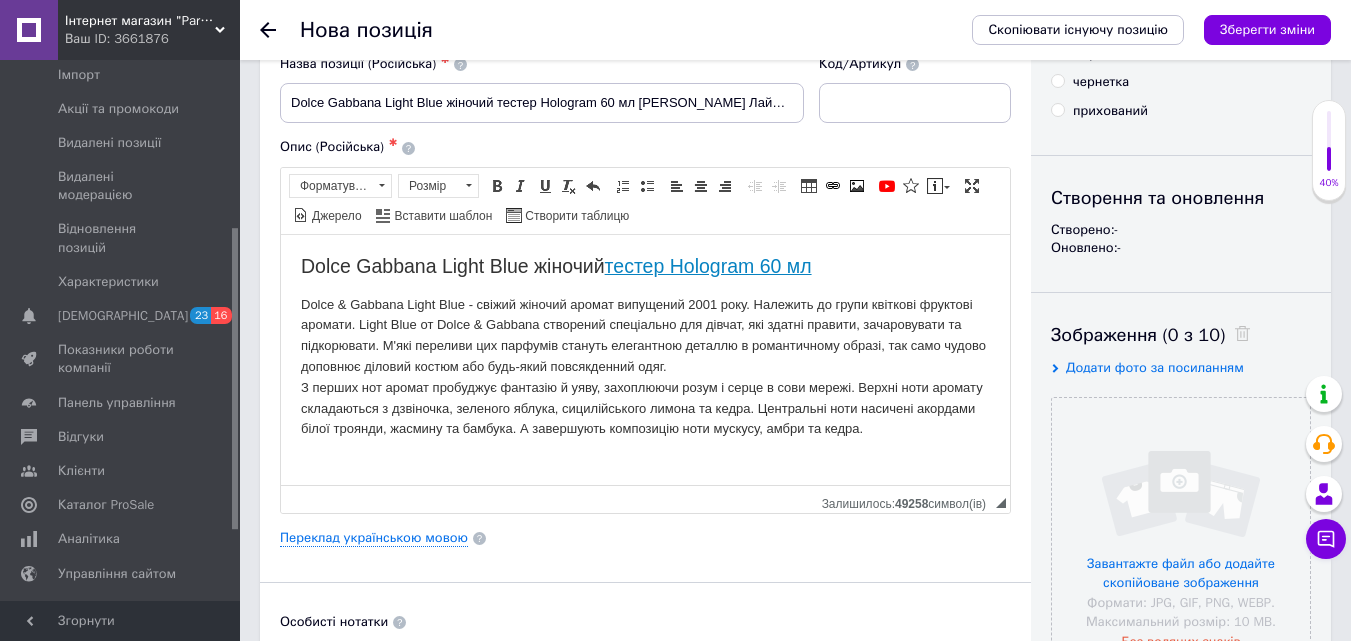 scroll, scrollTop: 9, scrollLeft: 0, axis: vertical 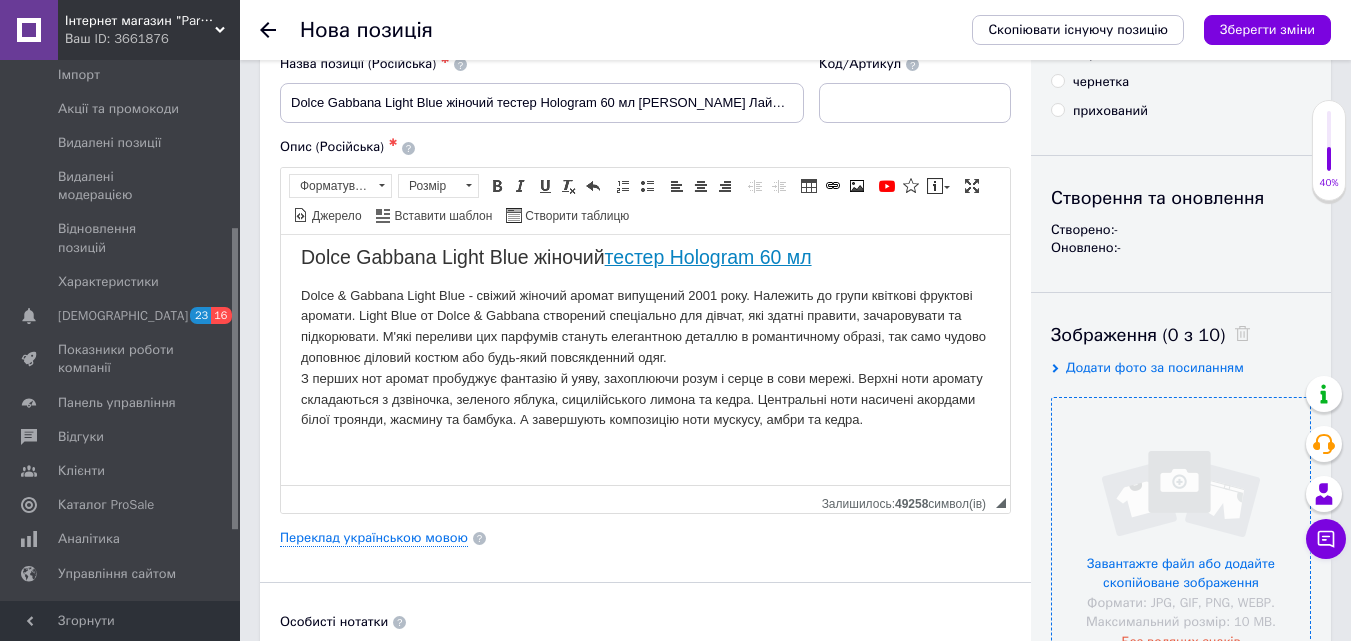 click at bounding box center [1181, 527] 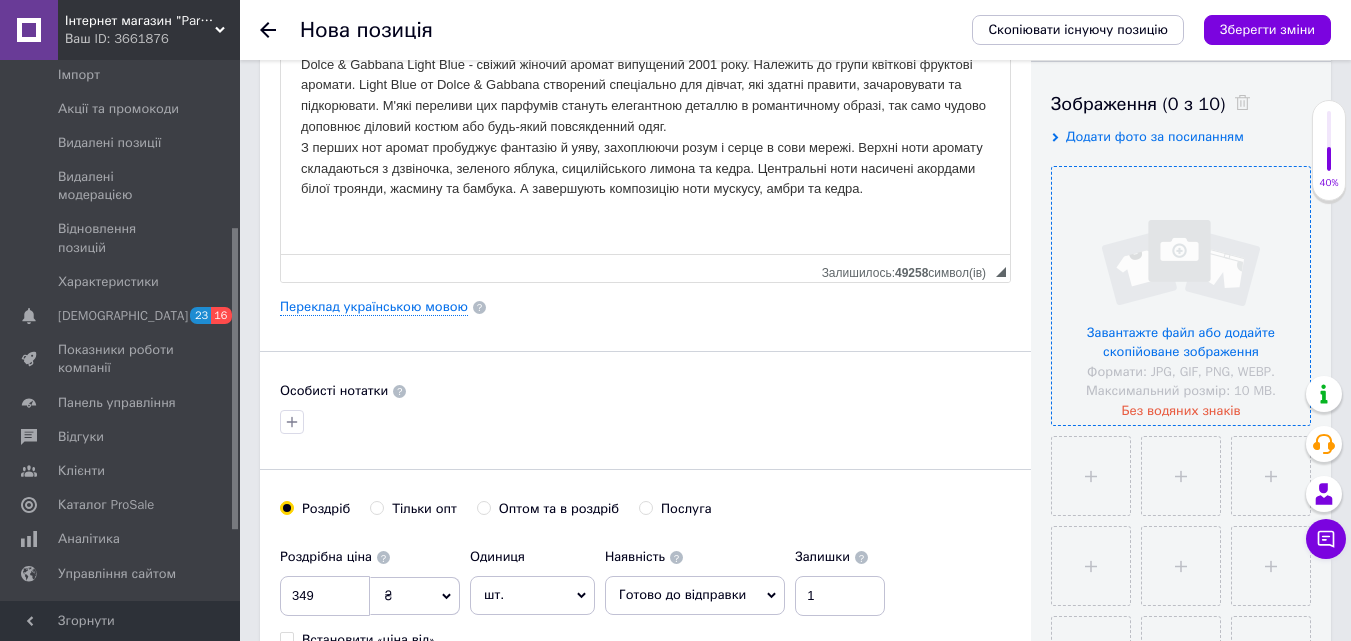 scroll, scrollTop: 300, scrollLeft: 0, axis: vertical 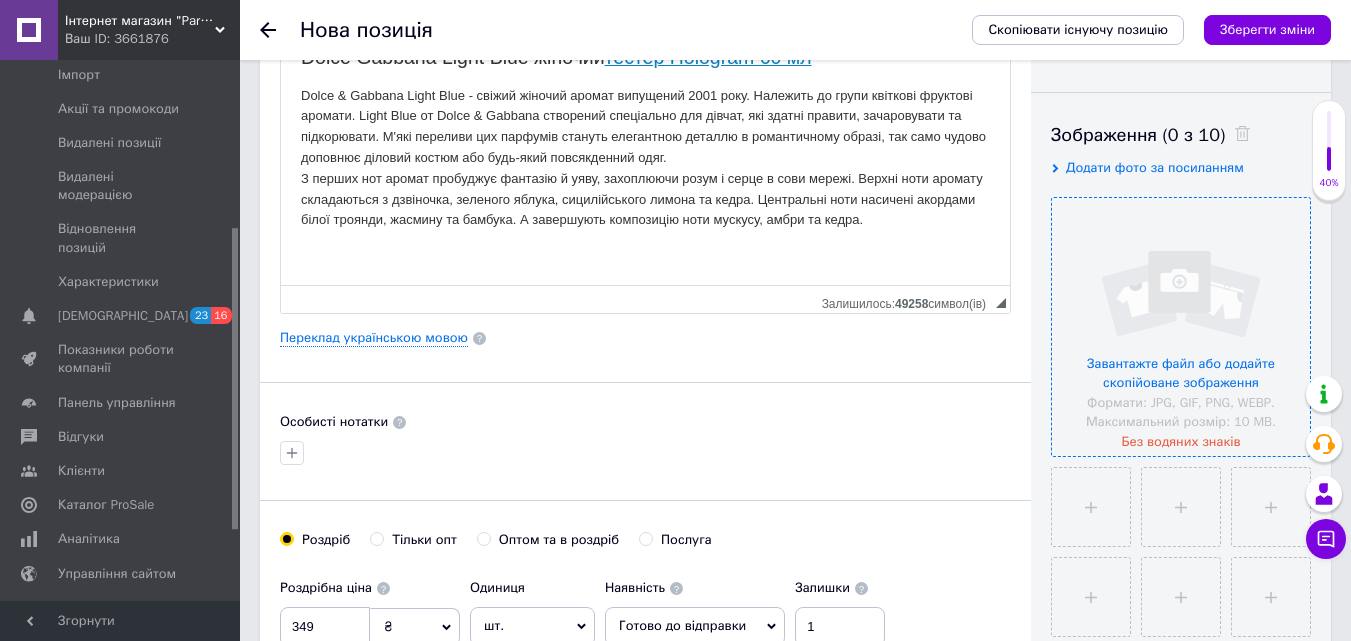 click at bounding box center (1181, 327) 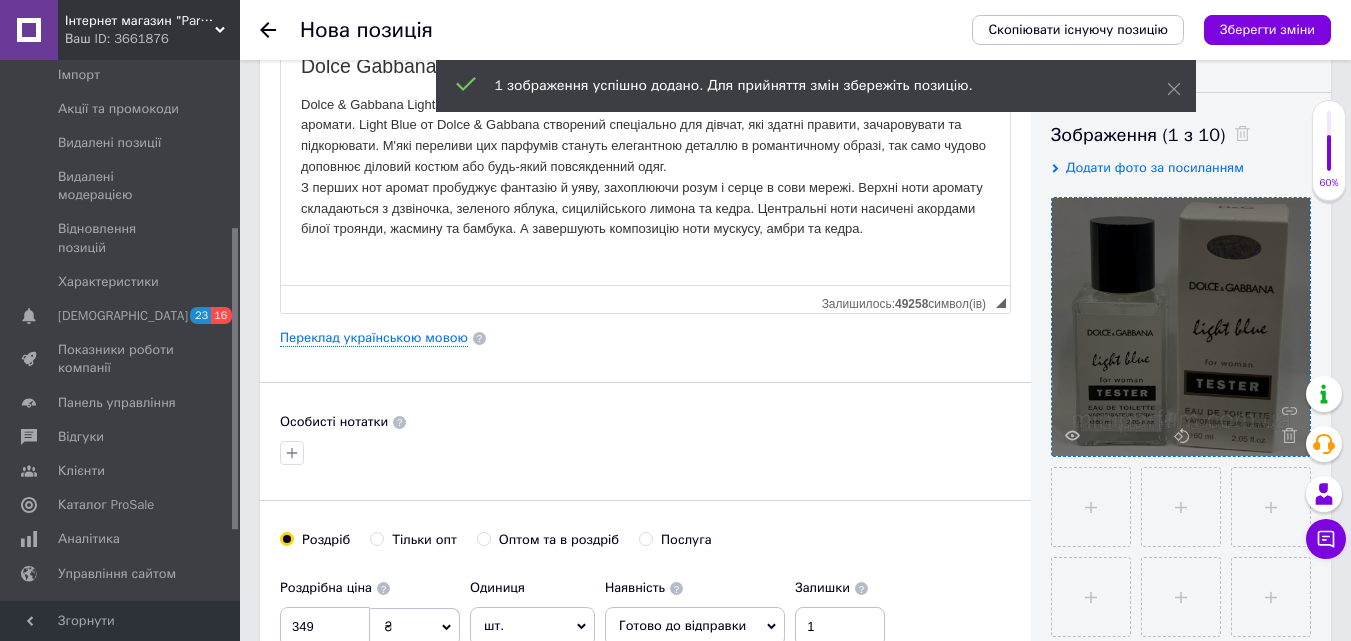 scroll, scrollTop: 0, scrollLeft: 0, axis: both 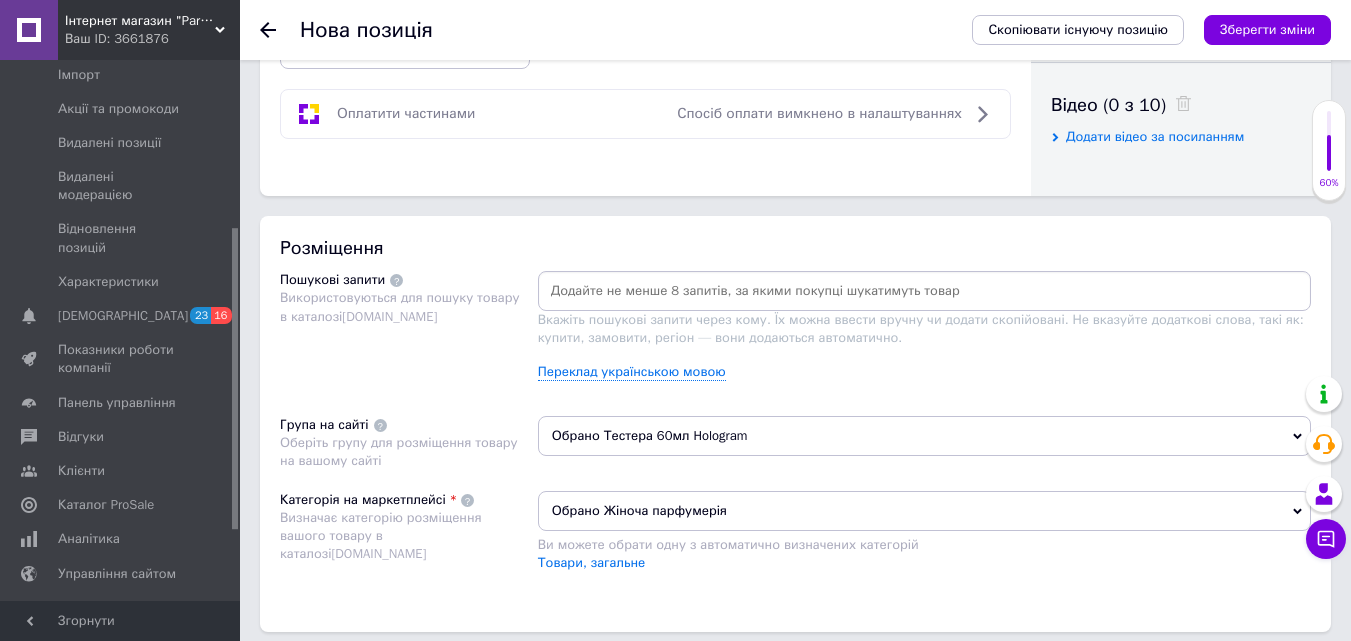 click at bounding box center [924, 291] 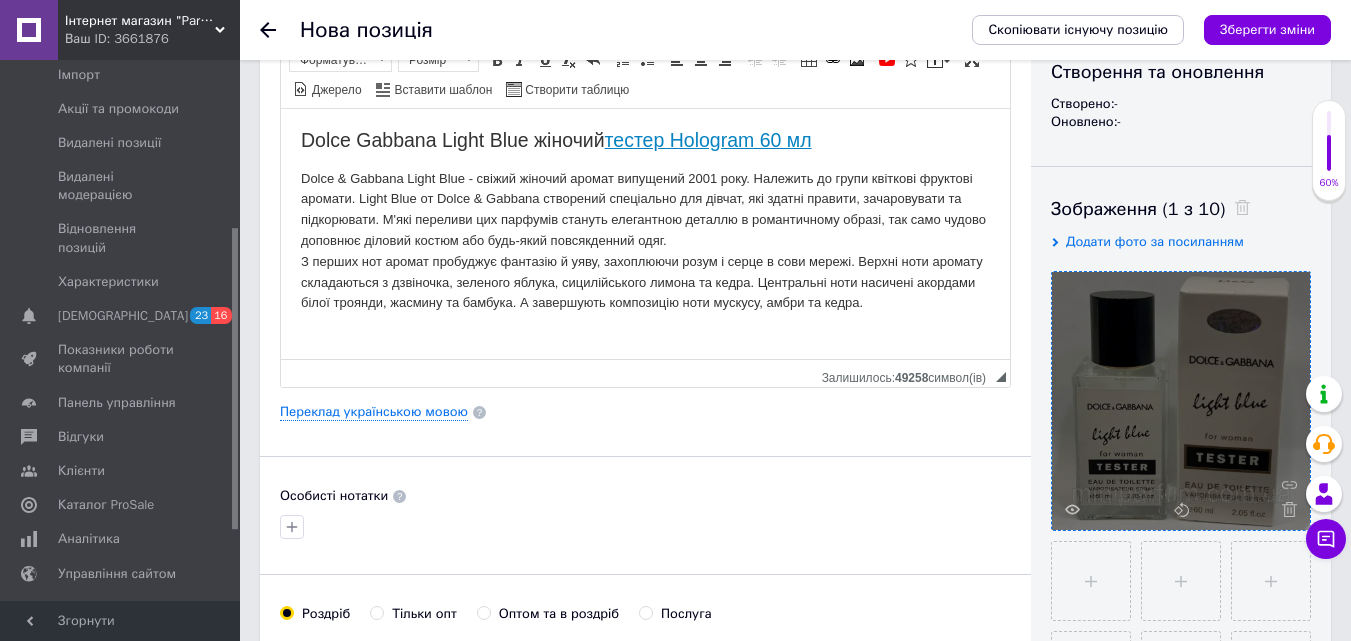scroll, scrollTop: 0, scrollLeft: 0, axis: both 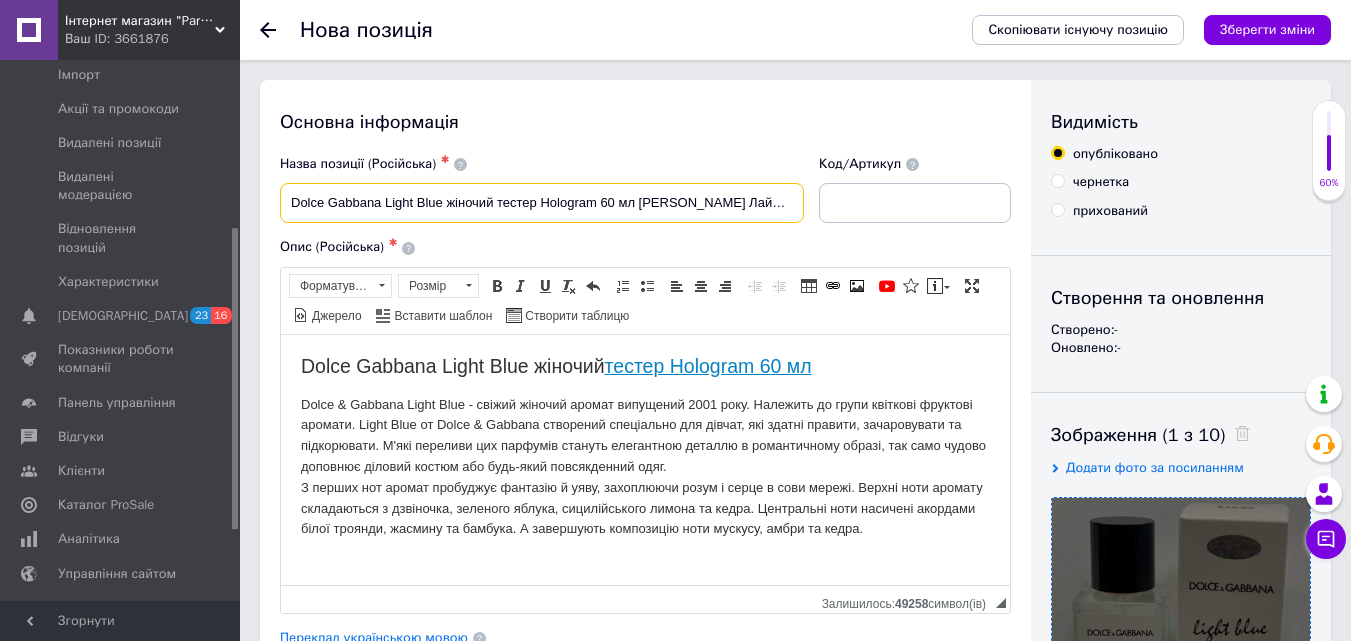 drag, startPoint x: 288, startPoint y: 200, endPoint x: 436, endPoint y: 221, distance: 149.48244 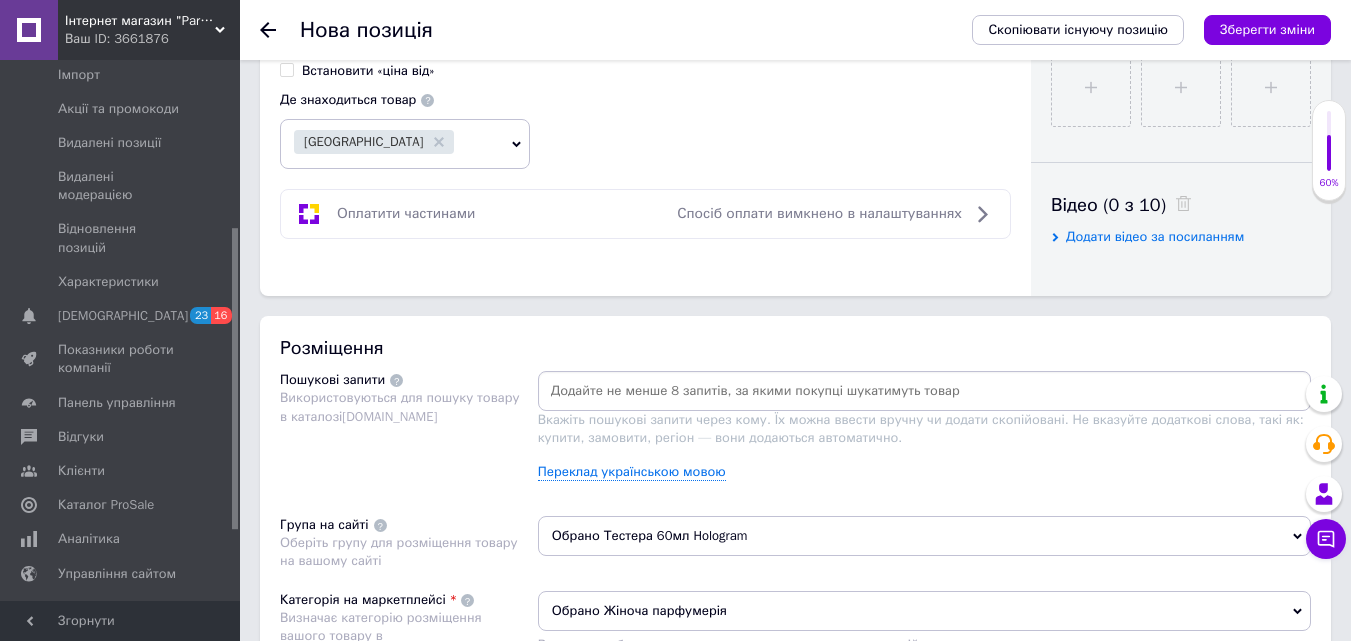 scroll, scrollTop: 1000, scrollLeft: 0, axis: vertical 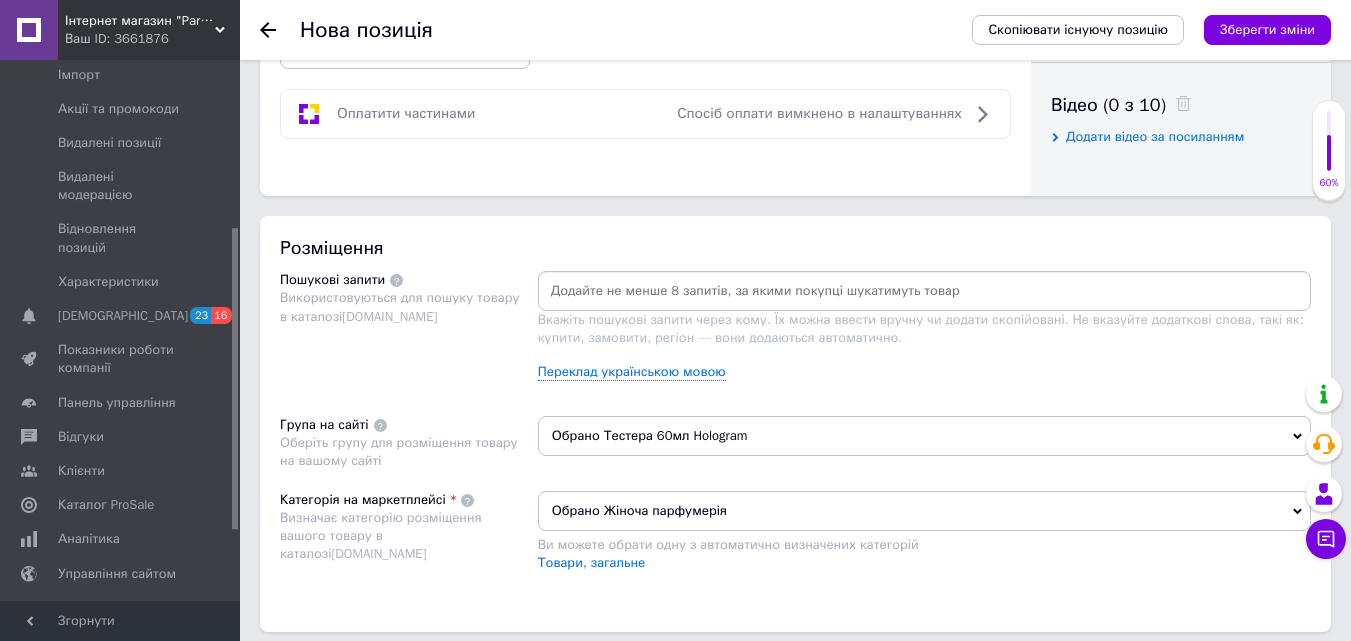 click at bounding box center (924, 291) 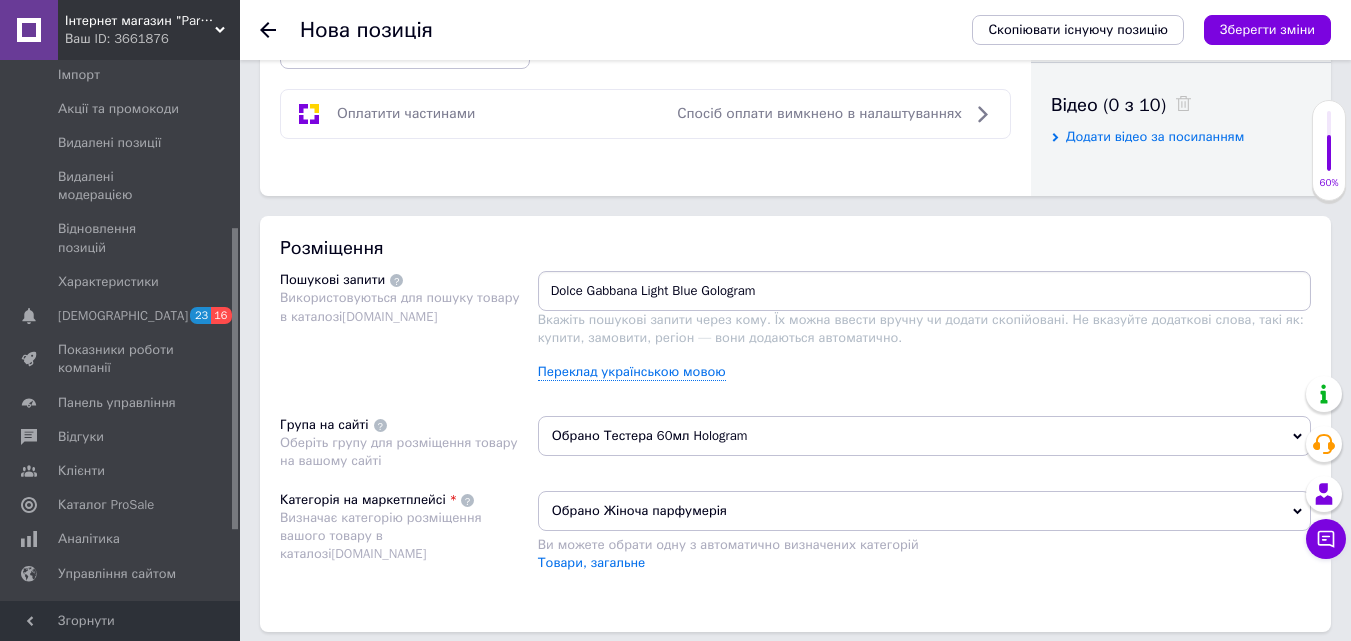 type on "Dolce Gabbana Light Blue Golograma" 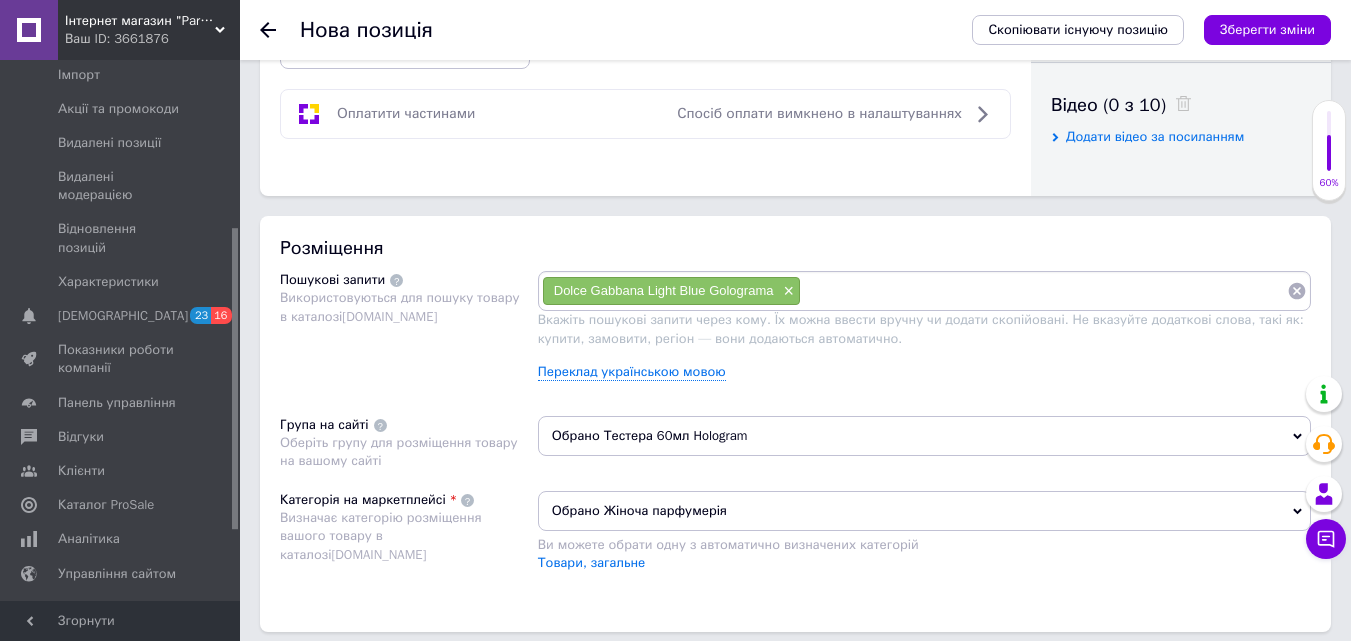paste on "Dolce Gabbana Light Blue" 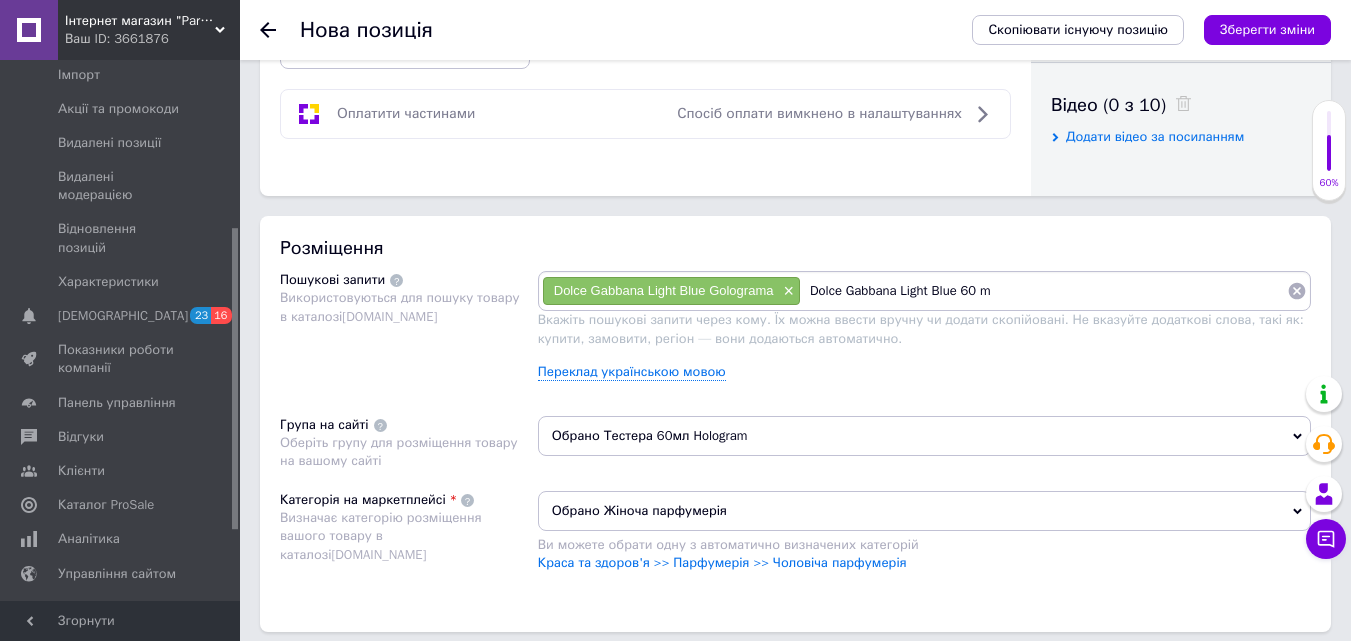 type on "Dolce Gabbana Light Blue 60 ml" 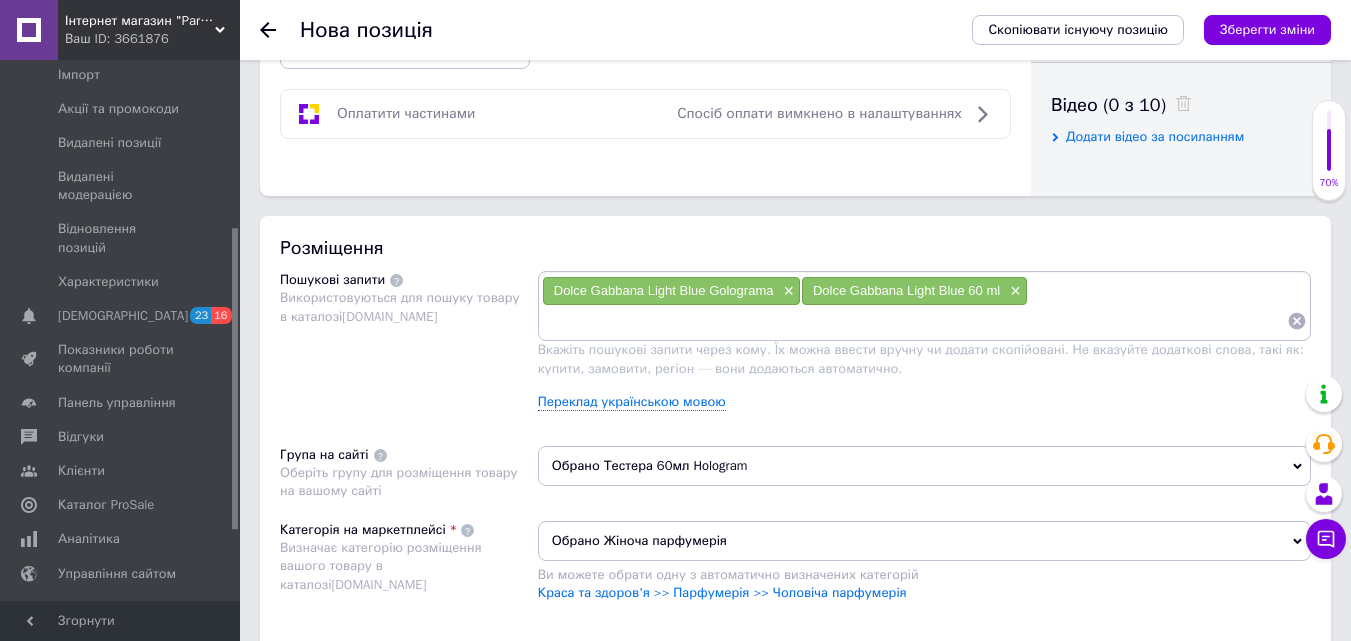 type on "L" 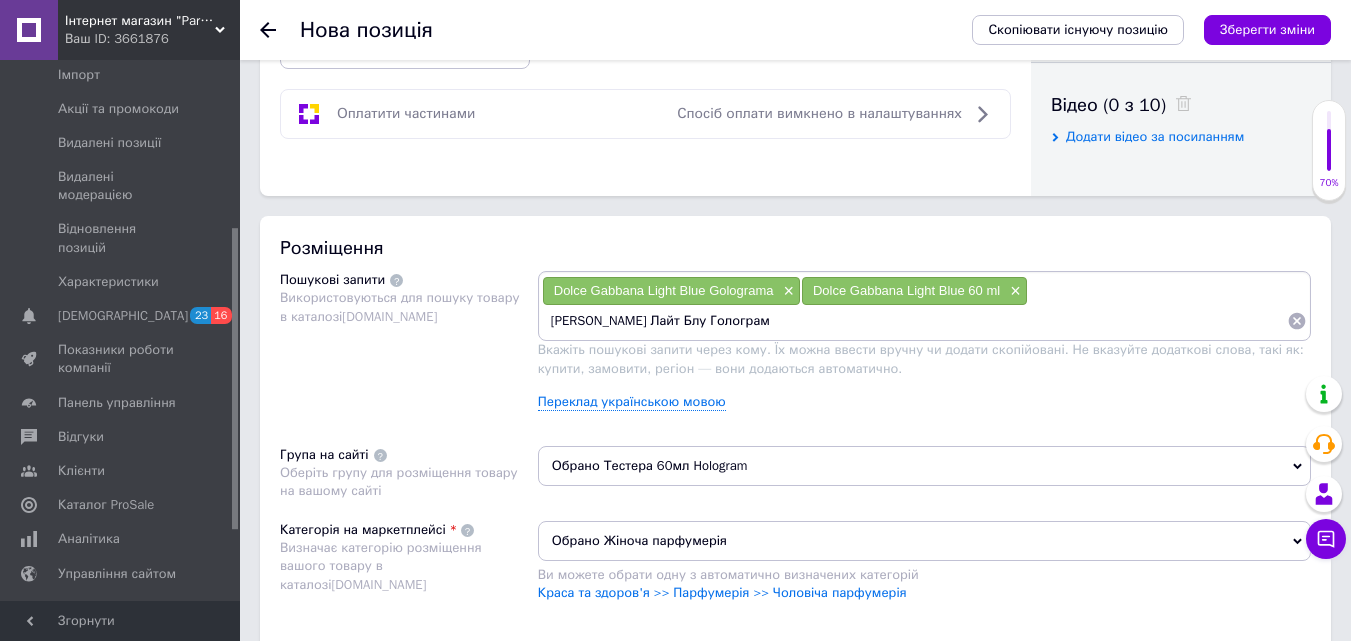 type on "[PERSON_NAME] Лайт Блу Голограма" 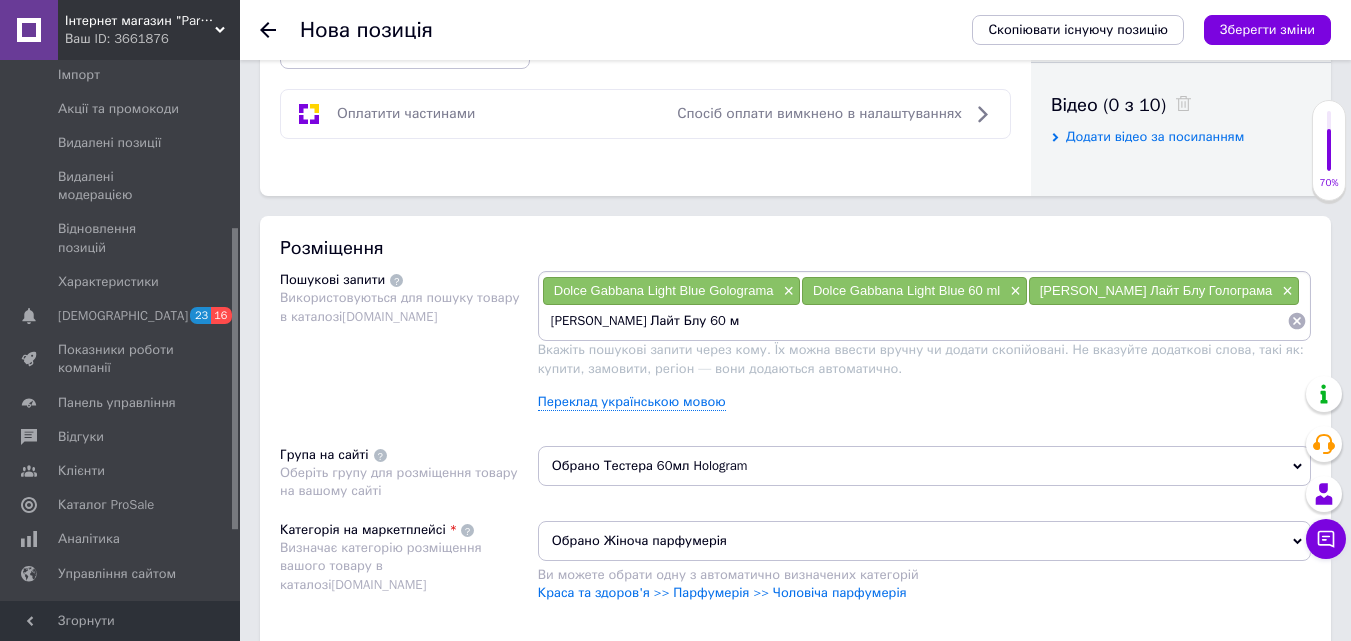 type on "[PERSON_NAME] Лайт Блу 60 мл" 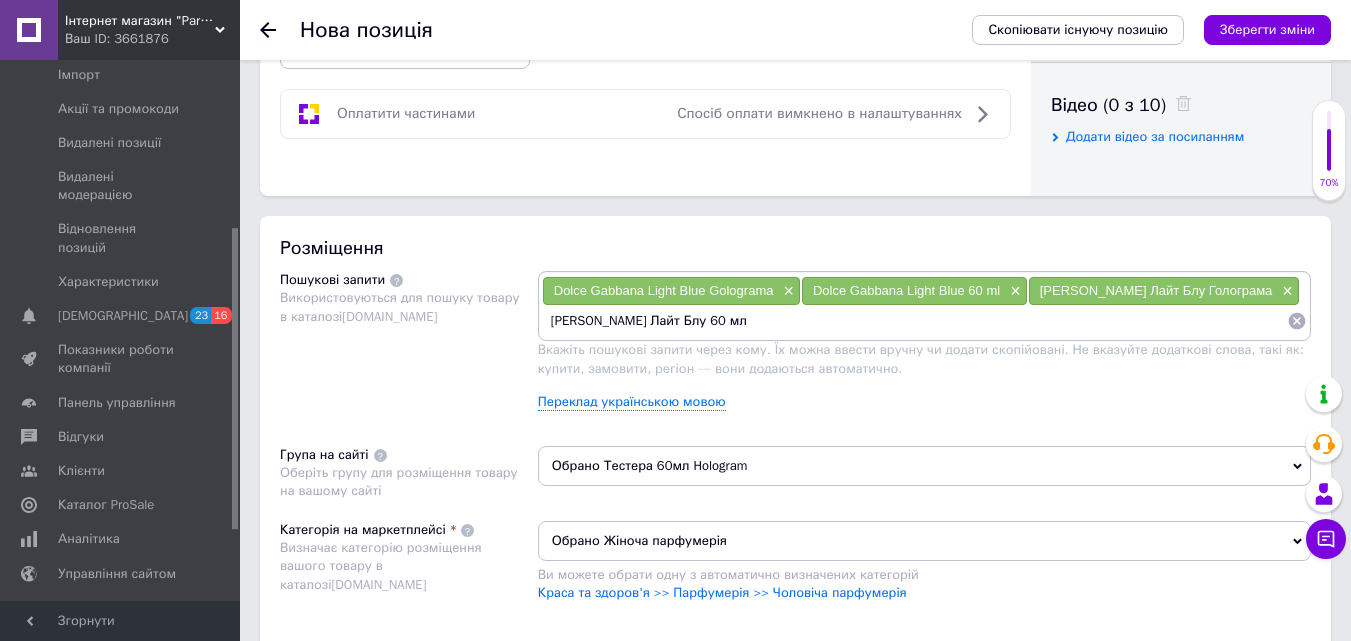 type 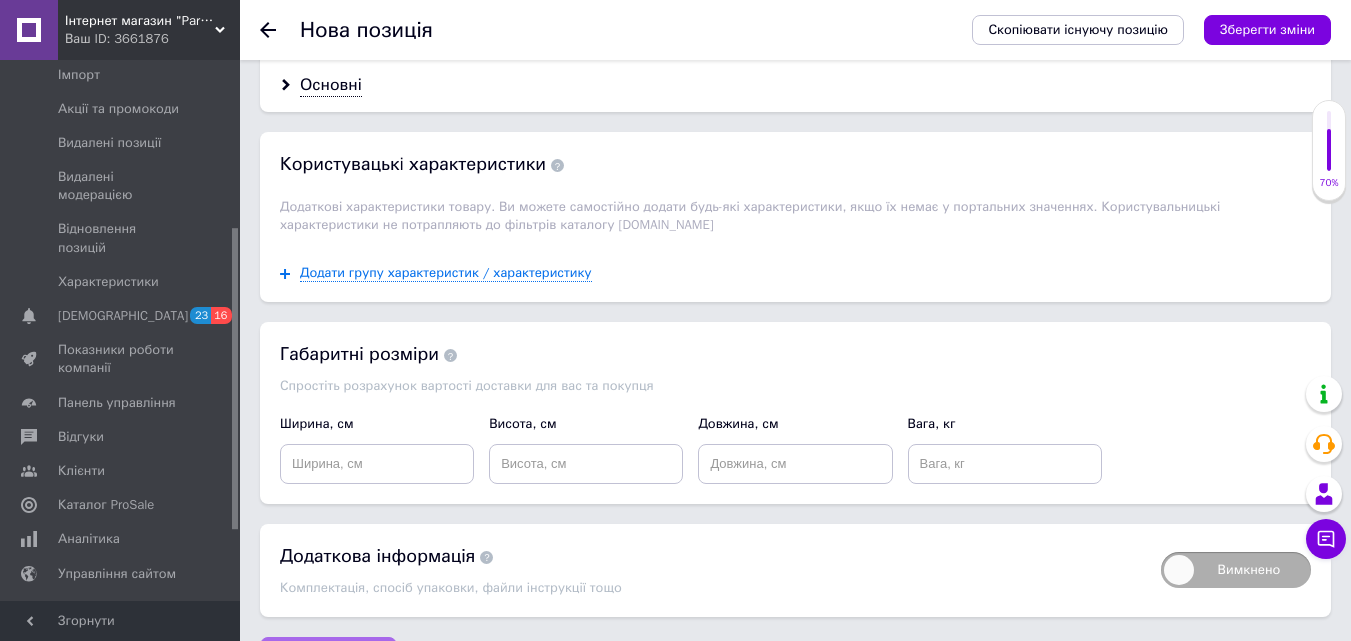 scroll, scrollTop: 1771, scrollLeft: 0, axis: vertical 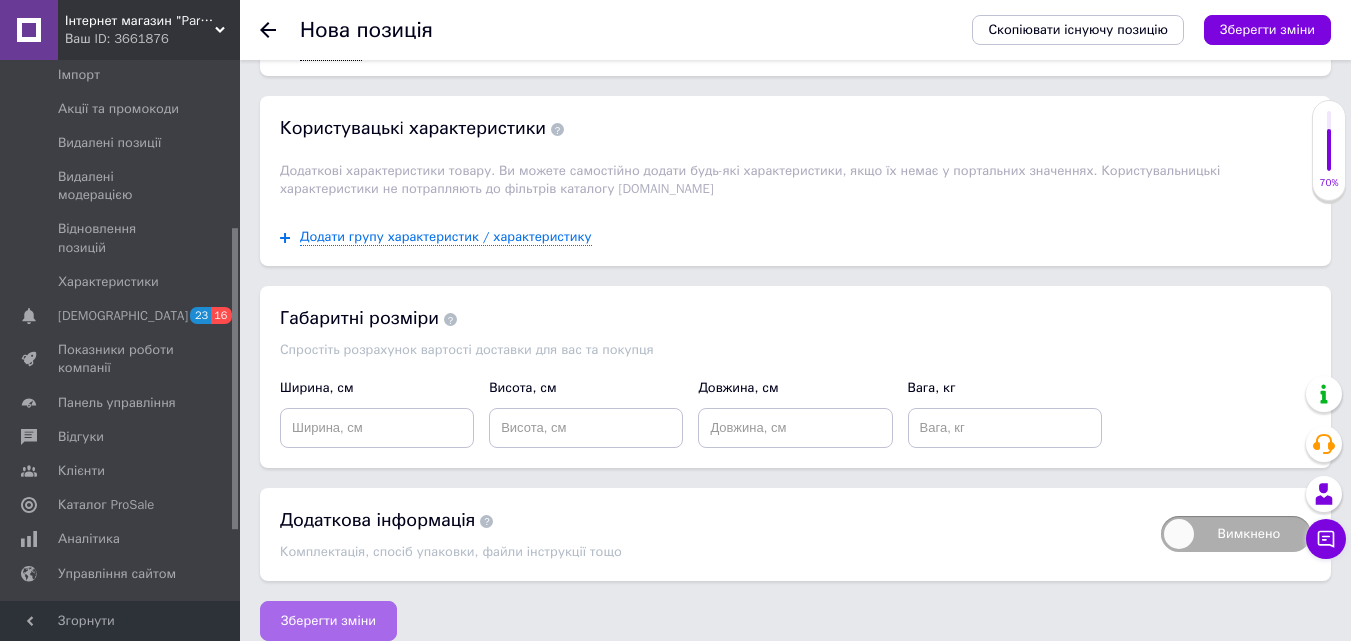 click on "Зберегти зміни" at bounding box center [328, 621] 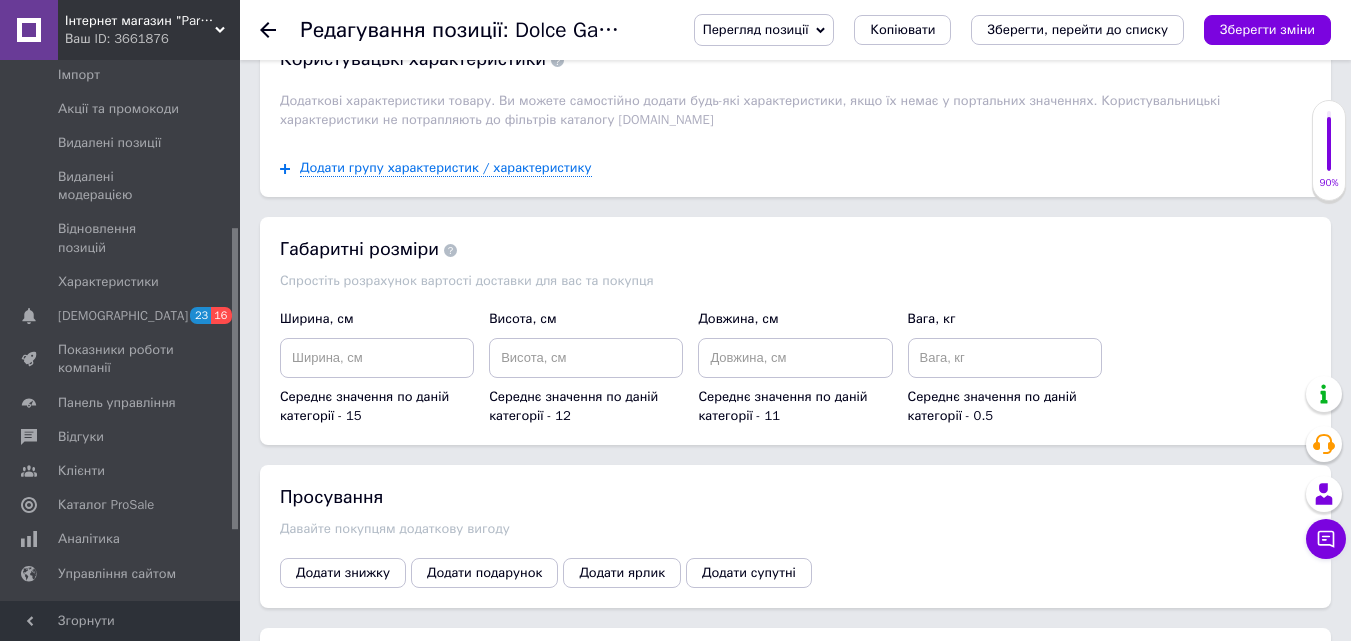 scroll, scrollTop: 1956, scrollLeft: 0, axis: vertical 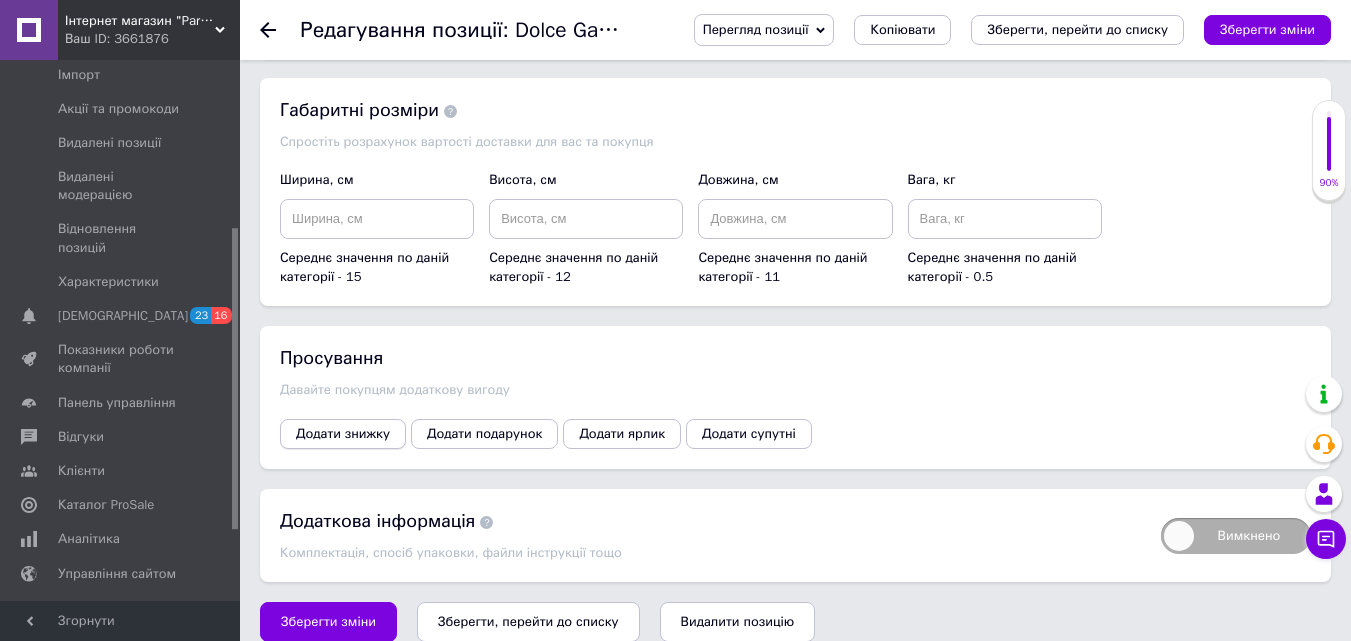 click on "Додати знижку" at bounding box center (343, 434) 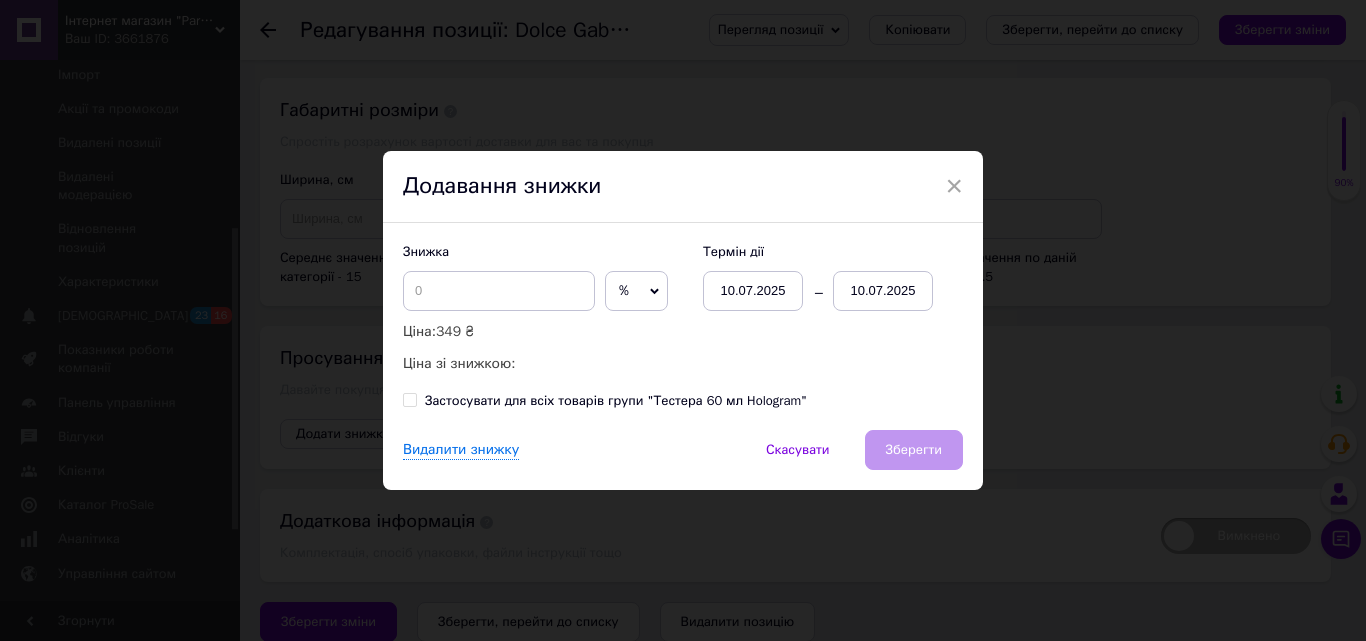 click on "10.07.2025" at bounding box center (883, 291) 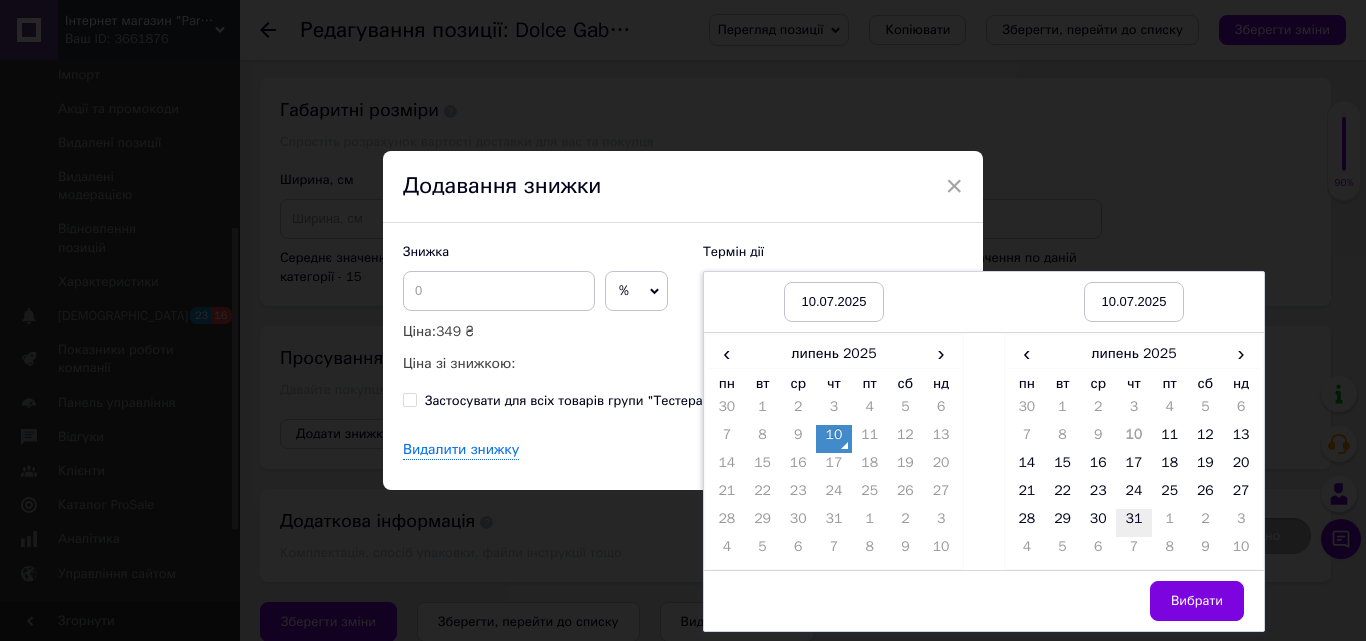 click on "31" at bounding box center (1134, 523) 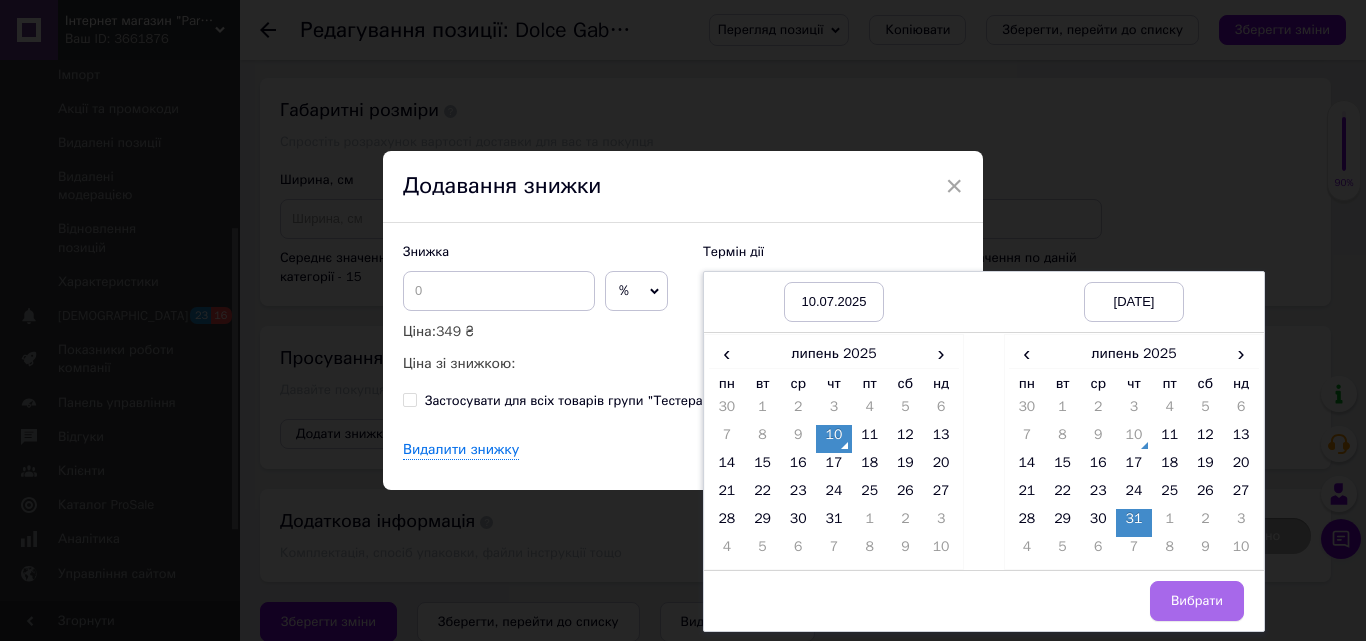 click on "Вибрати" at bounding box center (1197, 601) 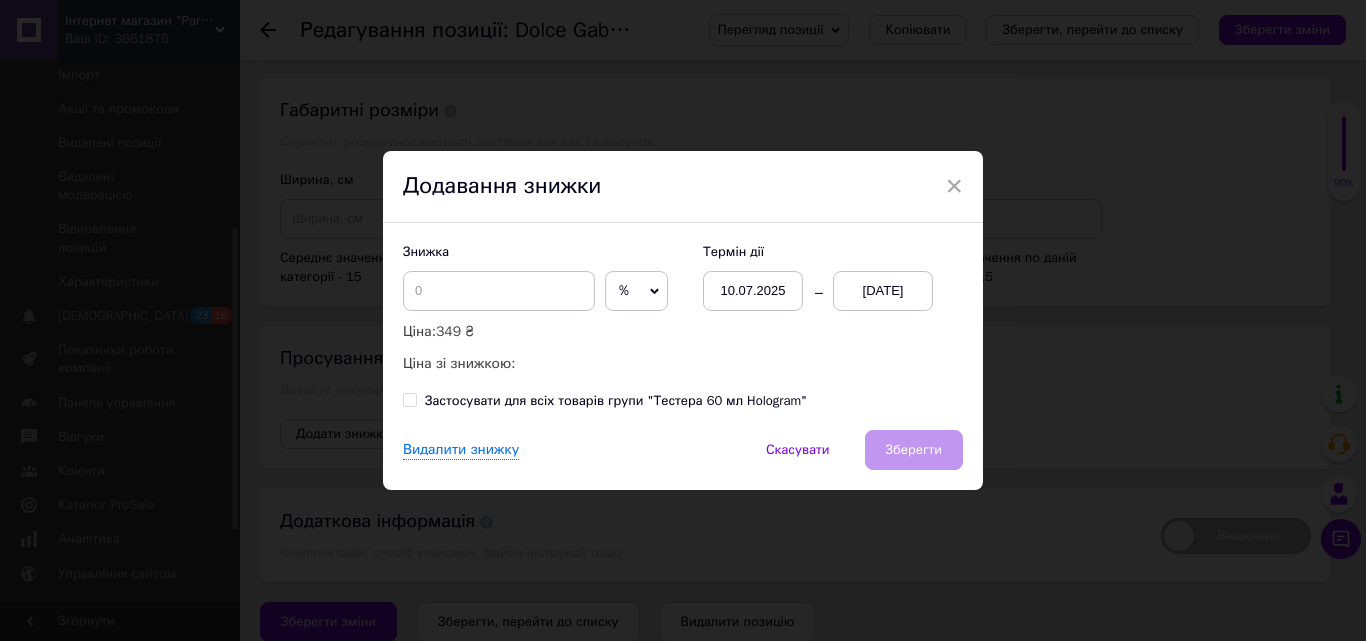 click 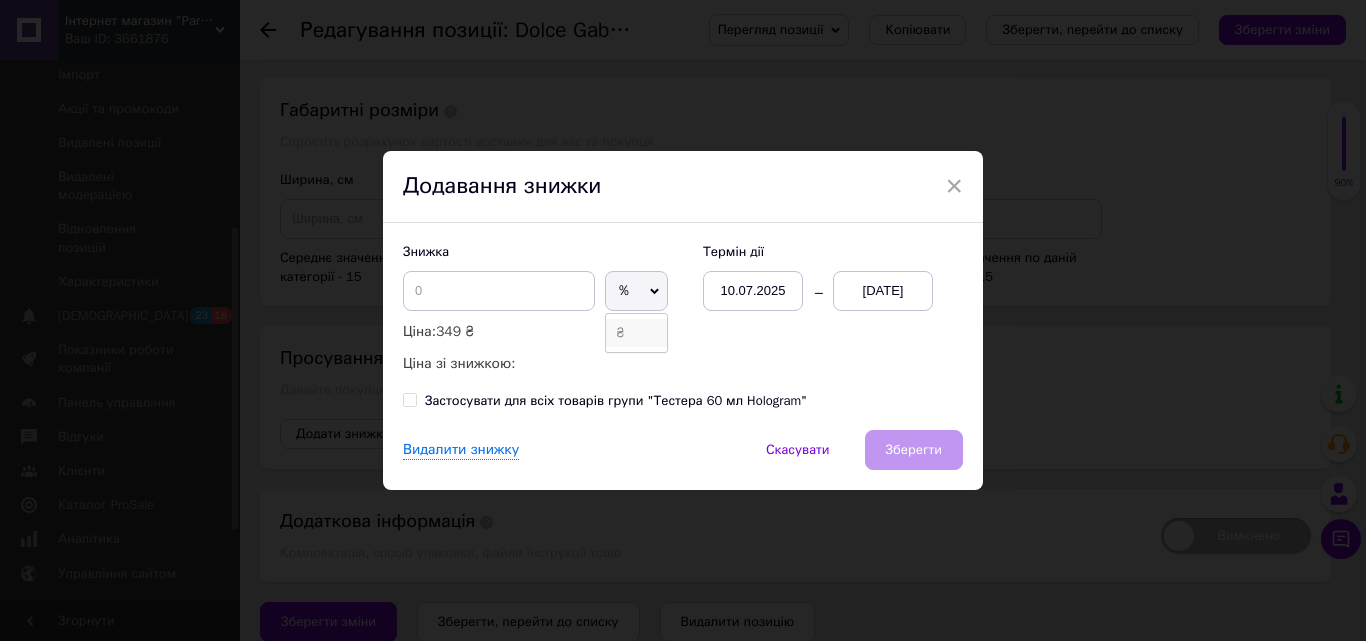 click on "₴" at bounding box center [636, 333] 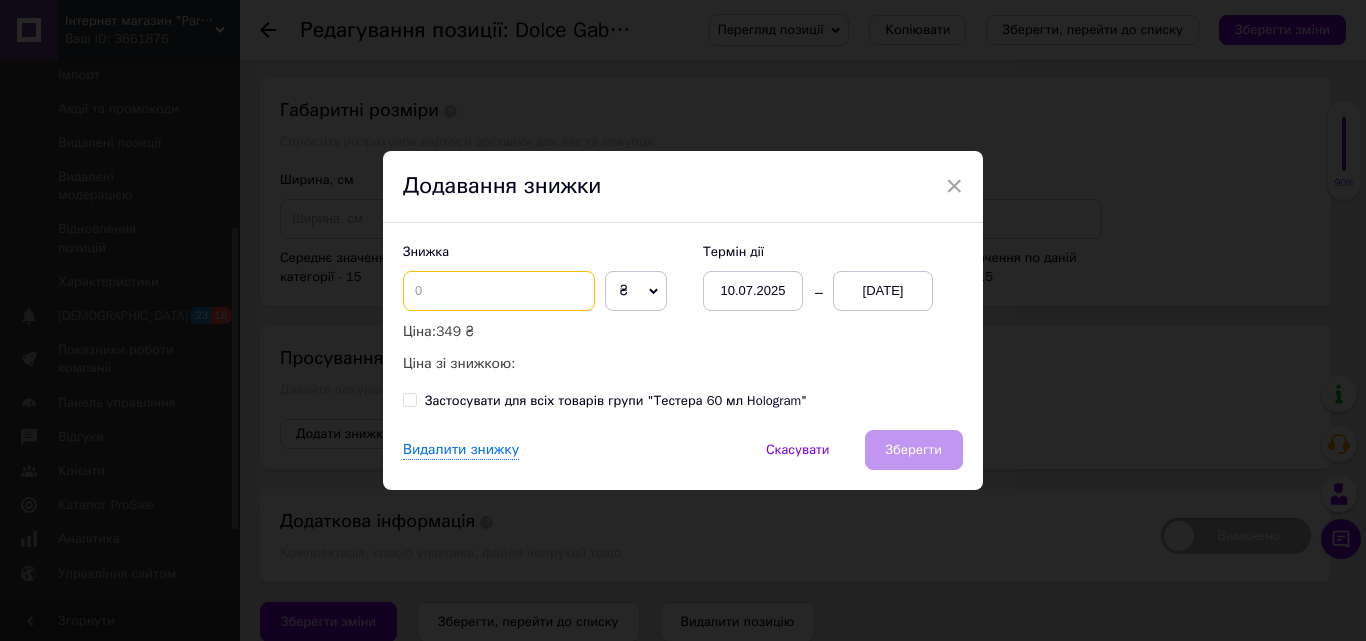 drag, startPoint x: 533, startPoint y: 294, endPoint x: 504, endPoint y: 289, distance: 29.427877 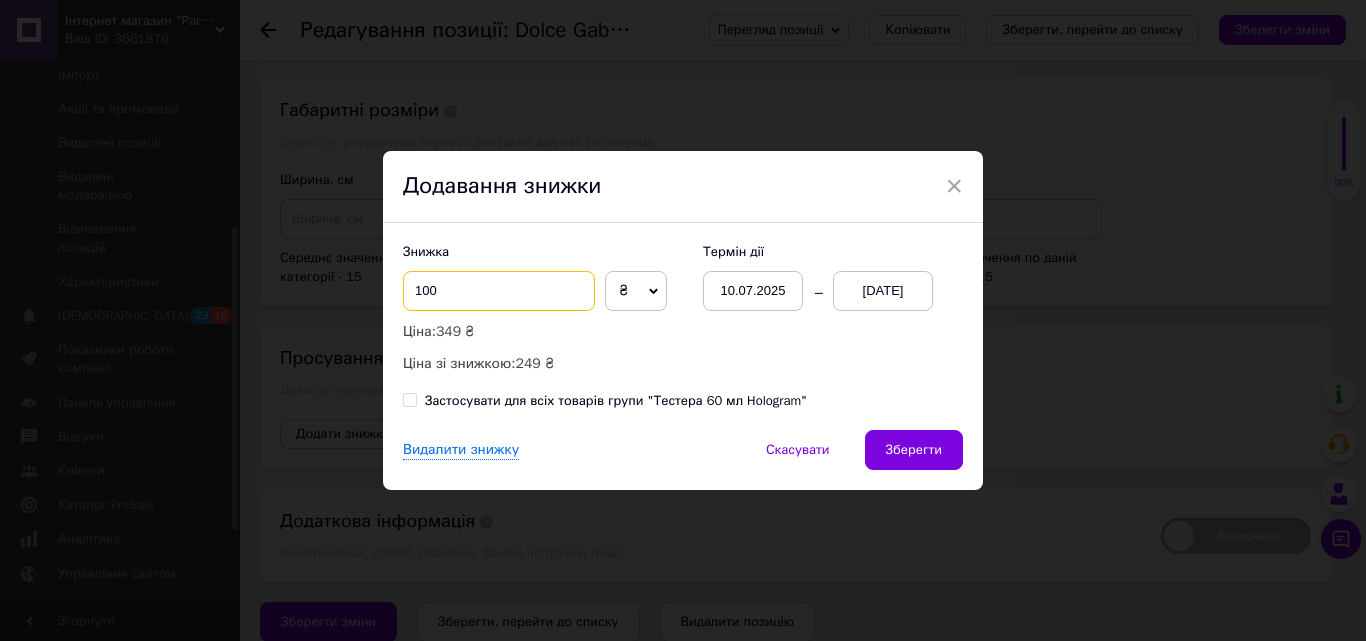 type on "100" 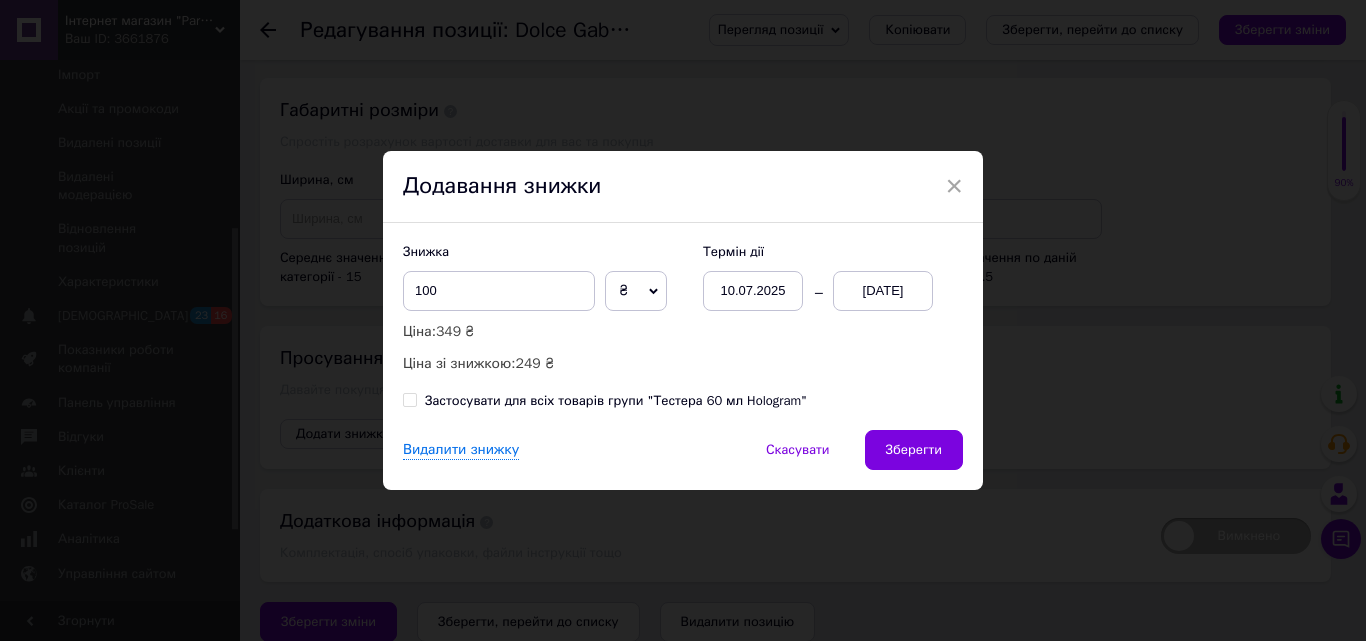 click on "Застосувати для всіх товарів групи "Тестера 60 мл Hologram"" at bounding box center [605, 401] 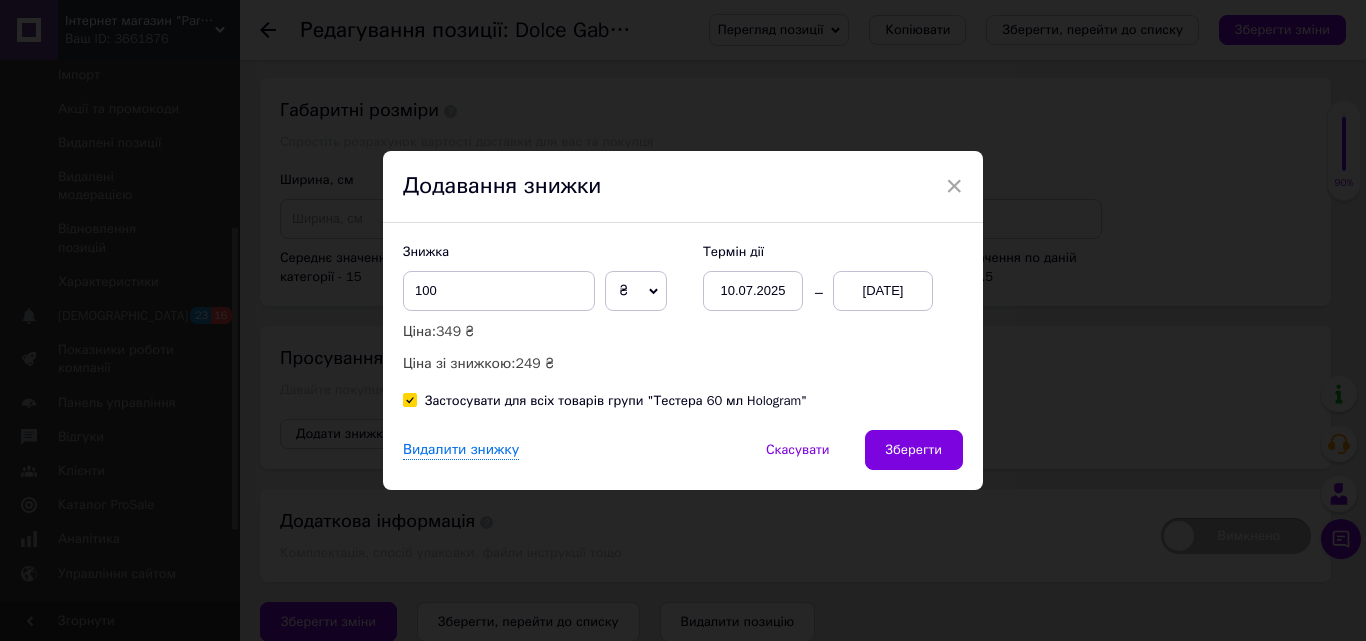 checkbox on "true" 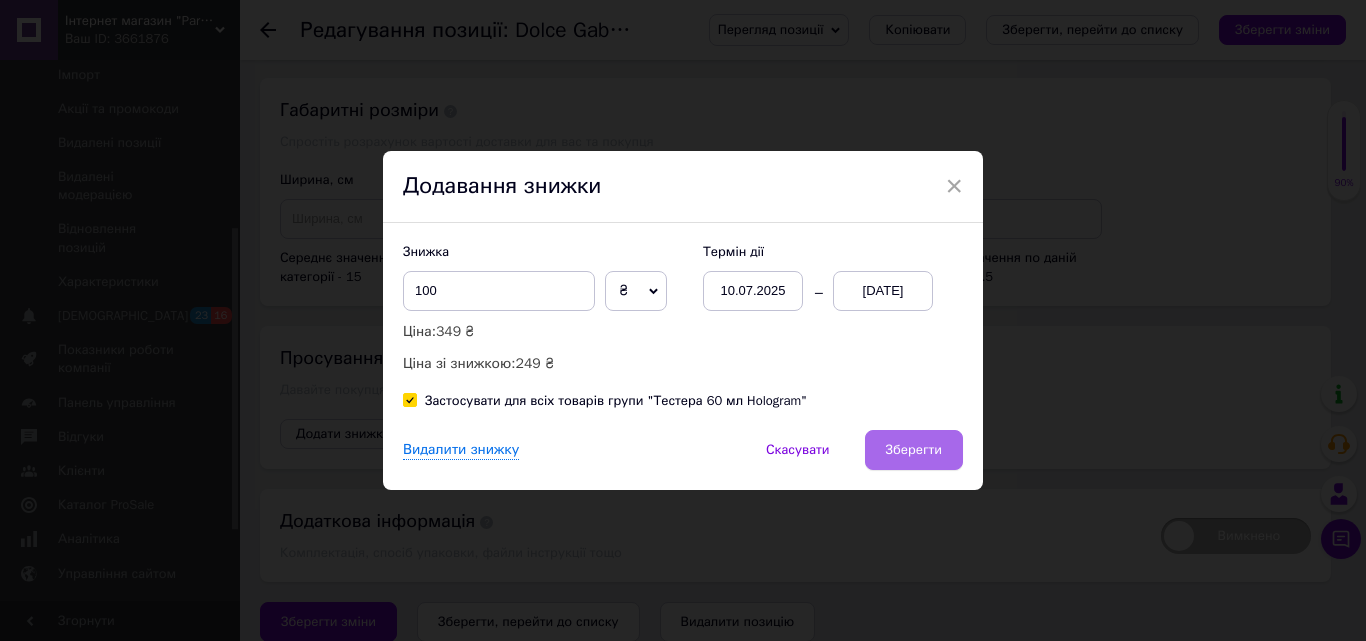 click on "Зберегти" at bounding box center (914, 450) 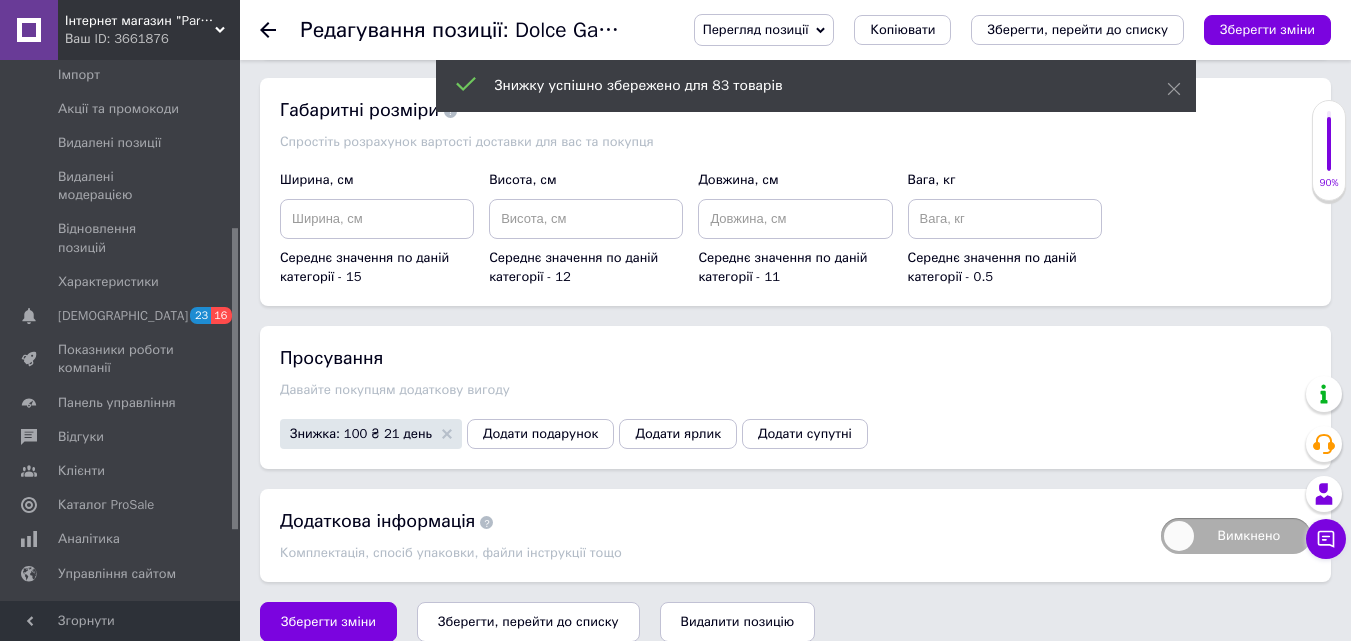 click on "Зберегти зміни" at bounding box center (328, 622) 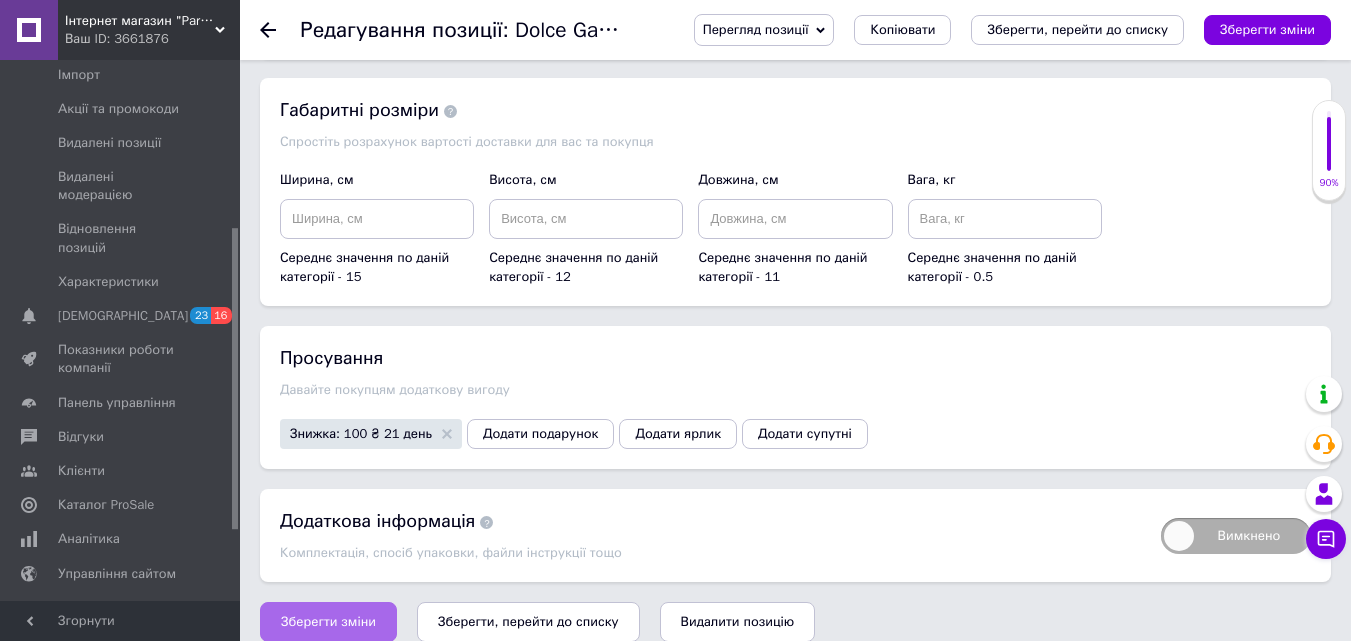 click on "Зберегти зміни" at bounding box center (328, 622) 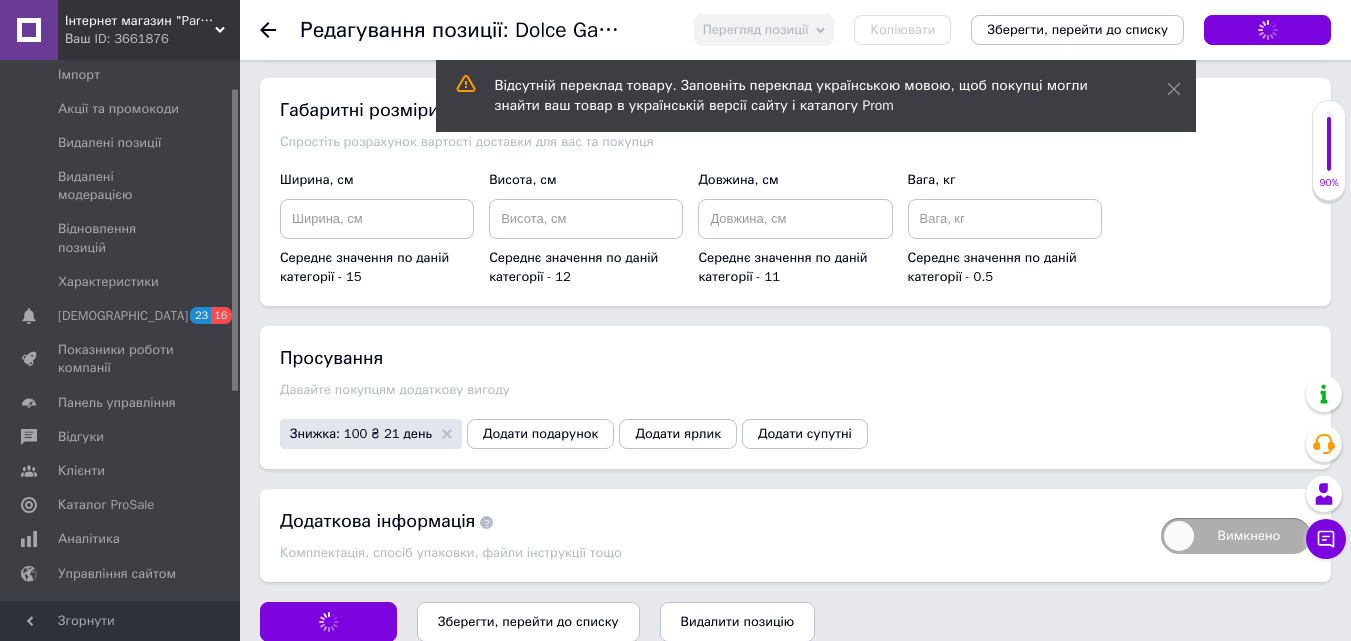 scroll, scrollTop: 0, scrollLeft: 0, axis: both 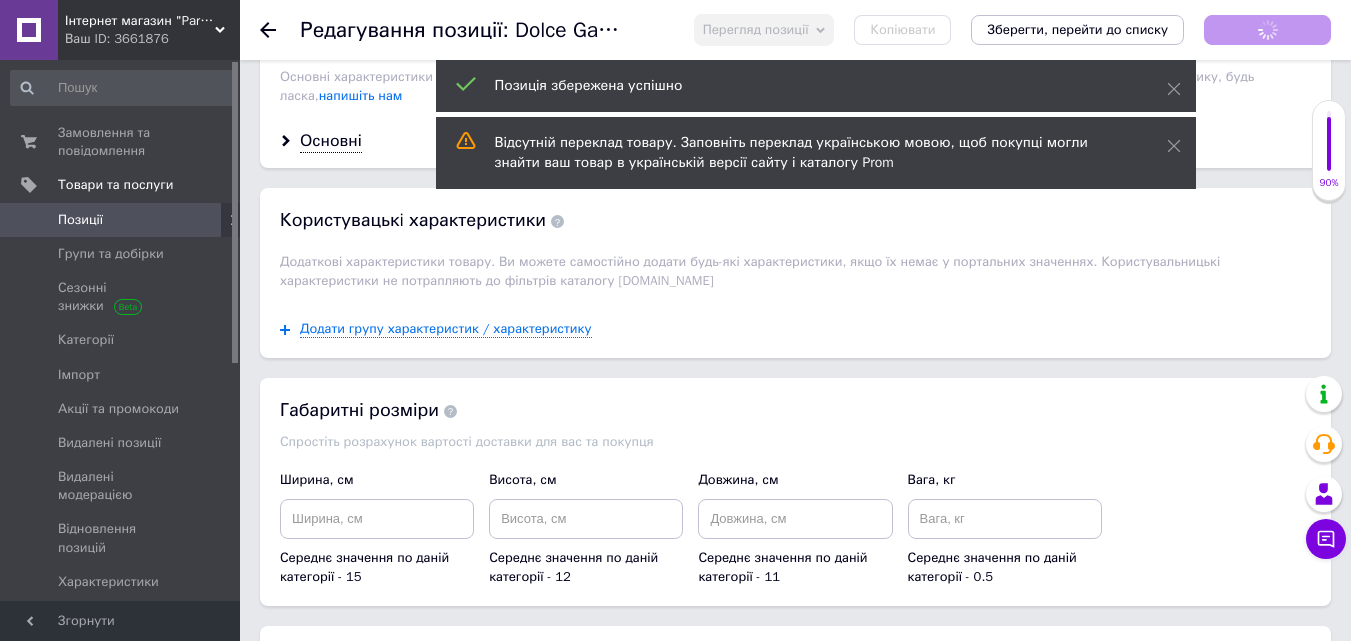 click on "Позиції" at bounding box center [121, 220] 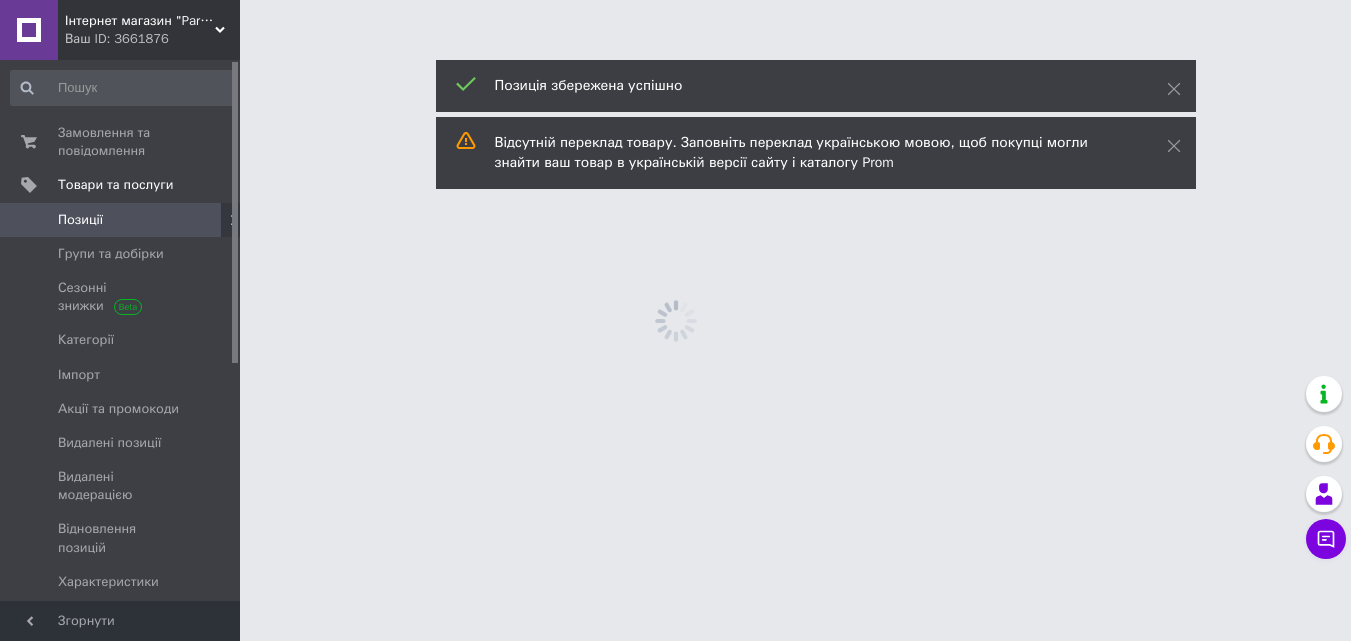 scroll, scrollTop: 0, scrollLeft: 0, axis: both 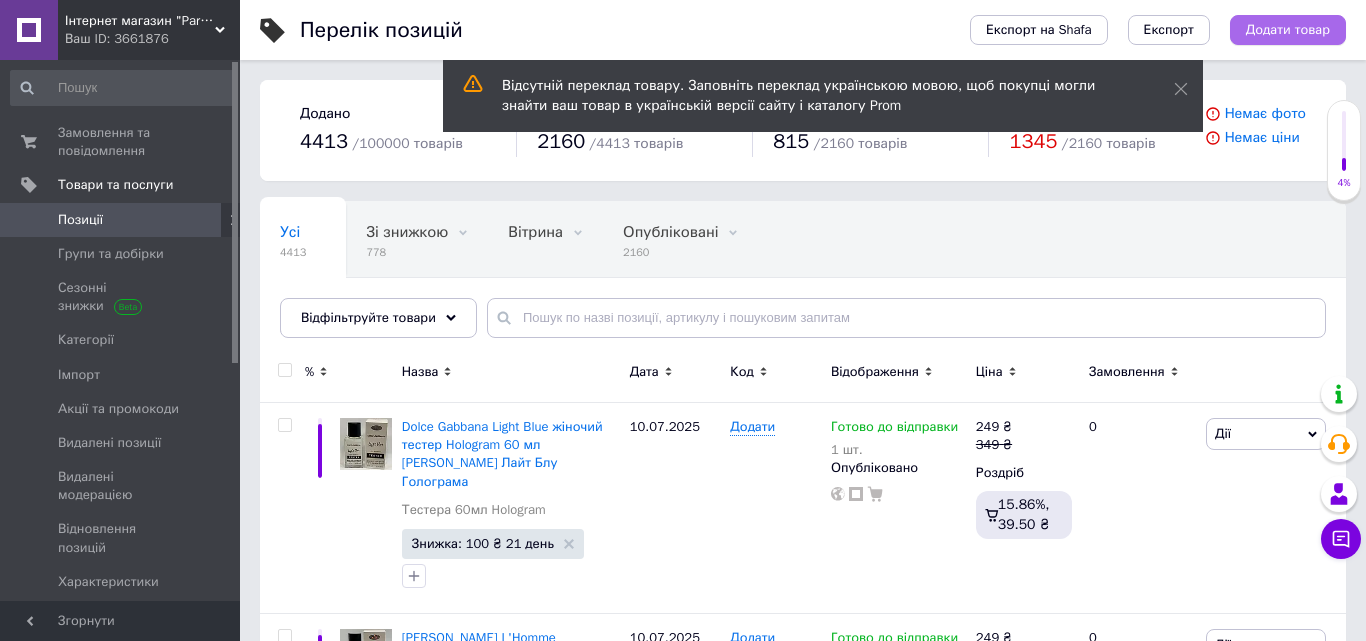 click on "Додати товар" at bounding box center [1288, 30] 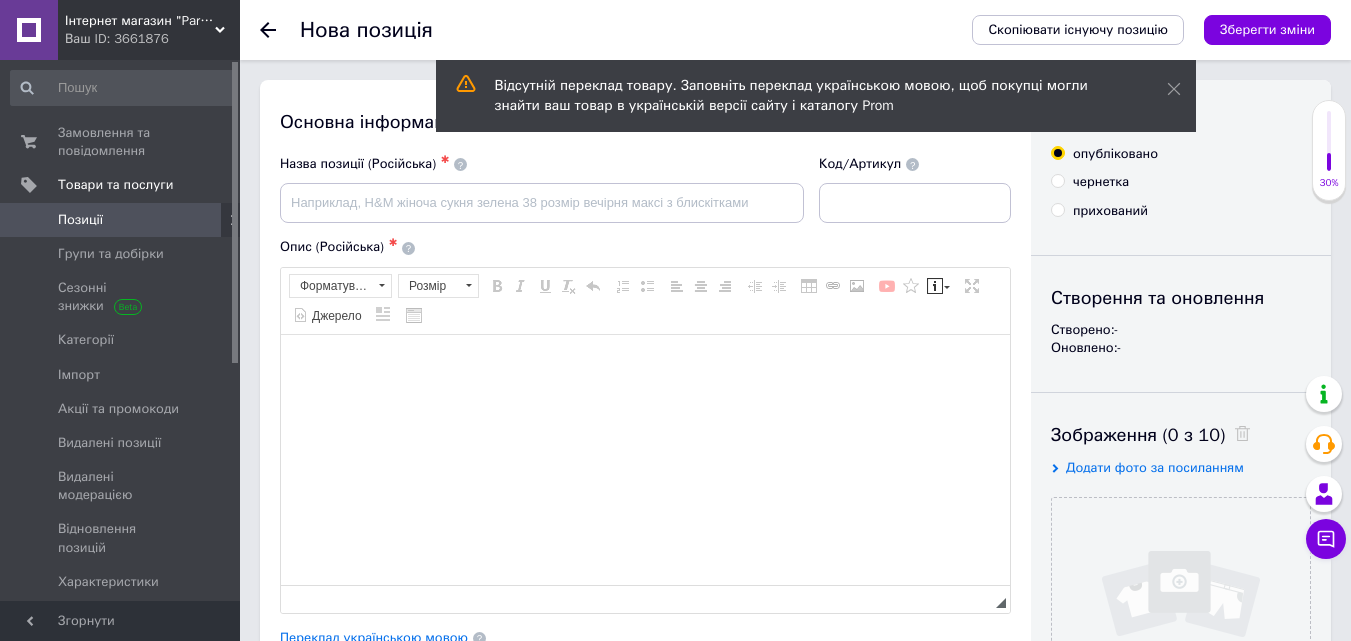 scroll, scrollTop: 0, scrollLeft: 0, axis: both 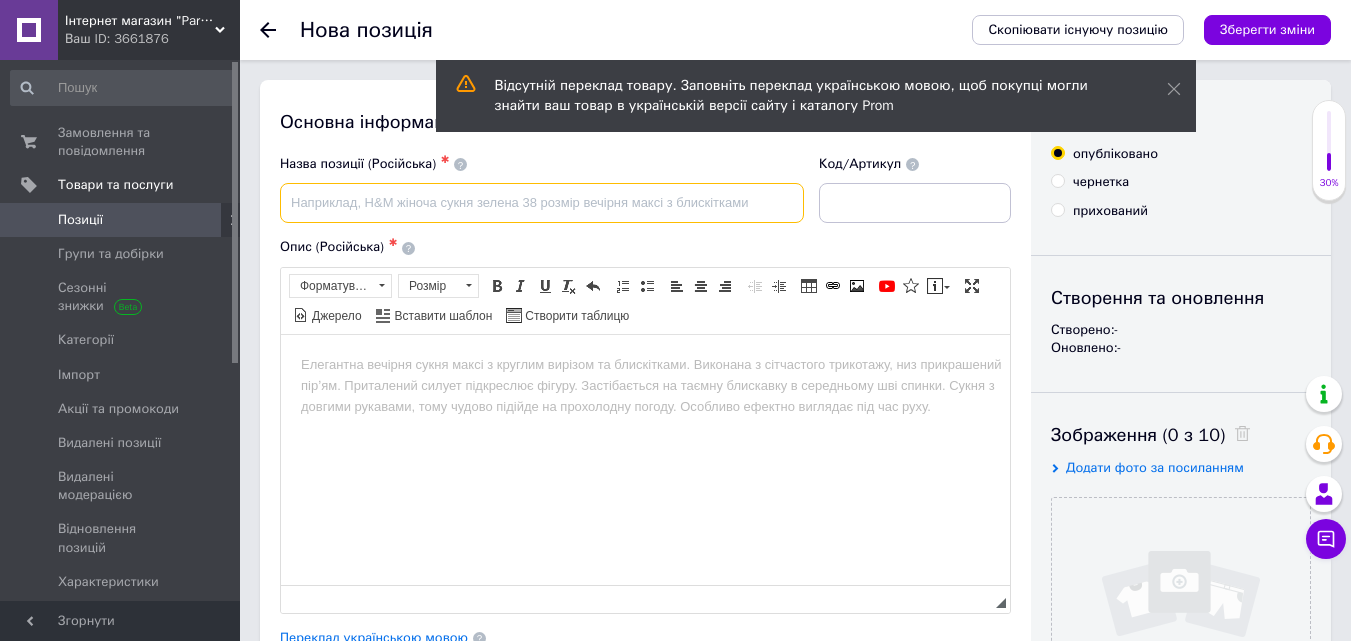 click at bounding box center (542, 203) 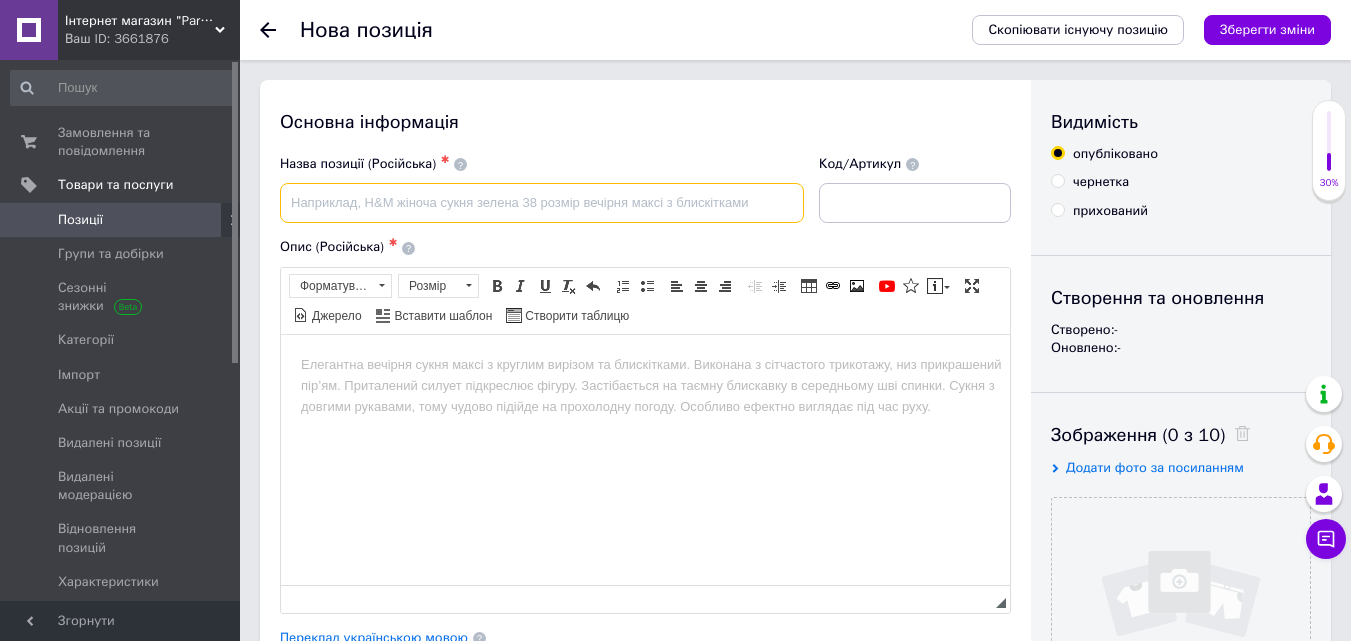 paste on "Сhanel No5 жіночий тестер Hologram 60 мл Детальніше: [URL][DOMAIN_NAME][PERSON_NAME]" 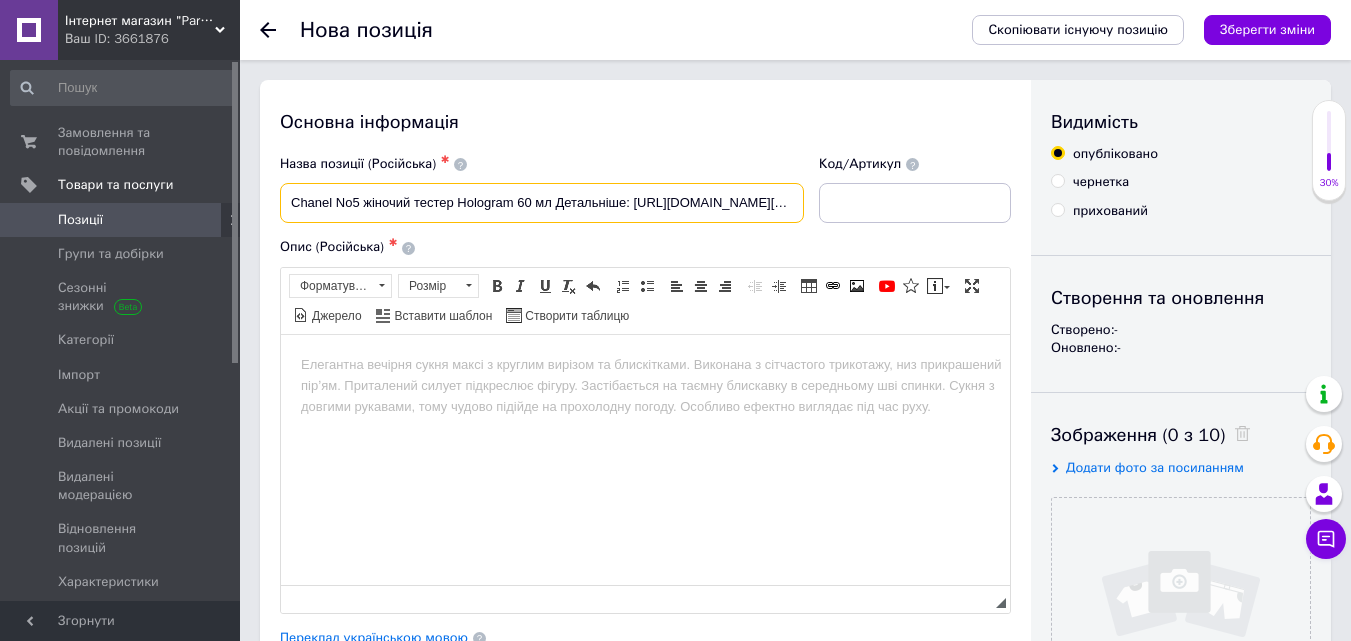 scroll, scrollTop: 0, scrollLeft: 191, axis: horizontal 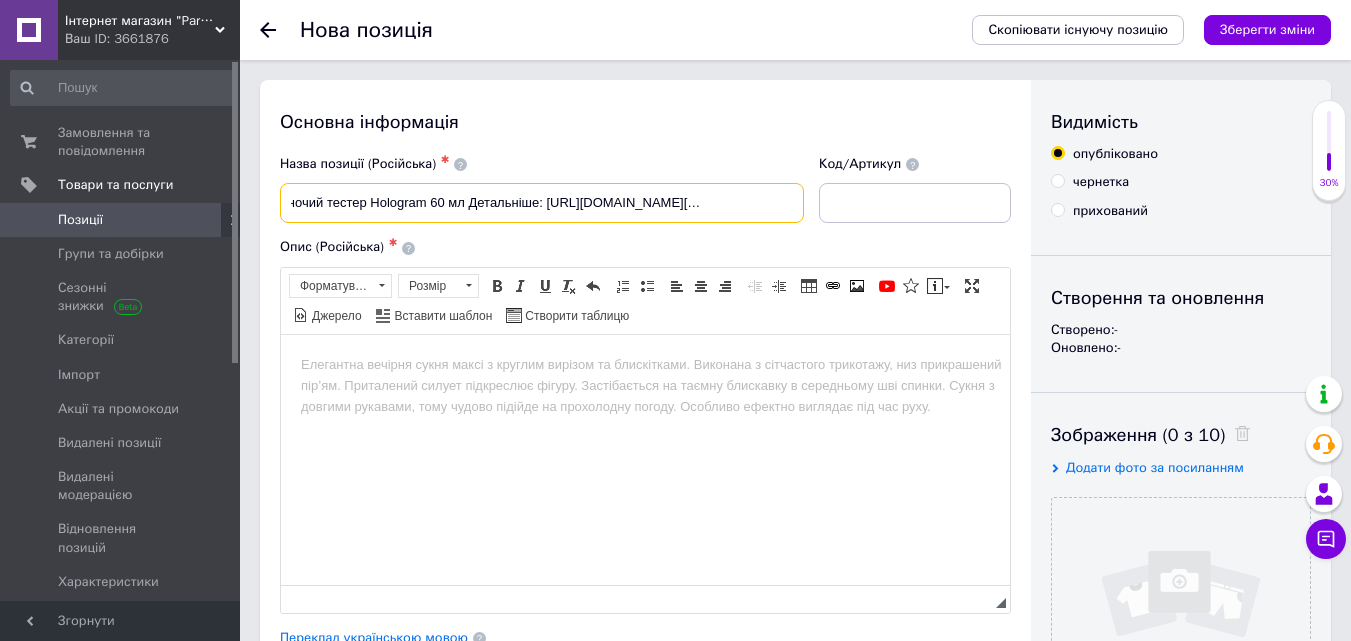 drag, startPoint x: 365, startPoint y: 205, endPoint x: 877, endPoint y: 261, distance: 515.0534 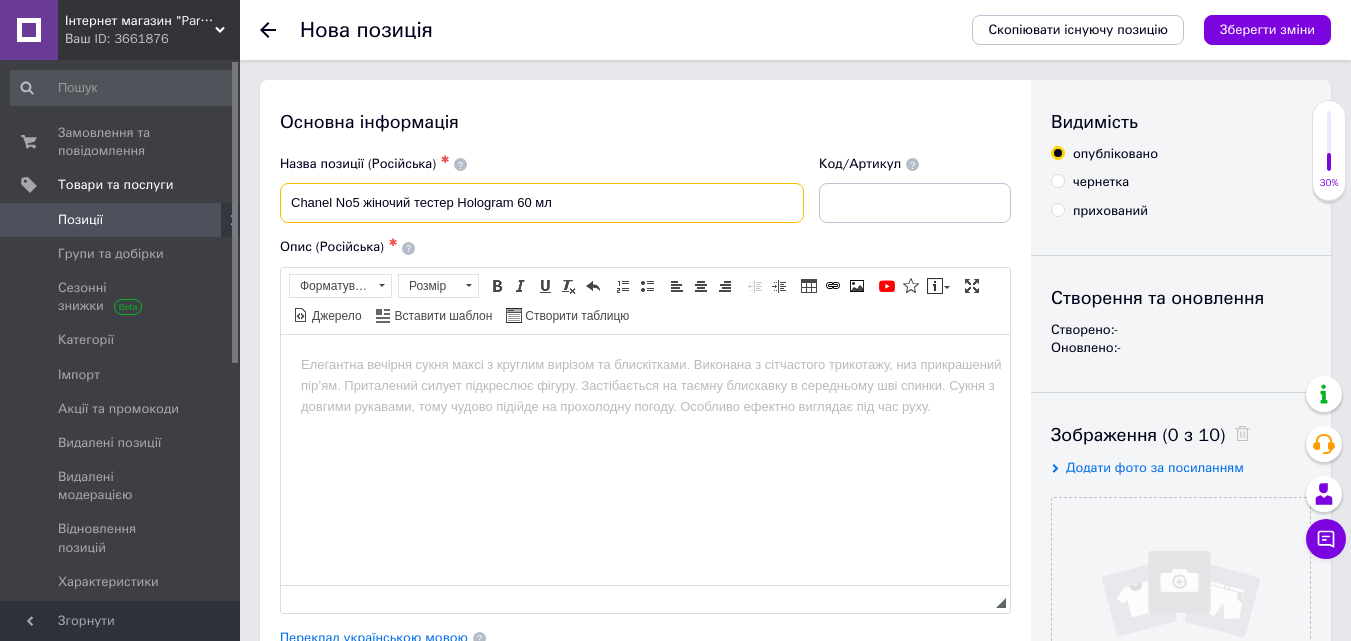 scroll, scrollTop: 0, scrollLeft: 0, axis: both 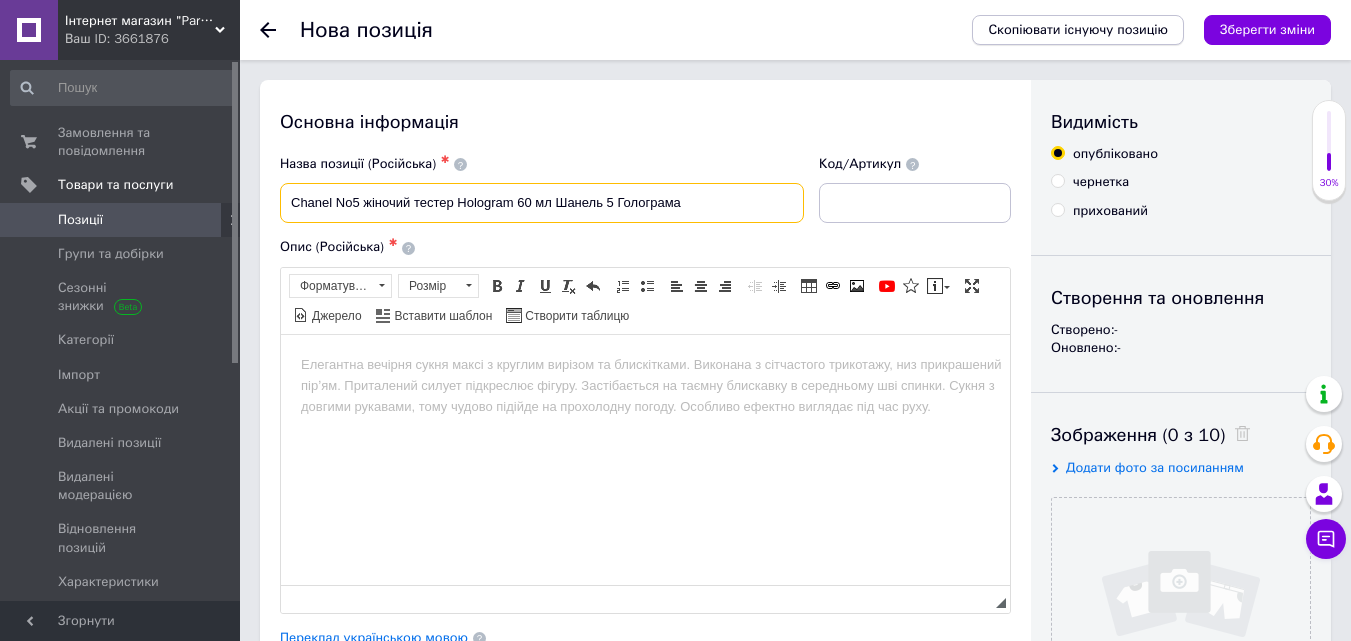 type on "Сhanel No5 жіночий тестер Hologram 60 мл Шанель 5 Голограма" 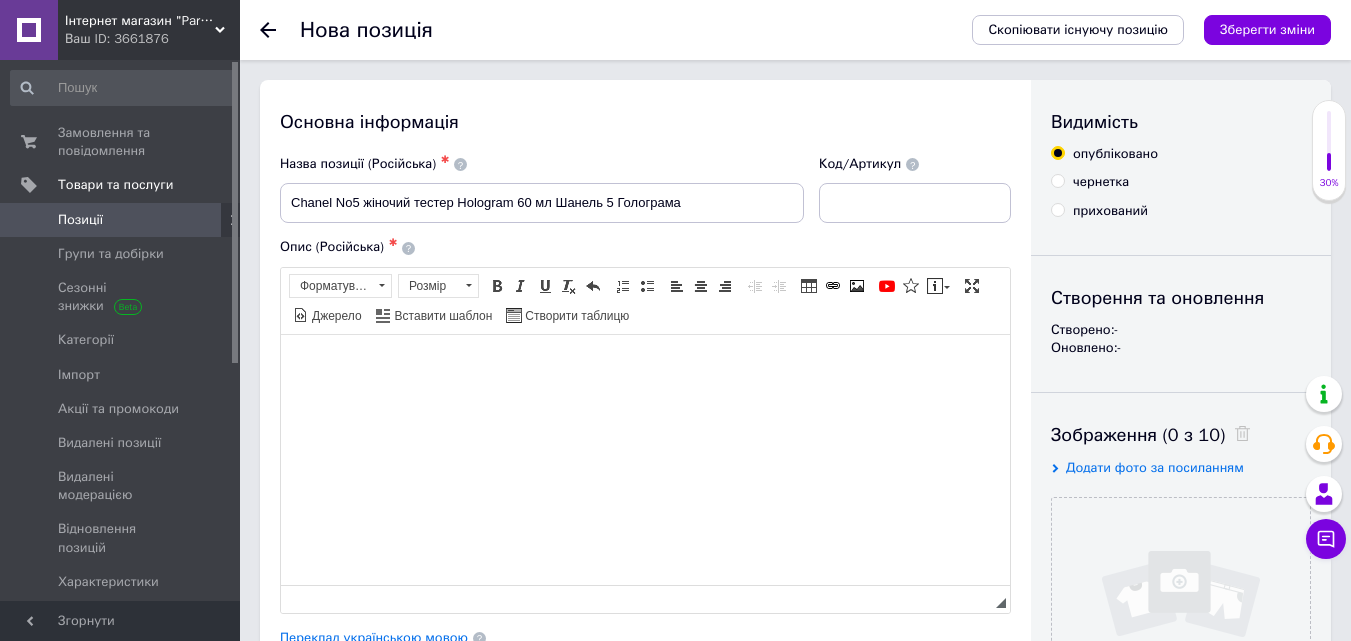 click at bounding box center (645, 364) 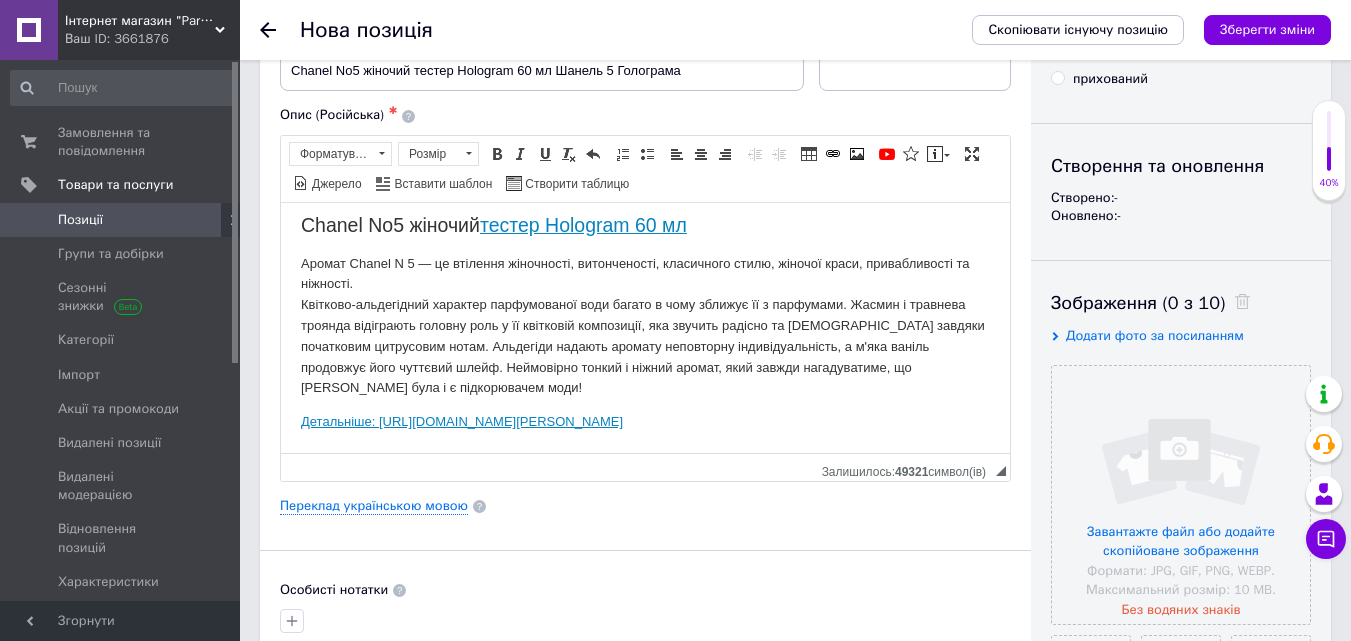 scroll, scrollTop: 300, scrollLeft: 0, axis: vertical 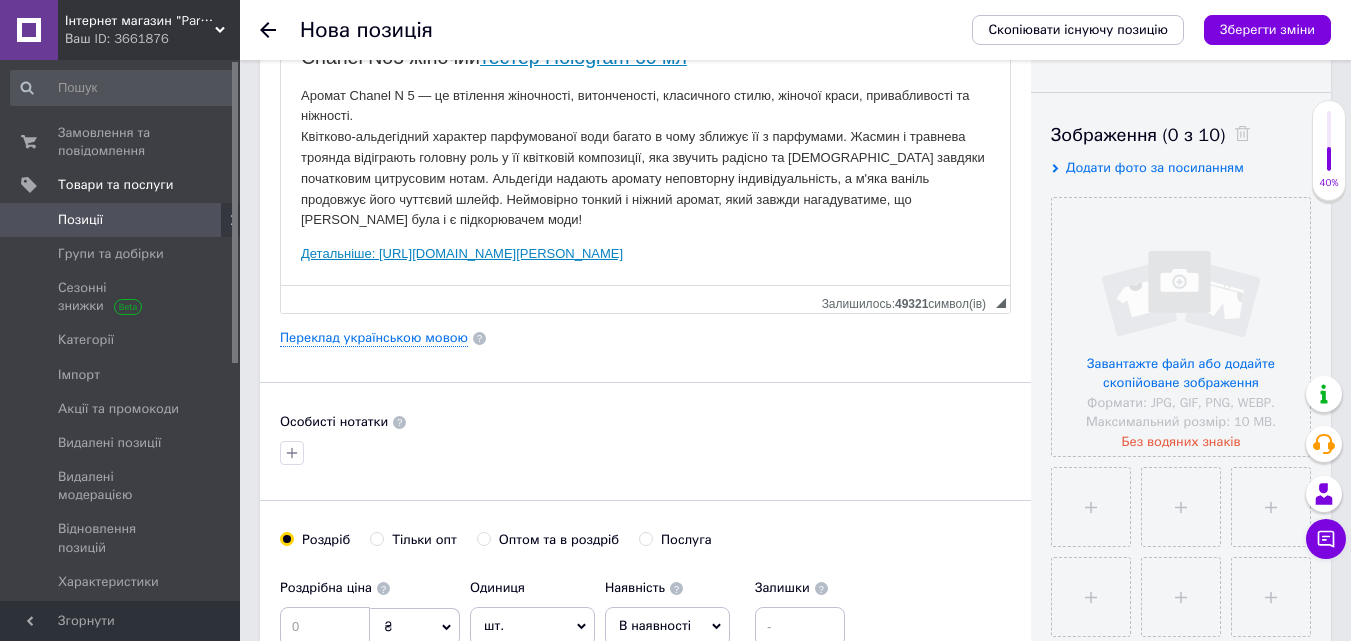 drag, startPoint x: 300, startPoint y: 252, endPoint x: 1001, endPoint y: 260, distance: 701.04565 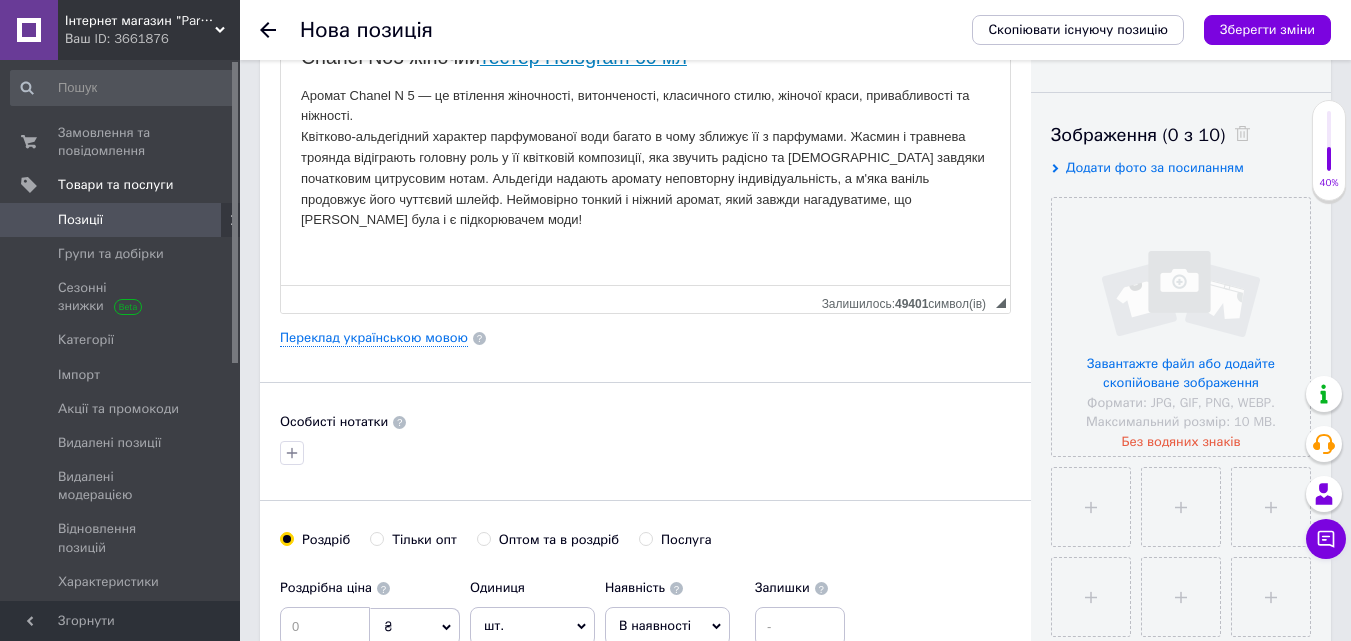 scroll, scrollTop: 500, scrollLeft: 0, axis: vertical 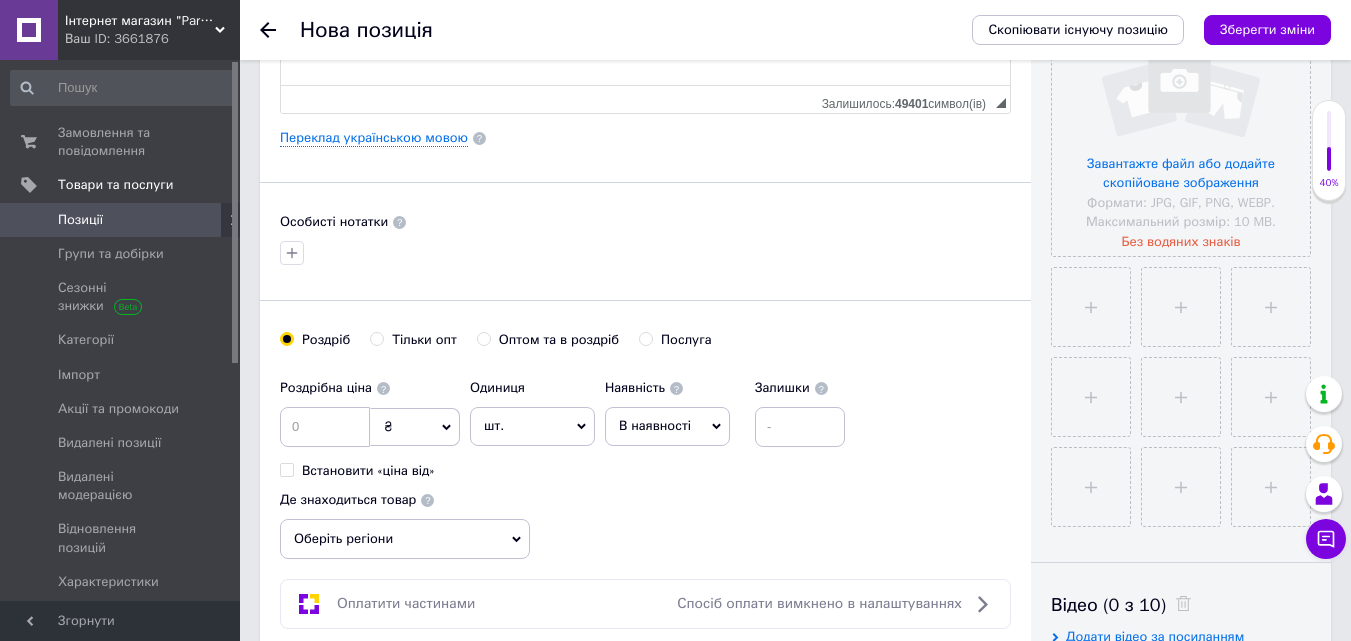 click on "В наявності" at bounding box center [667, 426] 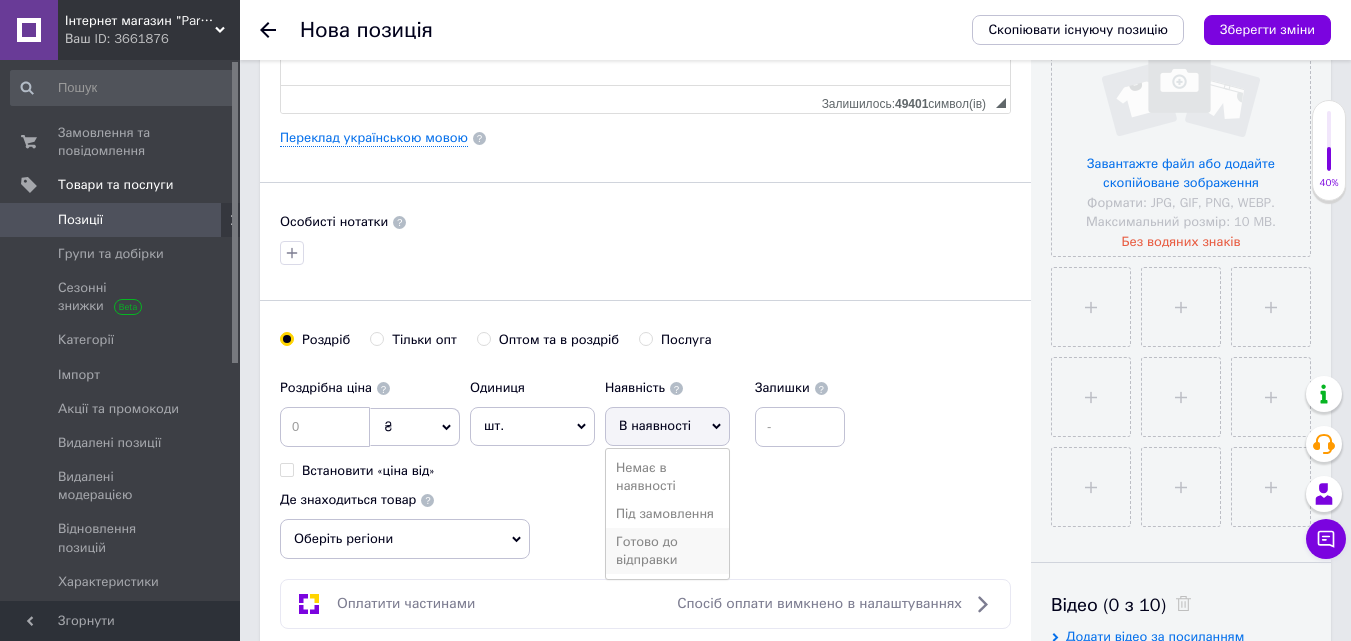 click on "Готово до відправки" at bounding box center [667, 551] 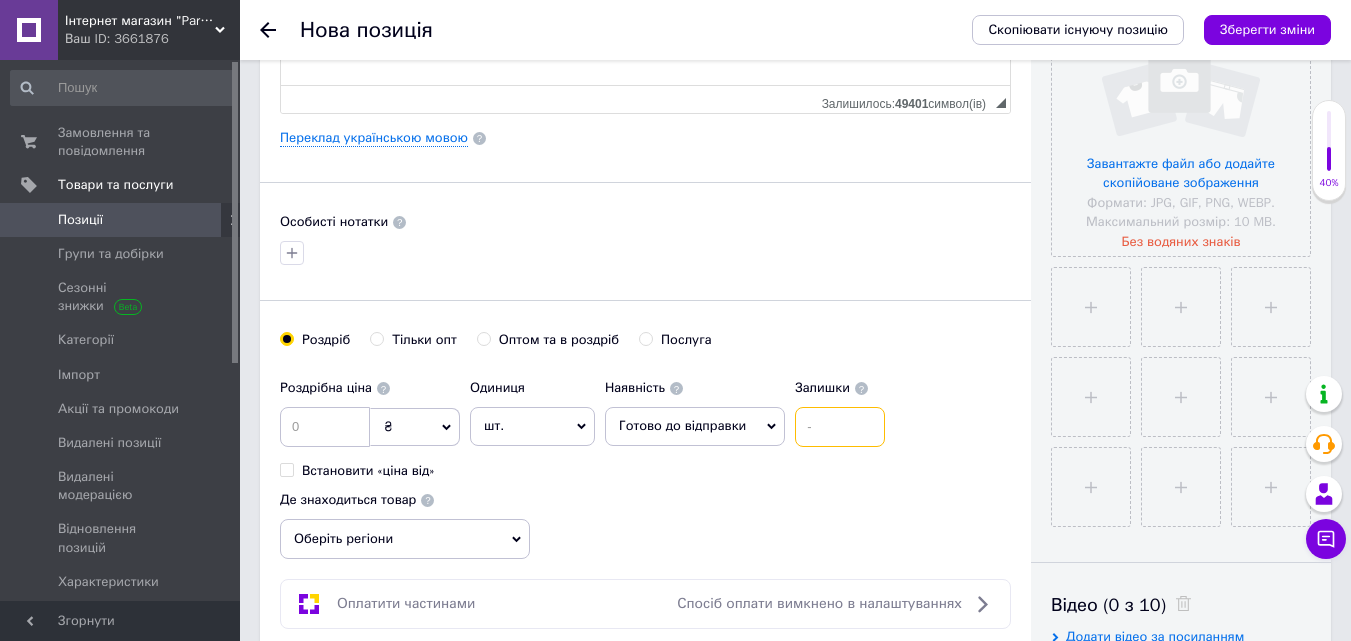 click at bounding box center [840, 427] 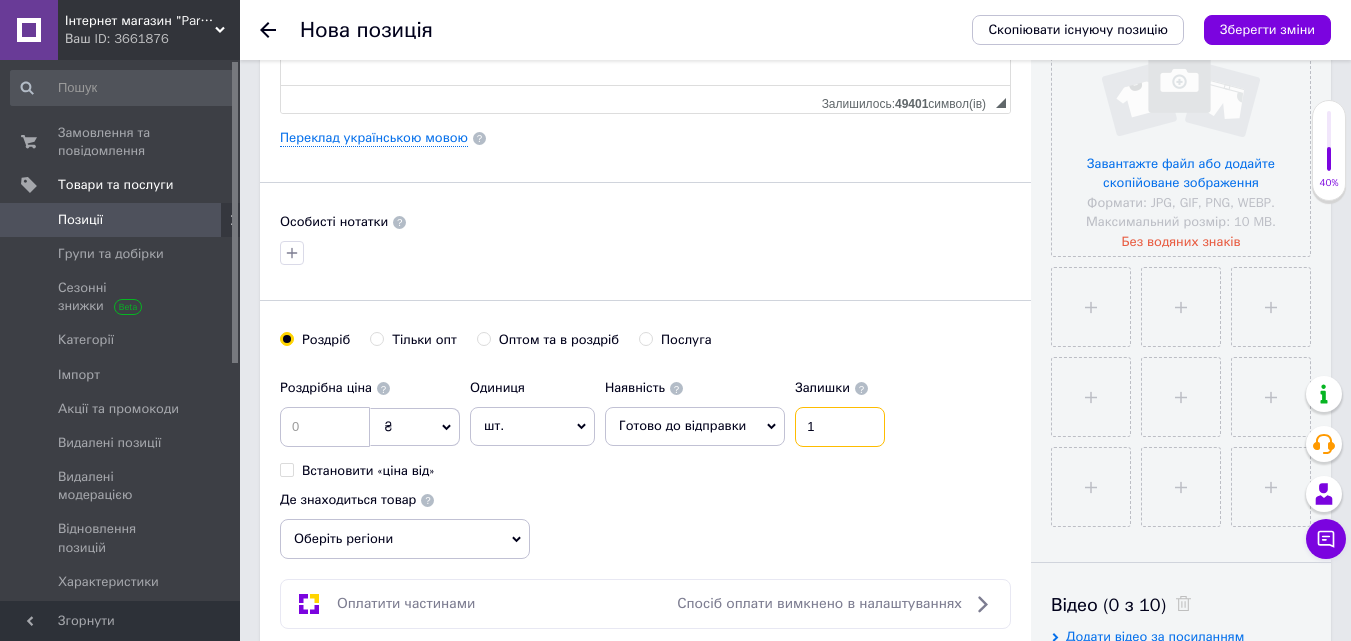type on "1" 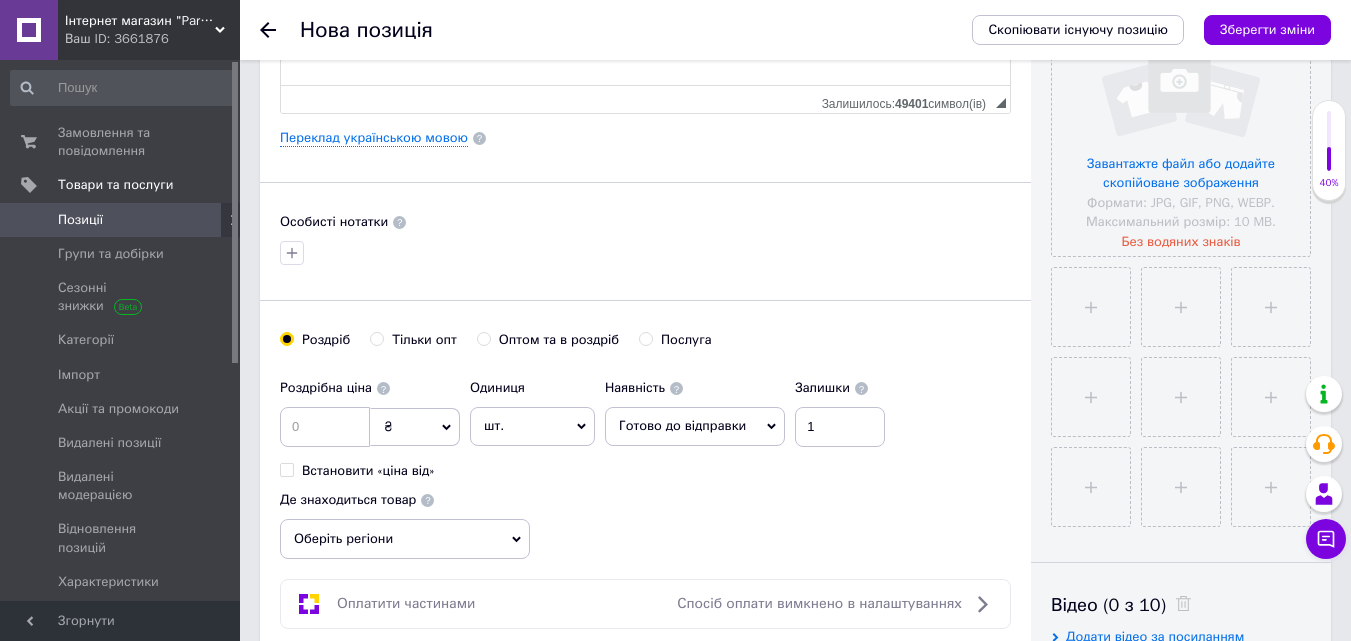 click on "Оберіть регіони" at bounding box center [405, 539] 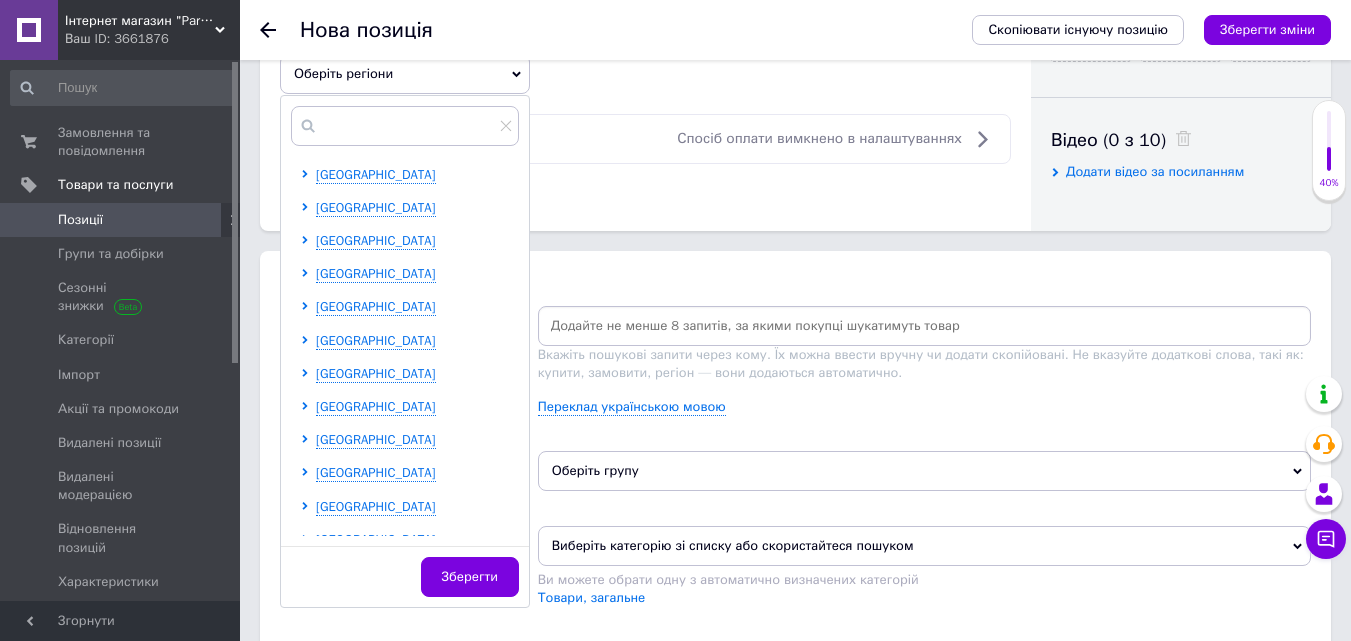 scroll, scrollTop: 1000, scrollLeft: 0, axis: vertical 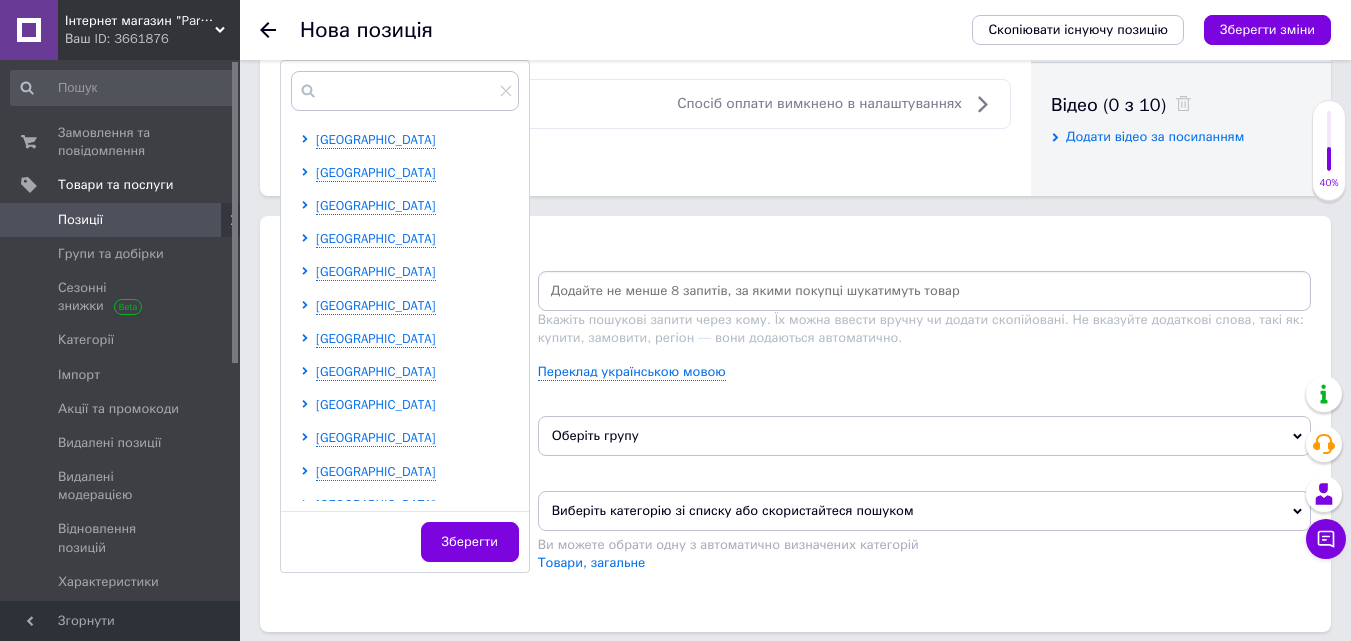 click on "[GEOGRAPHIC_DATA]" at bounding box center (376, 404) 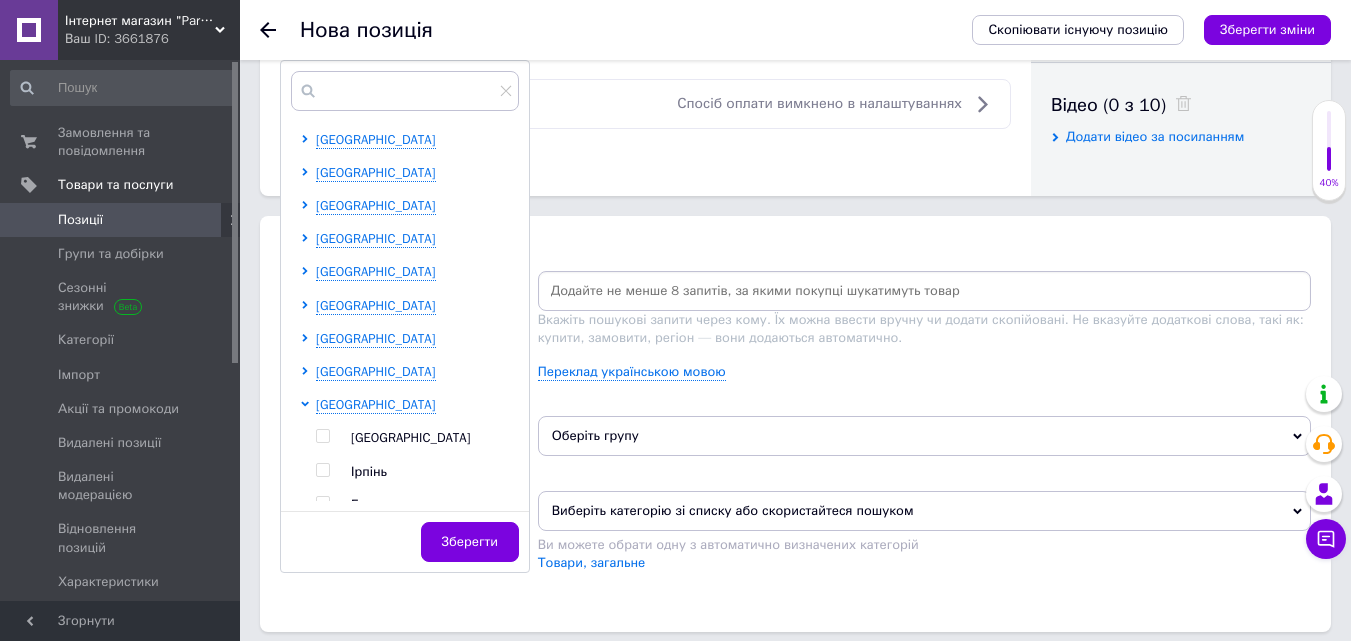 click at bounding box center (322, 436) 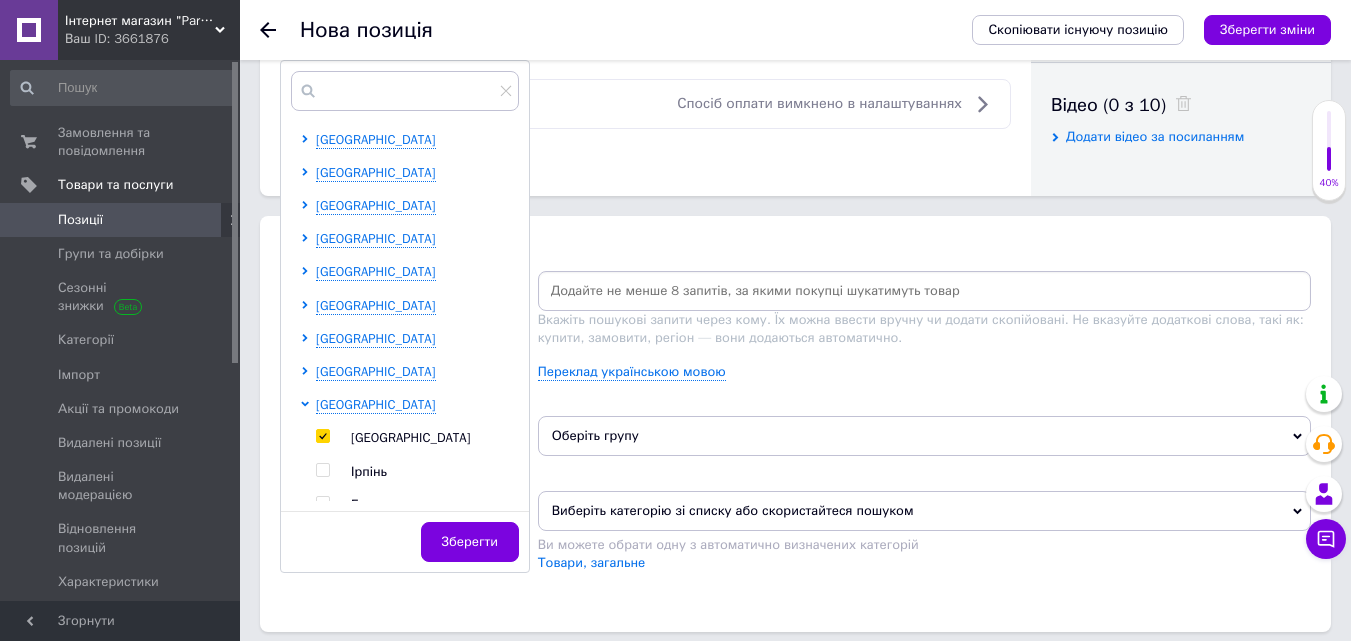 checkbox on "true" 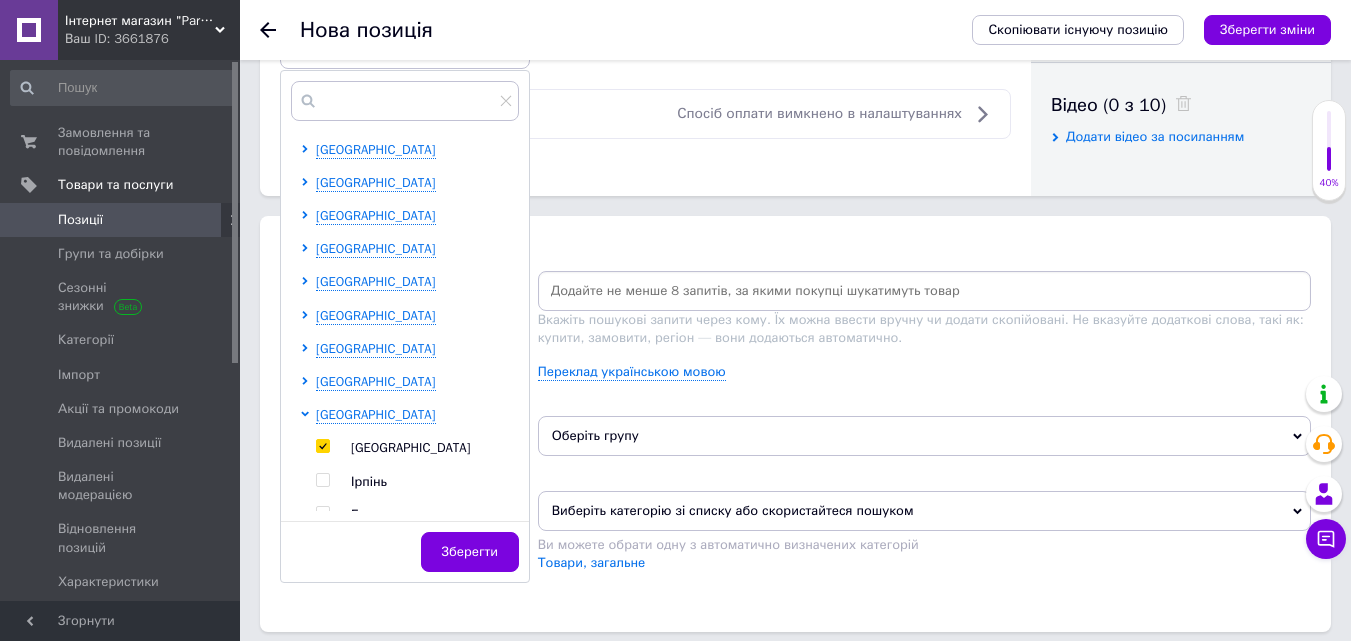 click on "Зберегти" at bounding box center (470, 552) 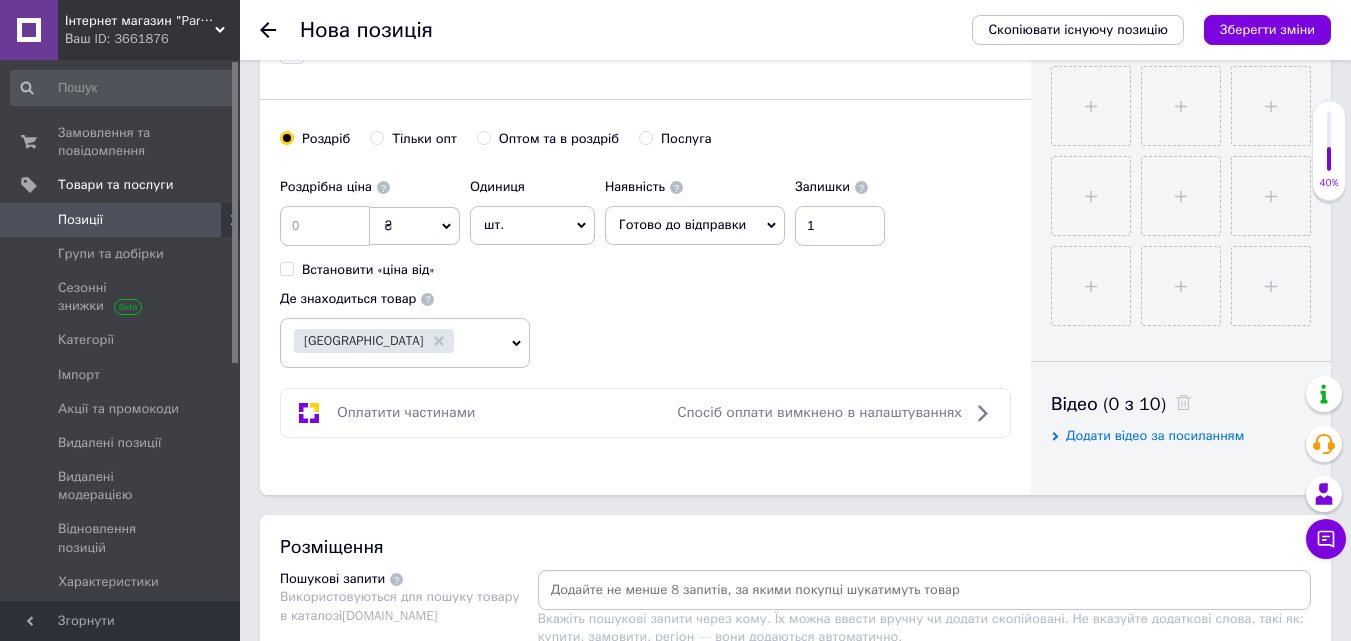 scroll, scrollTop: 700, scrollLeft: 0, axis: vertical 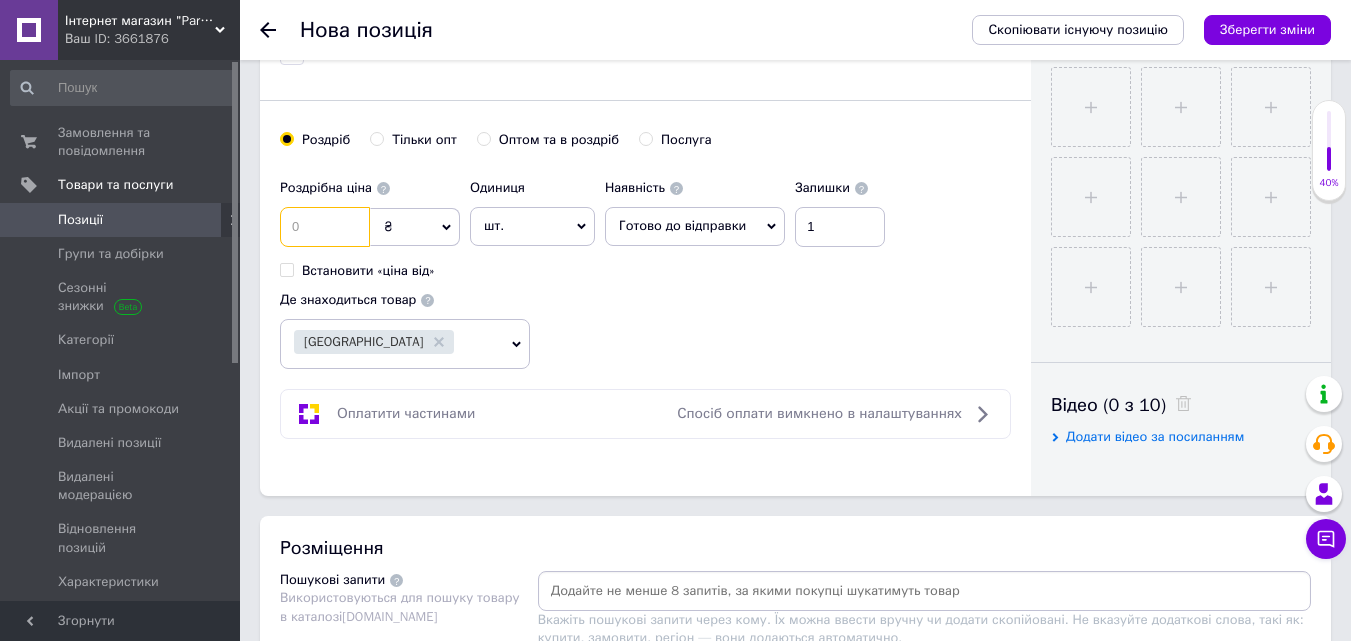 click at bounding box center (325, 227) 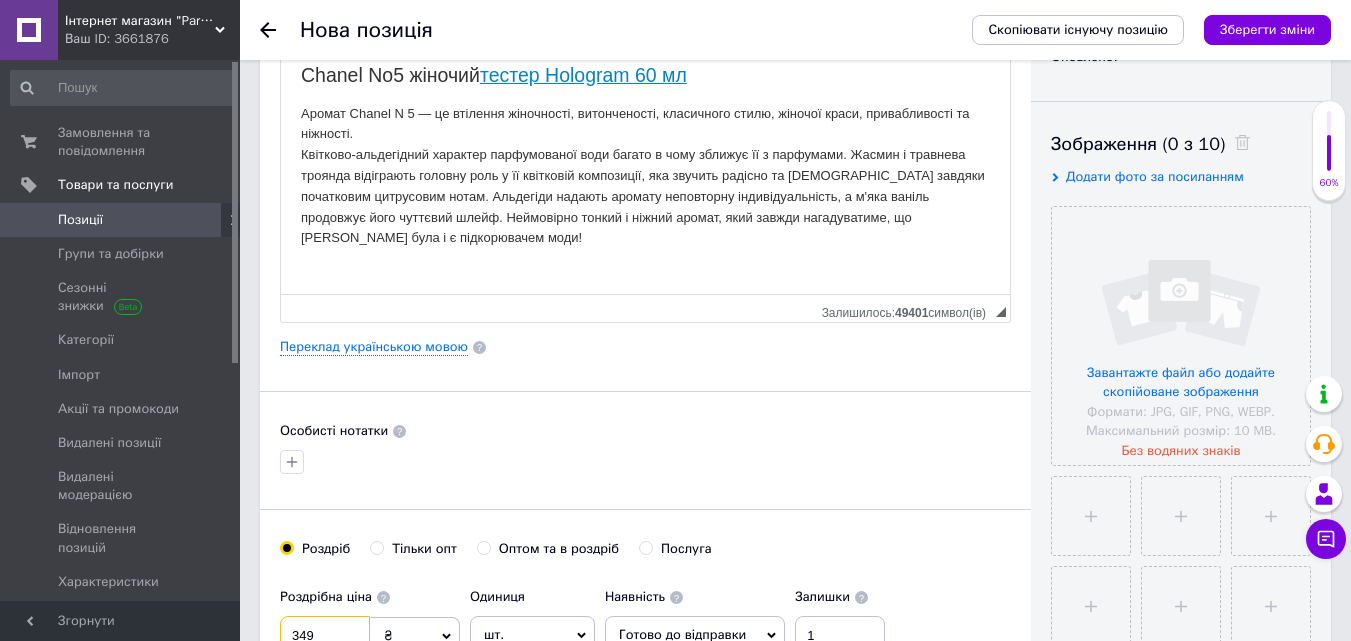 scroll, scrollTop: 700, scrollLeft: 0, axis: vertical 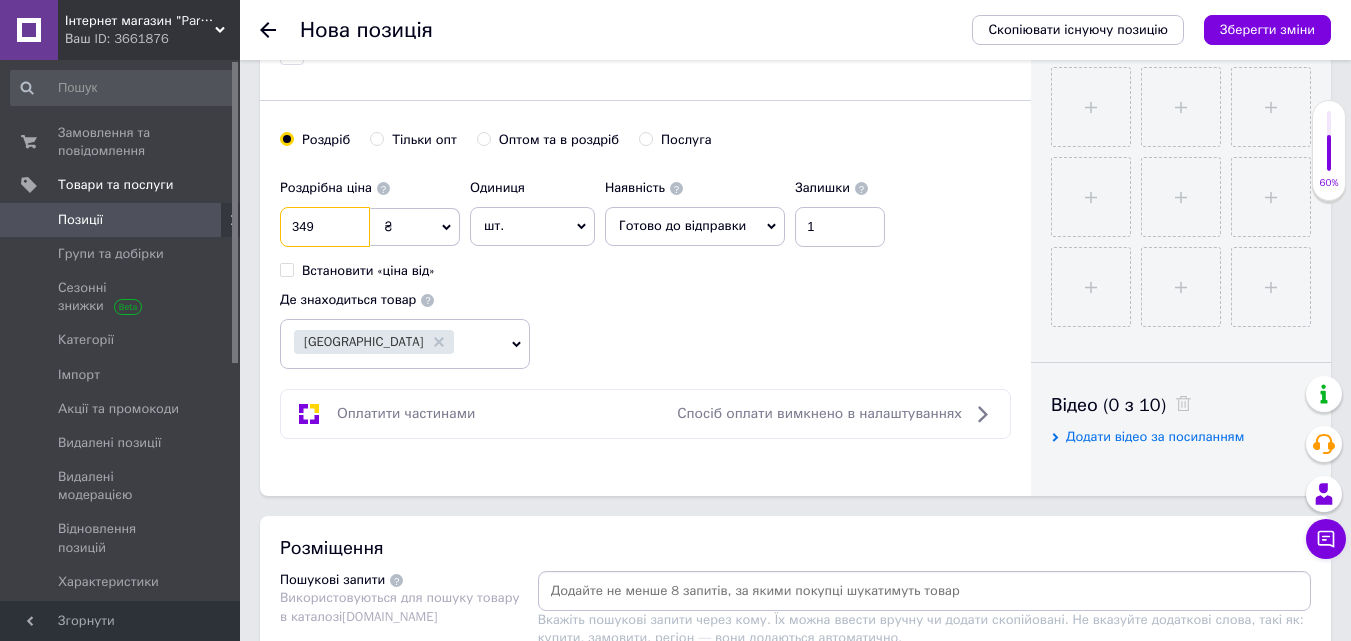 type on "349" 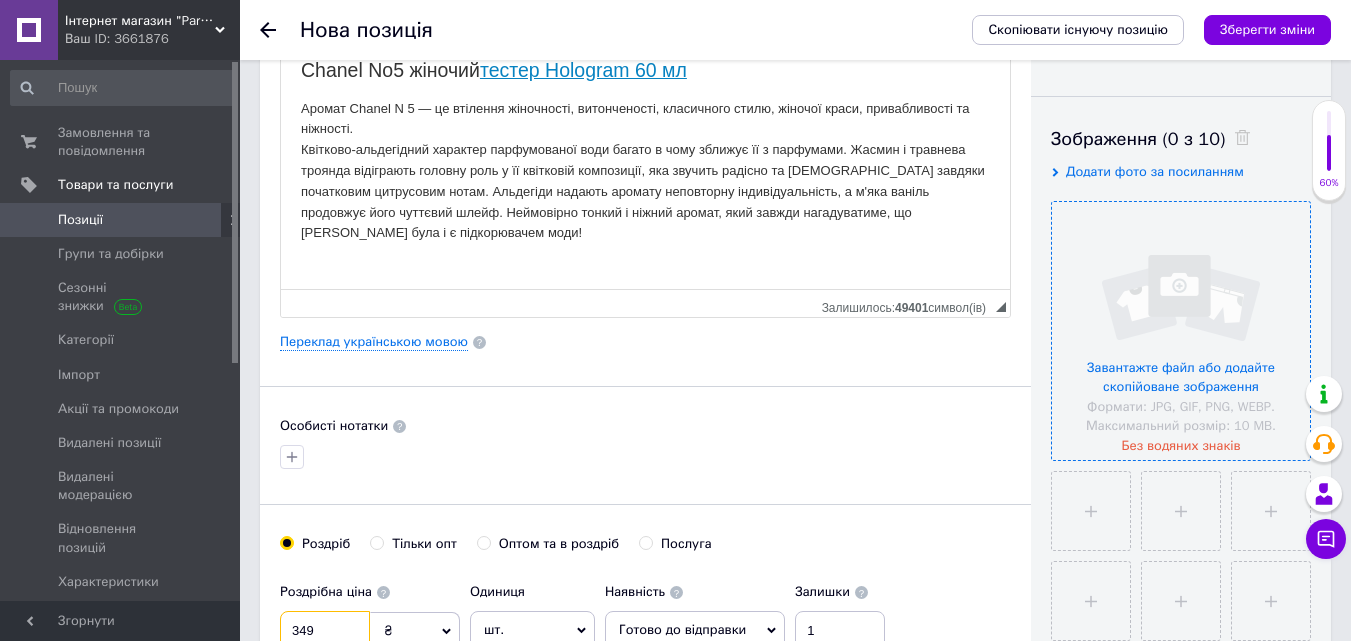 scroll, scrollTop: 400, scrollLeft: 0, axis: vertical 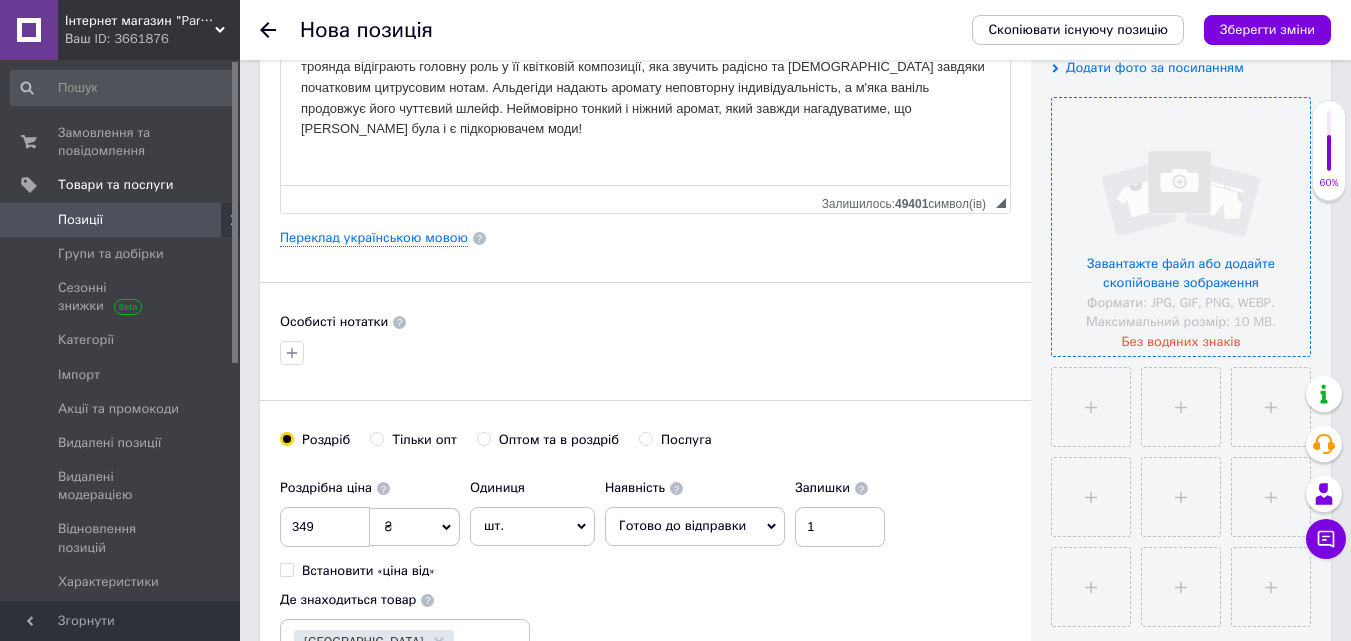 click at bounding box center [1181, 227] 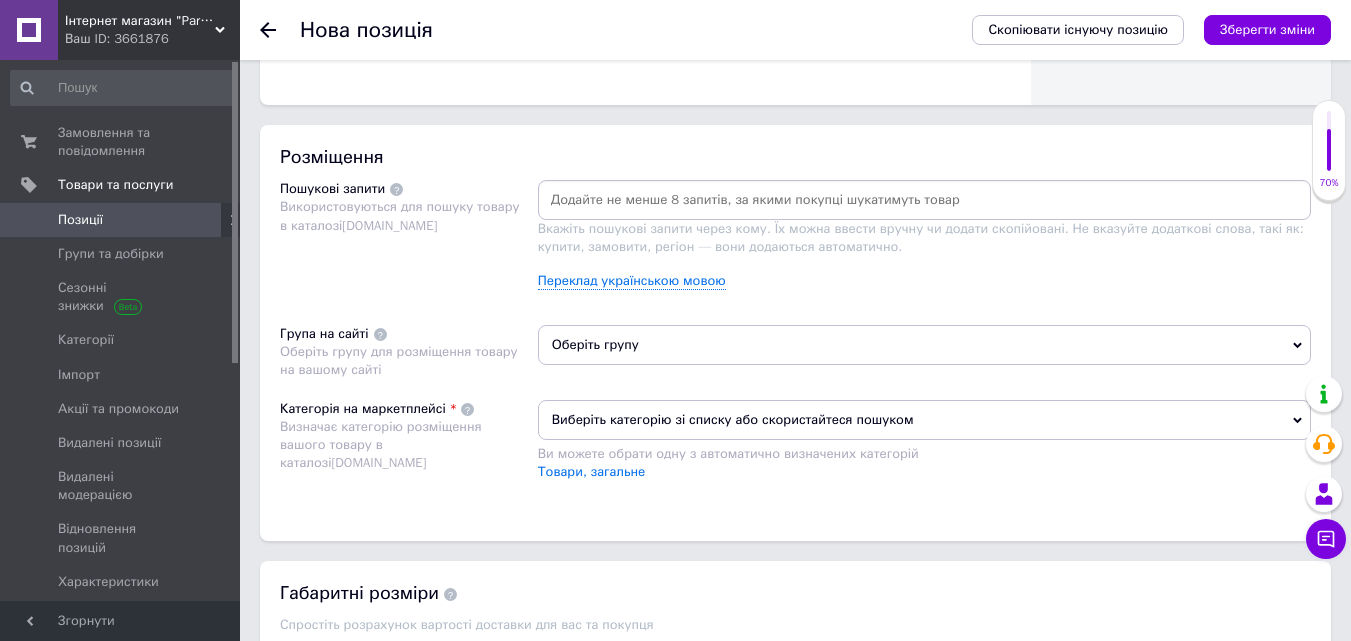 scroll, scrollTop: 1200, scrollLeft: 0, axis: vertical 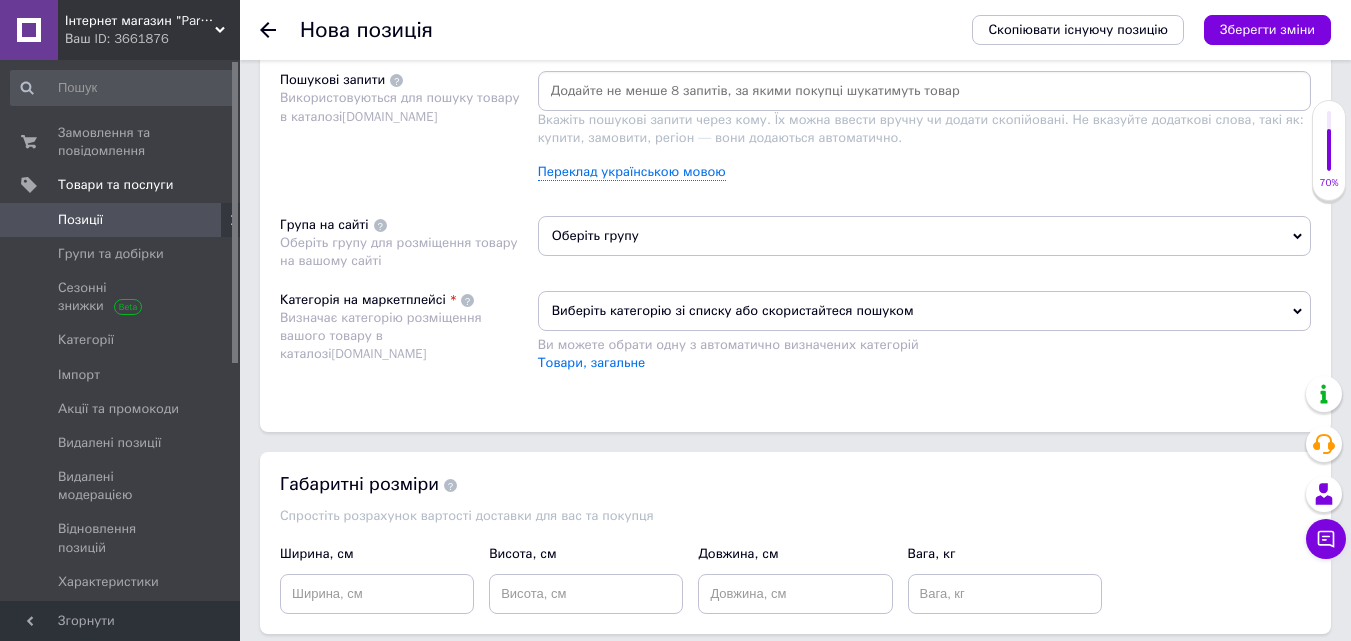 click on "Оберіть групу" at bounding box center (924, 236) 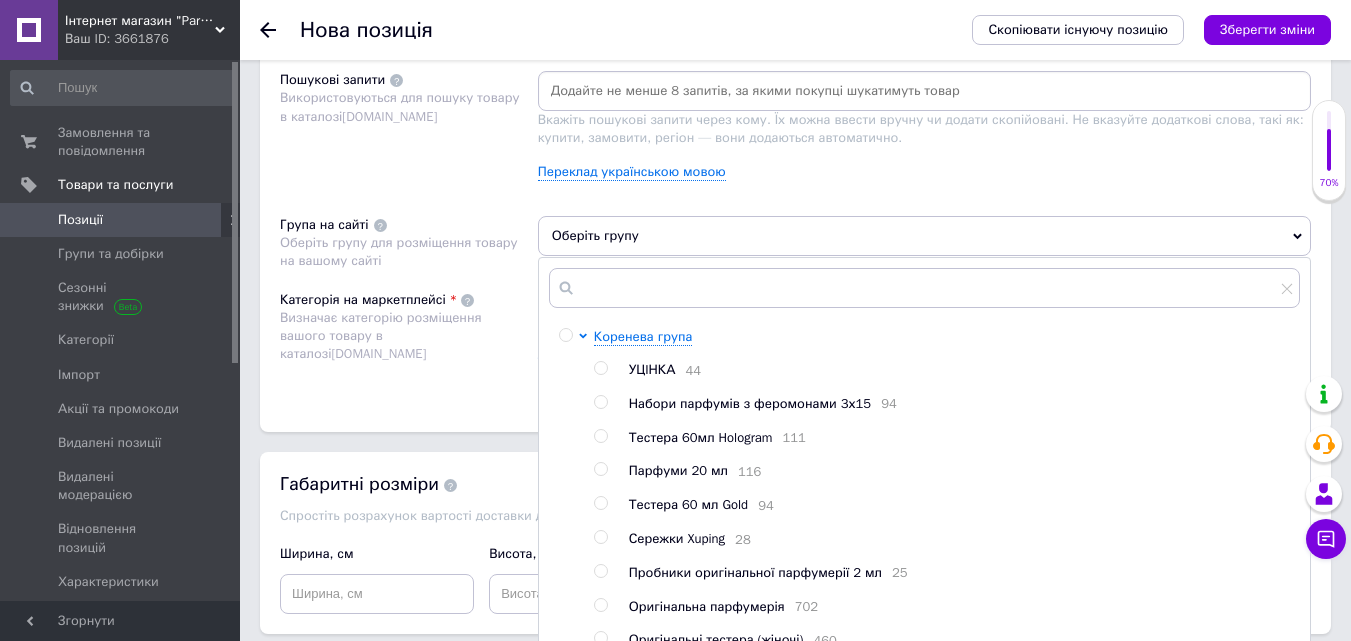 scroll, scrollTop: 1384, scrollLeft: 0, axis: vertical 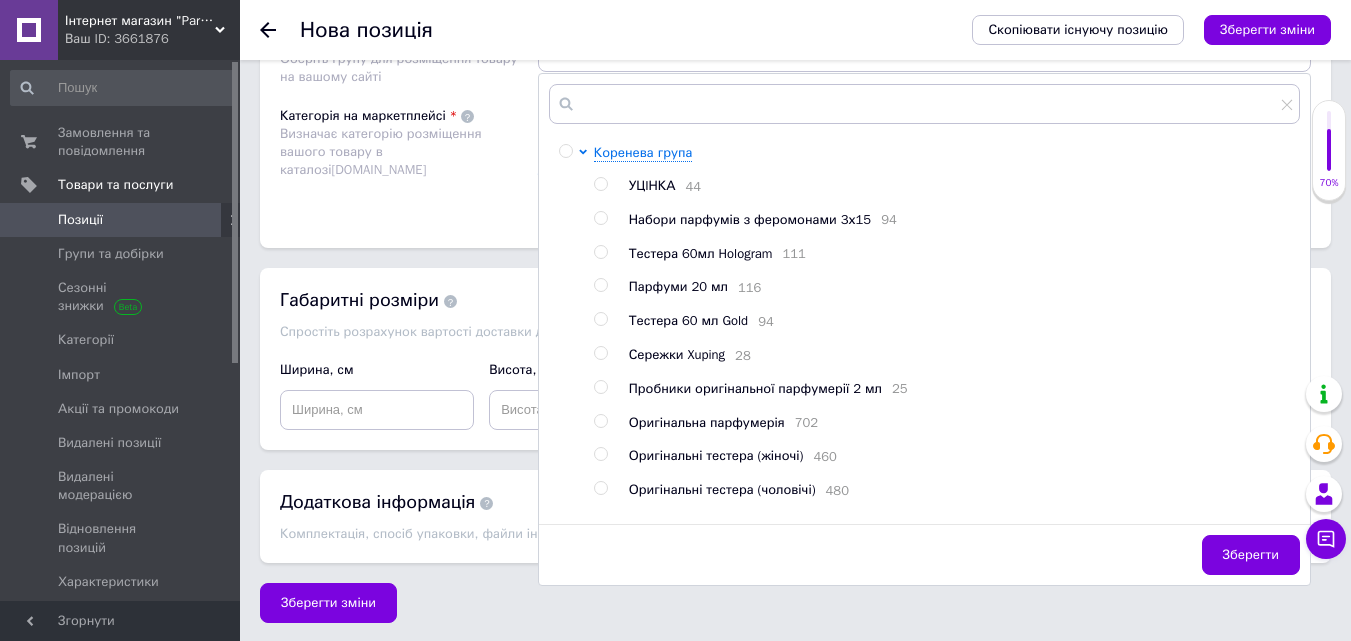 click at bounding box center (600, 252) 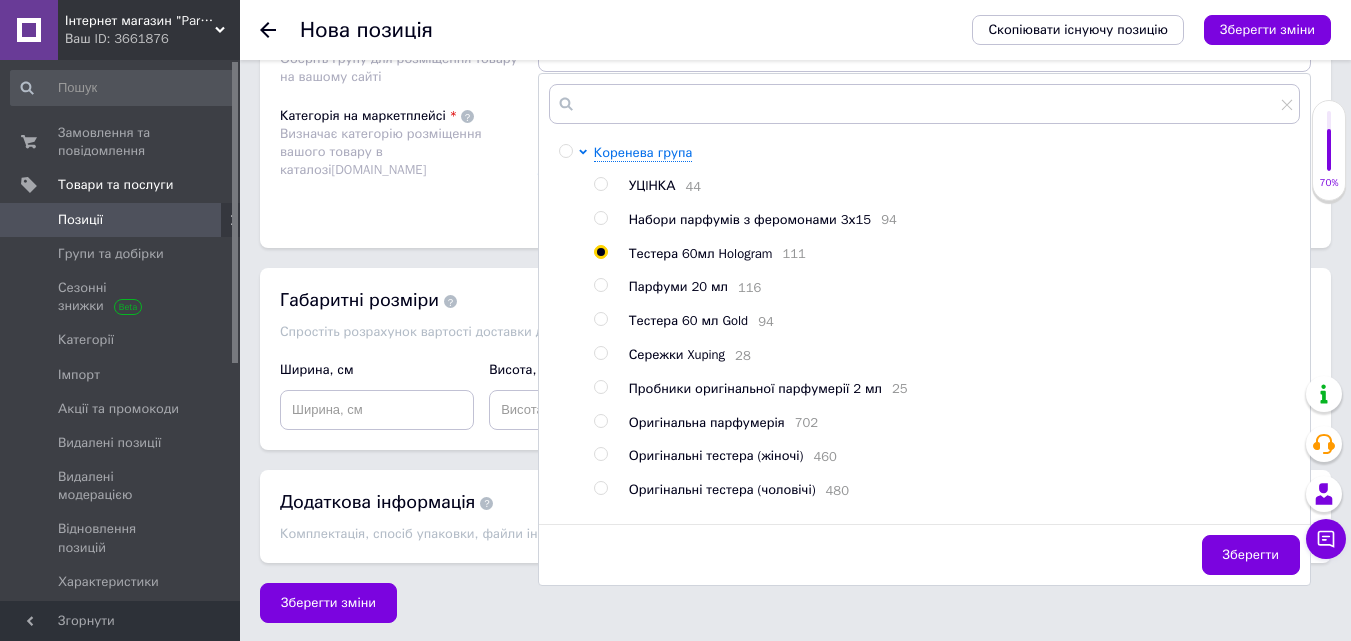 radio on "true" 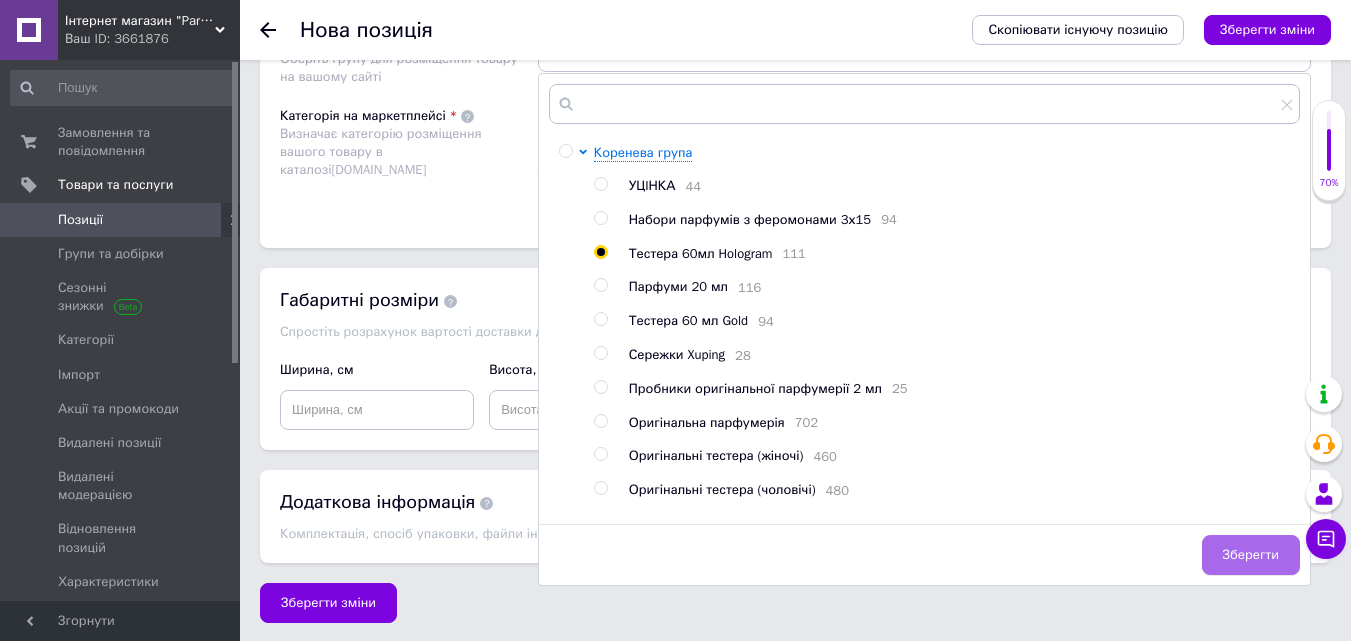 click on "Зберегти" at bounding box center (1251, 555) 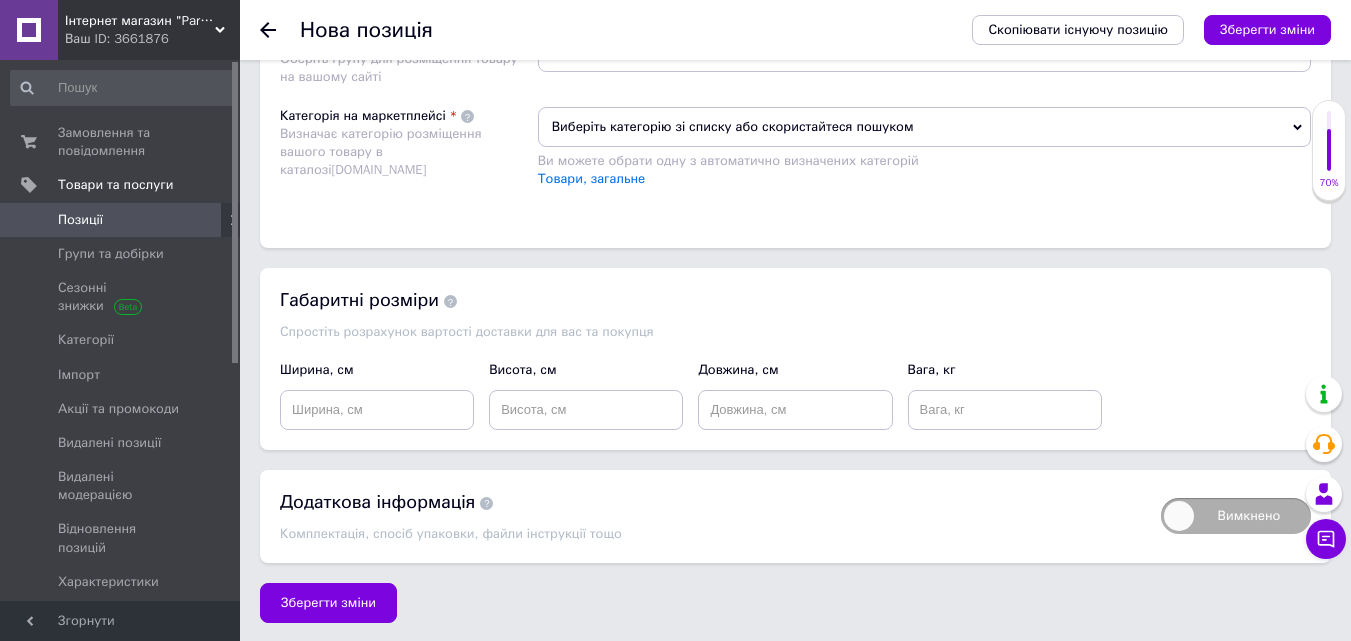 scroll, scrollTop: 1184, scrollLeft: 0, axis: vertical 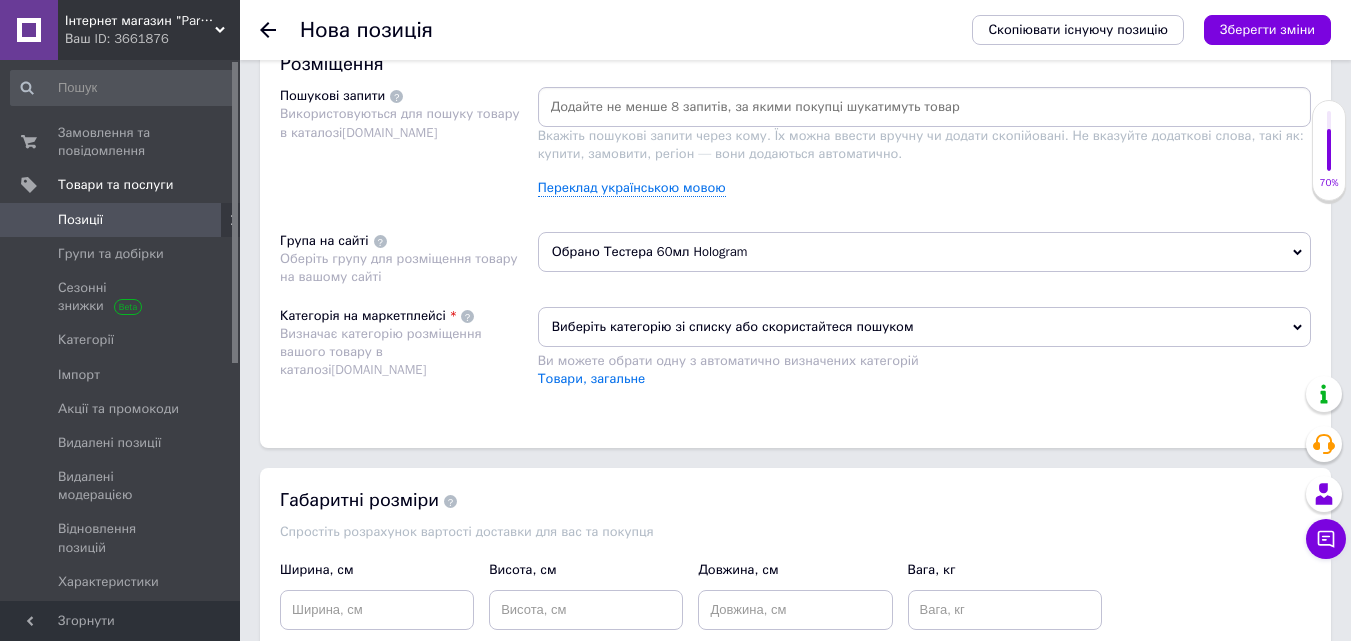 click on "Виберіть категорію зі списку або скористайтеся пошуком" at bounding box center (924, 327) 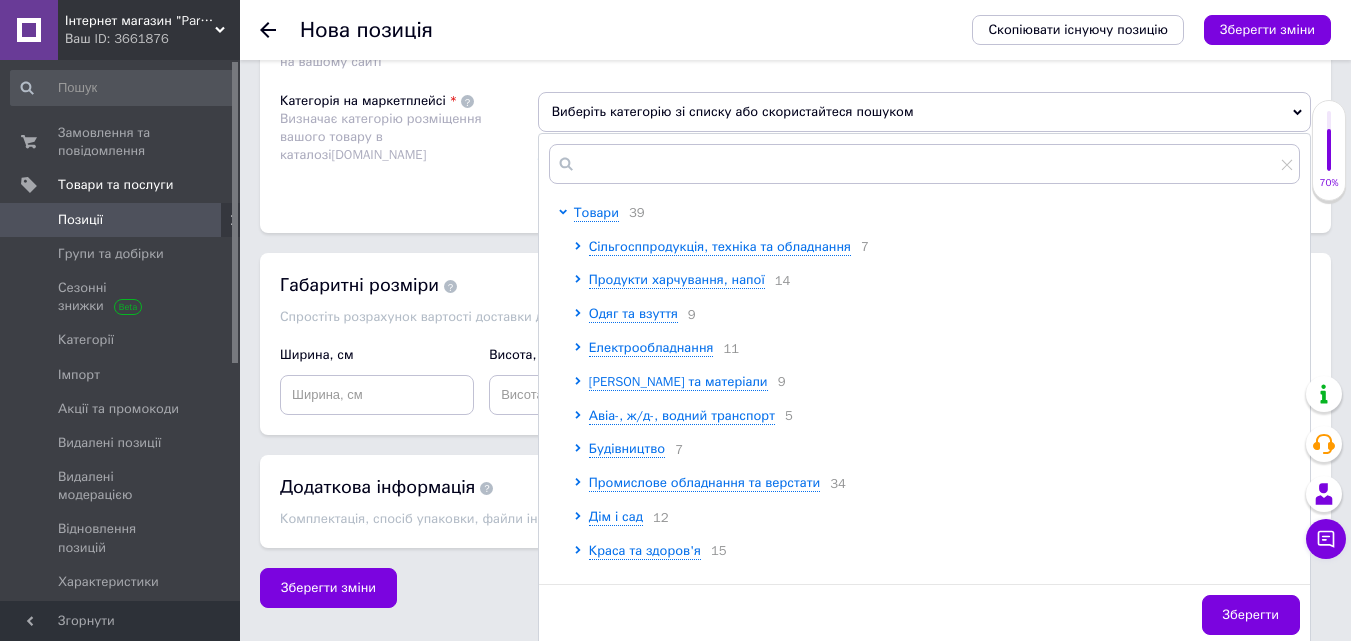 scroll, scrollTop: 1404, scrollLeft: 0, axis: vertical 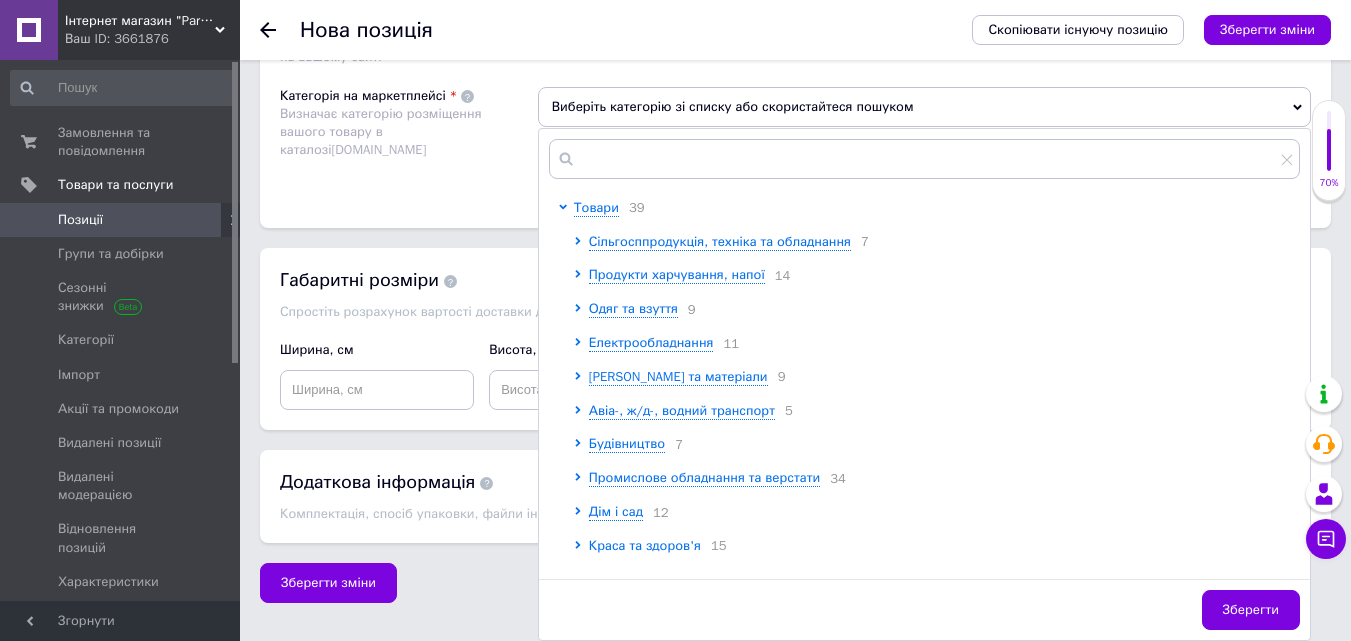 click on "Краса та здоров'я" at bounding box center (645, 545) 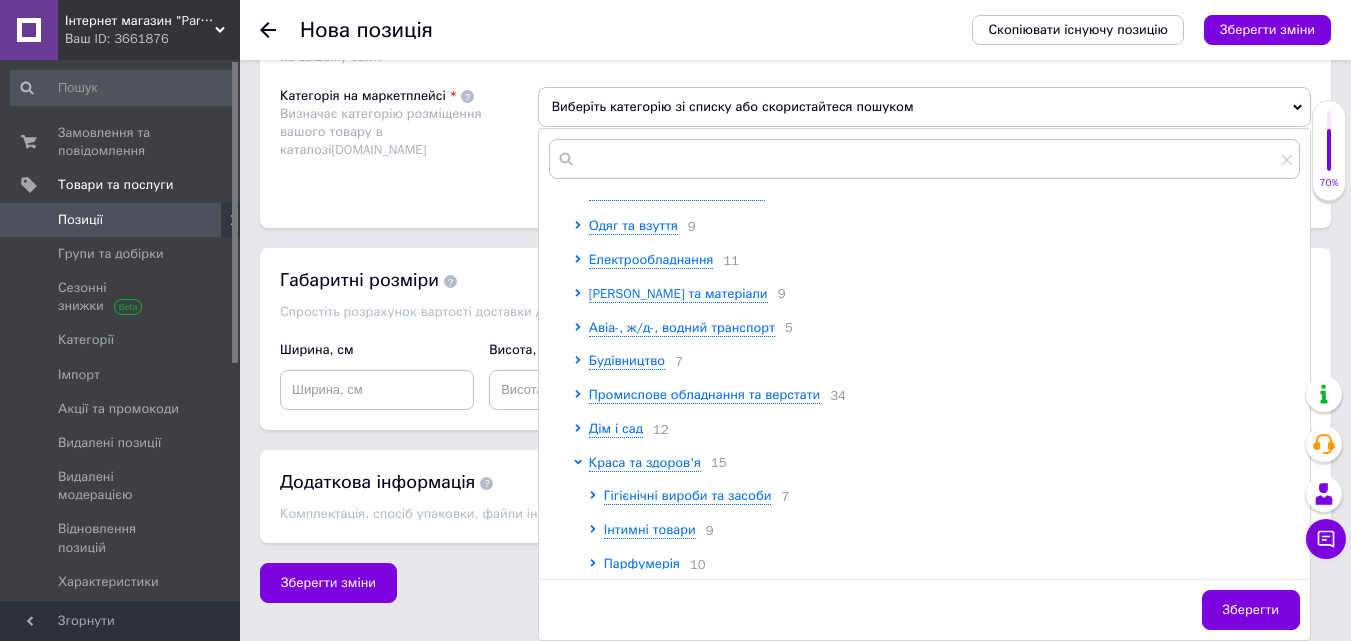 scroll, scrollTop: 200, scrollLeft: 0, axis: vertical 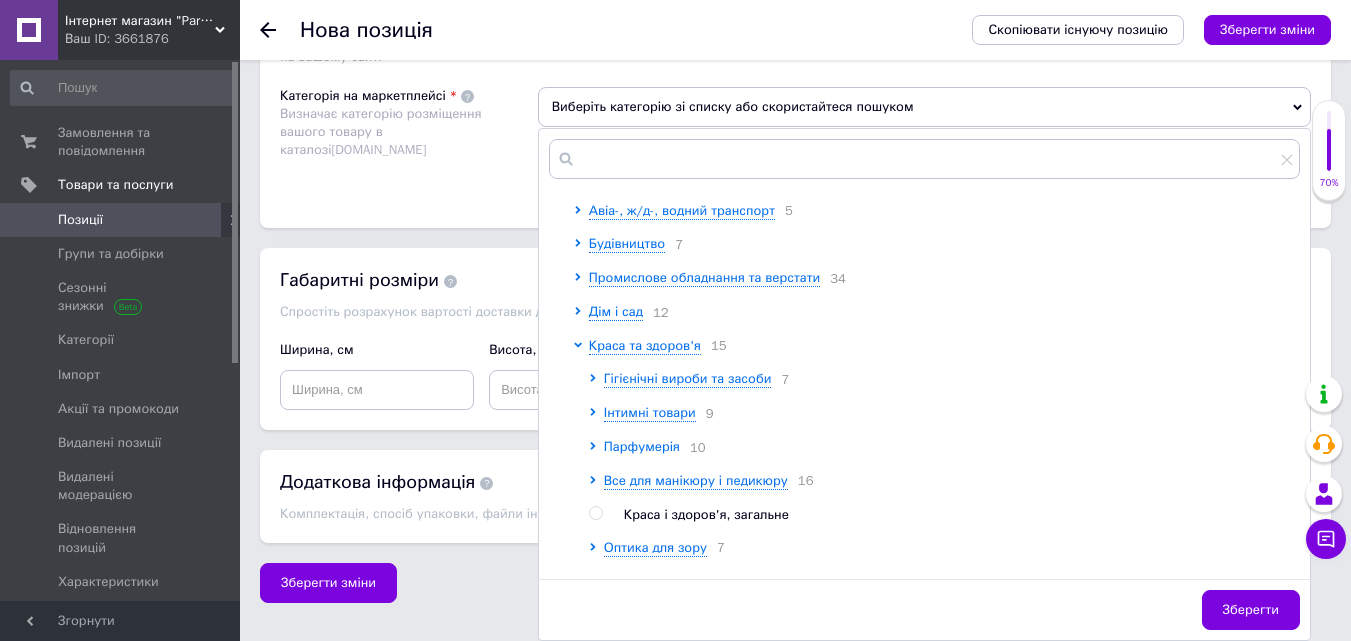 click on "Парфумерія" at bounding box center (642, 446) 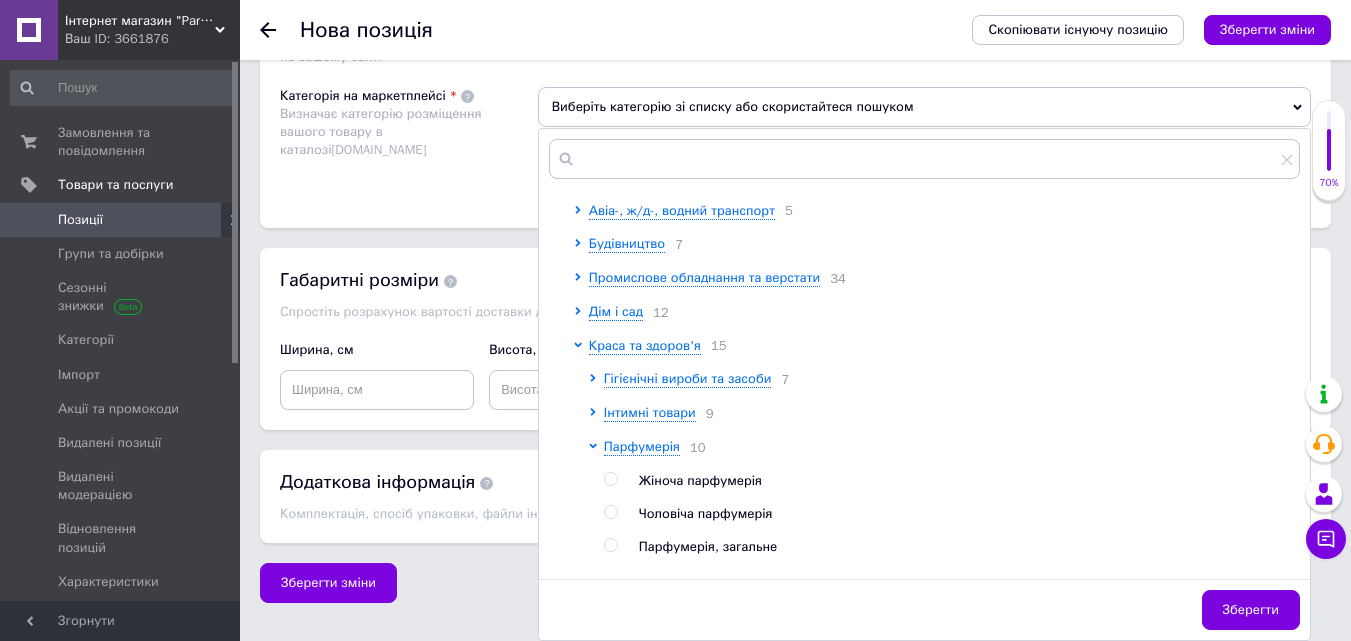 click at bounding box center [610, 479] 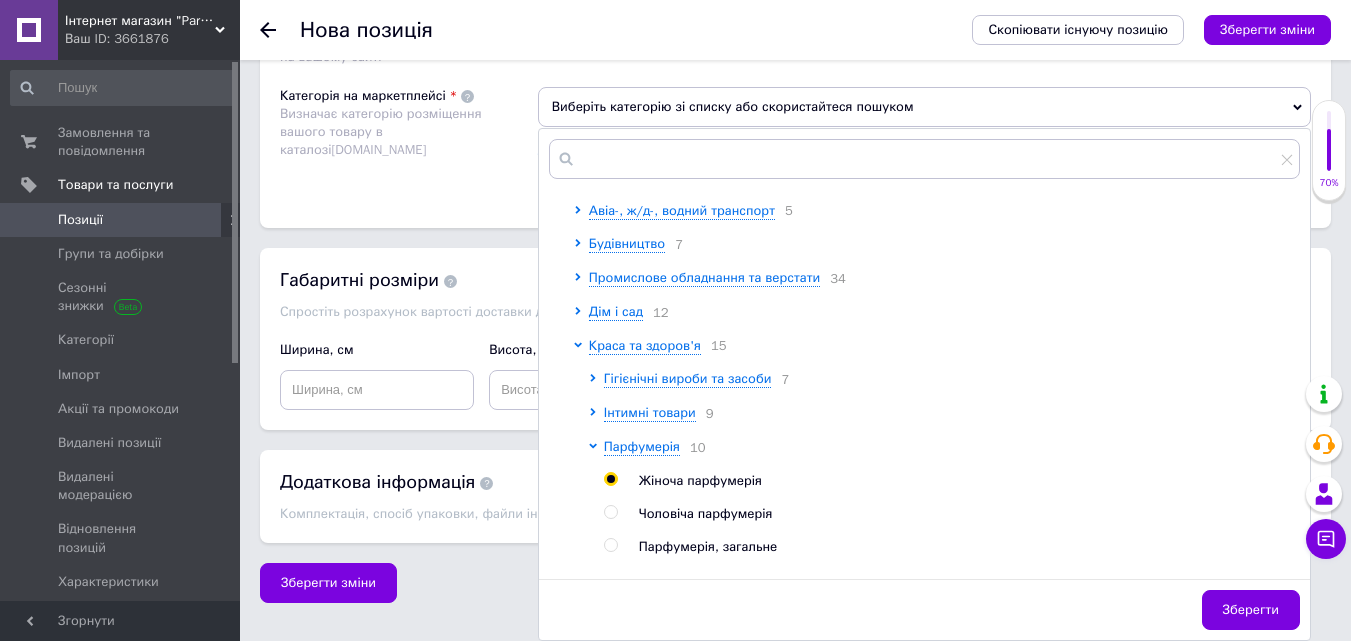 radio on "true" 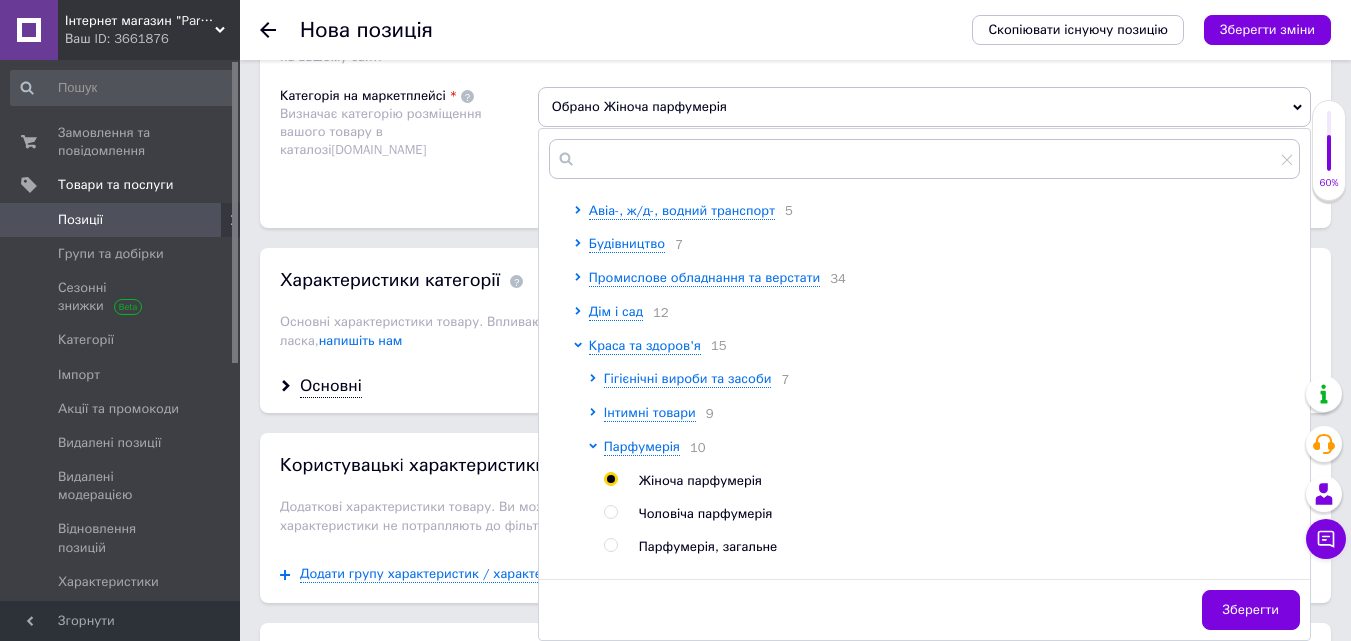 click on "Зберегти" at bounding box center [1251, 610] 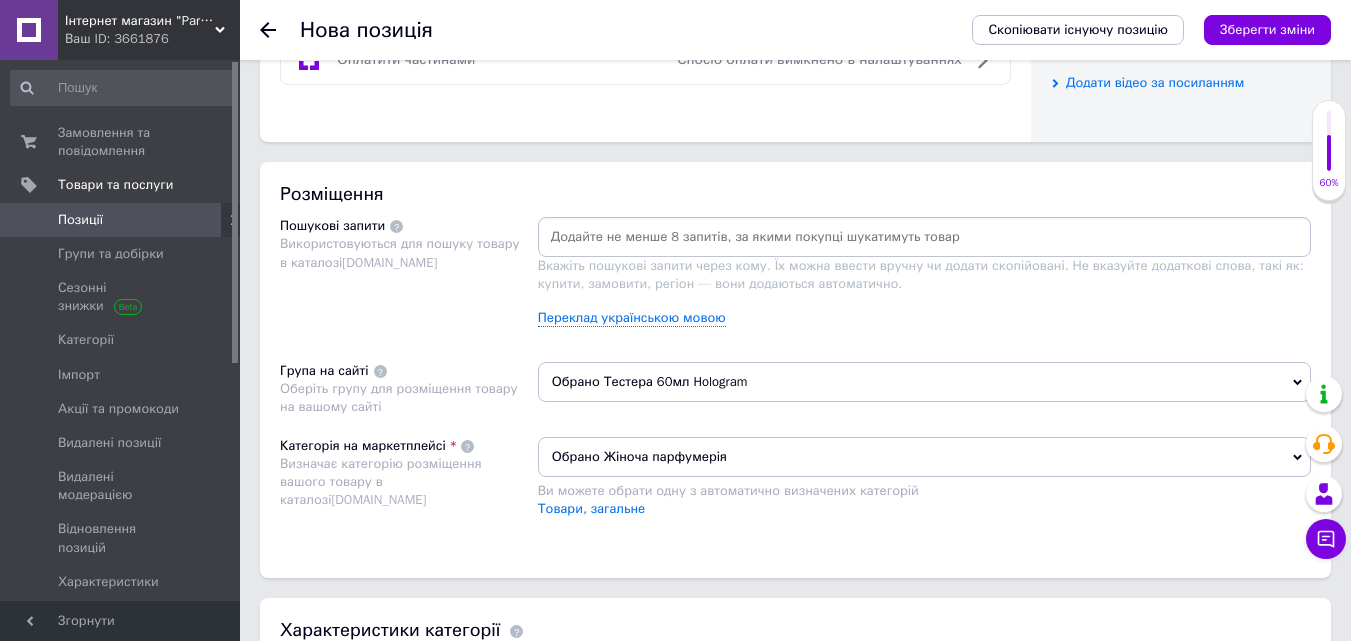 scroll, scrollTop: 904, scrollLeft: 0, axis: vertical 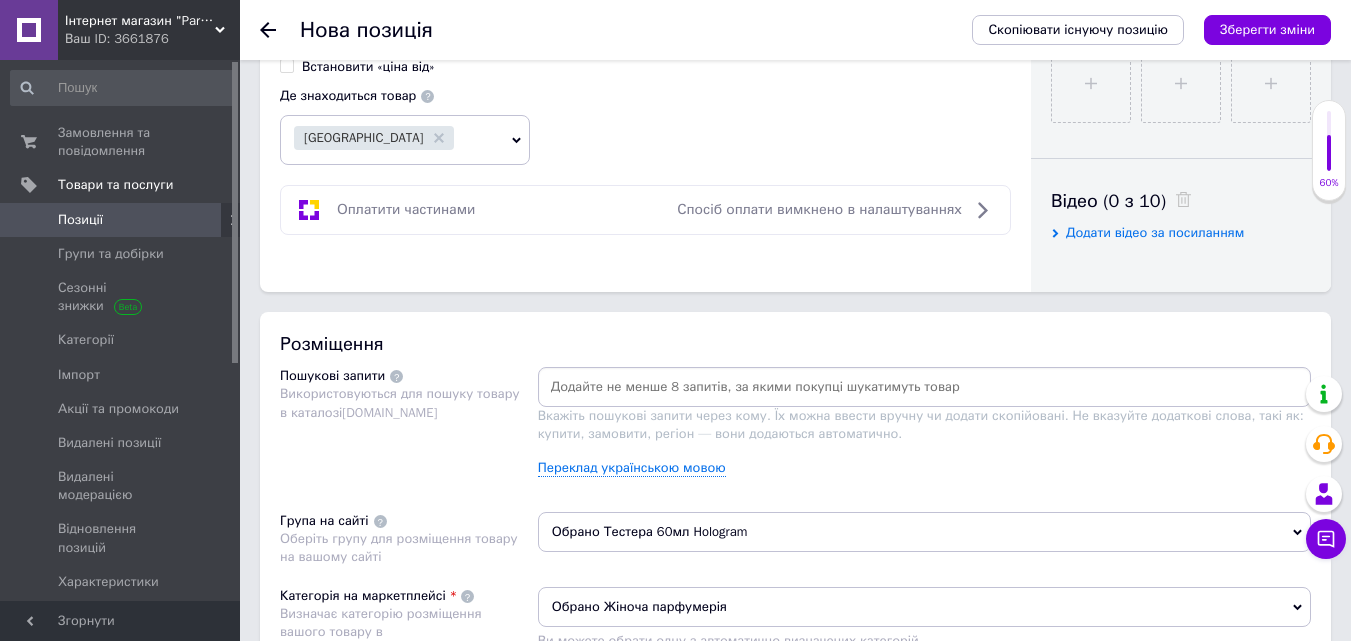 click at bounding box center (924, 387) 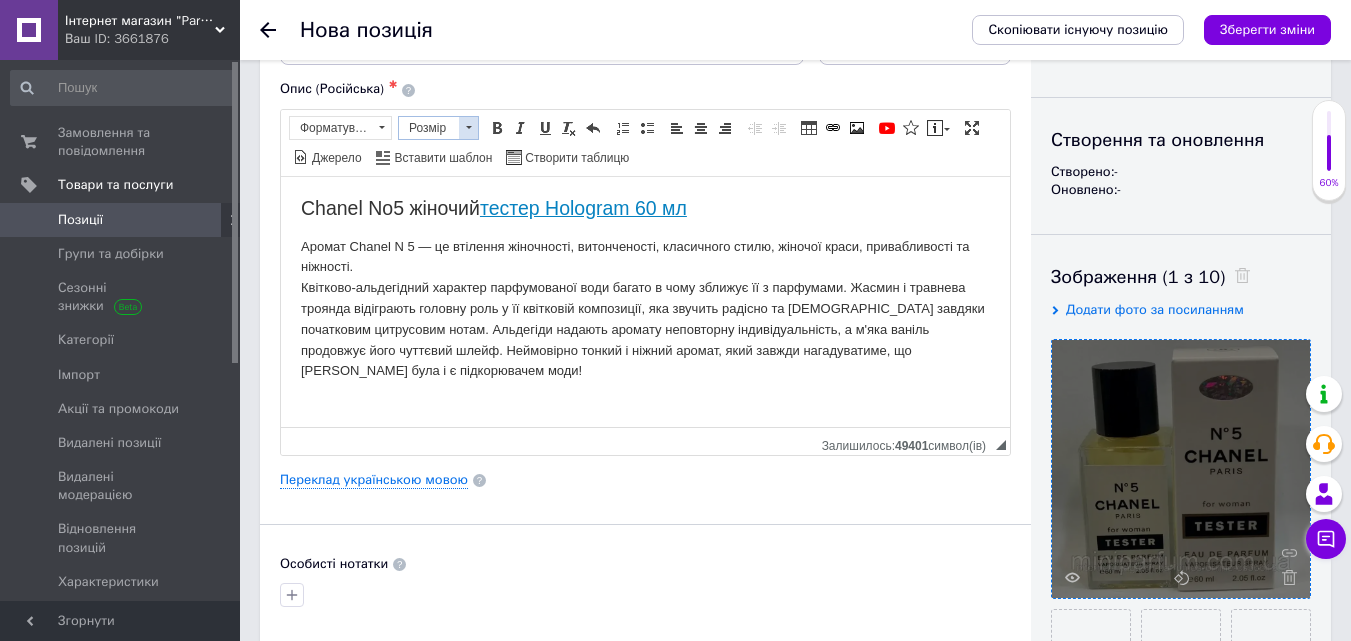 scroll, scrollTop: 0, scrollLeft: 0, axis: both 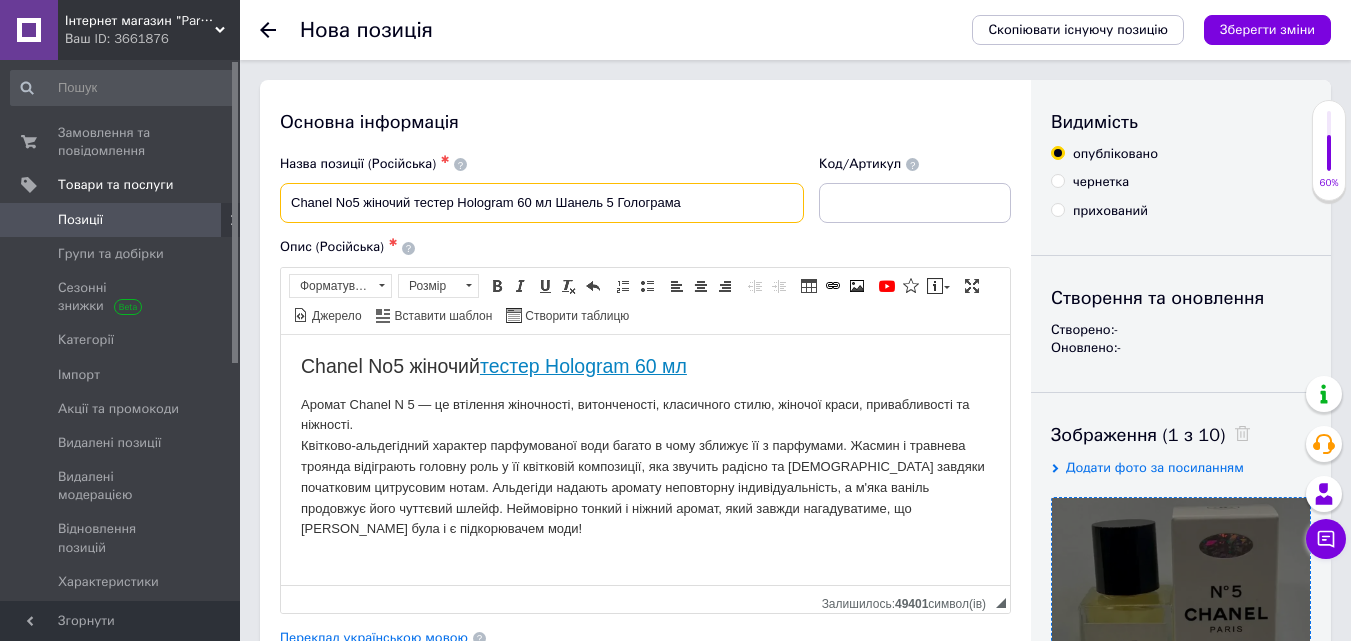 drag, startPoint x: 312, startPoint y: 206, endPoint x: 362, endPoint y: 217, distance: 51.1957 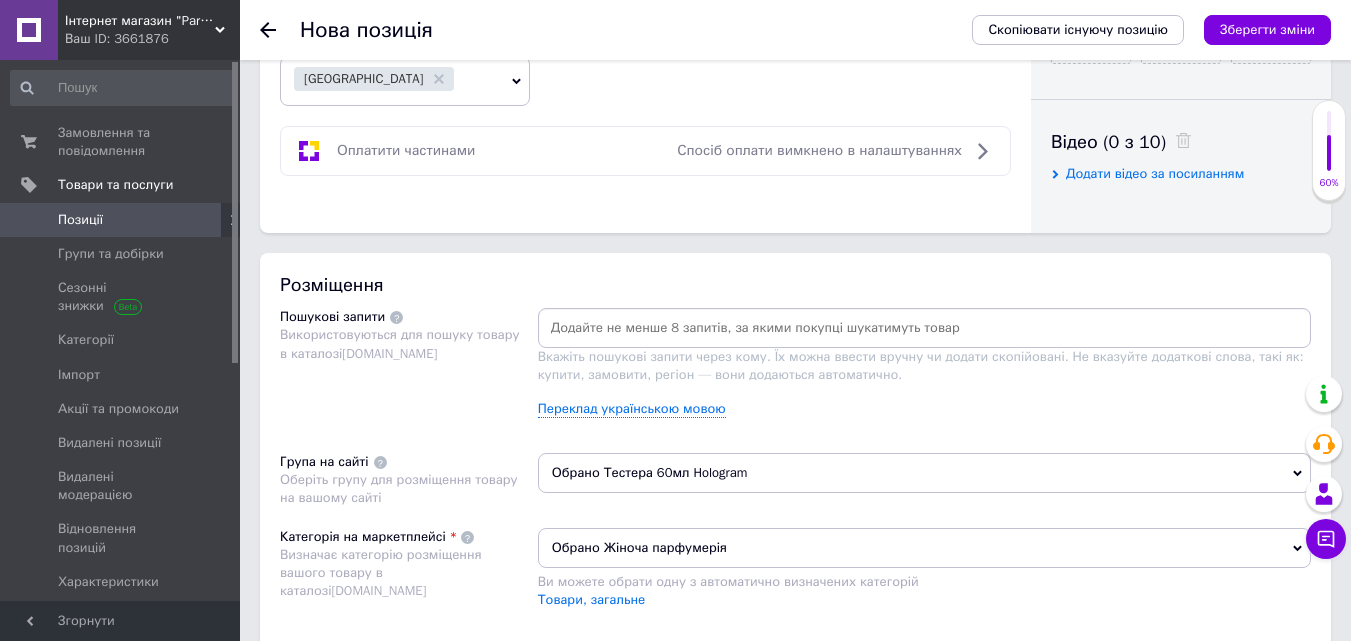 scroll, scrollTop: 1000, scrollLeft: 0, axis: vertical 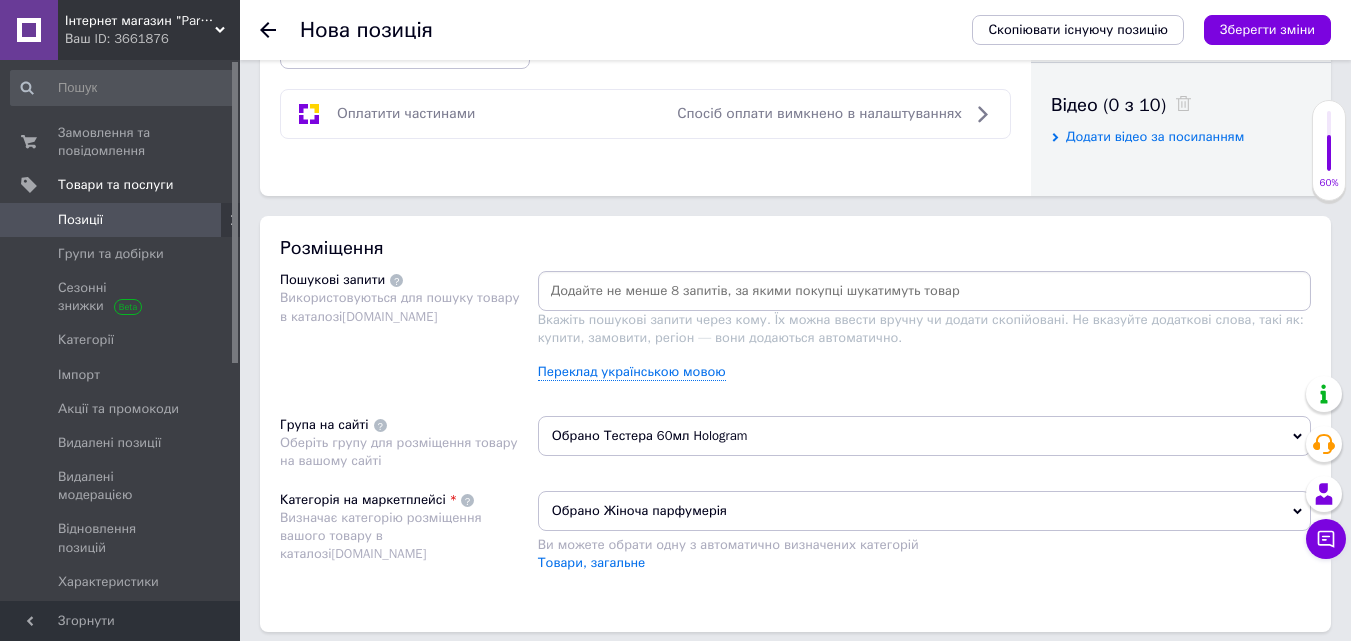 click at bounding box center [924, 291] 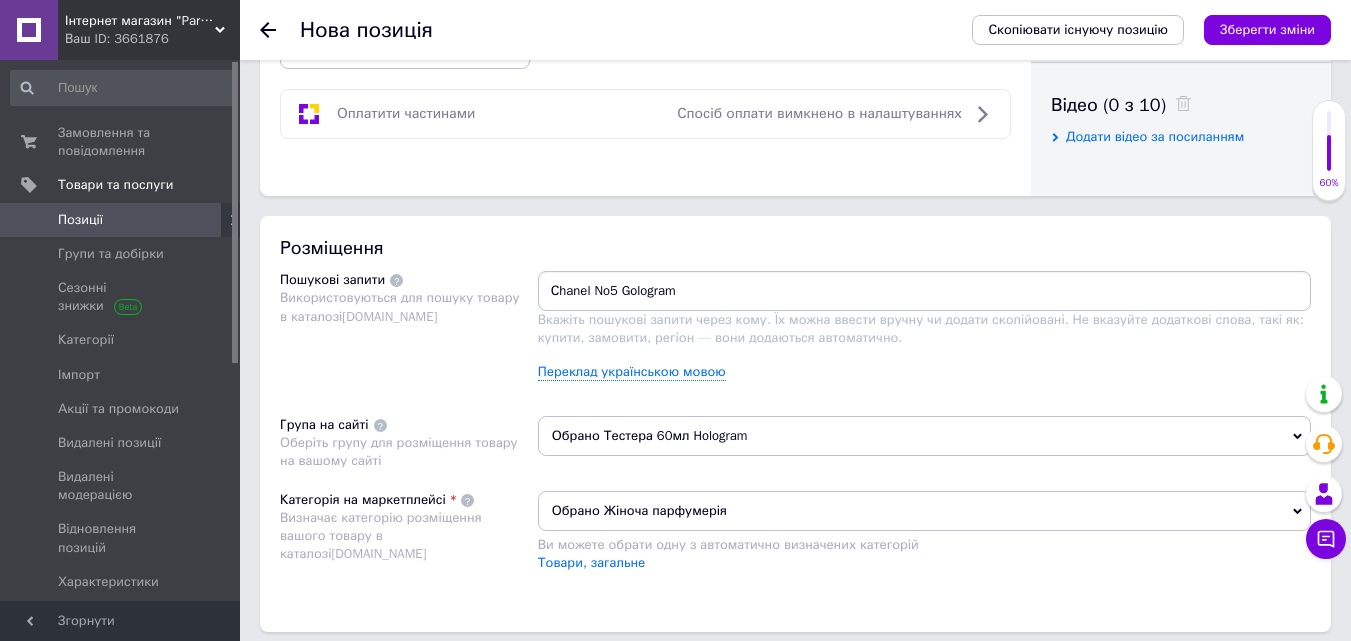 type on "Сhanel No5 Golograma" 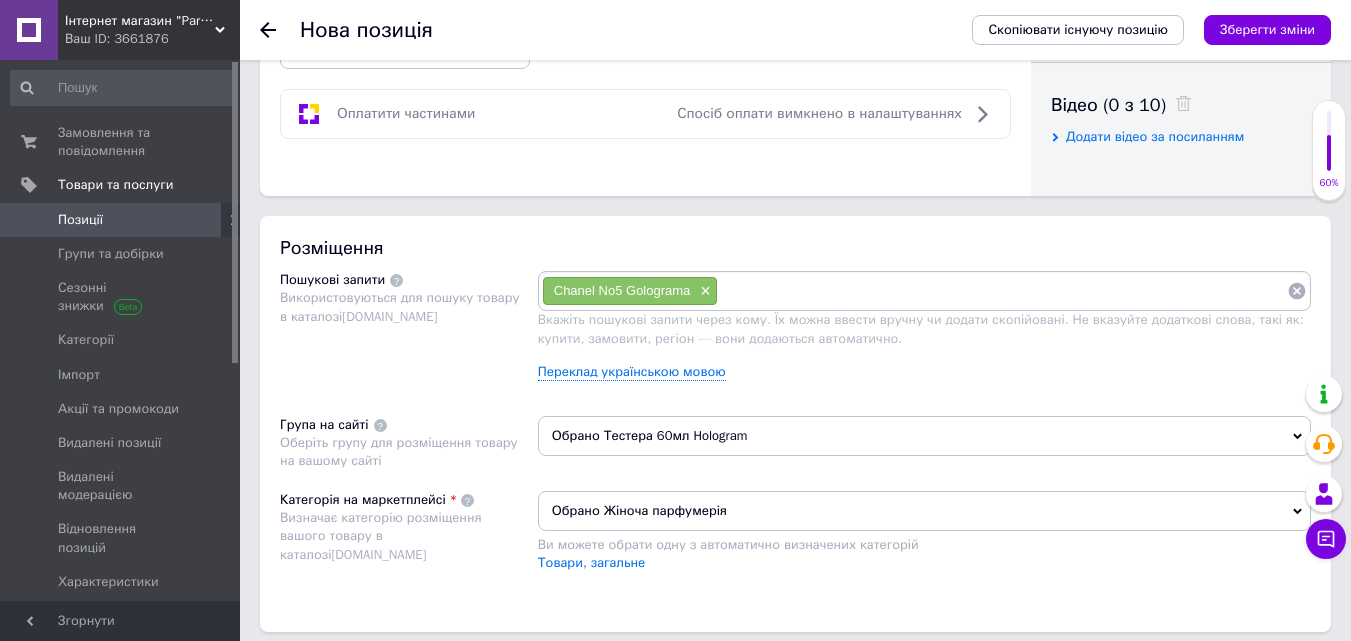 paste on "Сhanel No5" 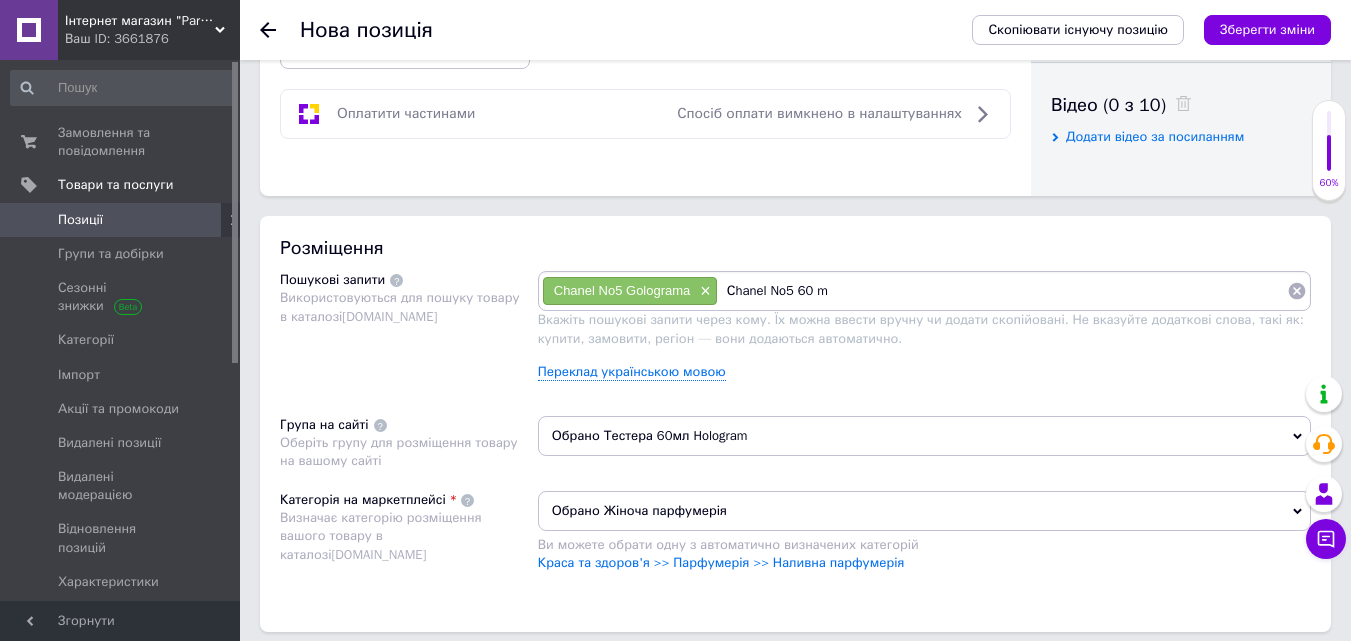 type on "Сhanel No5 60 ml" 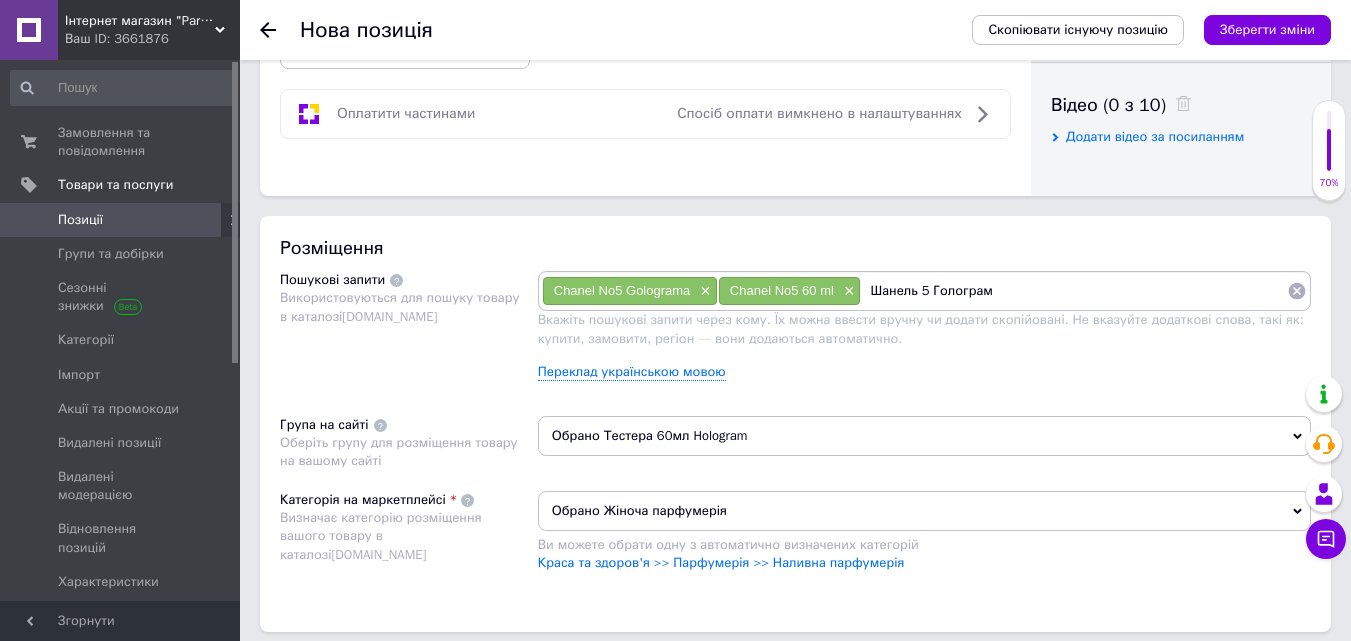 type on "Шанель 5 Голограма" 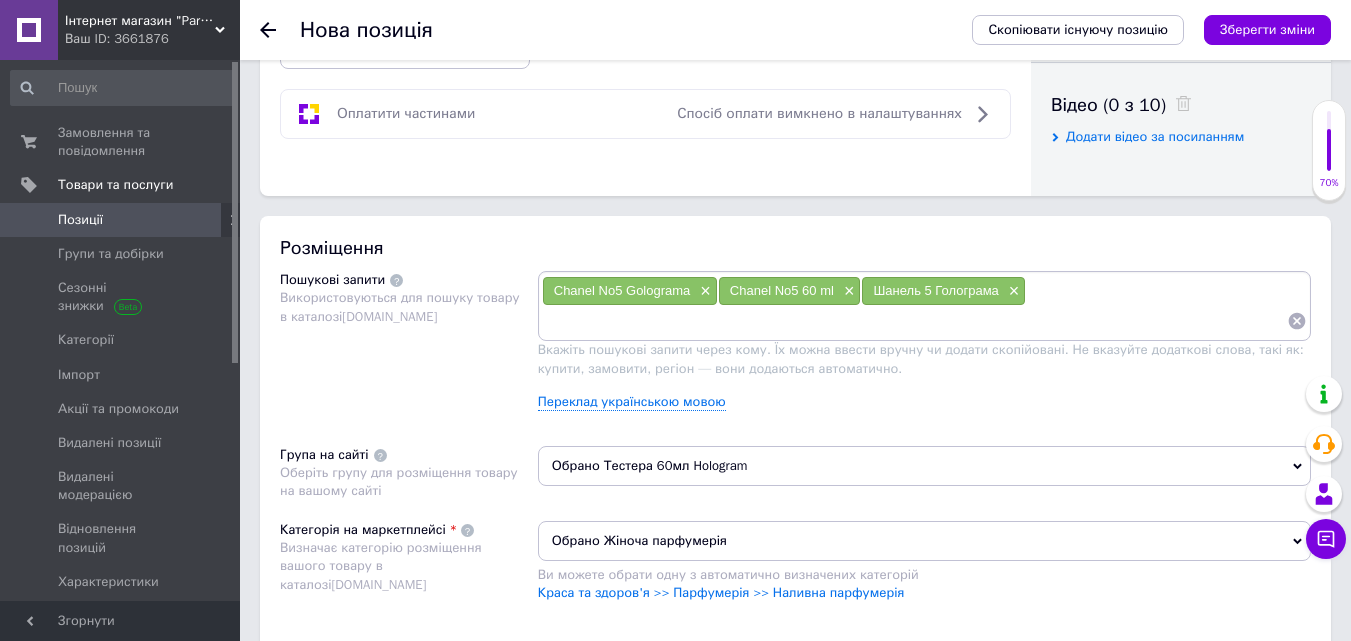 paste on "Сhanel No5" 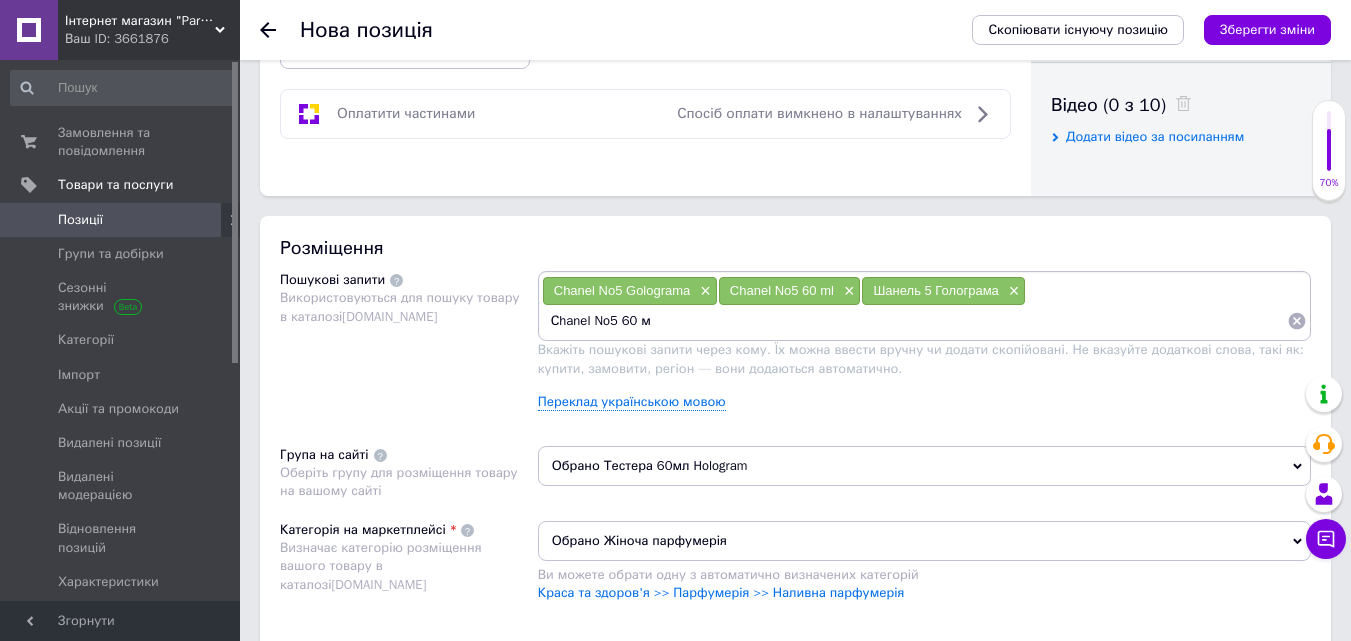 type on "Сhanel No5 60 мл" 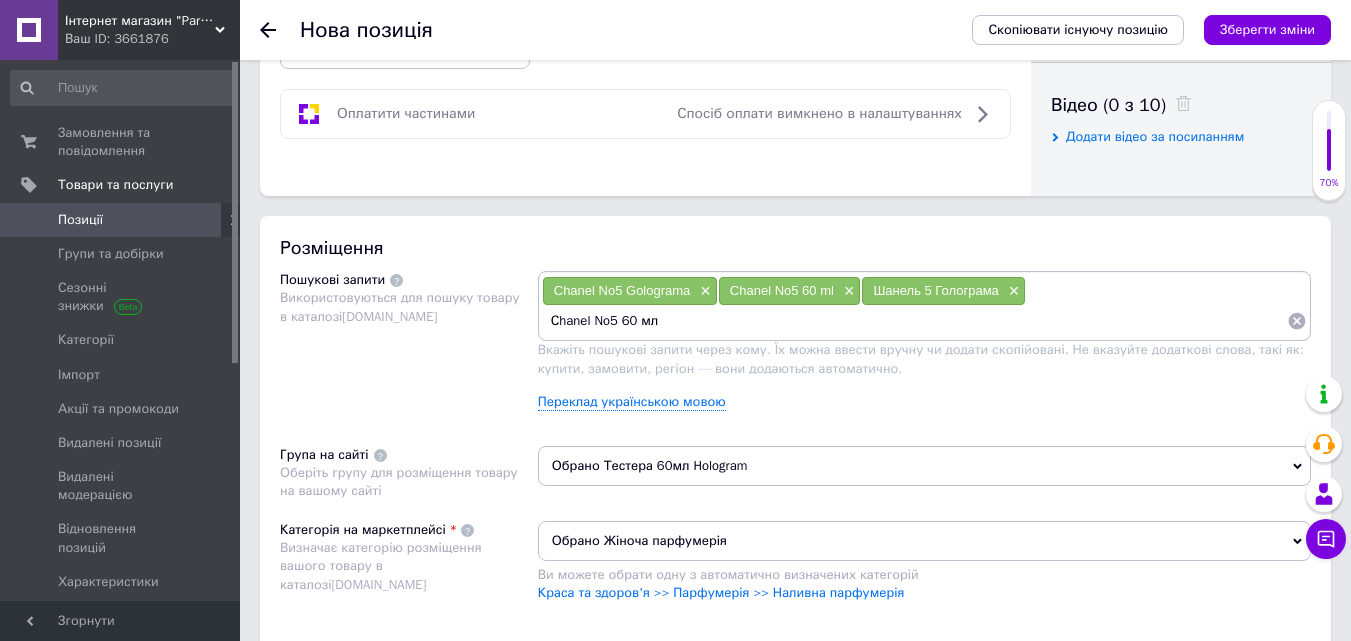 type 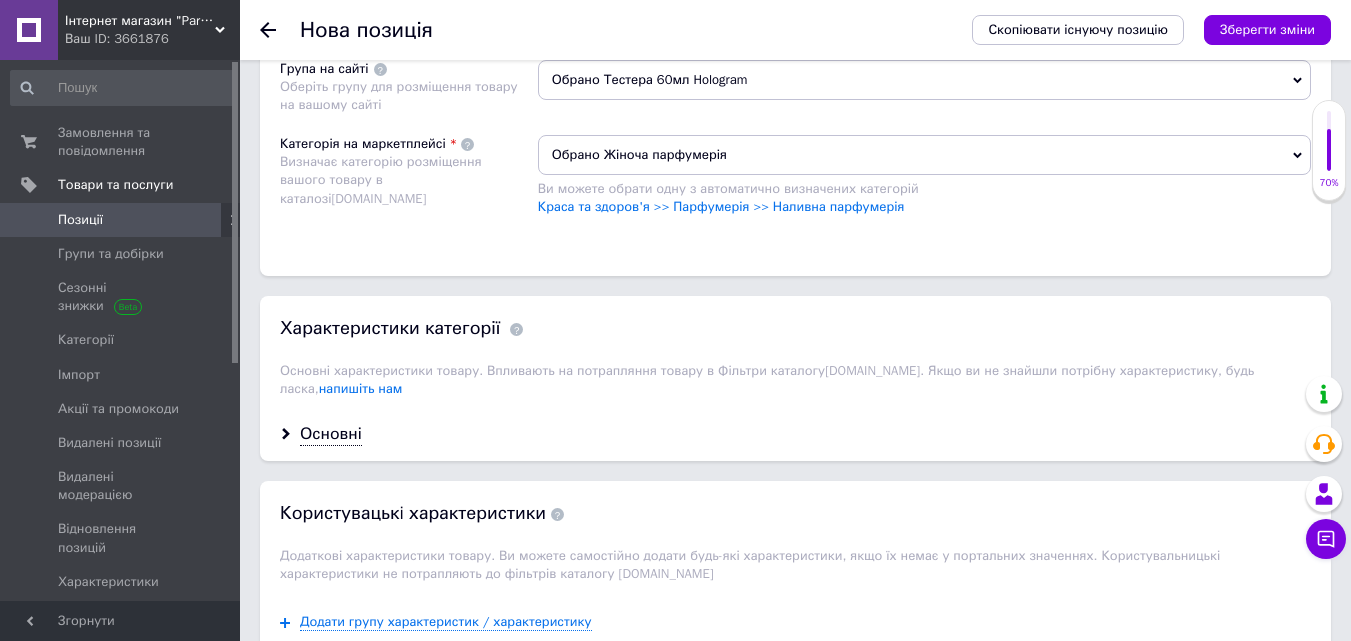 scroll, scrollTop: 1771, scrollLeft: 0, axis: vertical 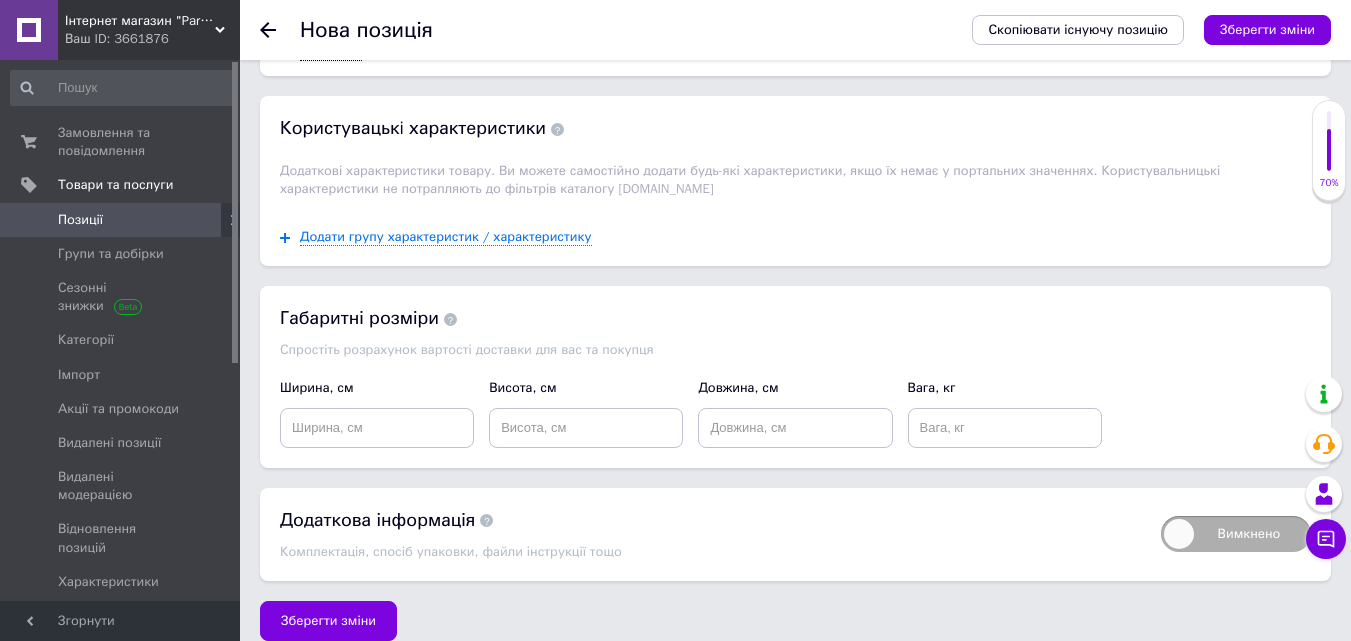 click on "Зберегти зміни" at bounding box center (328, 621) 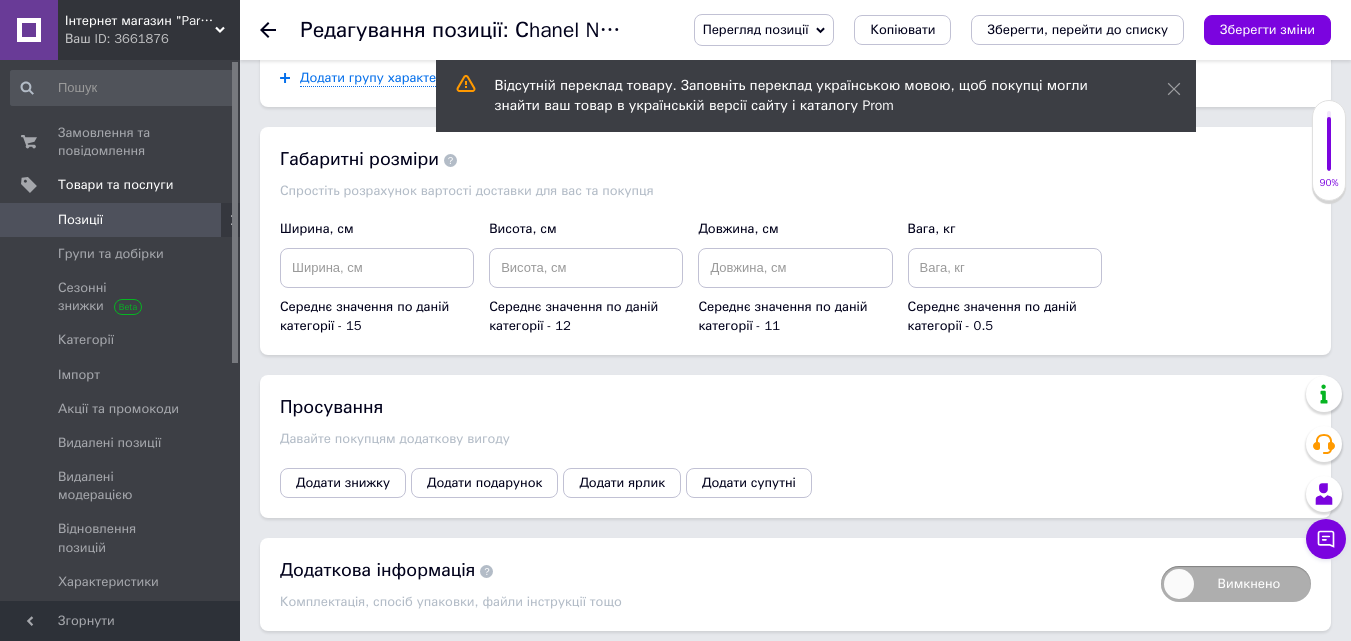 scroll, scrollTop: 1956, scrollLeft: 0, axis: vertical 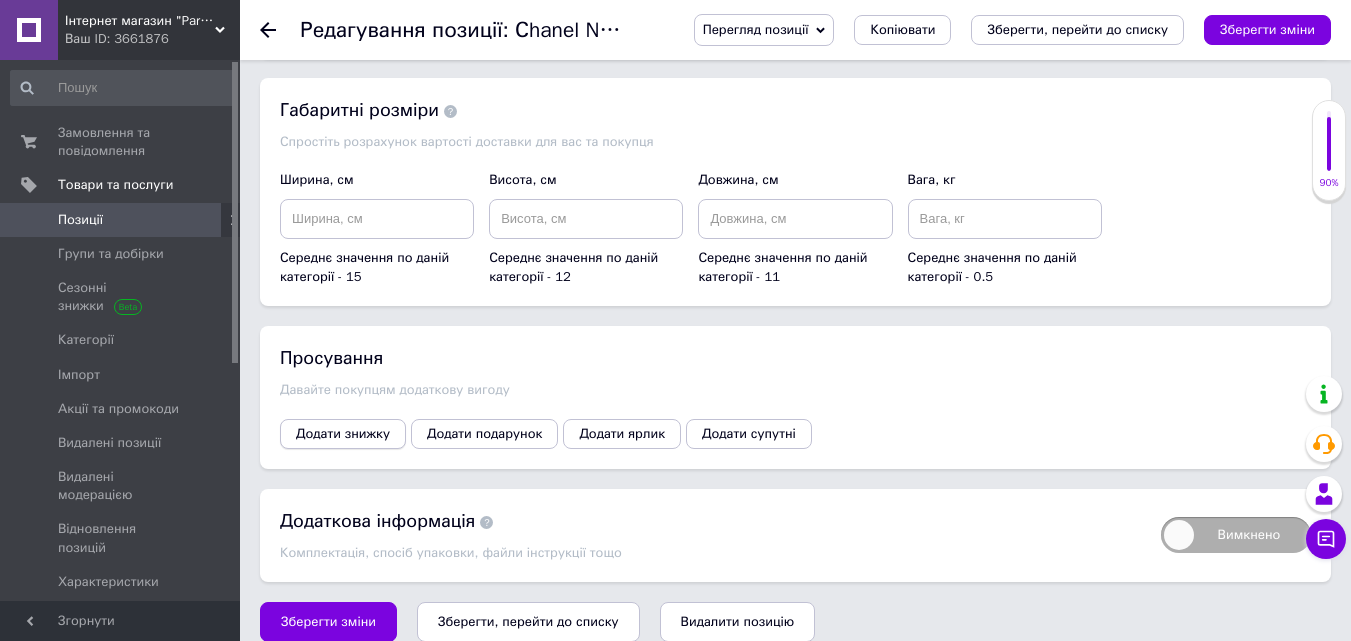 click on "Додати знижку" at bounding box center (343, 434) 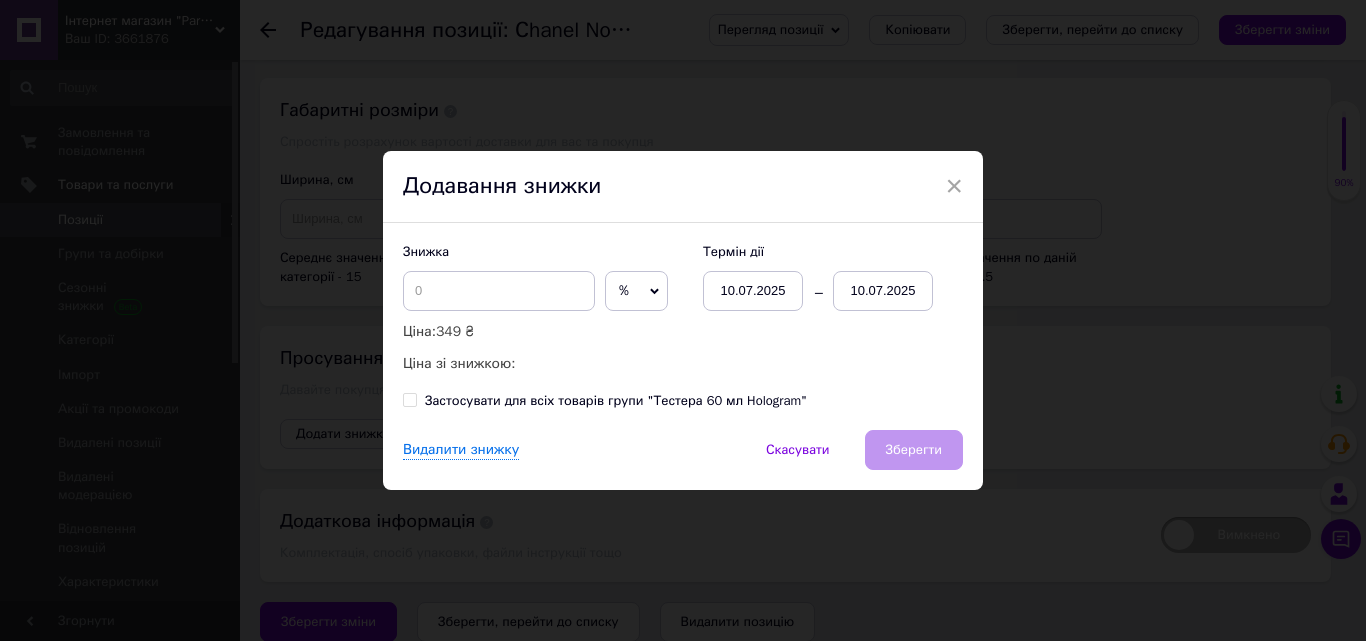 click on "10.07.2025" at bounding box center (883, 291) 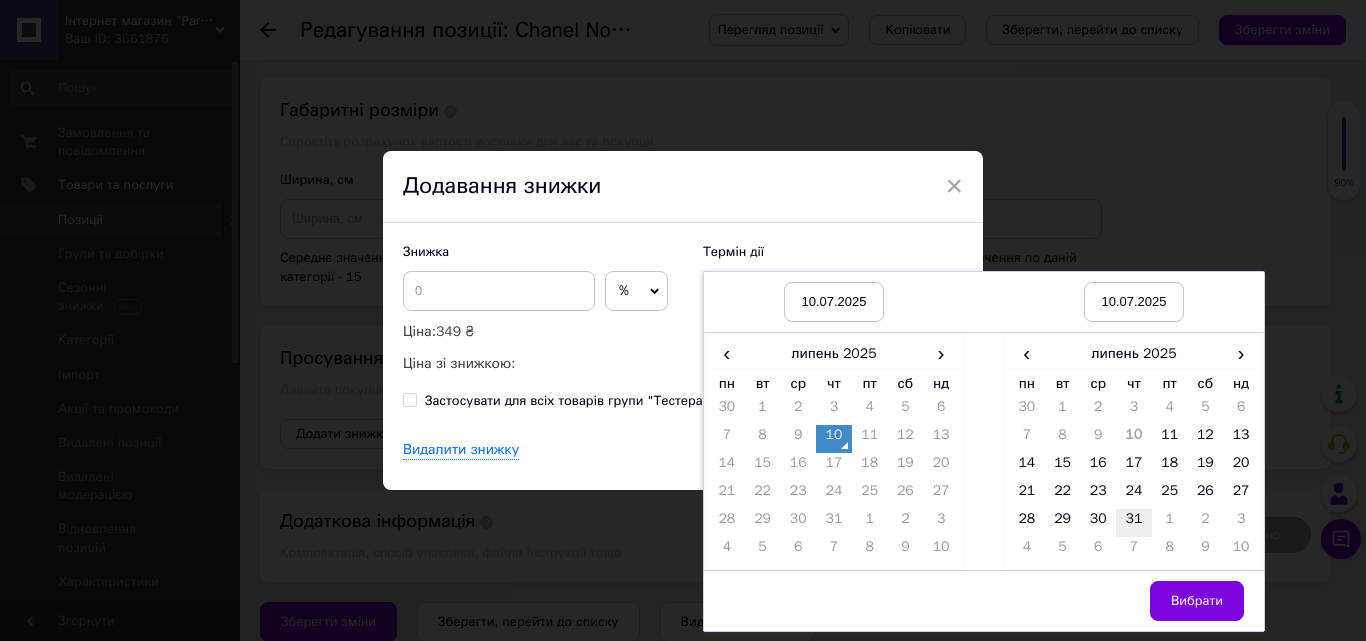 click on "31" at bounding box center (1134, 523) 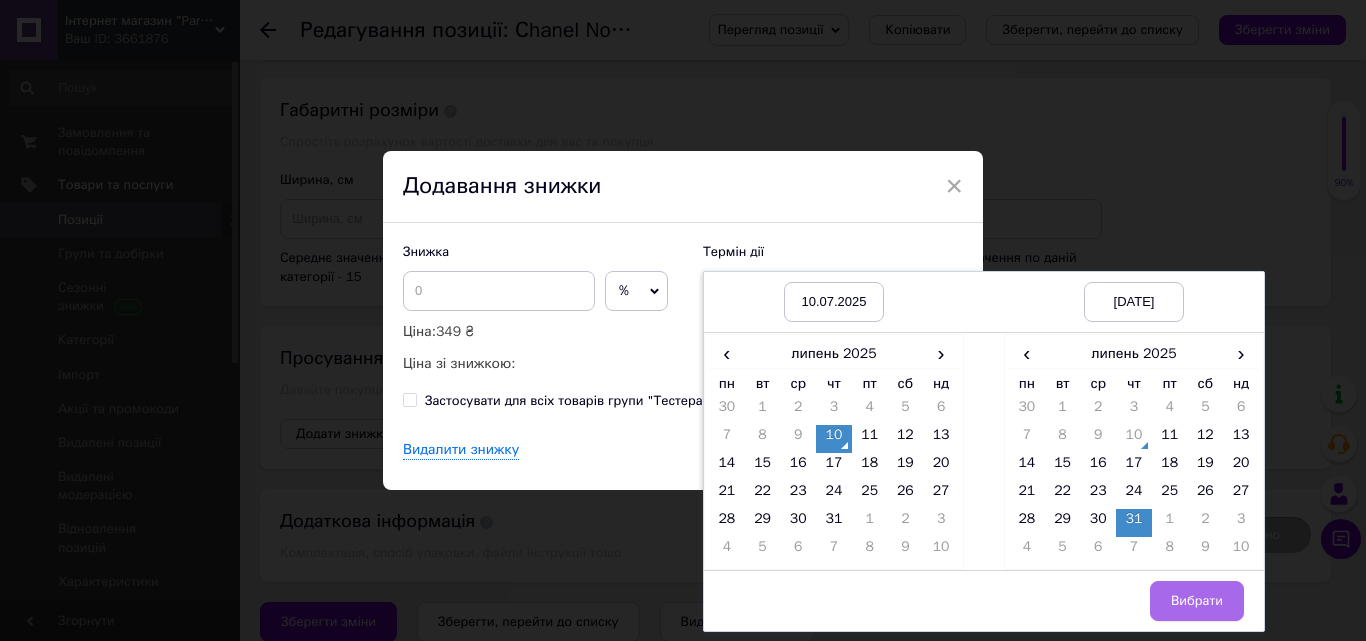 click on "Вибрати" at bounding box center [1197, 601] 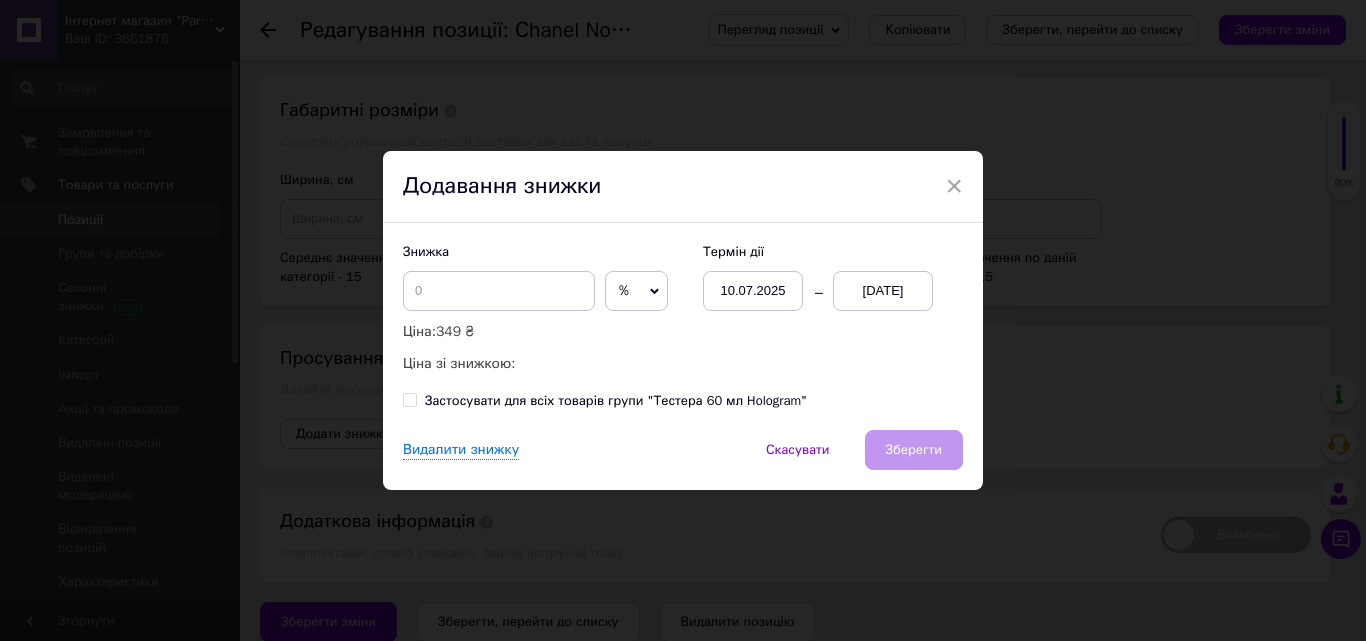 click on "%" at bounding box center (636, 291) 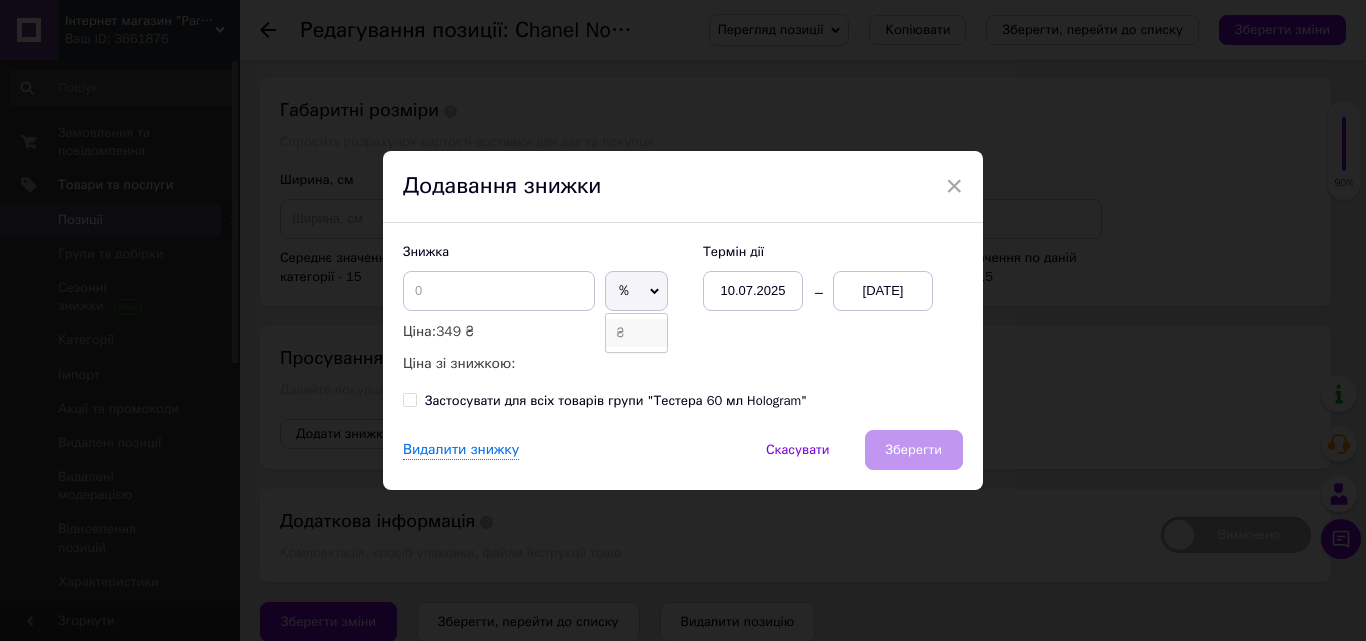 click on "₴" at bounding box center [636, 333] 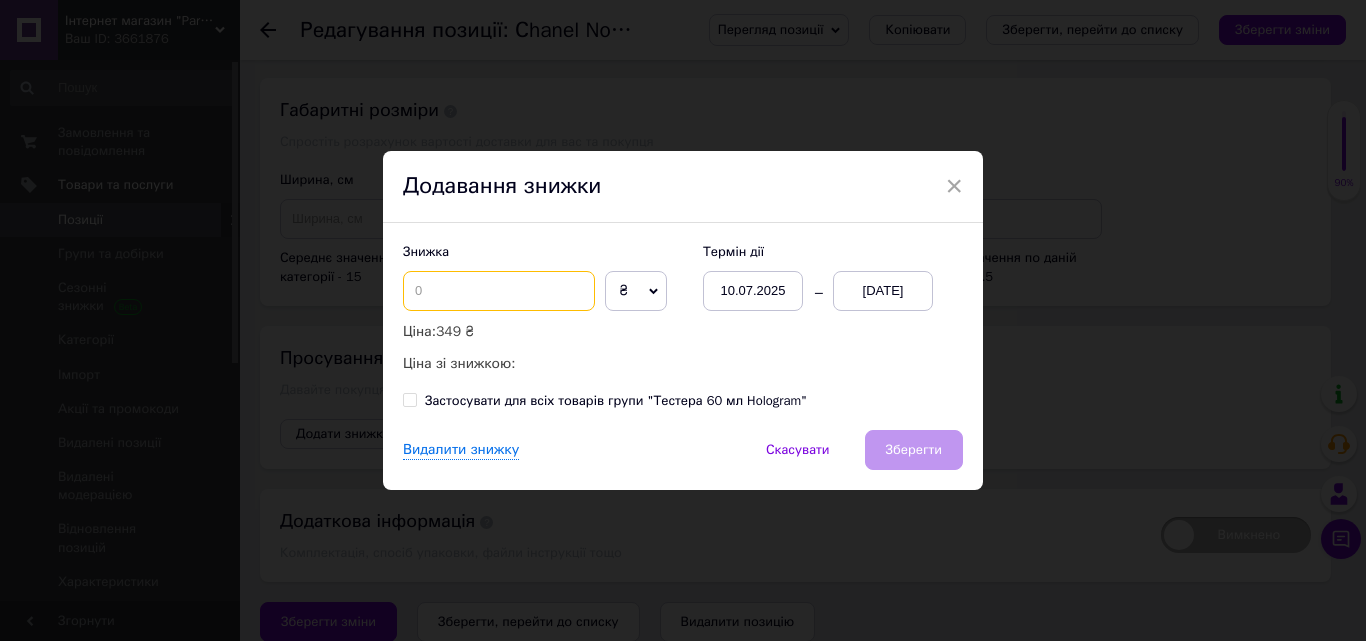 click at bounding box center (499, 291) 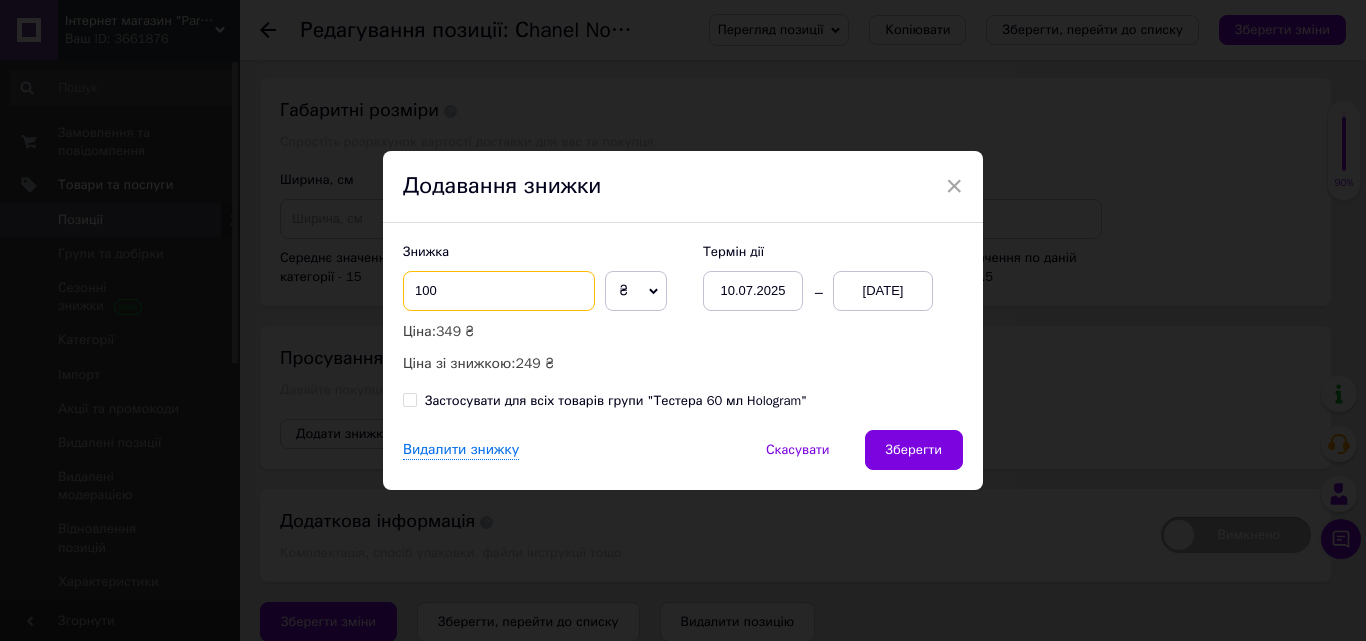 type on "100" 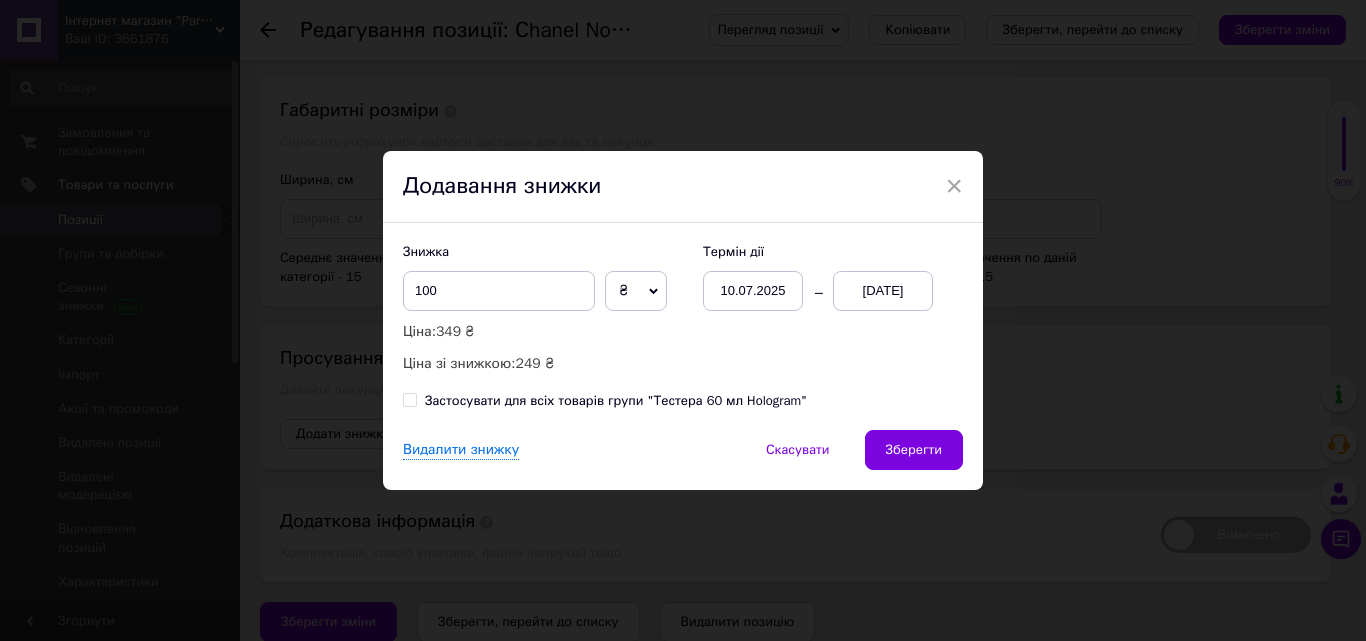 click on "Застосувати для всіх товарів групи "Тестера 60 мл Hologram"" at bounding box center [409, 399] 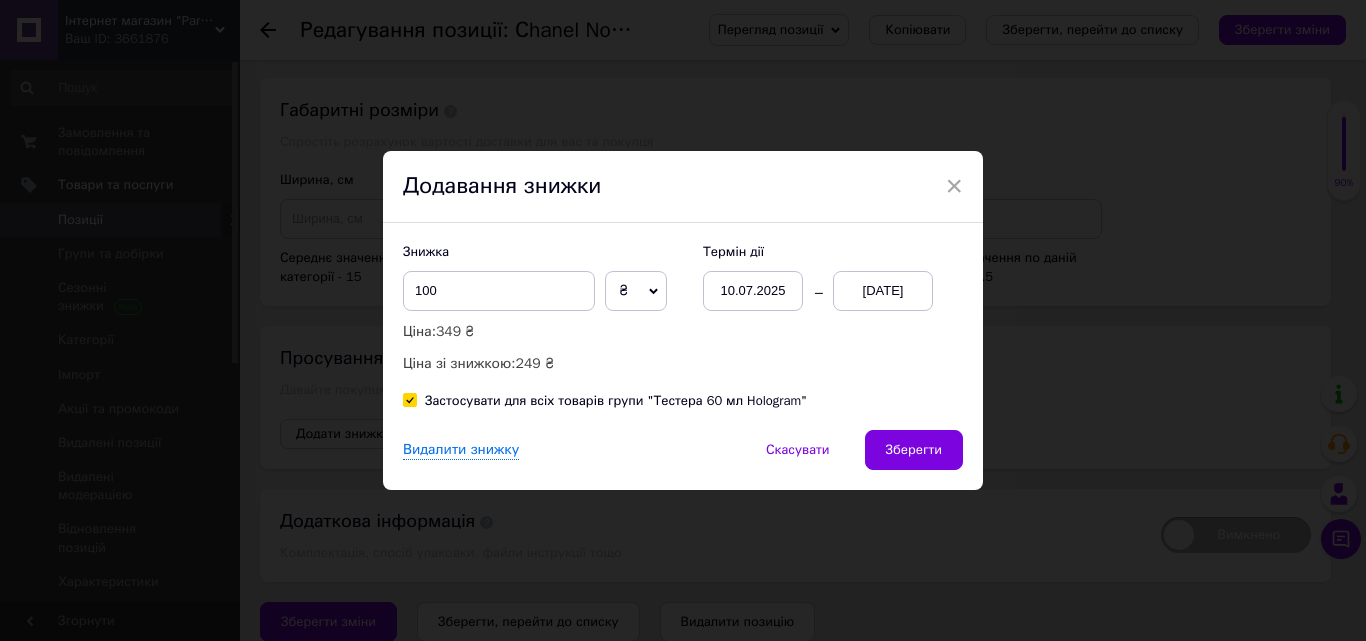 checkbox on "true" 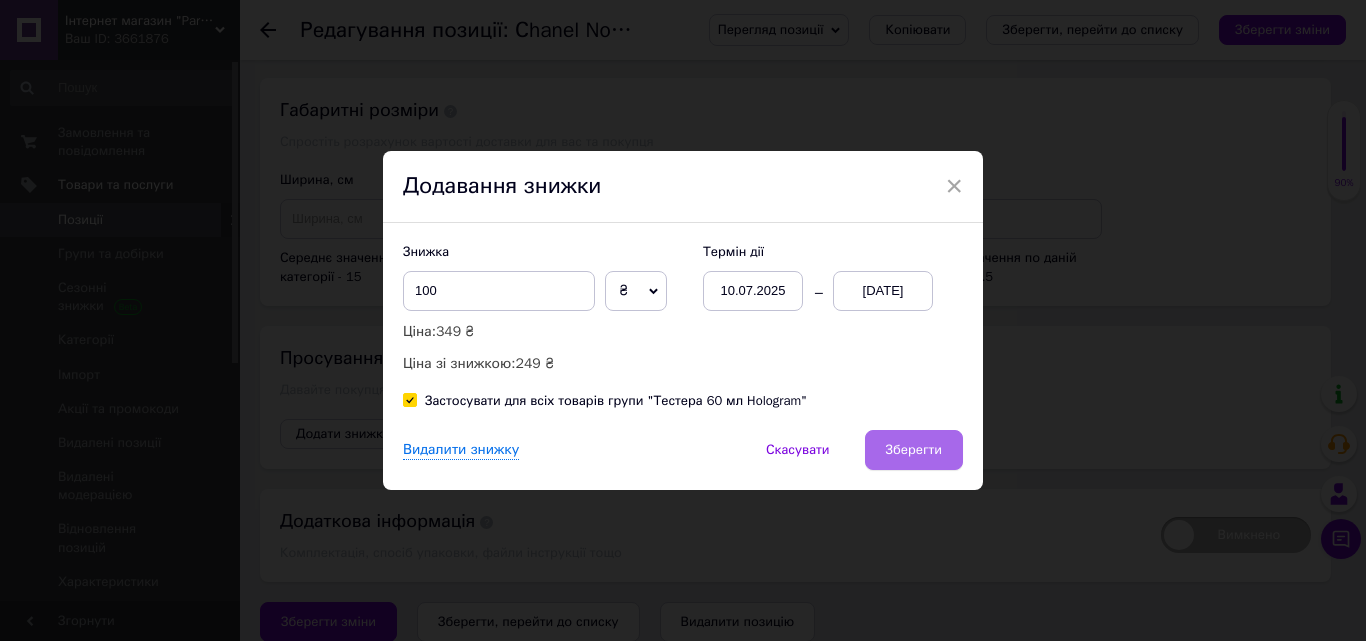 click on "Зберегти" at bounding box center (914, 450) 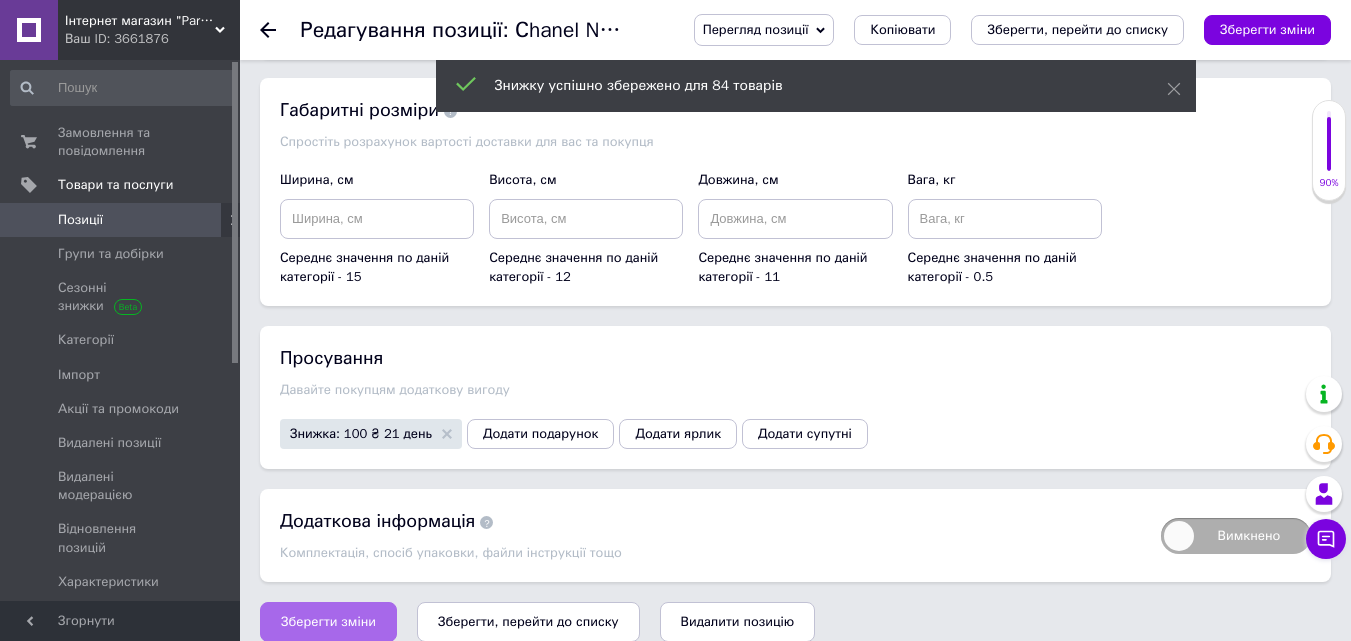 click on "Зберегти зміни" at bounding box center [328, 622] 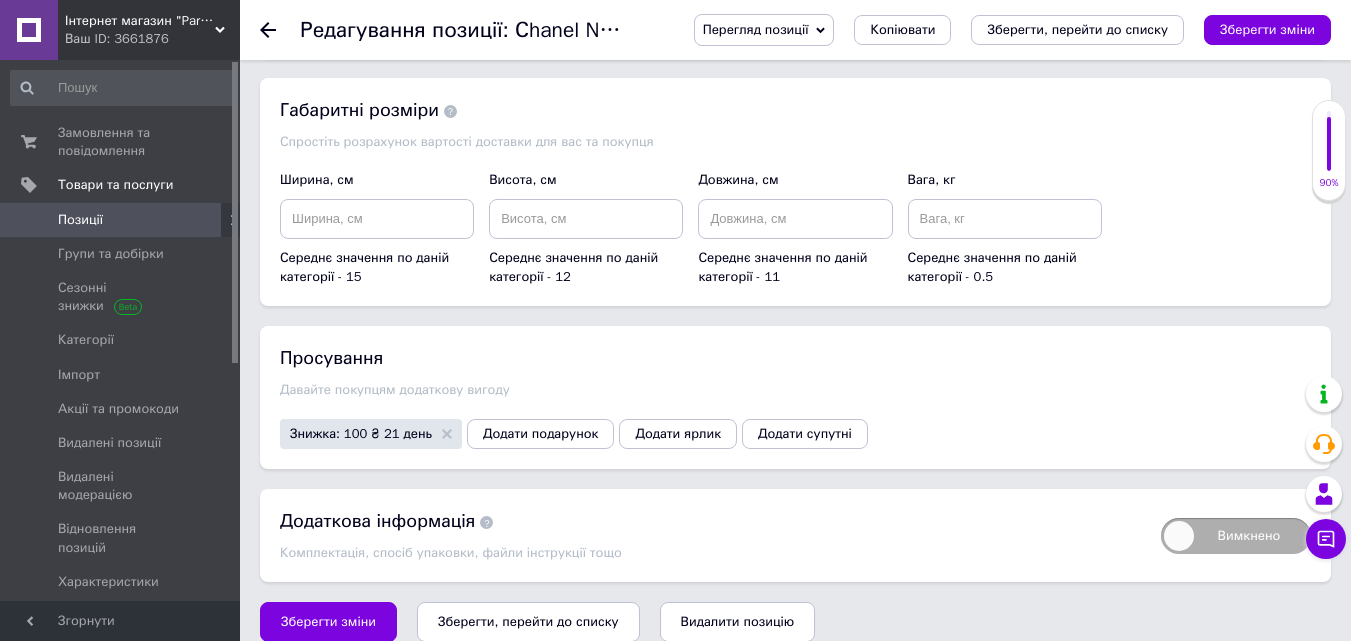 click on "Інтернет магазин "Parfumes online" Ваш ID: 3661876" at bounding box center (149, 30) 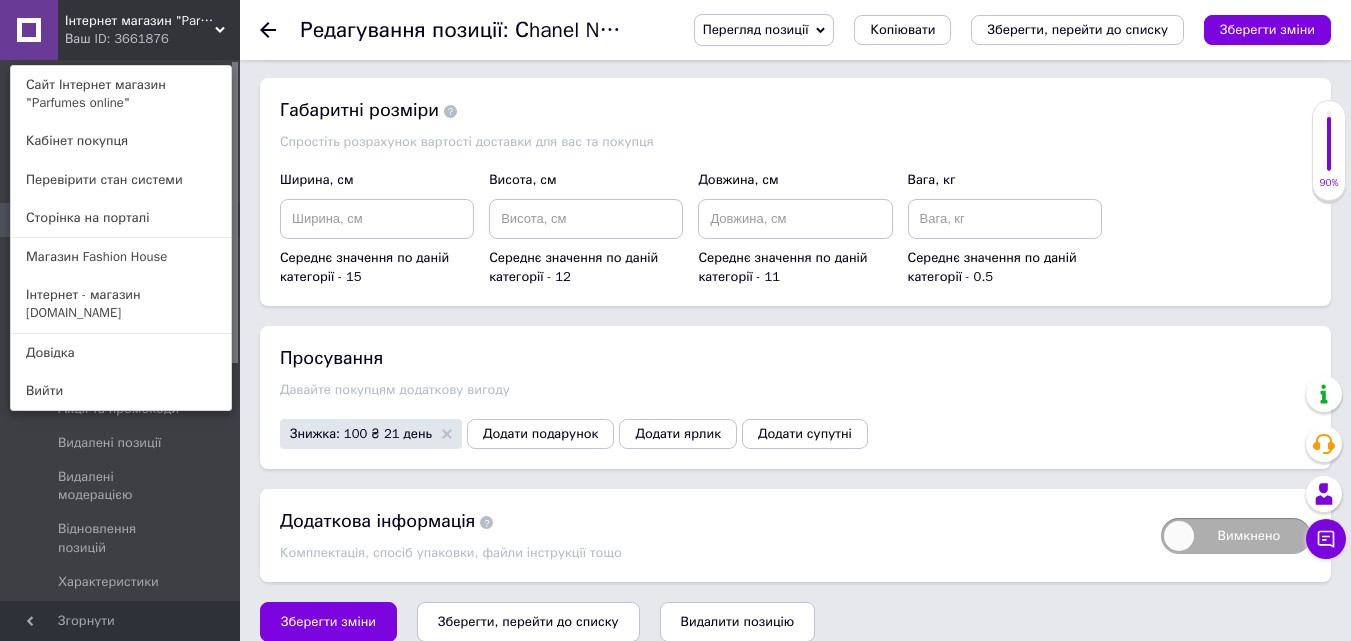 click on "Магазин Fashion House" at bounding box center (121, 257) 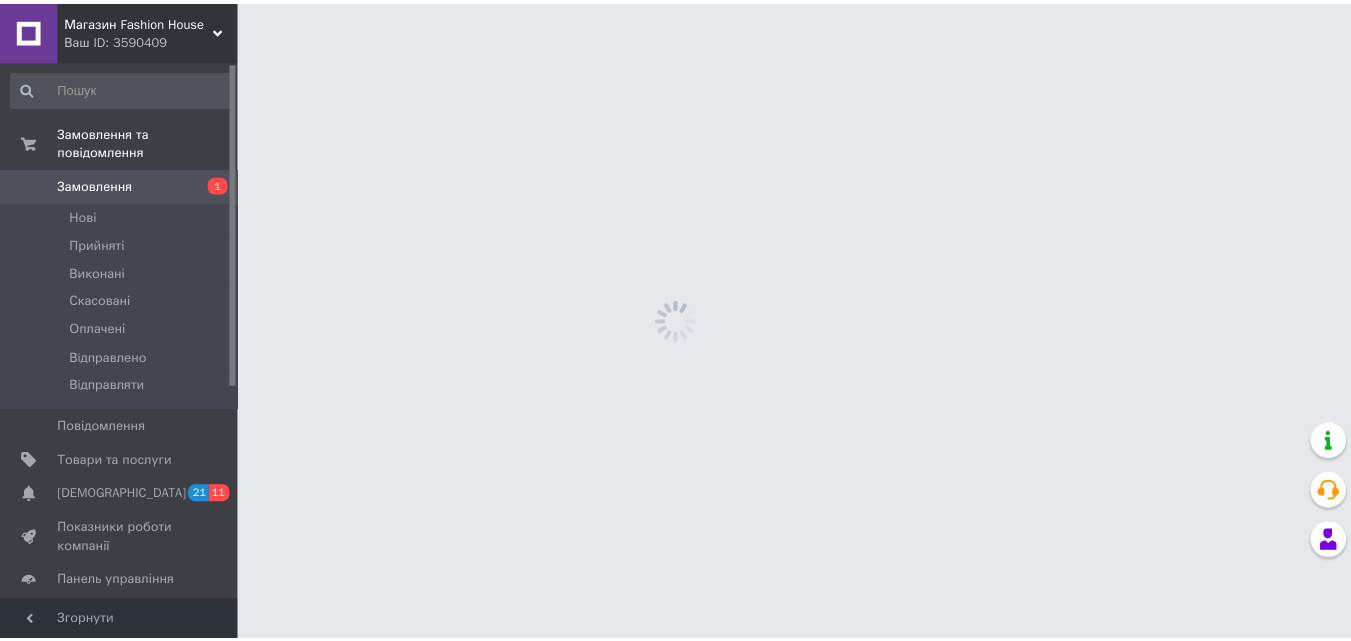 scroll, scrollTop: 0, scrollLeft: 0, axis: both 